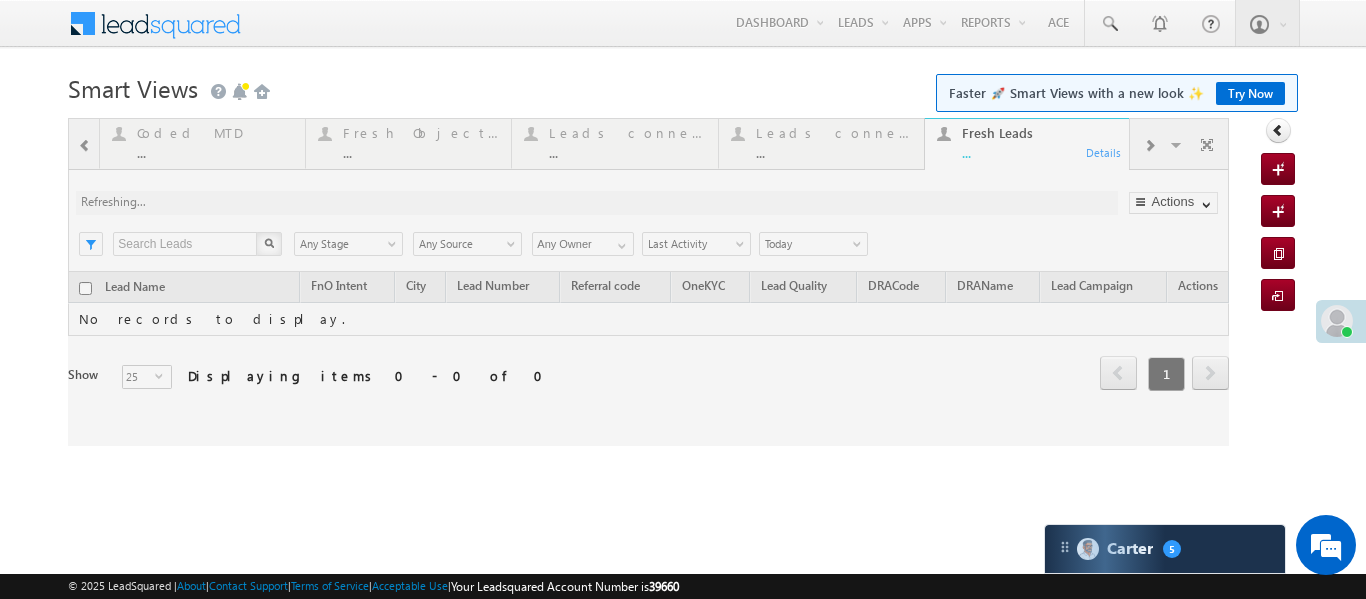 scroll, scrollTop: 0, scrollLeft: 0, axis: both 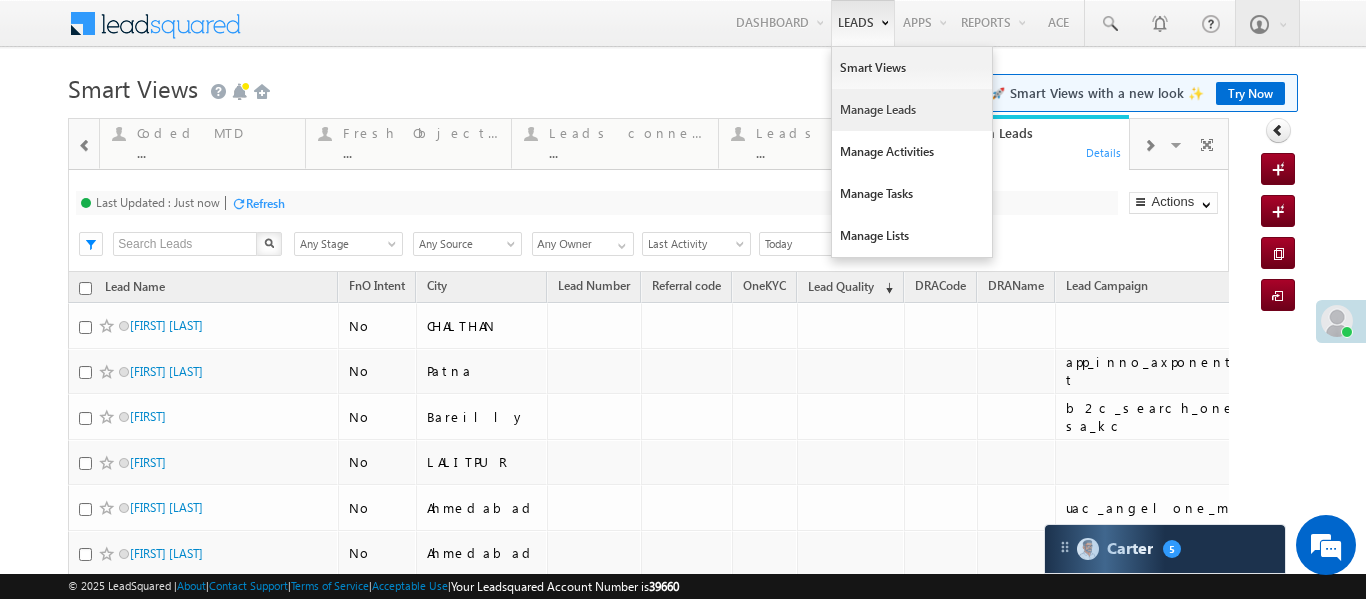 click on "Manage Leads" at bounding box center (912, 110) 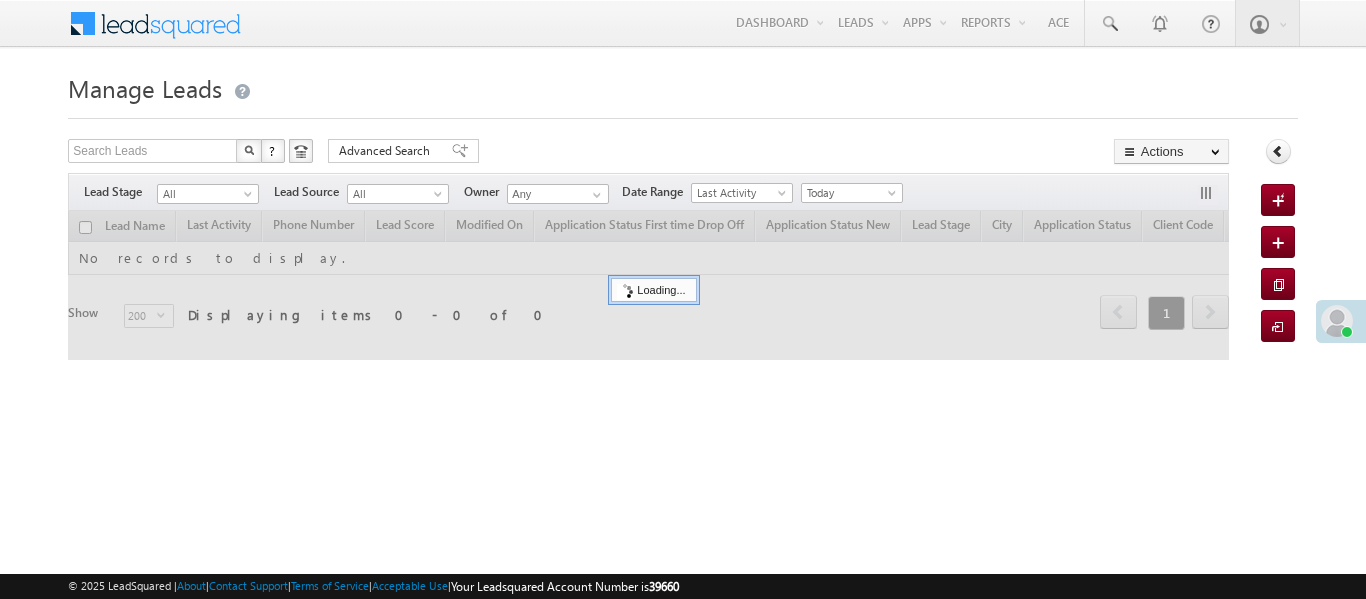 scroll, scrollTop: 0, scrollLeft: 0, axis: both 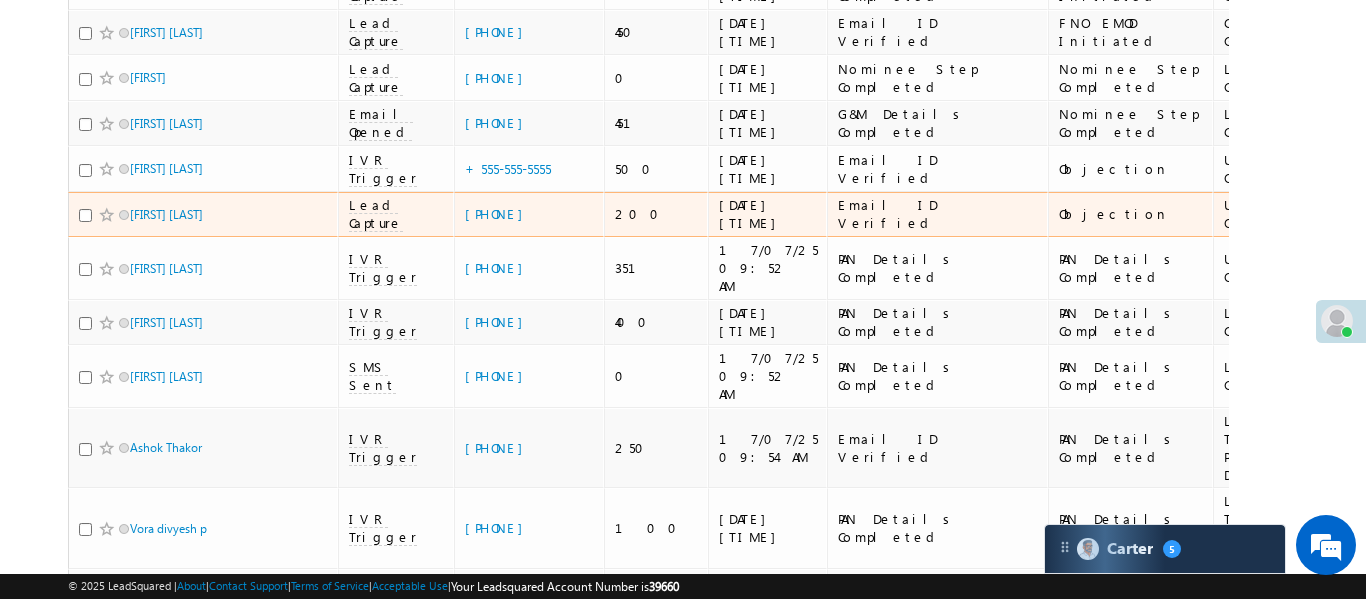 click on "Email ID Verified" at bounding box center (938, 214) 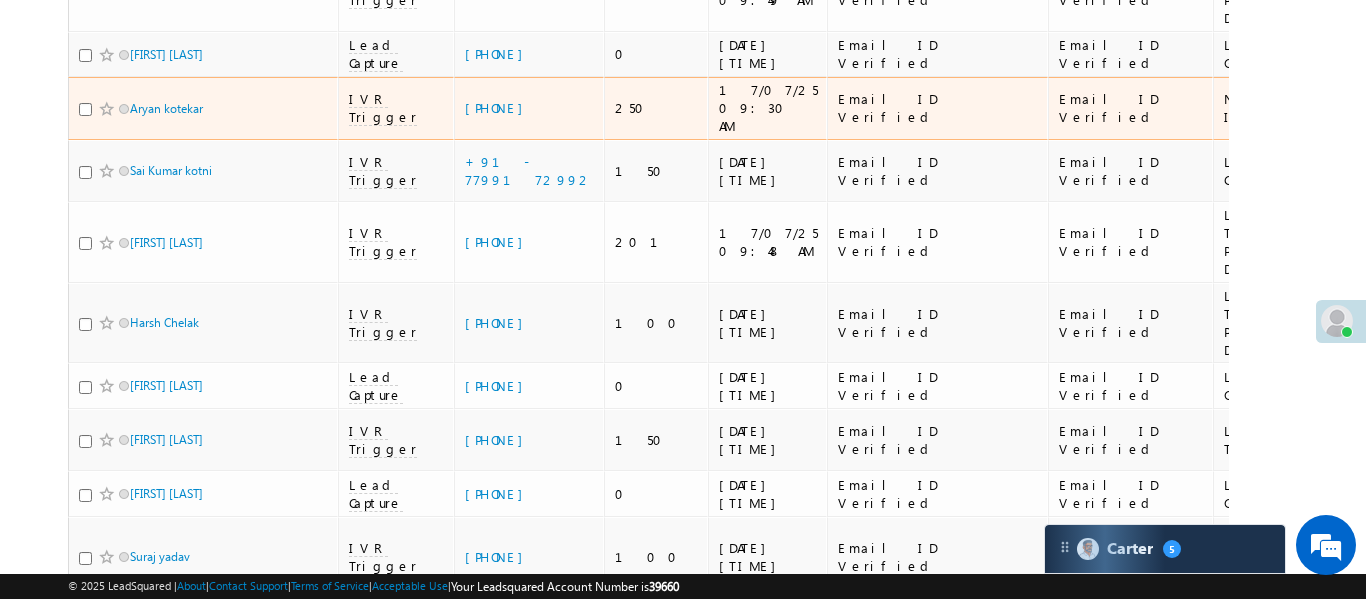 scroll, scrollTop: 0, scrollLeft: 0, axis: both 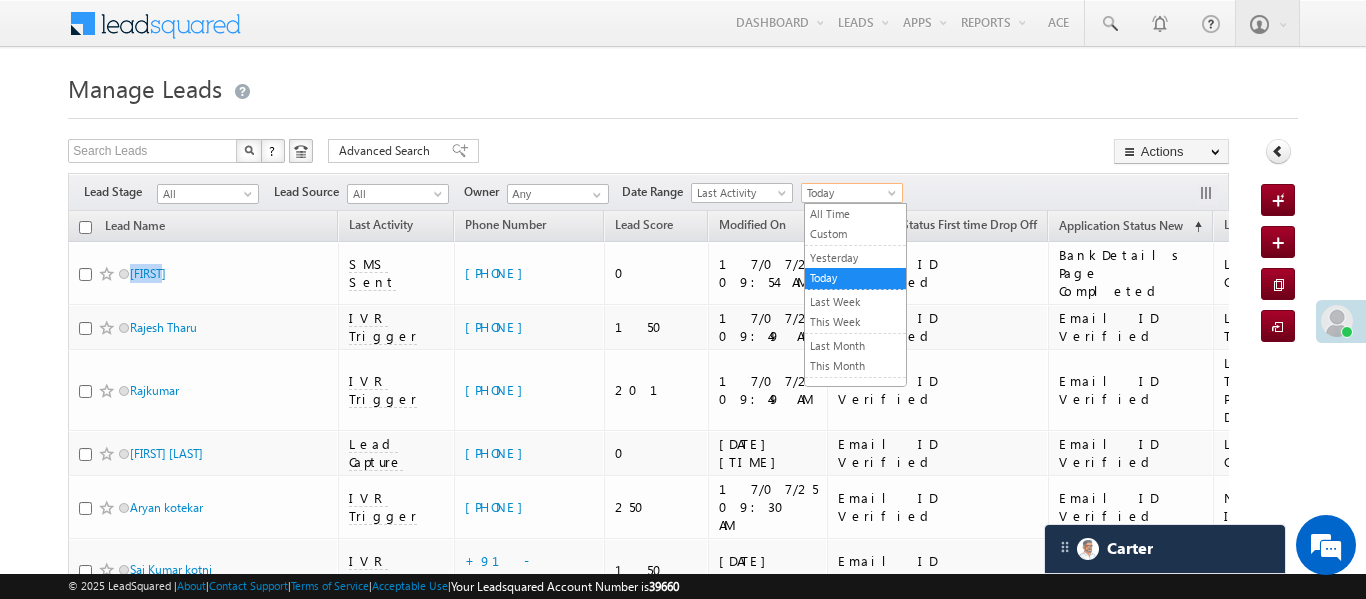 click on "Today" at bounding box center (849, 193) 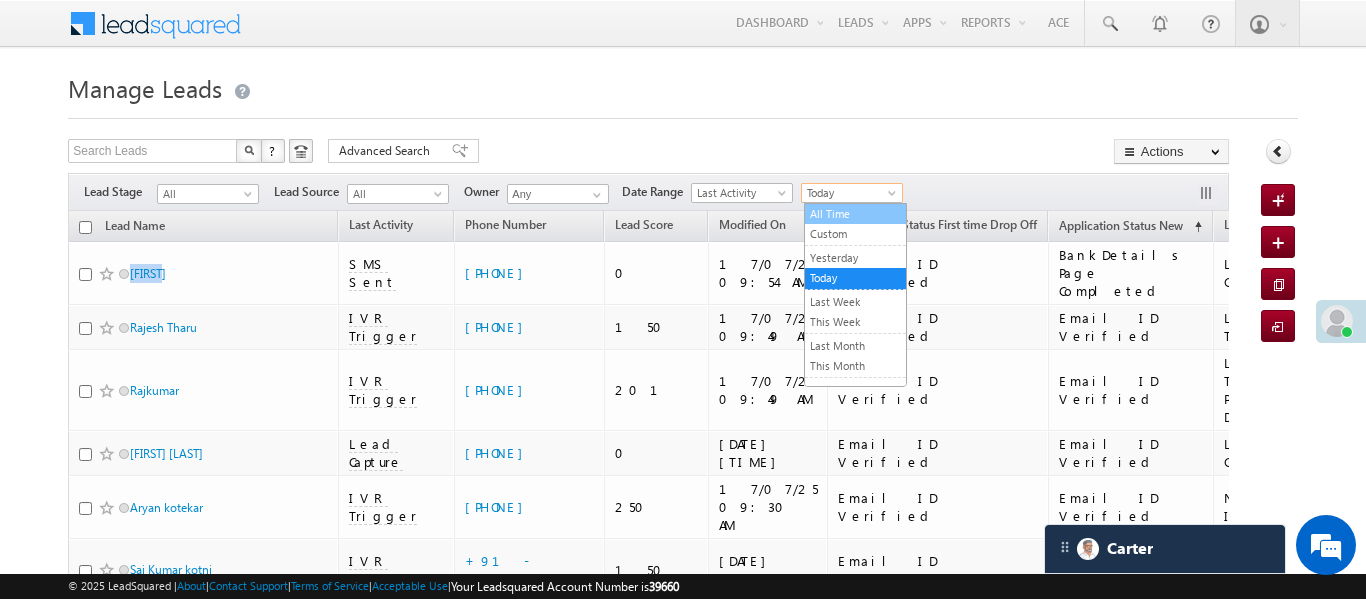 click on "All Time" at bounding box center [855, 214] 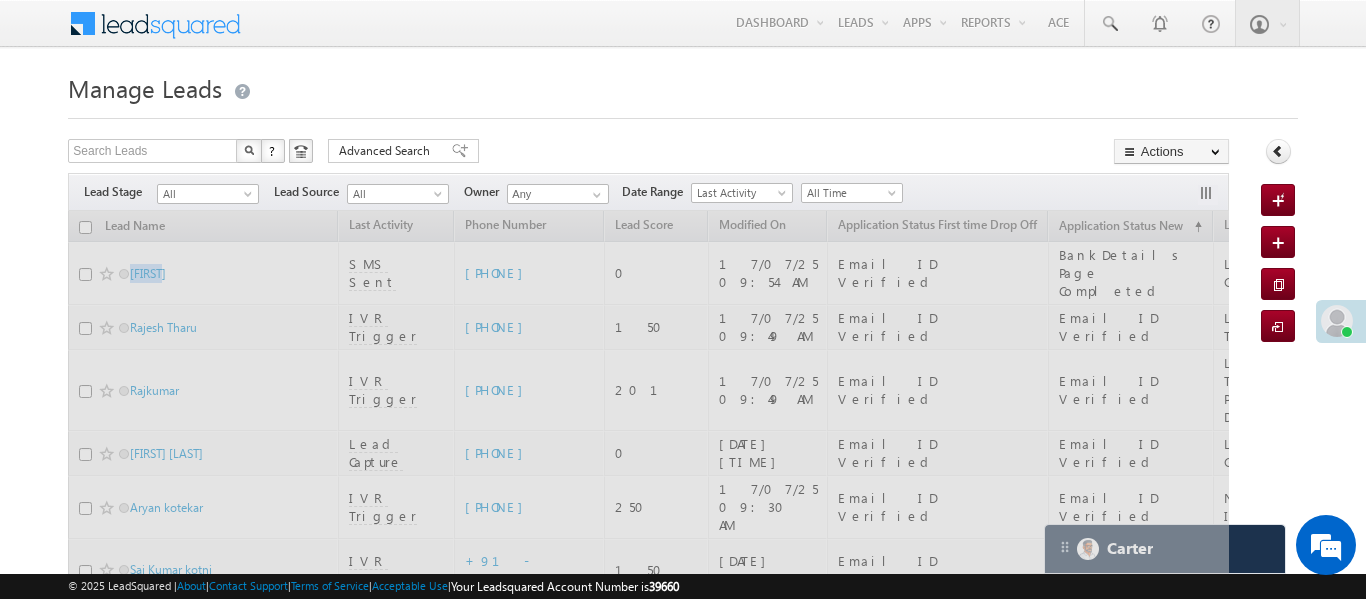 click at bounding box center [250, 198] 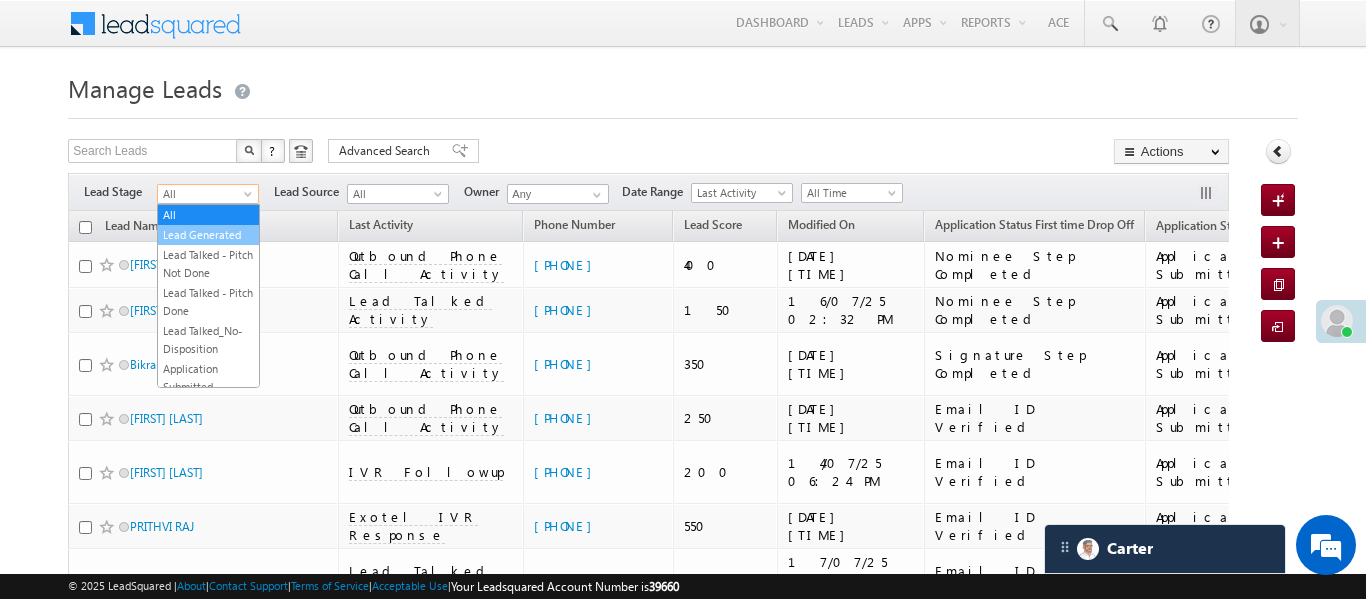 click on "Lead Generated" at bounding box center (208, 235) 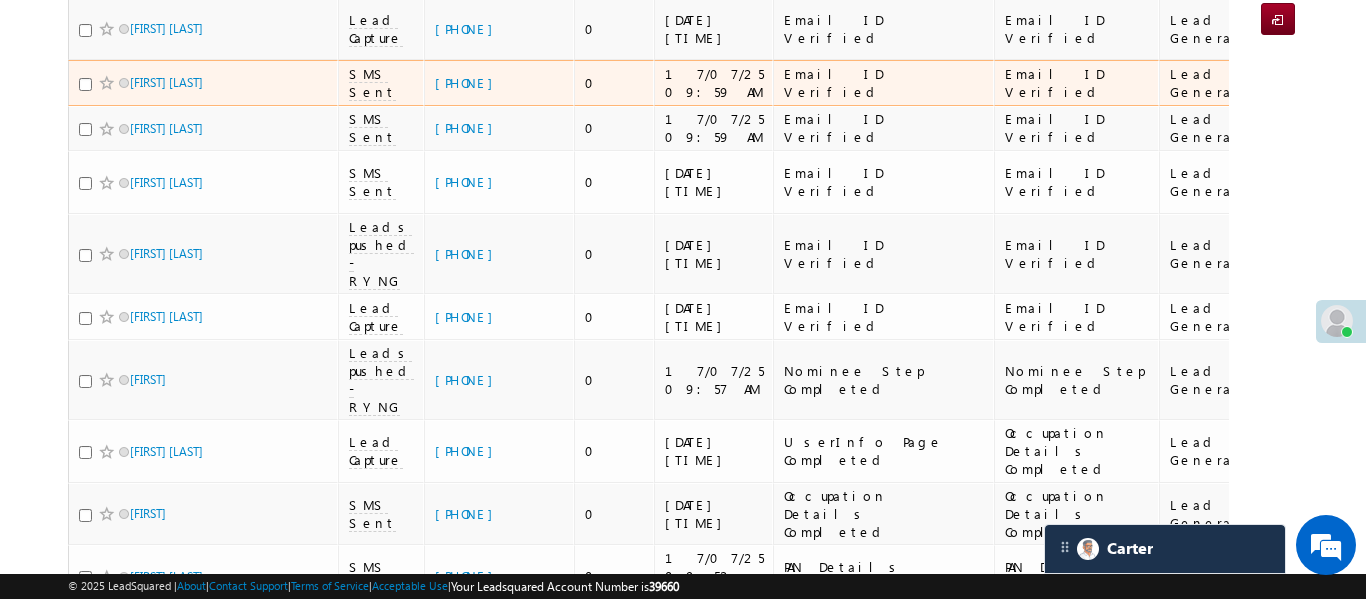 scroll, scrollTop: 492, scrollLeft: 0, axis: vertical 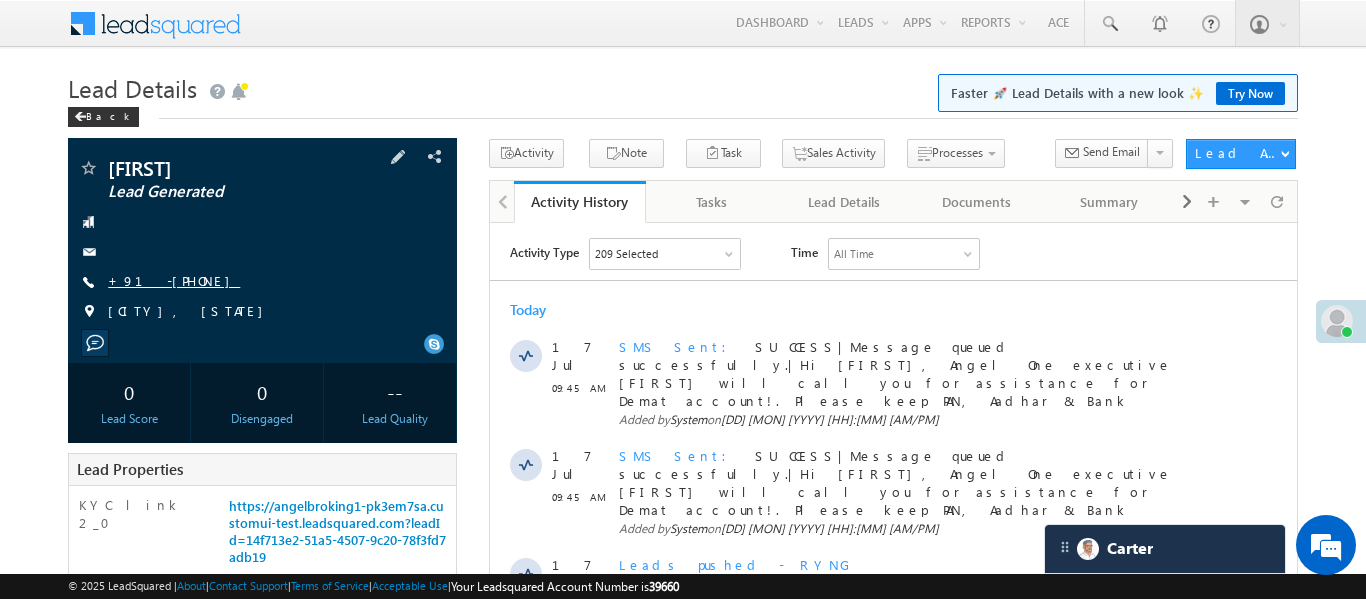 click on "+91-9105339485" at bounding box center [174, 280] 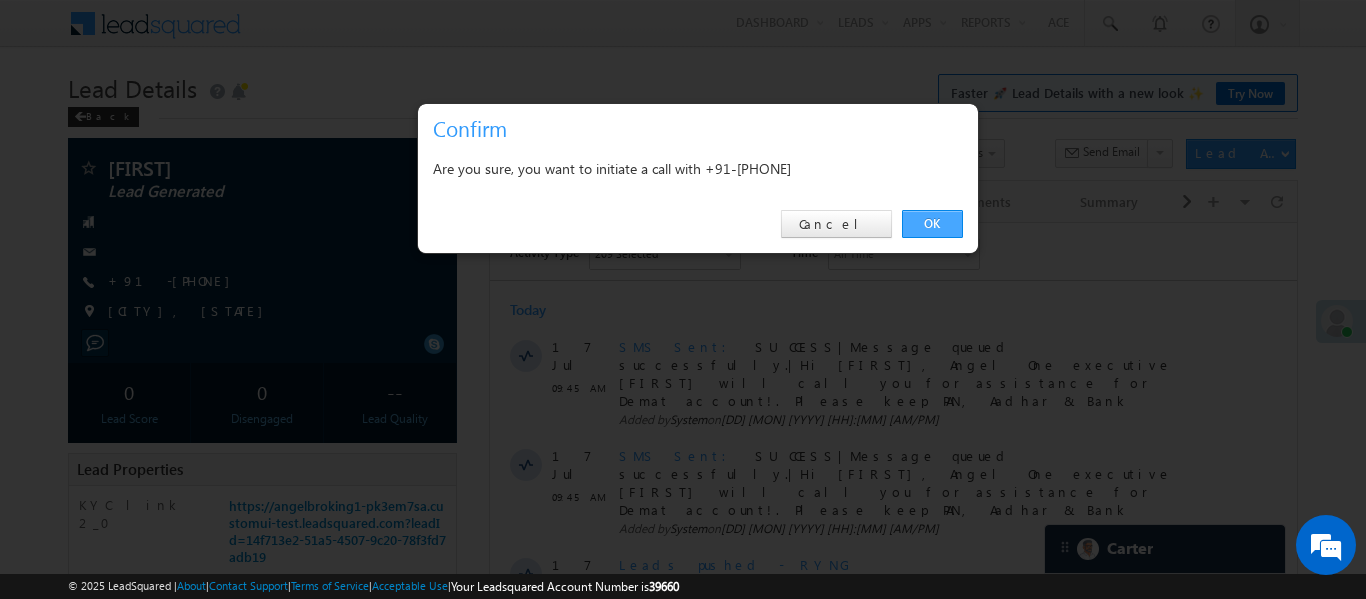 click on "OK" at bounding box center (932, 224) 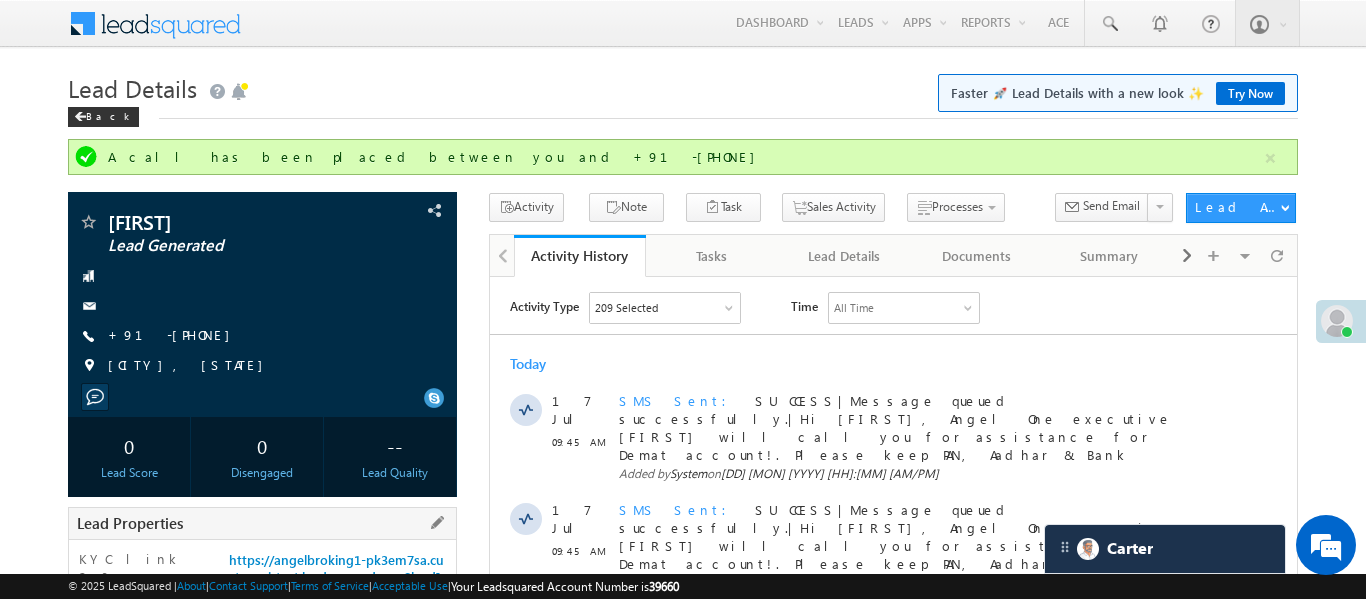 click on "KYC link 2_0
https://angelbroking1-pk3em7sa.customui-test.leadsquared.com?leadId=14f713e2-51a5-4507-9c20-78f3fd7adb19" at bounding box center [262, 584] 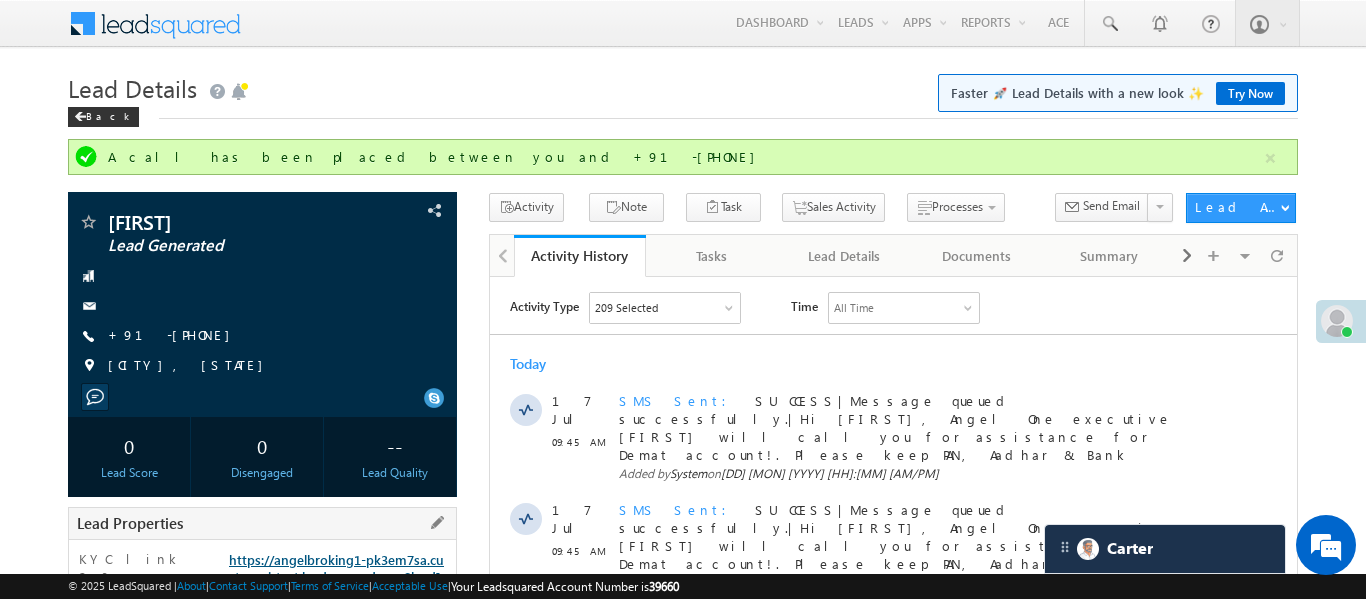 click on "https://angelbroking1-pk3em7sa.customui-test.leadsquared.com?leadId=14f713e2-51a5-4507-9c20-78f3fd7adb19" at bounding box center [337, 585] 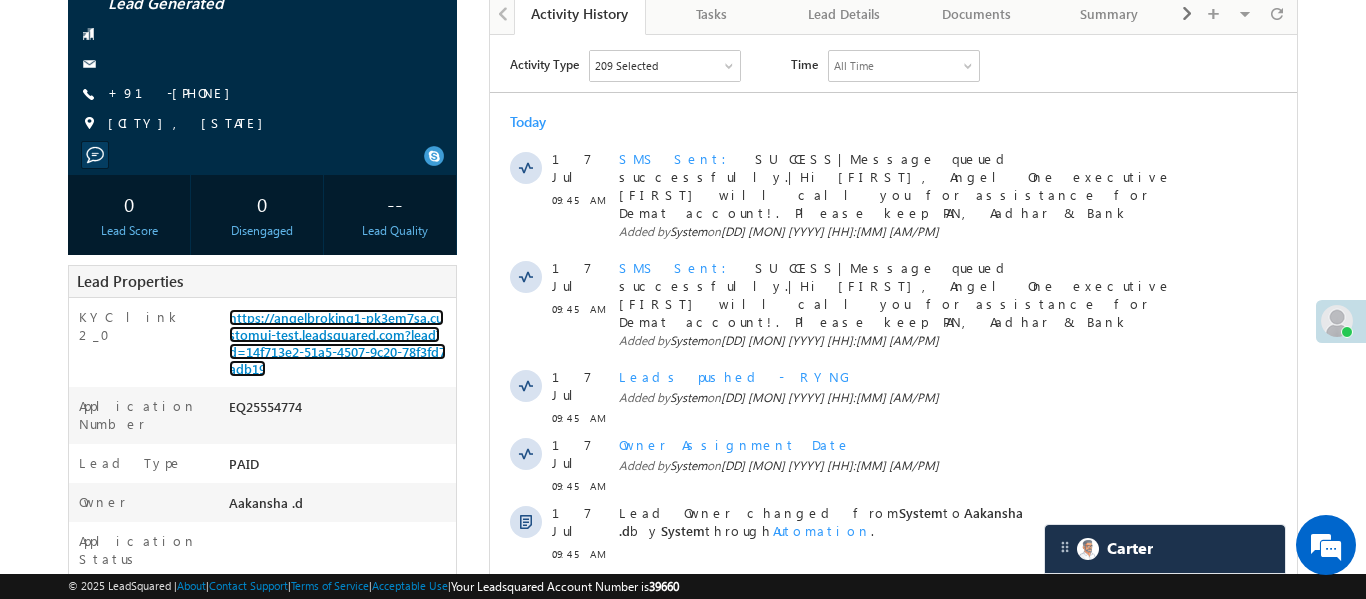 scroll, scrollTop: 555, scrollLeft: 0, axis: vertical 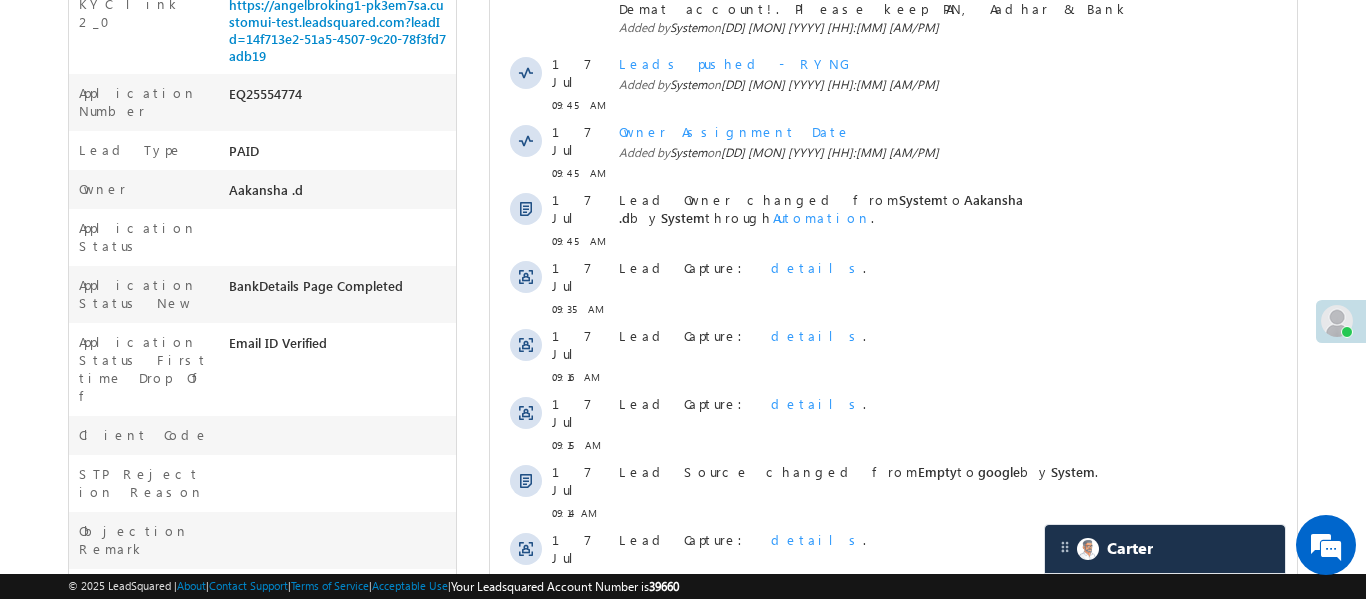 click on "Show More" at bounding box center [892, 625] 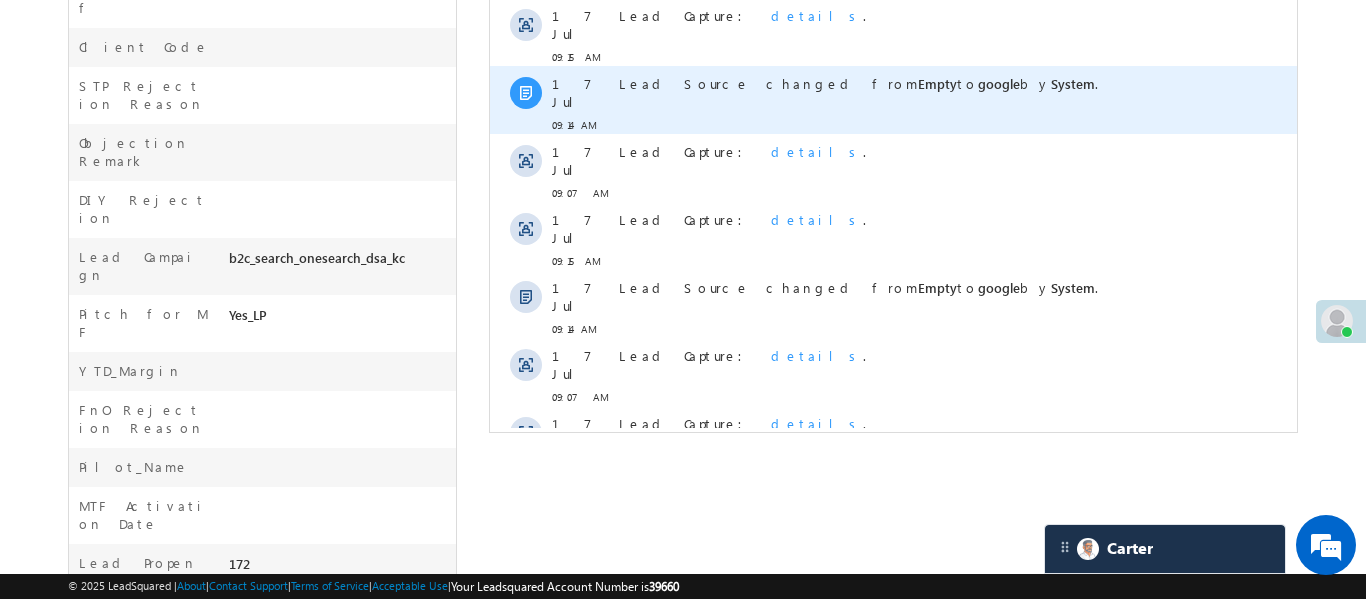 scroll, scrollTop: 946, scrollLeft: 0, axis: vertical 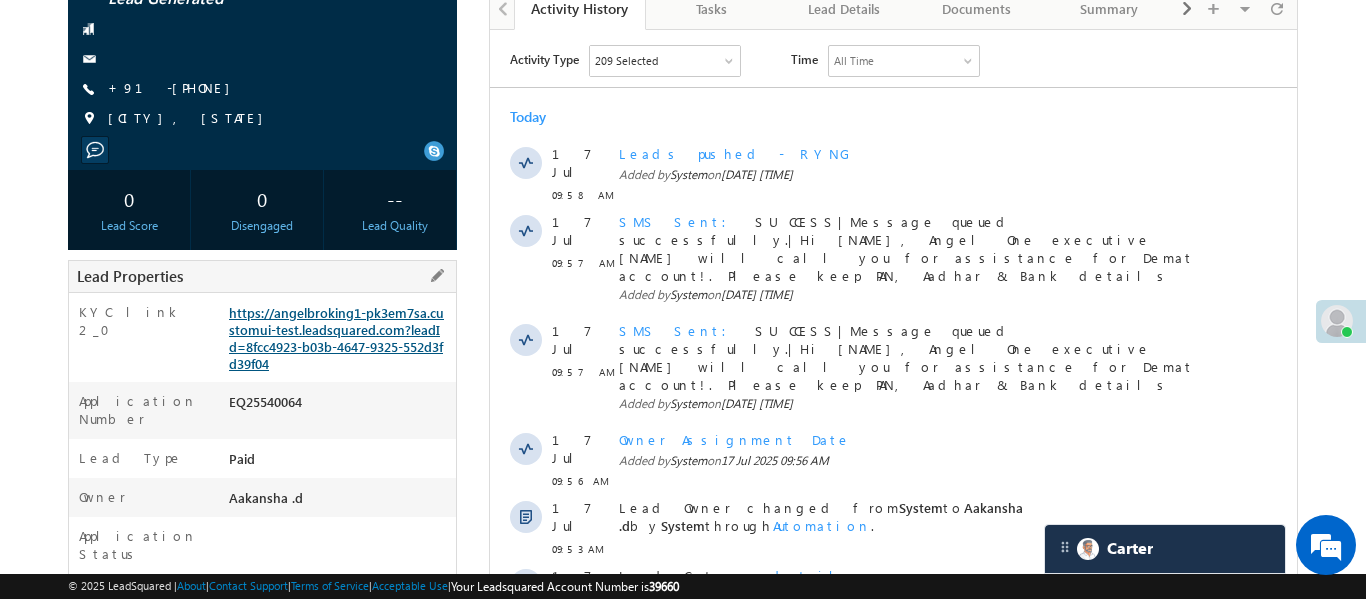 click on "https://angelbroking1-pk3em7sa.customui-test.leadsquared.com?leadId=8fcc4923-b03b-4647-9325-552d3fd39f04" at bounding box center (336, 338) 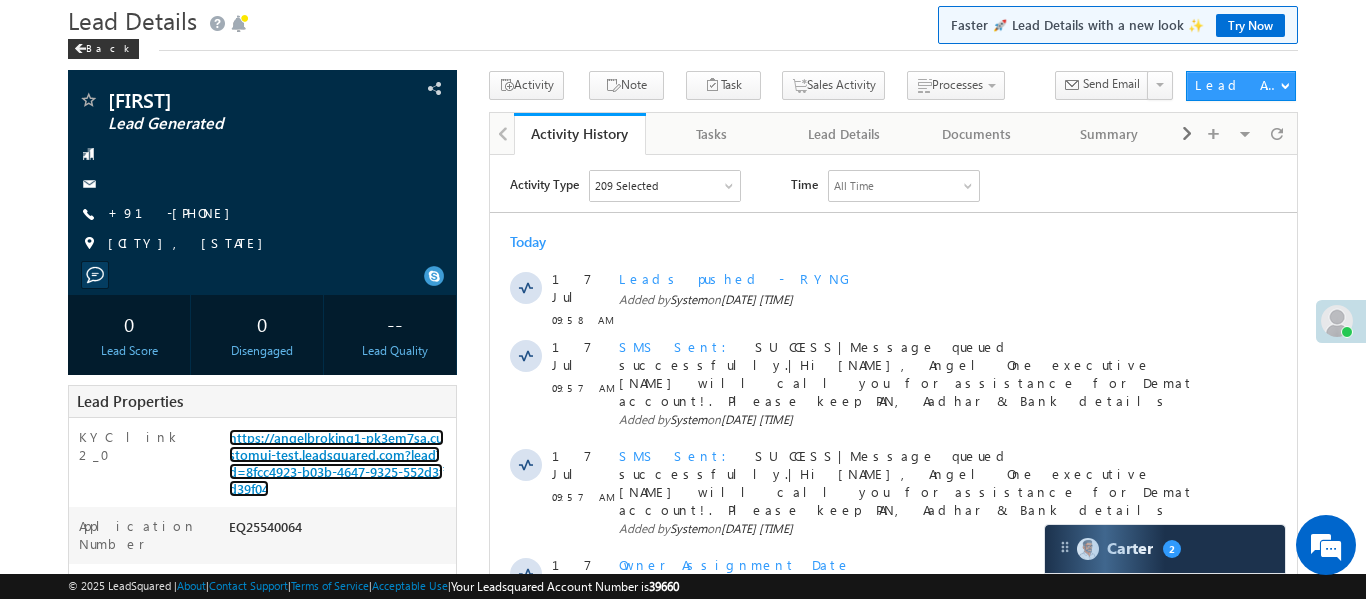 scroll, scrollTop: 0, scrollLeft: 0, axis: both 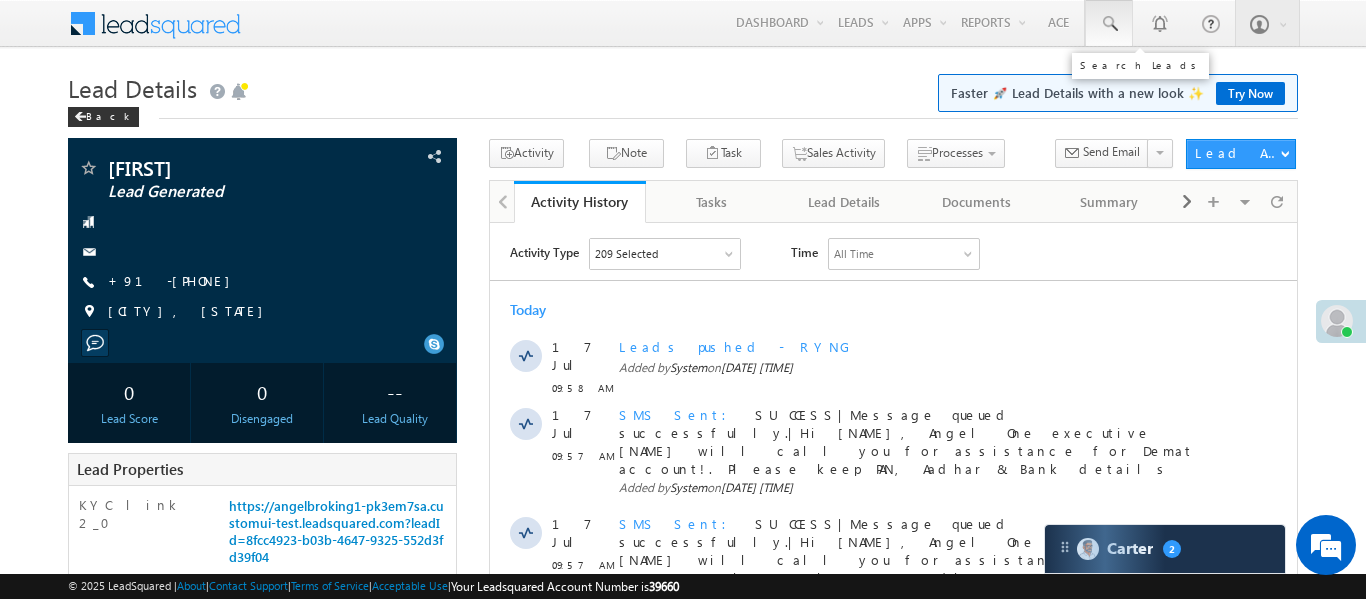 click at bounding box center [1109, 23] 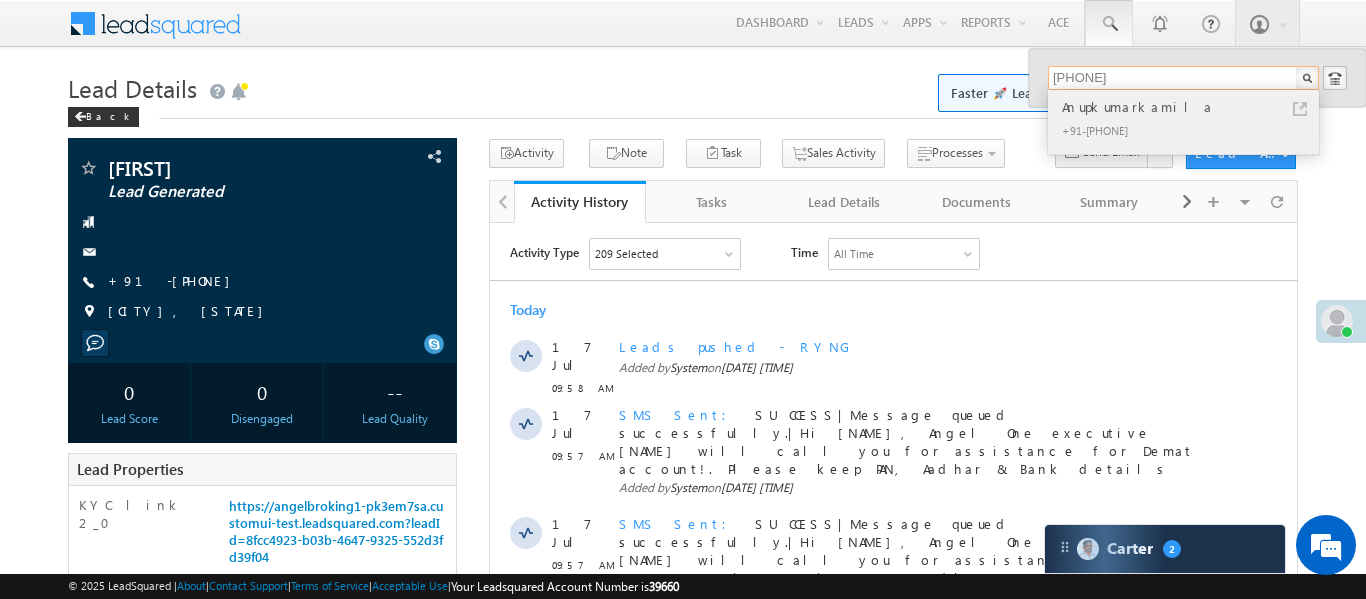 type on "9932928950" 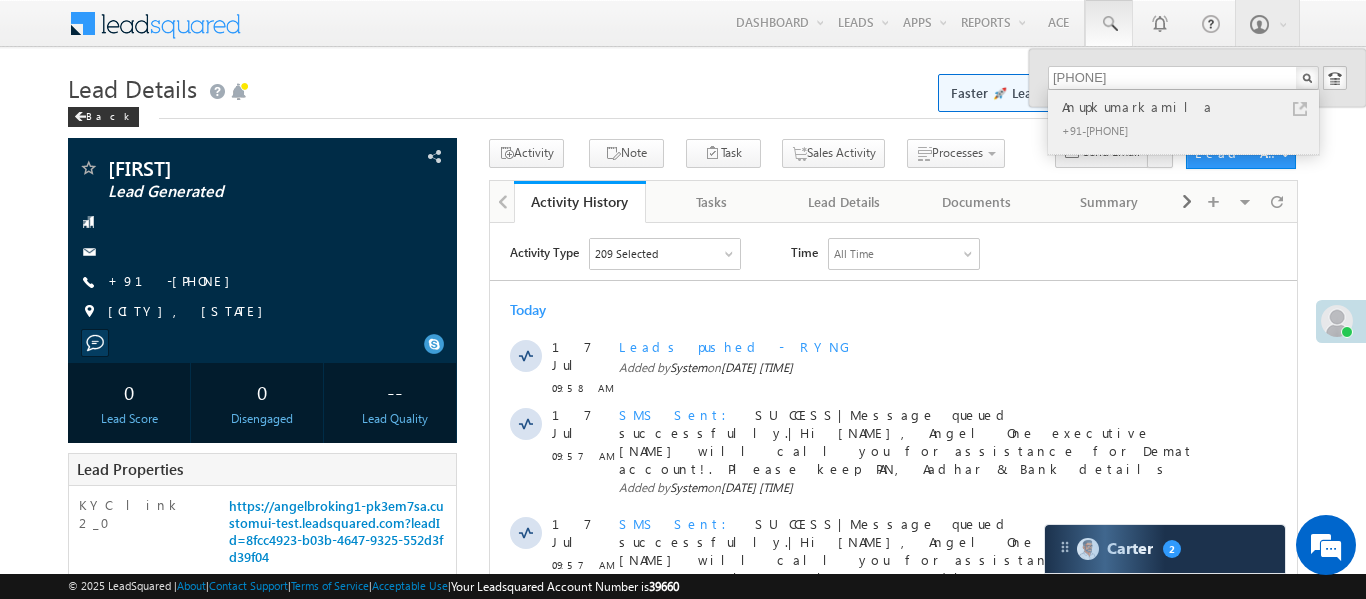click on "Anupkumarkamila" at bounding box center [1192, 107] 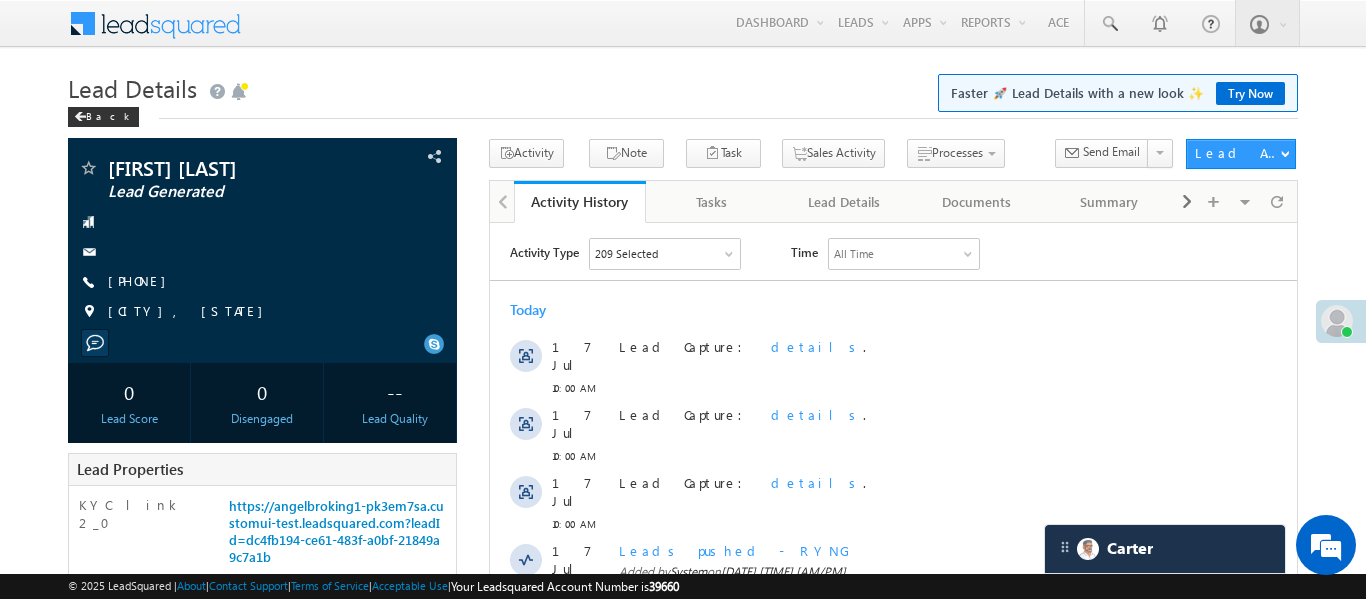 scroll, scrollTop: 0, scrollLeft: 0, axis: both 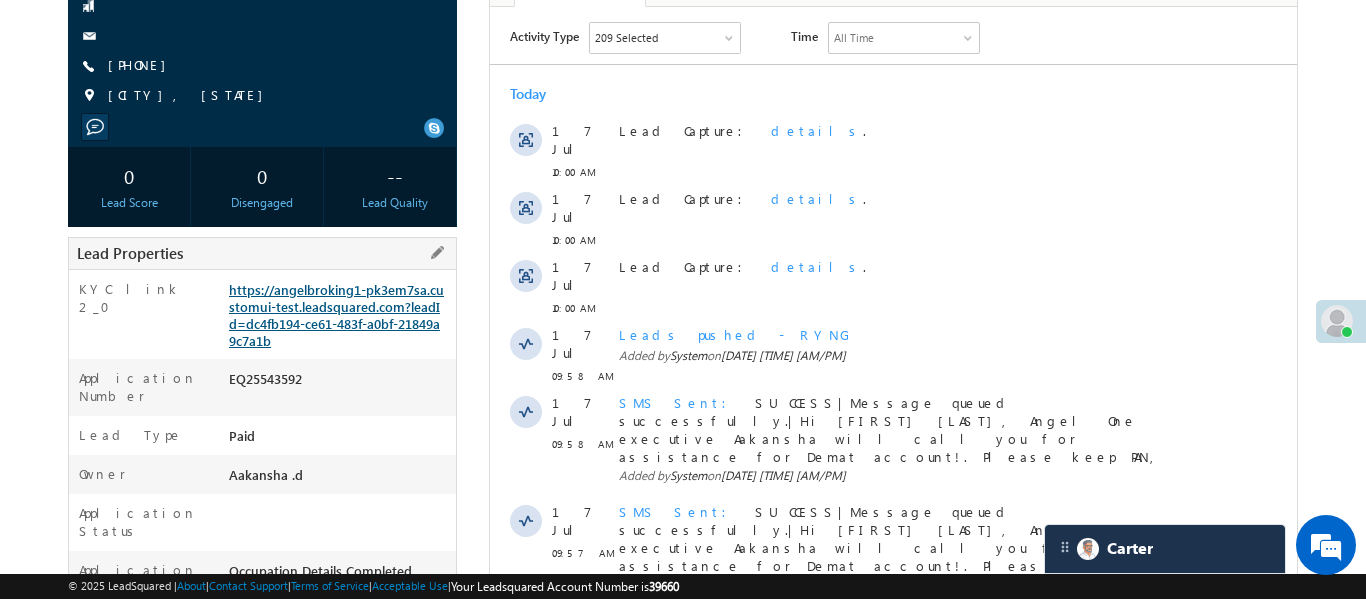 click on "https://angelbroking1-pk3em7sa.customui-test.leadsquared.com?leadId=dc4fb194-ce61-483f-a0bf-21849a9c7a1b" at bounding box center [336, 315] 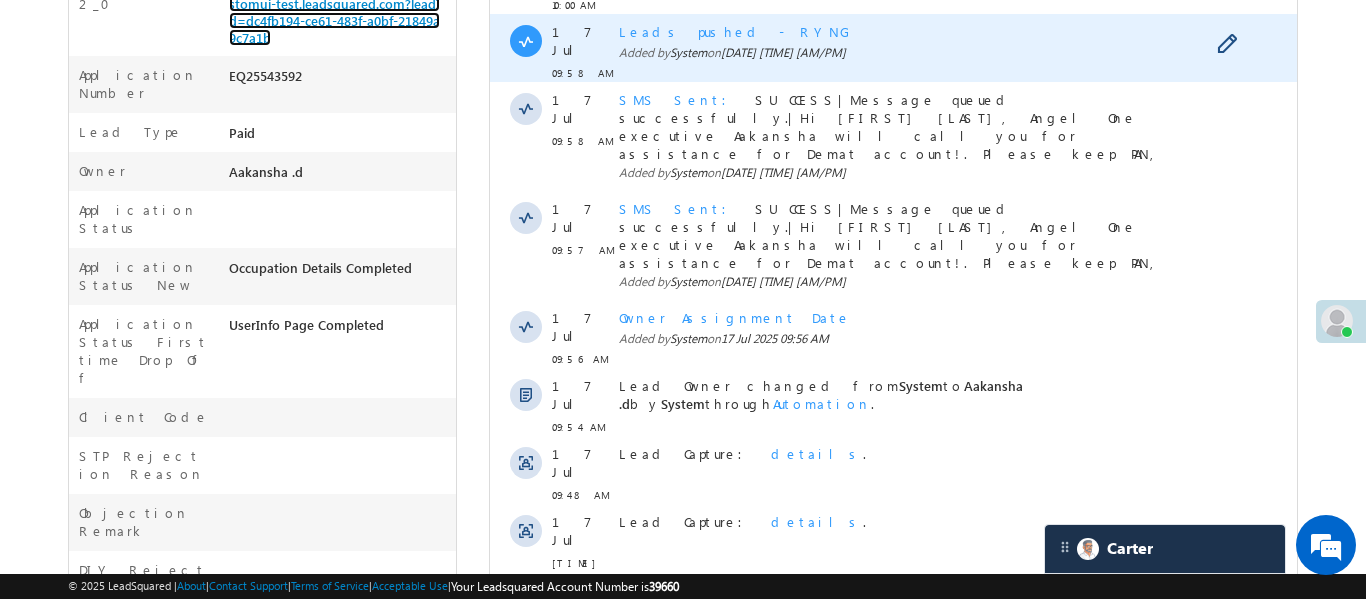 scroll, scrollTop: 693, scrollLeft: 0, axis: vertical 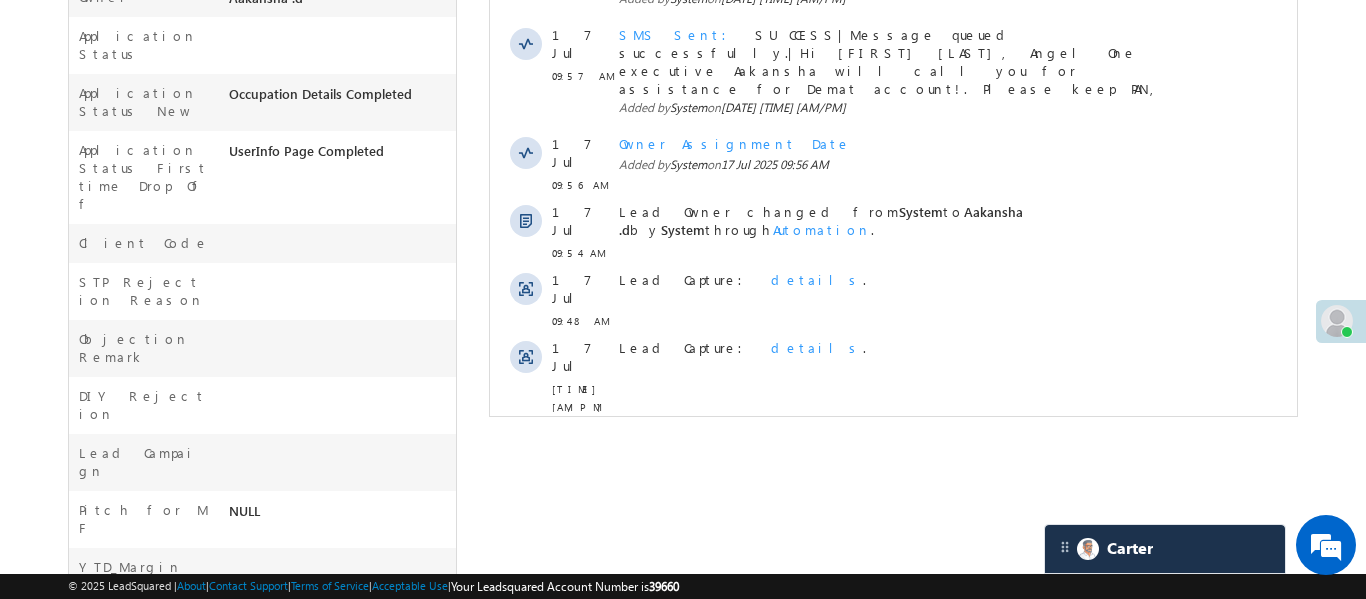 click on "Show More" at bounding box center [902, 451] 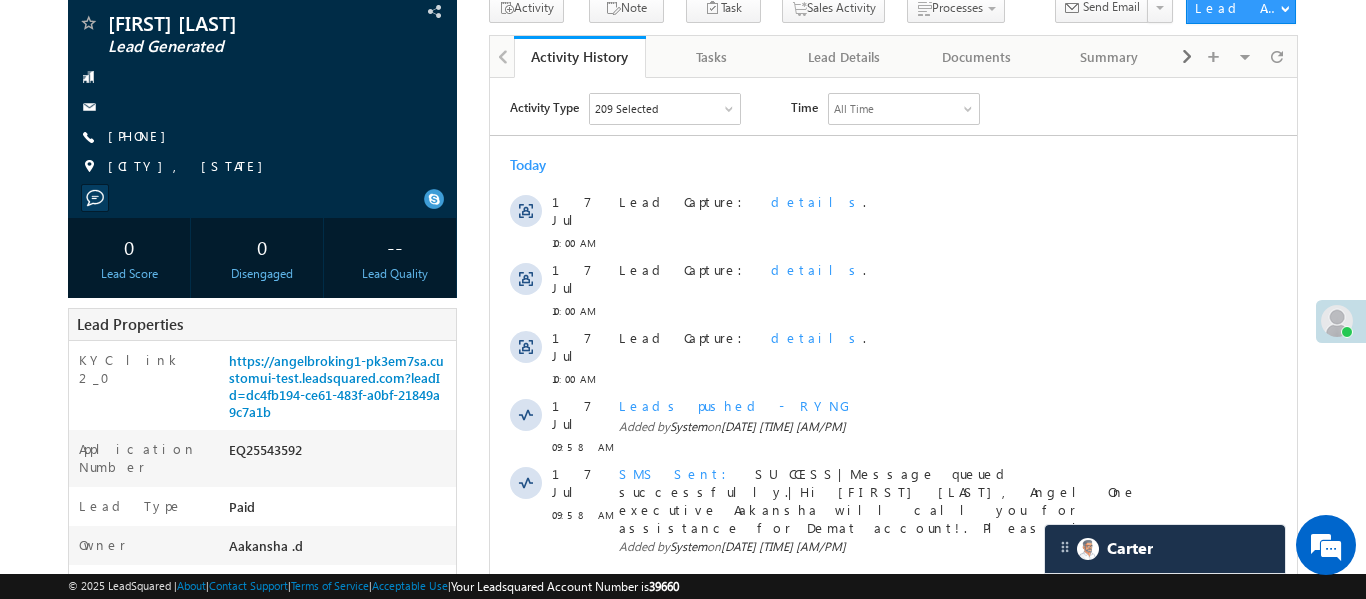 scroll, scrollTop: 138, scrollLeft: 0, axis: vertical 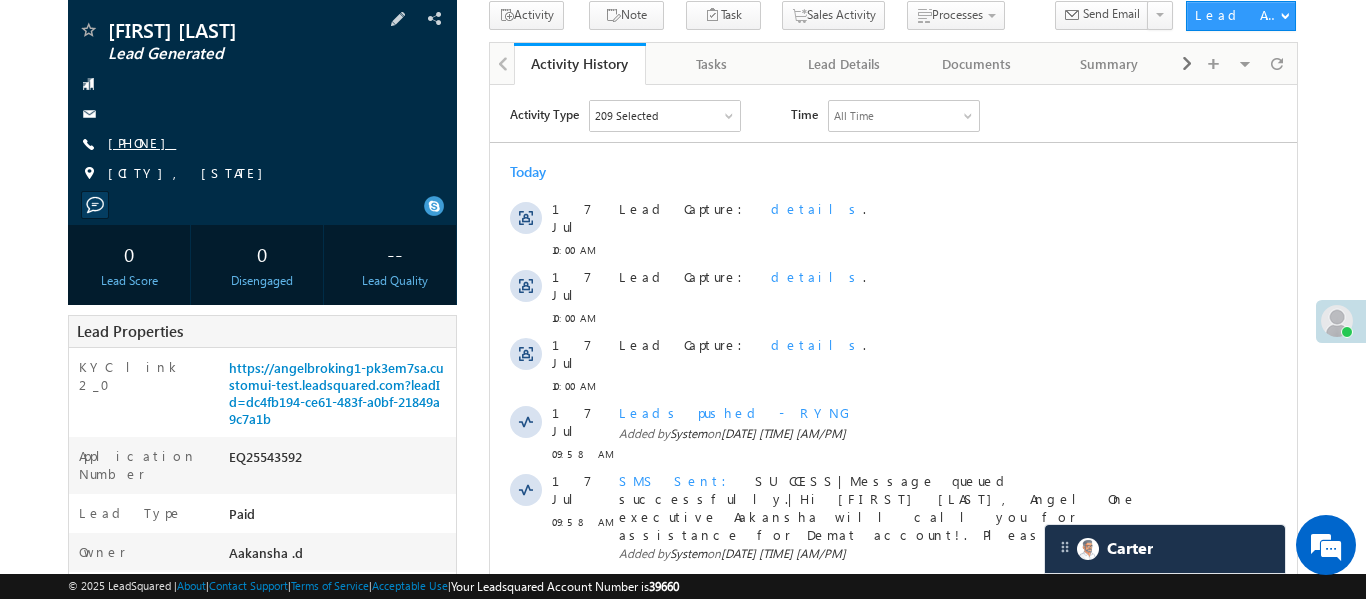 click on "[PHONE]" at bounding box center [142, 142] 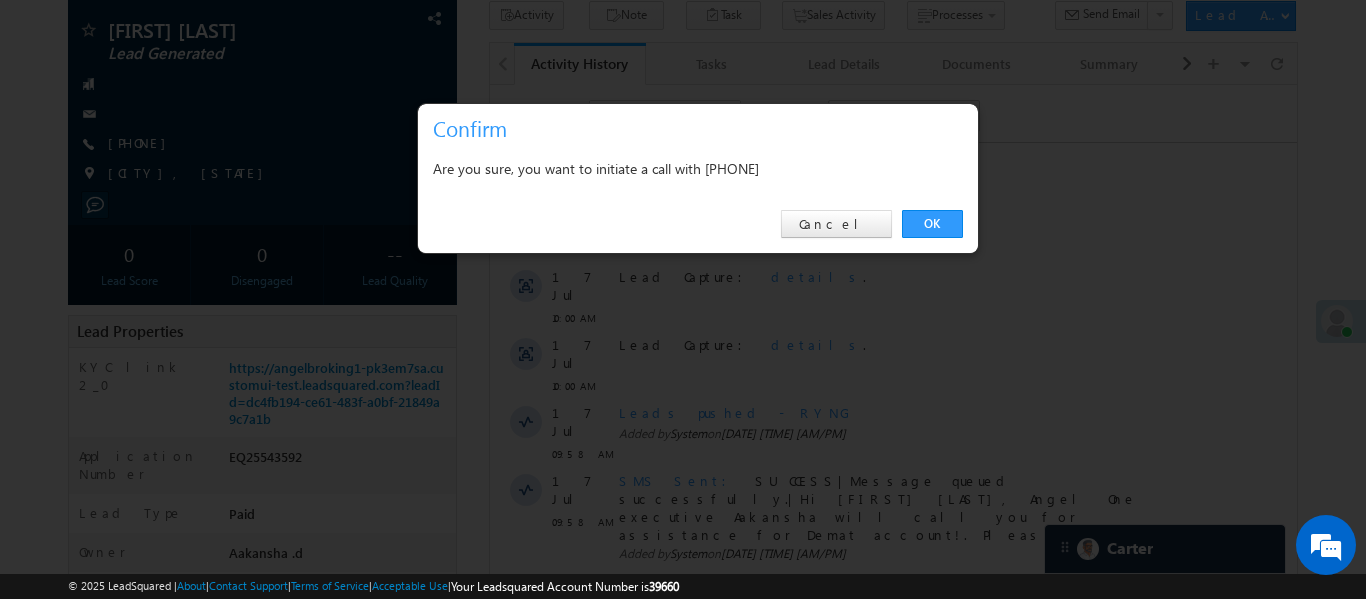 click on "Are you sure, you want to initiate a call with +91-7021553814" at bounding box center (698, 168) 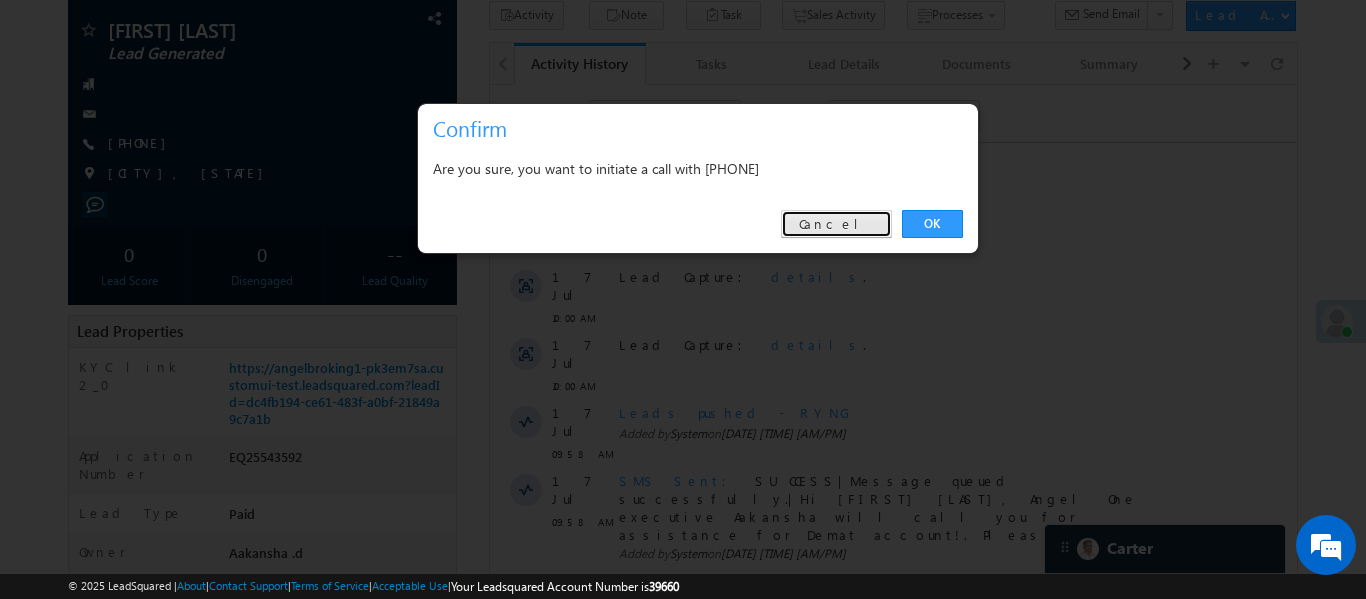 drag, startPoint x: 837, startPoint y: 219, endPoint x: 340, endPoint y: 128, distance: 505.2623 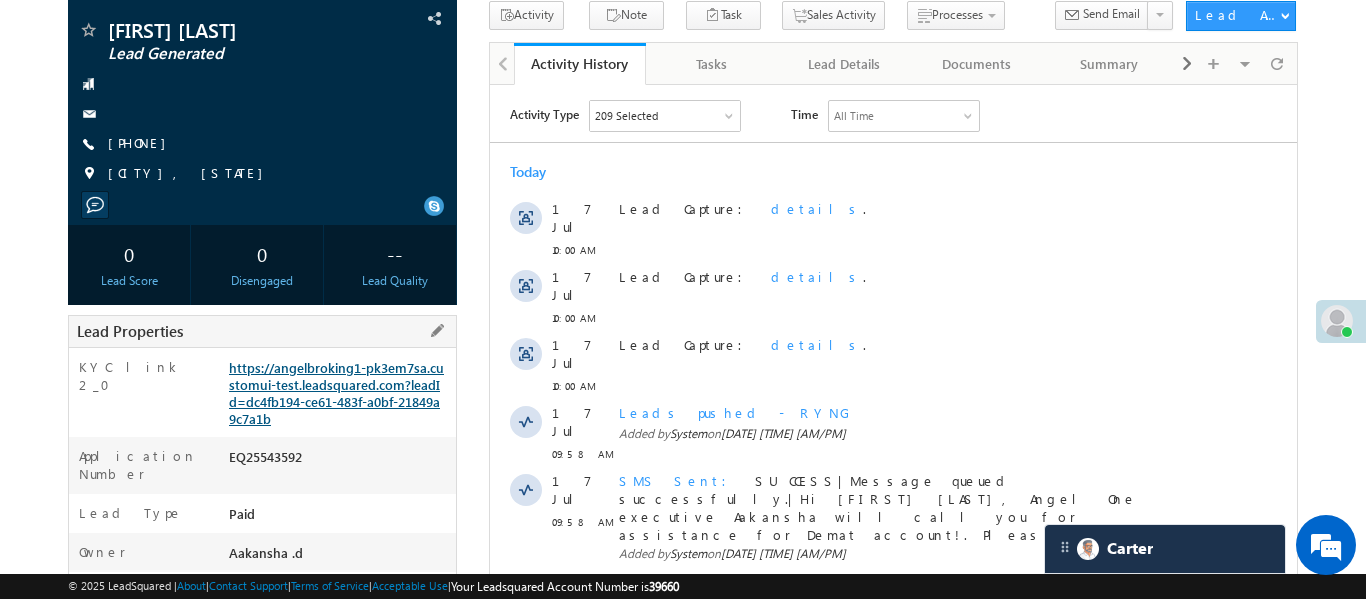 click on "https://angelbroking1-pk3em7sa.customui-test.leadsquared.com?leadId=dc4fb194-ce61-483f-a0bf-21849a9c7a1b" at bounding box center (336, 393) 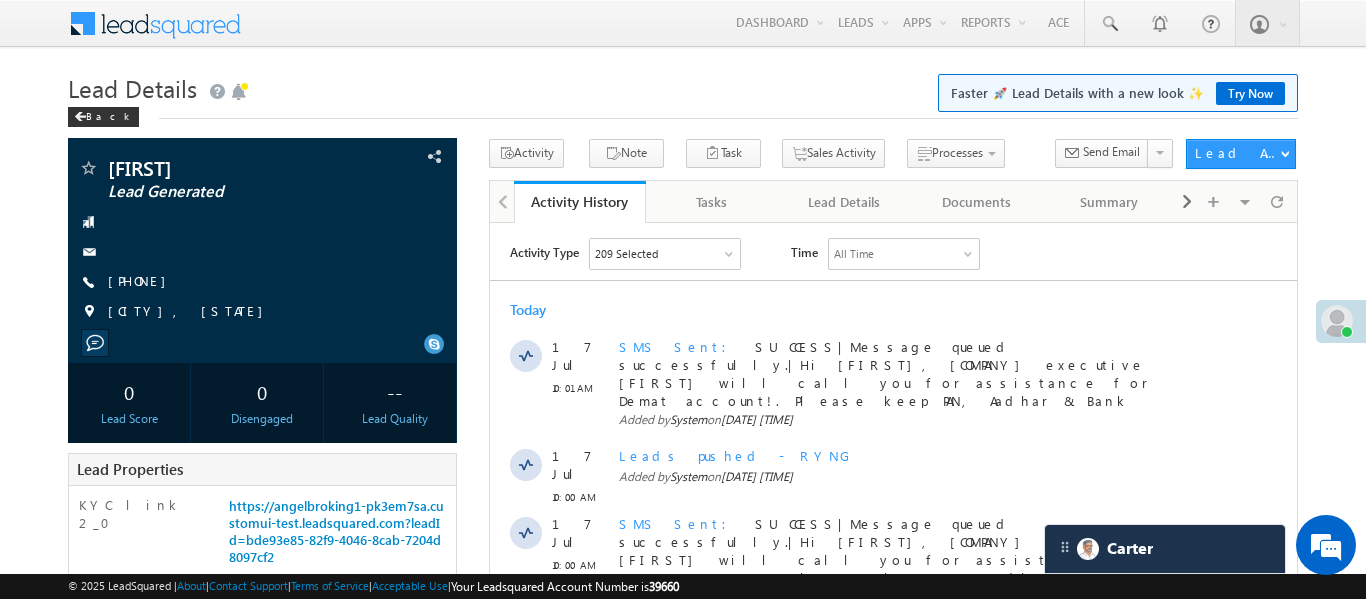 scroll, scrollTop: 0, scrollLeft: 0, axis: both 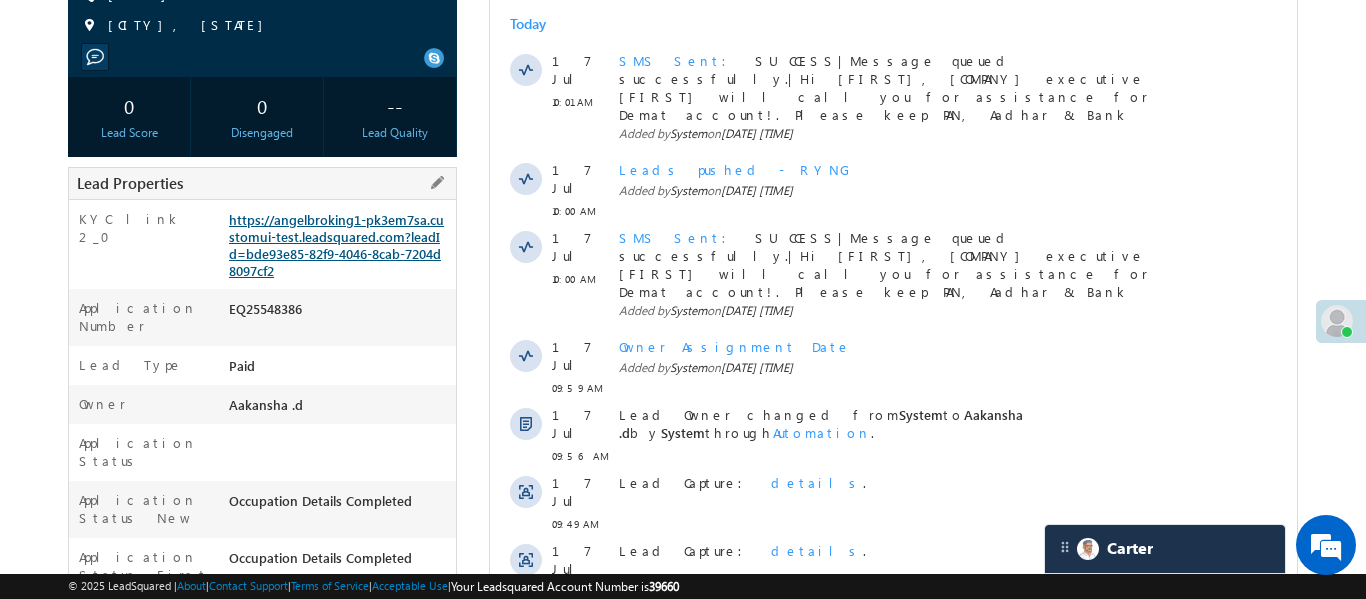 click on "https://angelbroking1-pk3em7sa.customui-test.leadsquared.com?leadId=bde93e85-82f9-4046-8cab-7204d8097cf2" at bounding box center [336, 245] 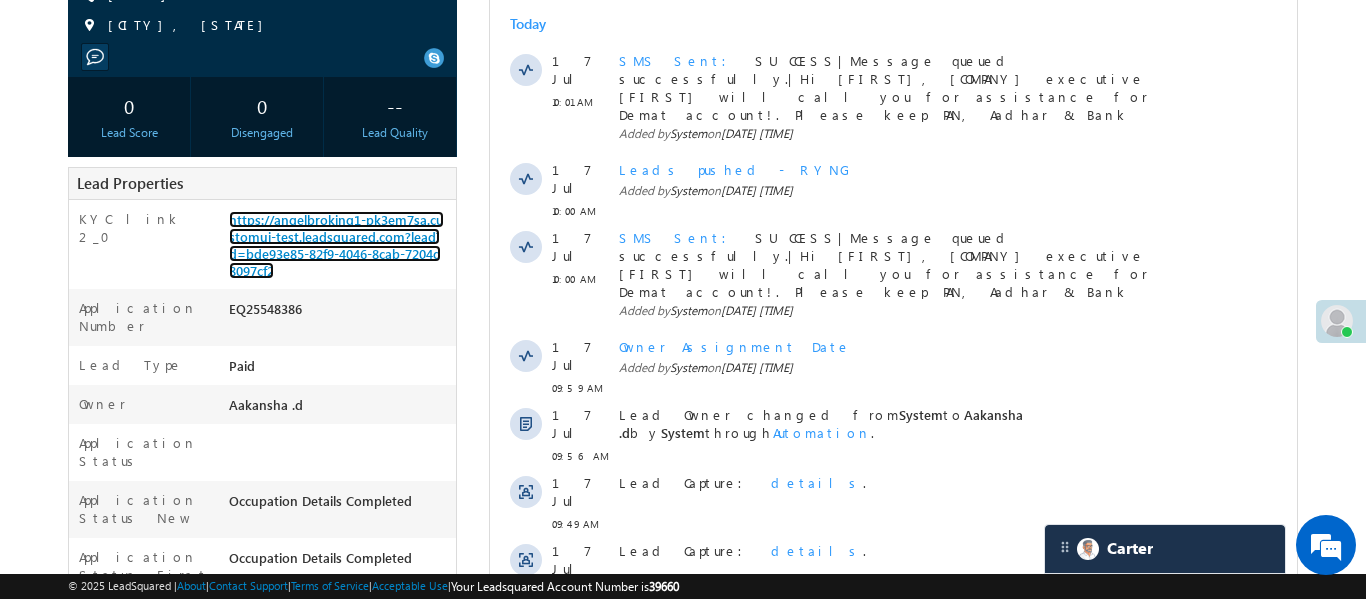 scroll, scrollTop: 26, scrollLeft: 0, axis: vertical 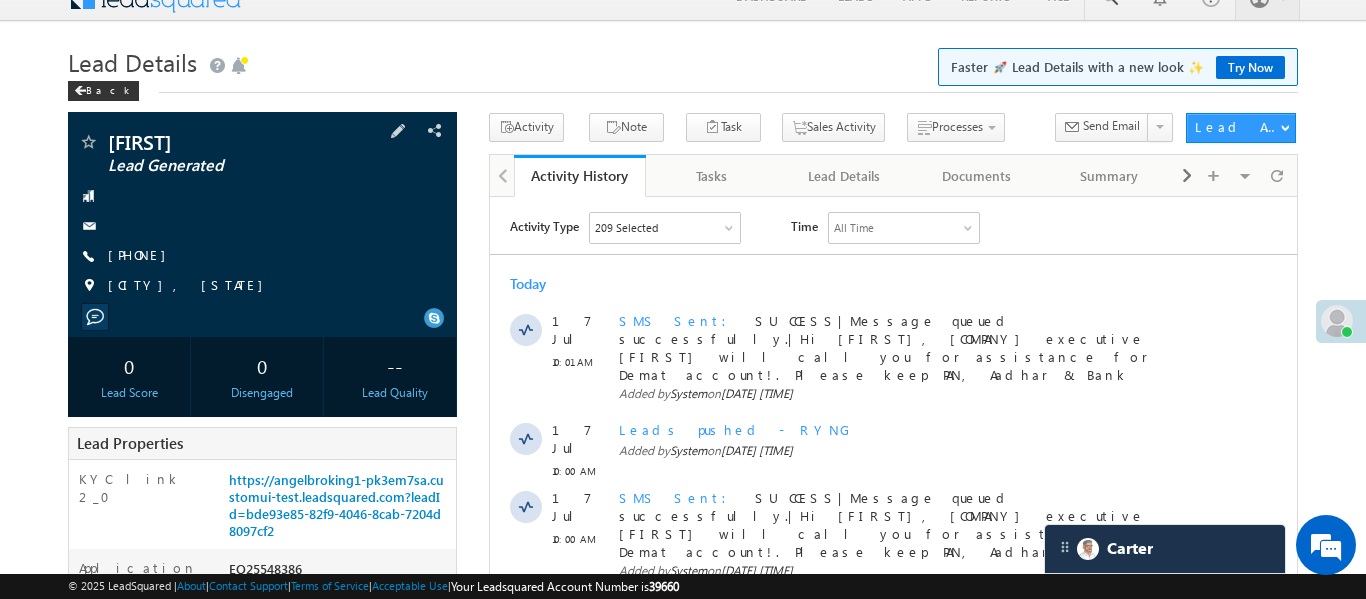click on "Aneesh
Lead Generated
+91-8610512943" at bounding box center (262, 219) 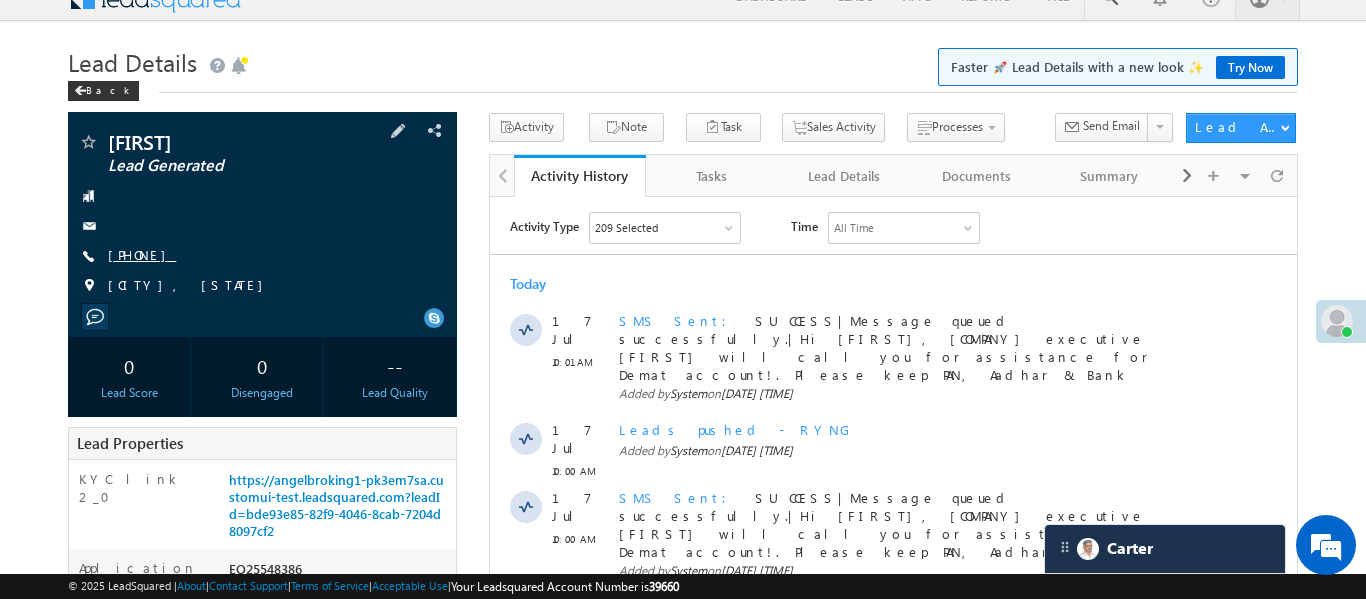 click on "+91-8610512943" at bounding box center [142, 254] 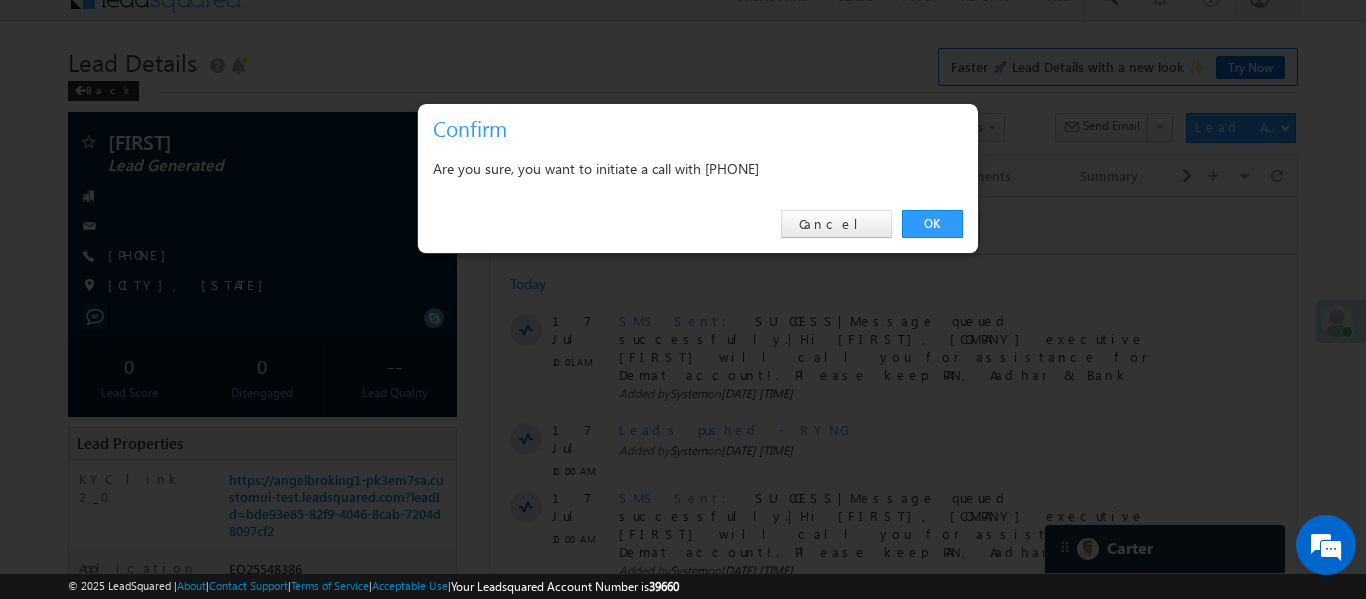 drag, startPoint x: 938, startPoint y: 217, endPoint x: 934, endPoint y: 198, distance: 19.416489 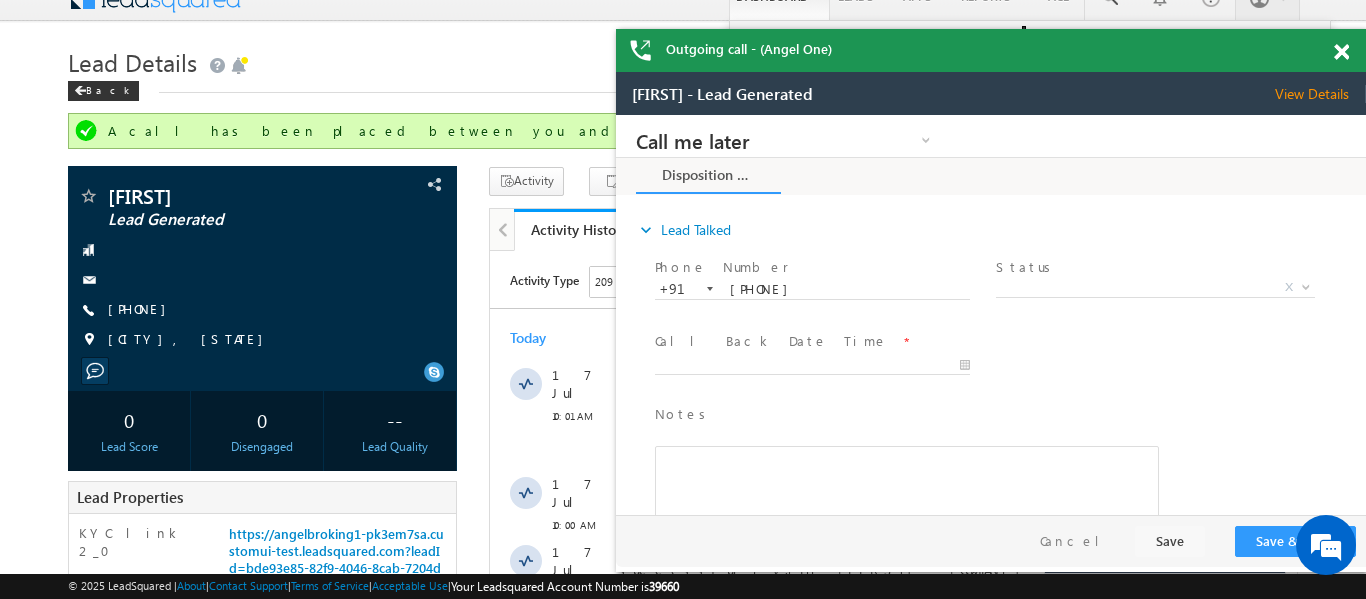 scroll, scrollTop: 0, scrollLeft: 0, axis: both 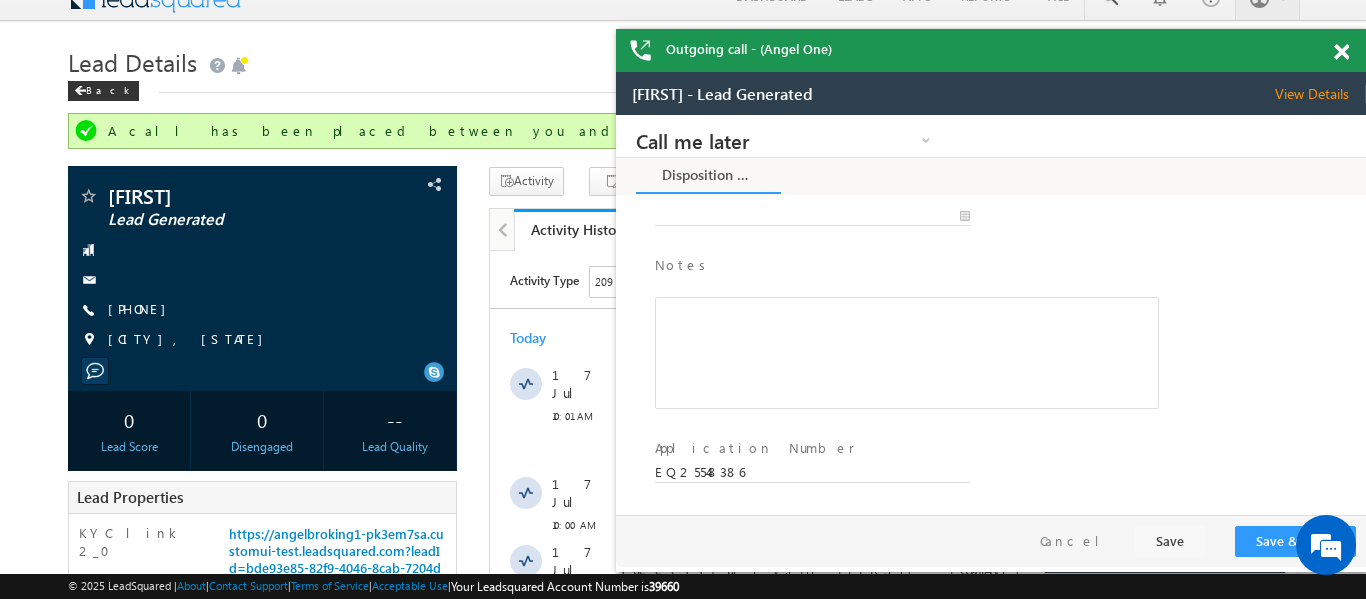 click at bounding box center (1341, 52) 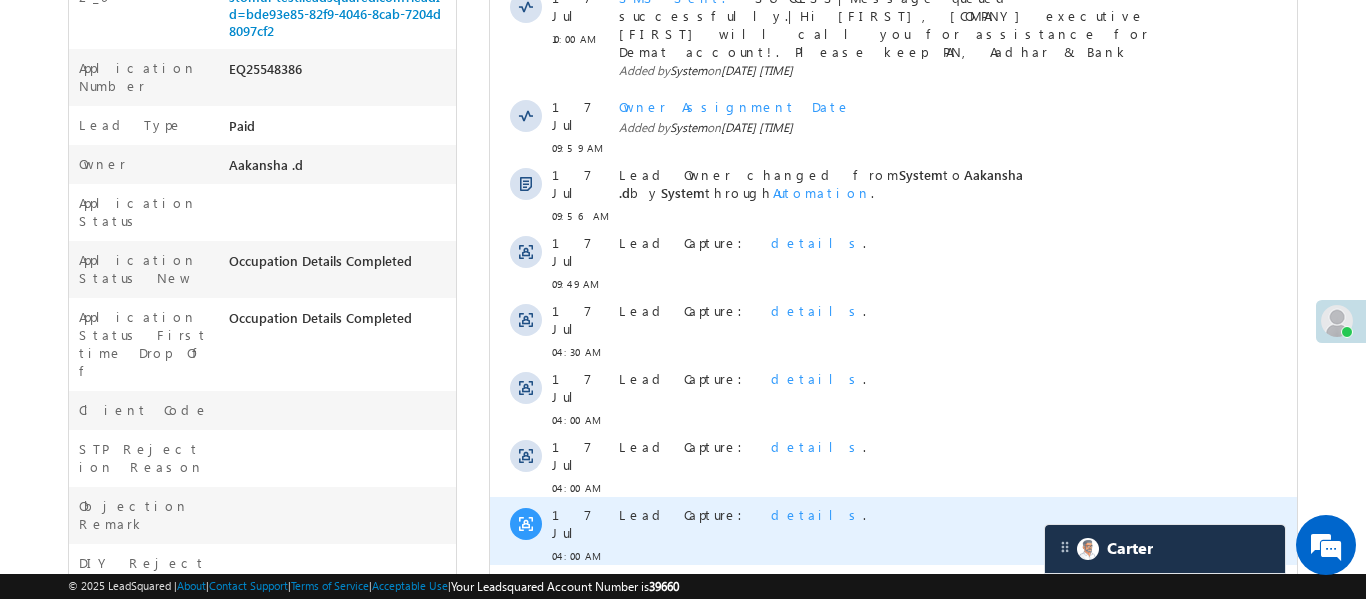 scroll, scrollTop: 583, scrollLeft: 0, axis: vertical 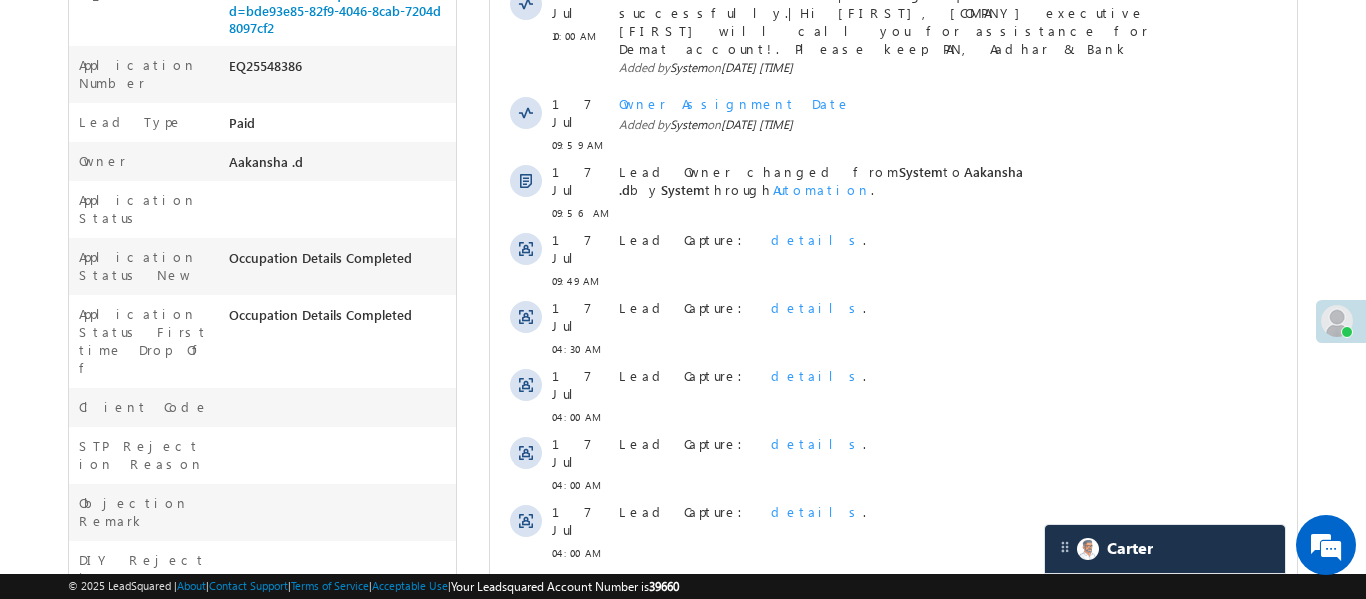 drag, startPoint x: 679, startPoint y: 461, endPoint x: 681, endPoint y: 473, distance: 12.165525 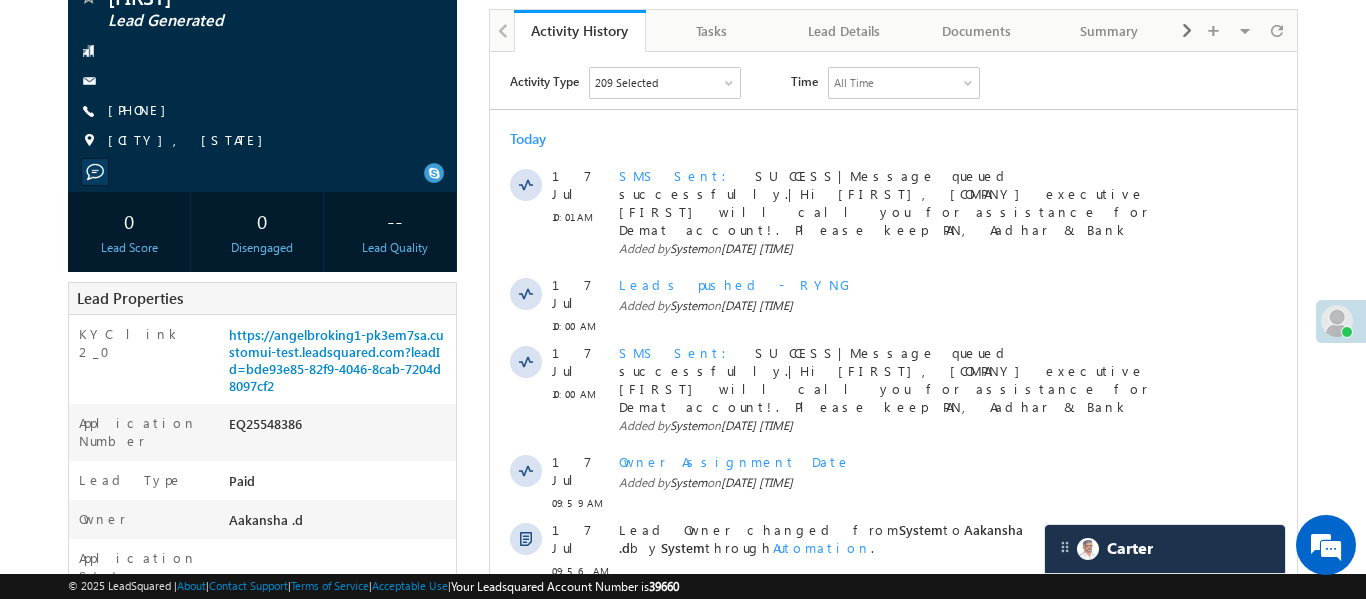 scroll, scrollTop: 0, scrollLeft: 0, axis: both 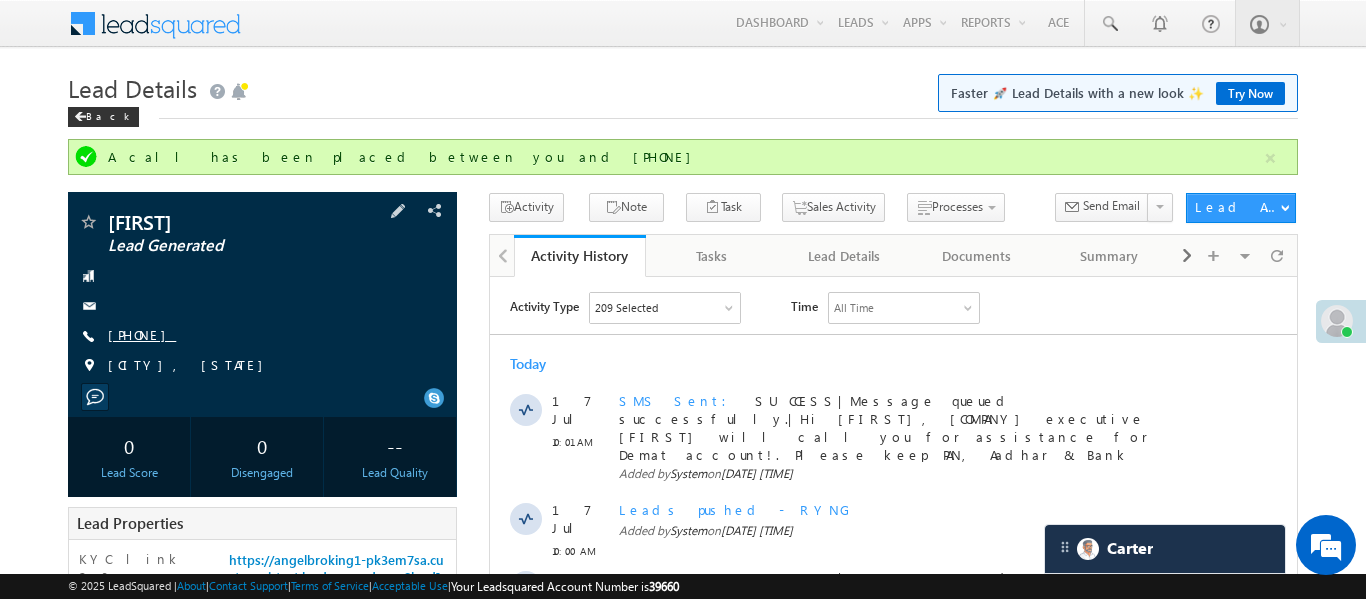 click on "[PHONE]" at bounding box center (142, 334) 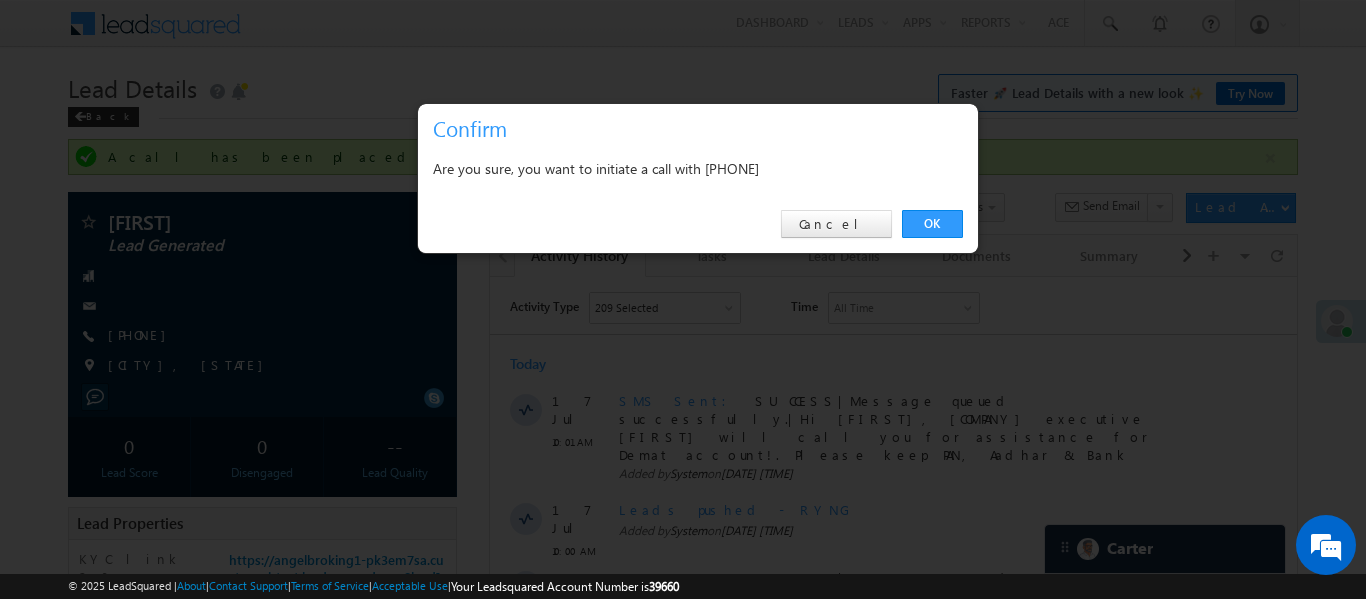 click on "Are you sure, you want to initiate a call with +91-8610512943" at bounding box center (698, 168) 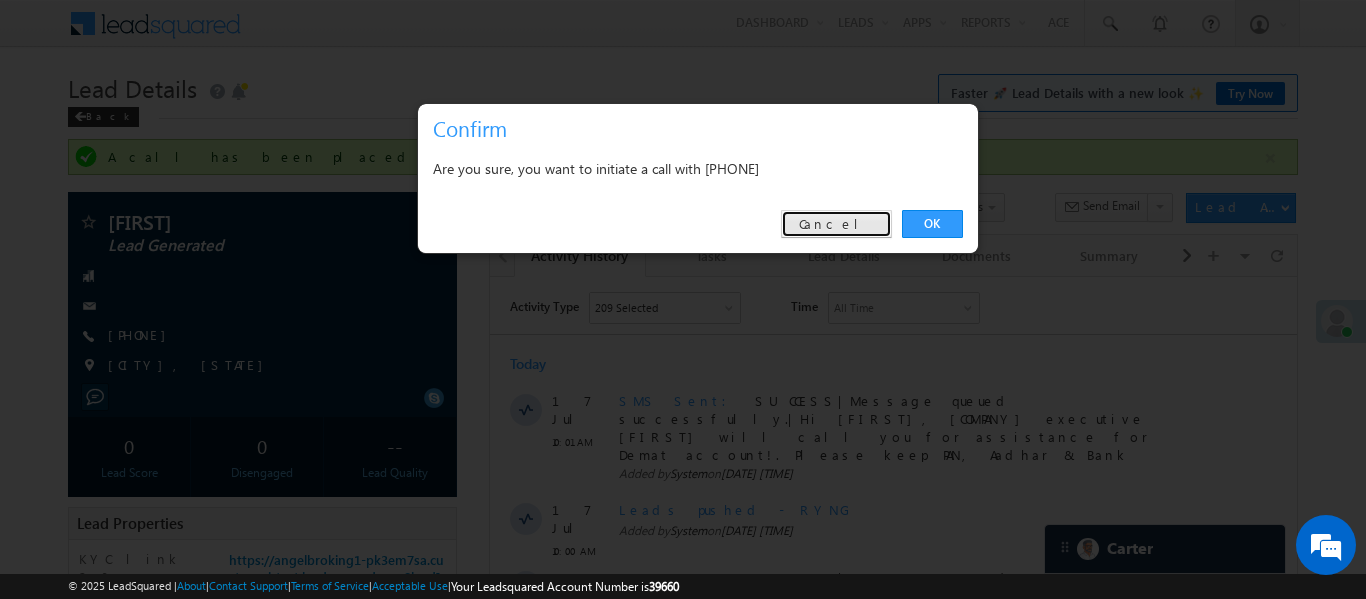 drag, startPoint x: 867, startPoint y: 232, endPoint x: 9, endPoint y: 125, distance: 864.6462 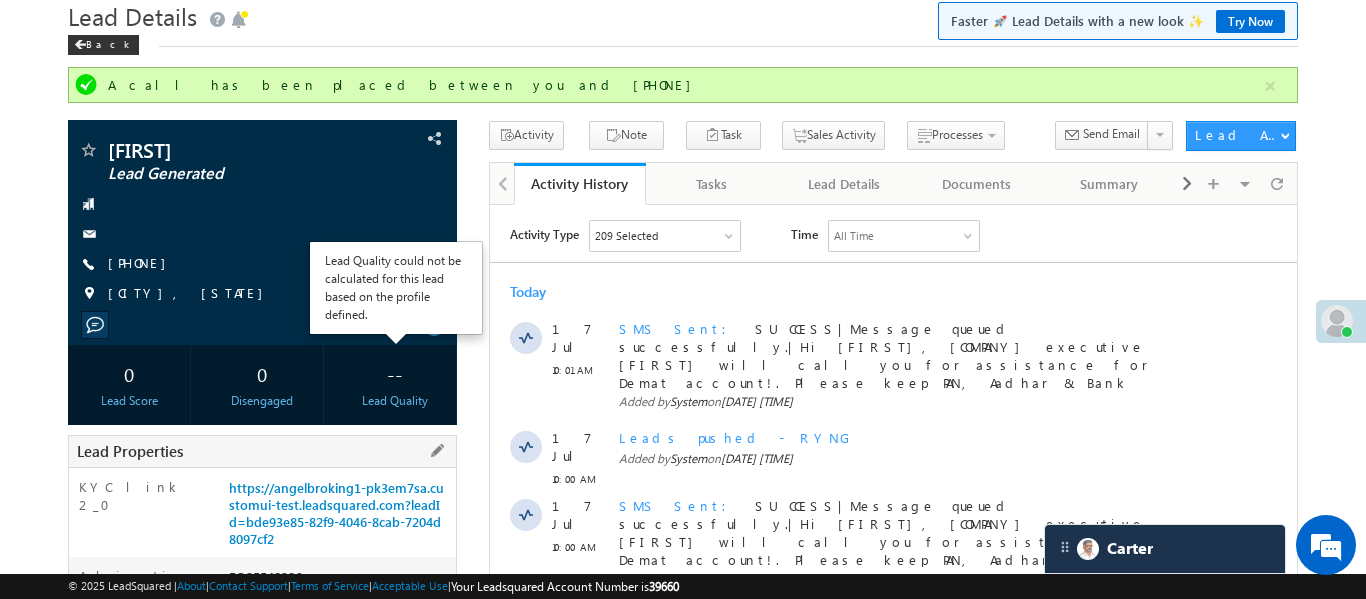 scroll, scrollTop: 88, scrollLeft: 0, axis: vertical 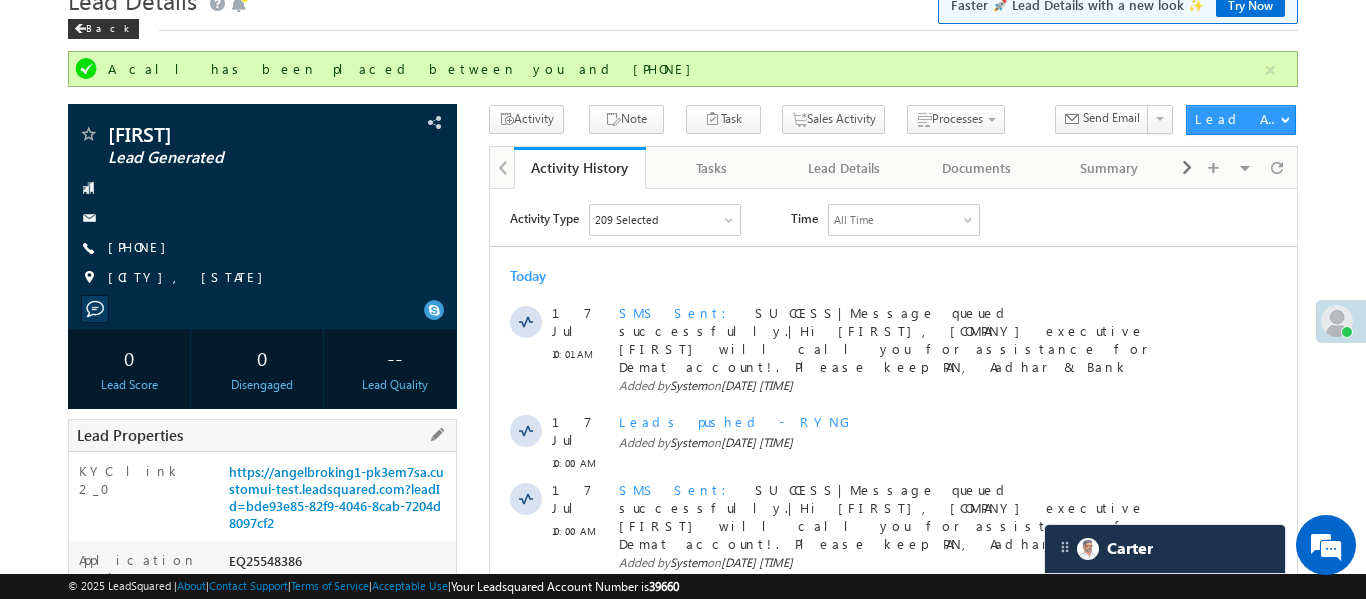 click on "KYC link 2_0
https://angelbroking1-pk3em7sa.customui-test.leadsquared.com?leadId=bde93e85-82f9-4046-8cab-7204d8097cf2" at bounding box center [262, 496] 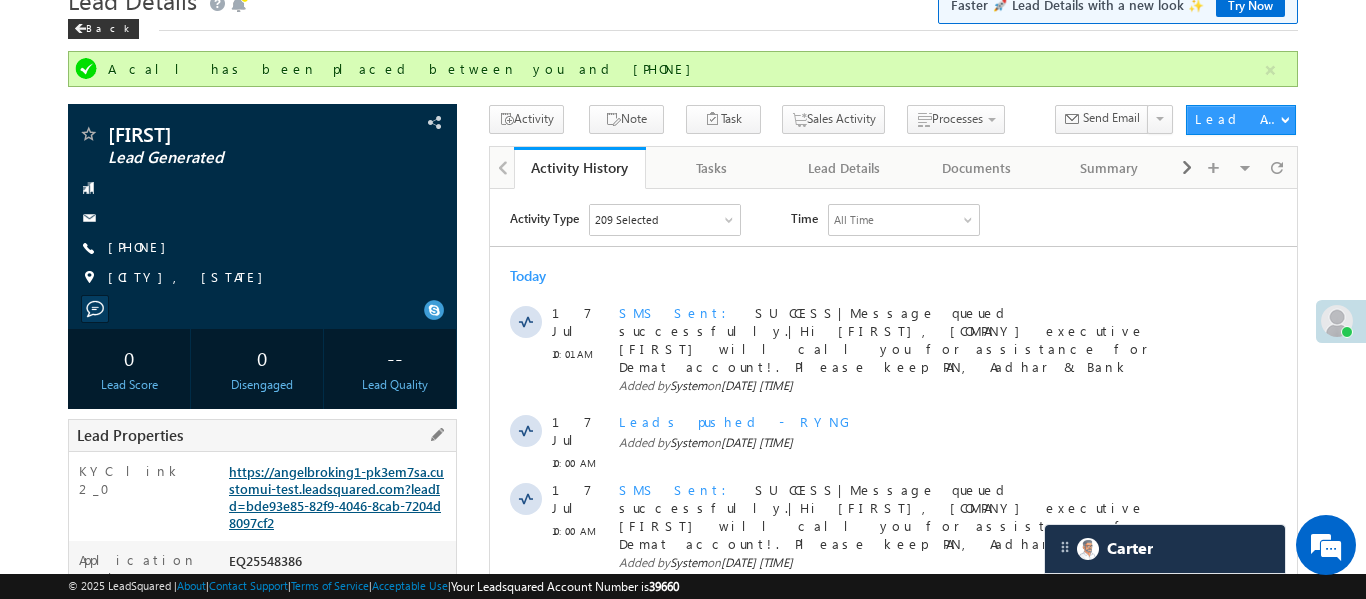 click on "https://angelbroking1-pk3em7sa.customui-test.leadsquared.com?leadId=bde93e85-82f9-4046-8cab-7204d8097cf2" at bounding box center (336, 497) 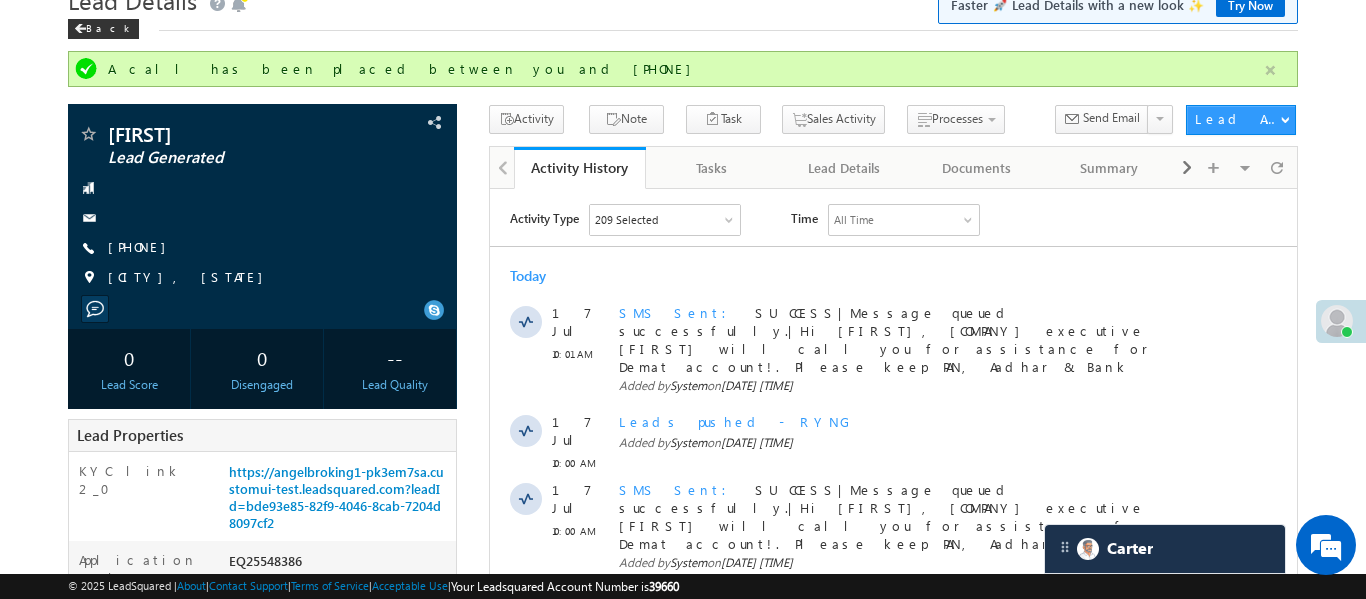 click at bounding box center [1270, 70] 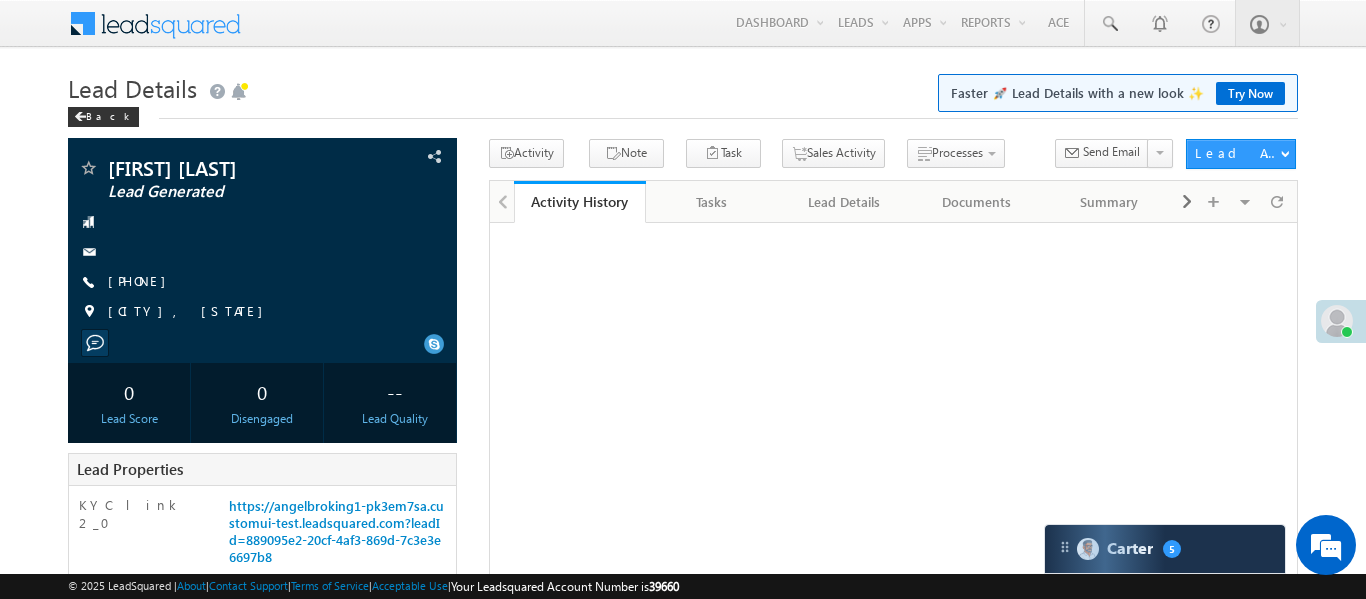 scroll, scrollTop: 0, scrollLeft: 0, axis: both 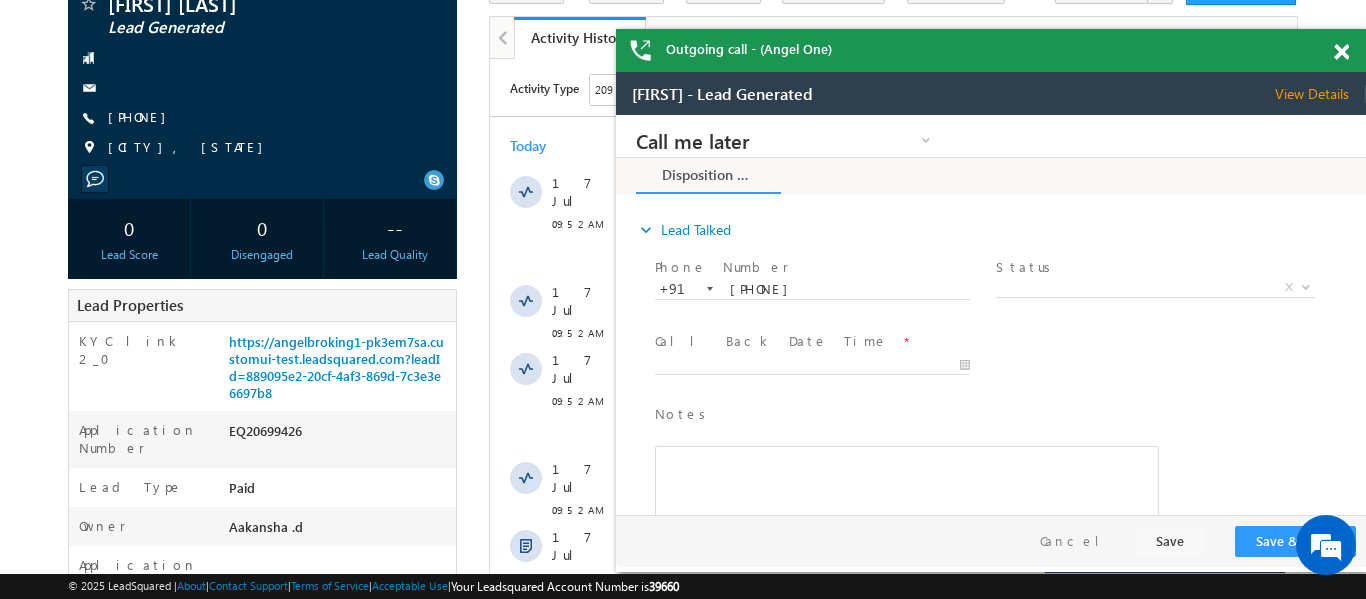 click at bounding box center [1341, 52] 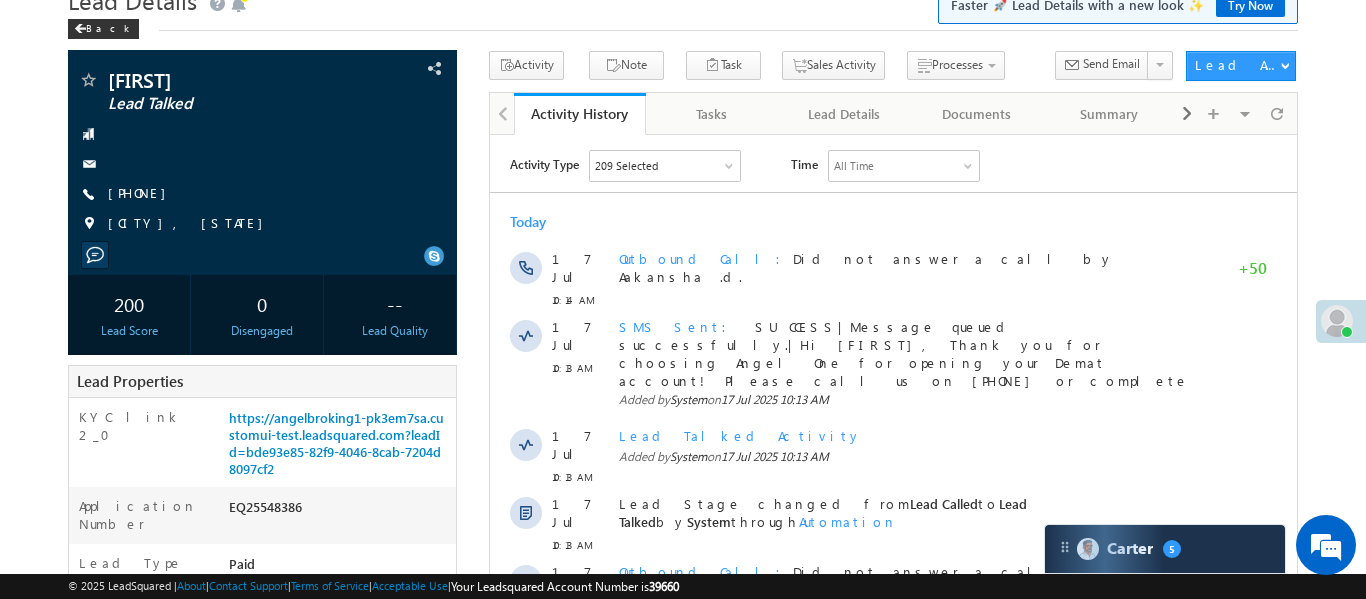 scroll, scrollTop: 0, scrollLeft: 0, axis: both 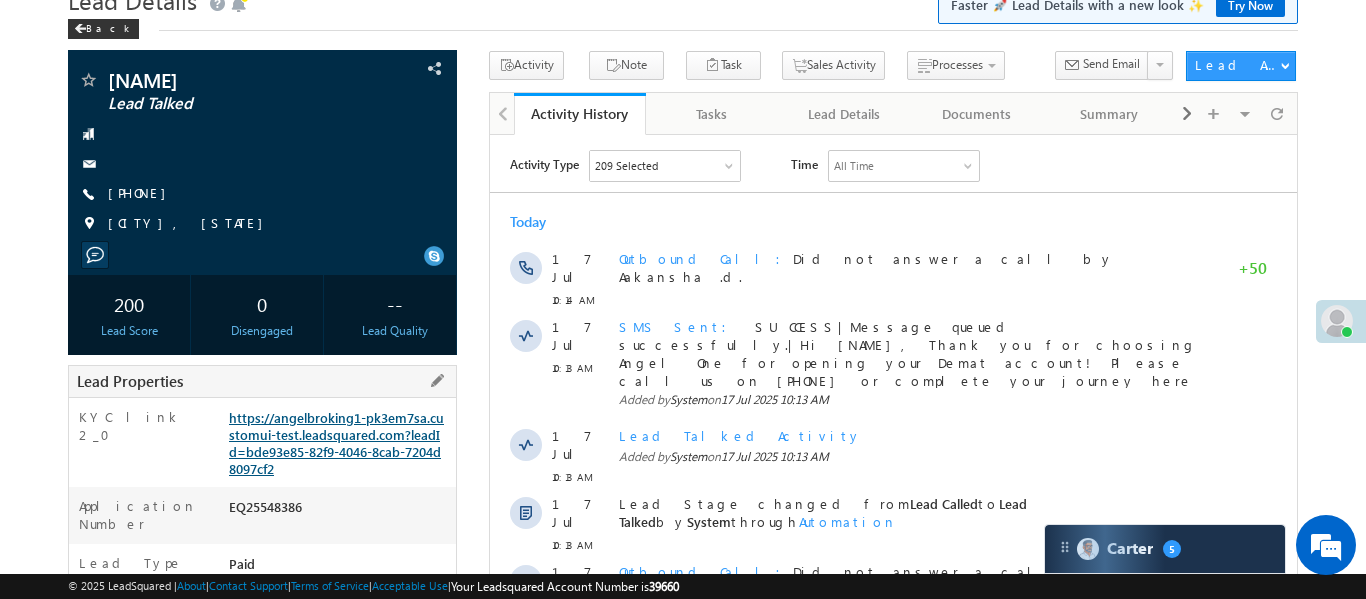 click on "https://angelbroking1-pk3em7sa.customui-test.leadsquared.com?leadId=bde93e85-82f9-4046-8cab-7204d8097cf2" at bounding box center [336, 443] 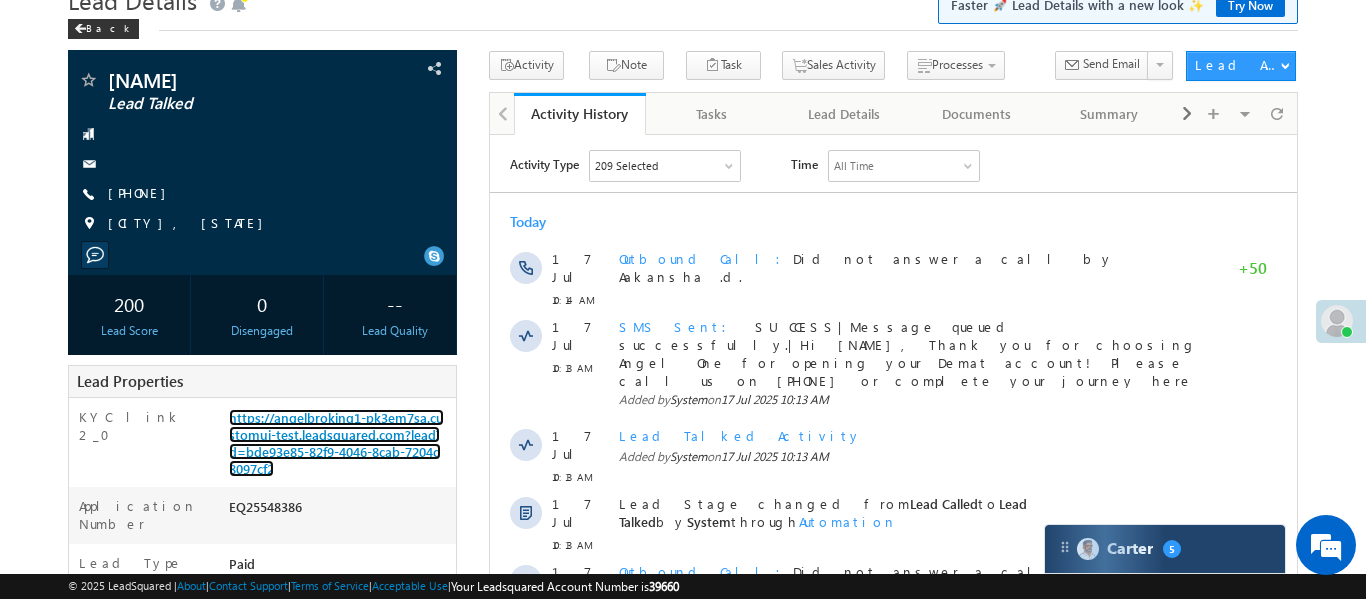 scroll, scrollTop: 0, scrollLeft: 0, axis: both 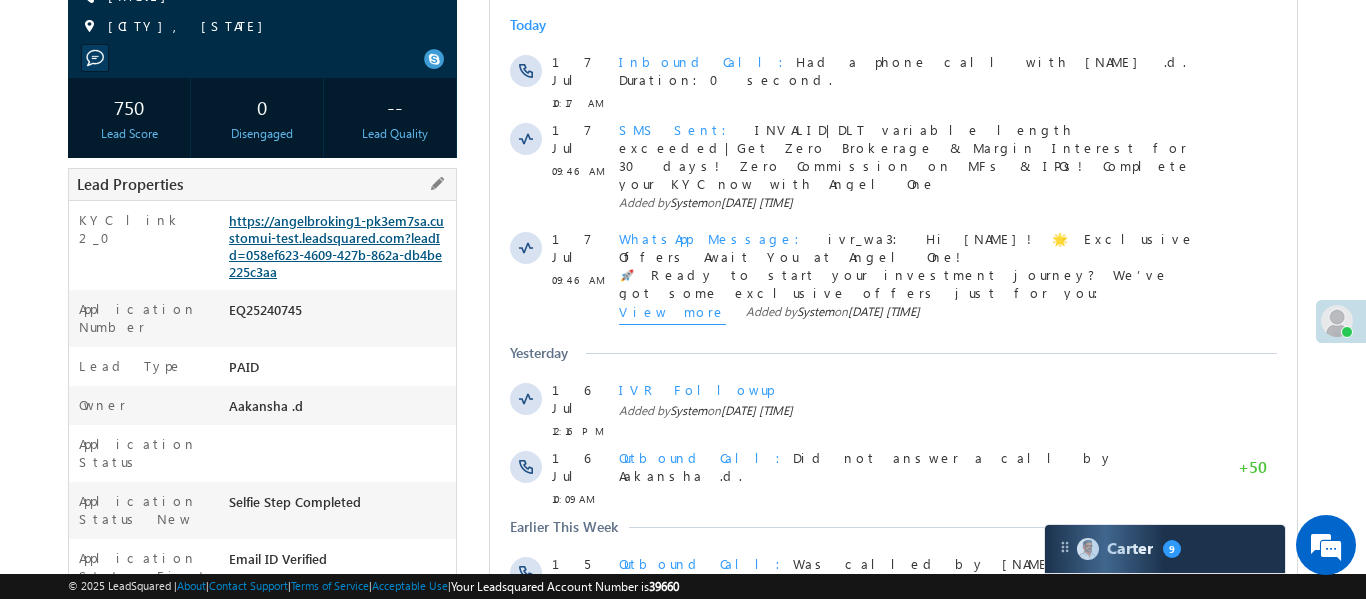 click on "KYC link 2_0
https://angelbroking1-pk3em7sa.customui-test.leadsquared.com?leadId=058ef623-4609-427b-862a-db4be225c3aa" at bounding box center (262, 245) 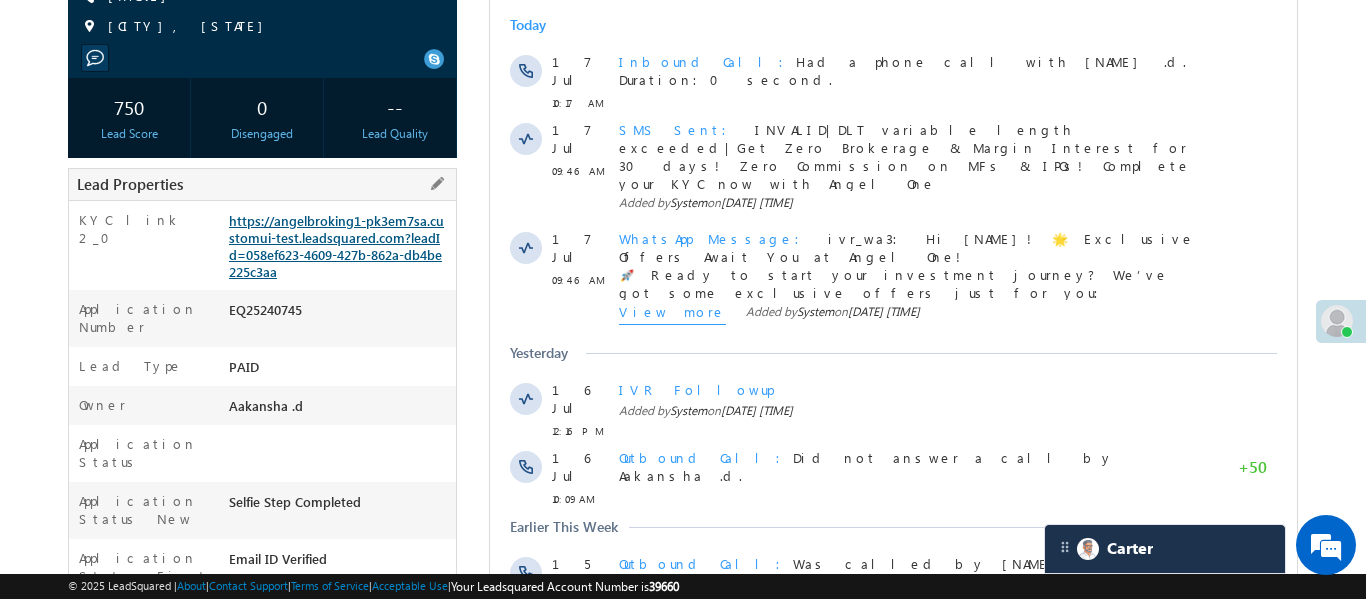 scroll, scrollTop: 0, scrollLeft: 0, axis: both 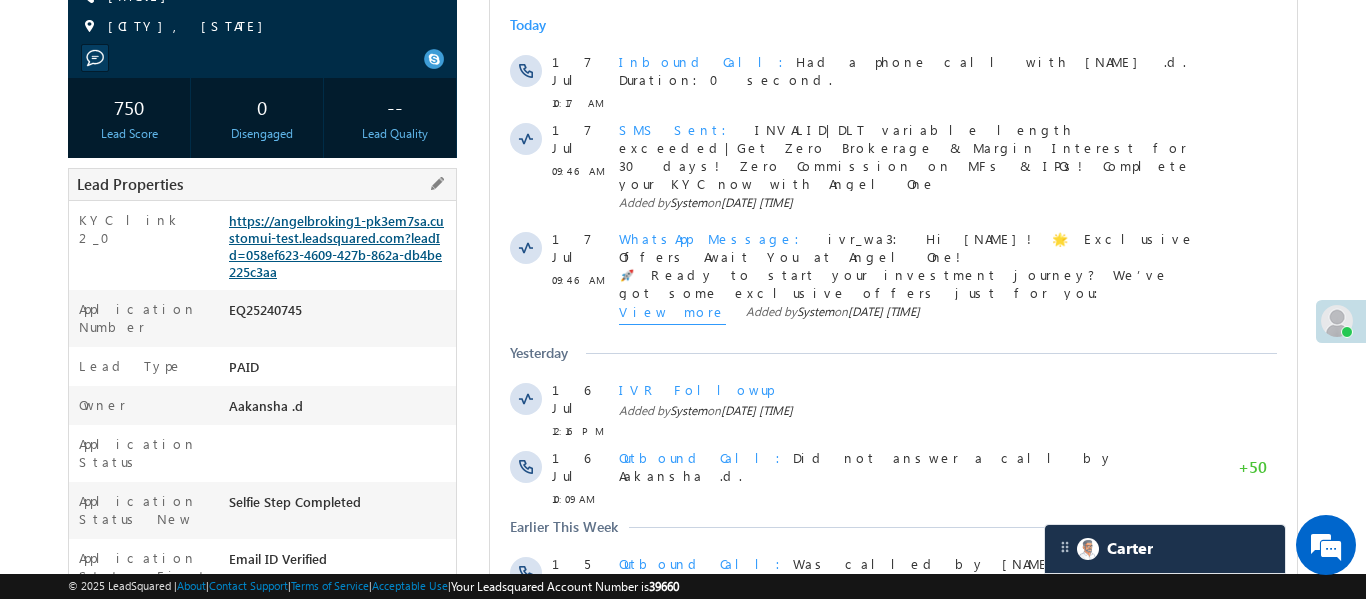 click on "https://angelbroking1-pk3em7sa.customui-test.leadsquared.com?leadId=058ef623-4609-427b-862a-db4be225c3aa" at bounding box center (336, 246) 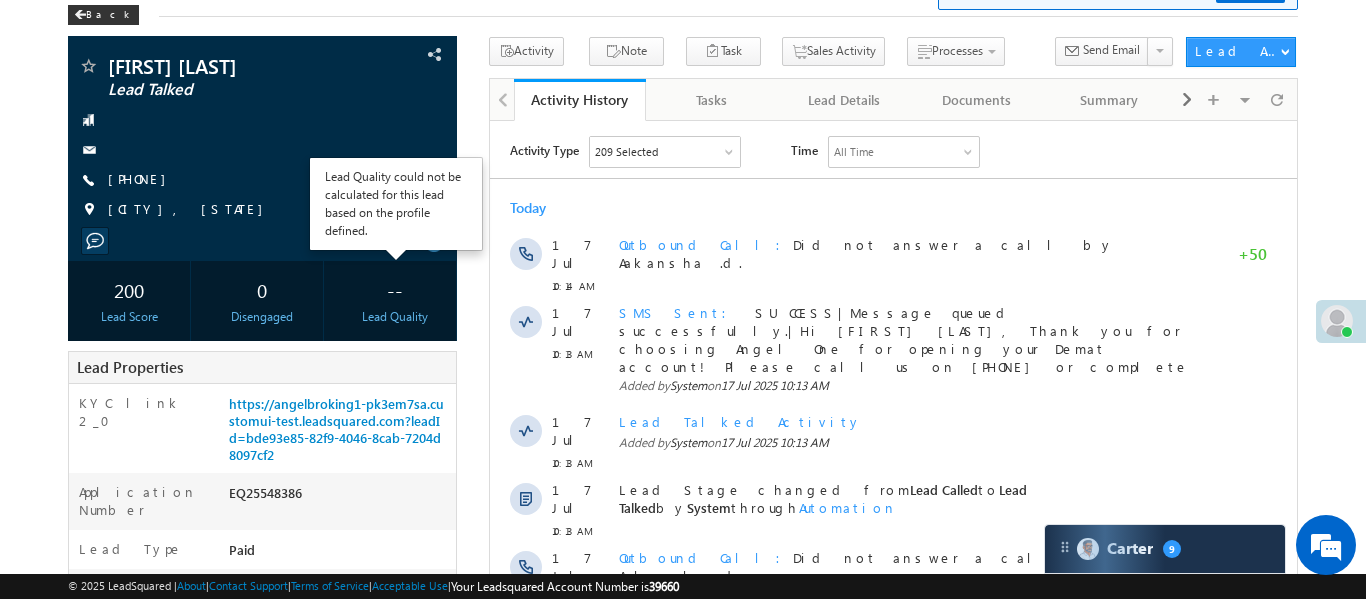 scroll, scrollTop: 0, scrollLeft: 0, axis: both 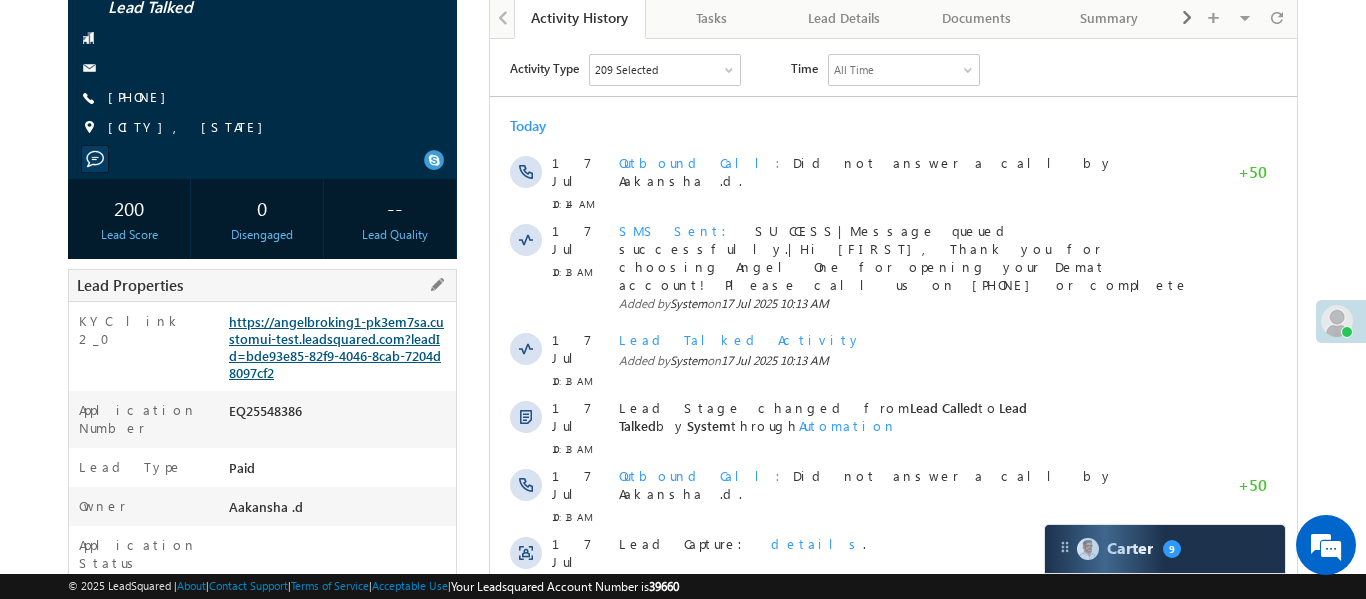 click on "https://angelbroking1-pk3em7sa.customui-test.leadsquared.com?leadId=bde93e85-82f9-4046-8cab-7204d8097cf2" at bounding box center (336, 347) 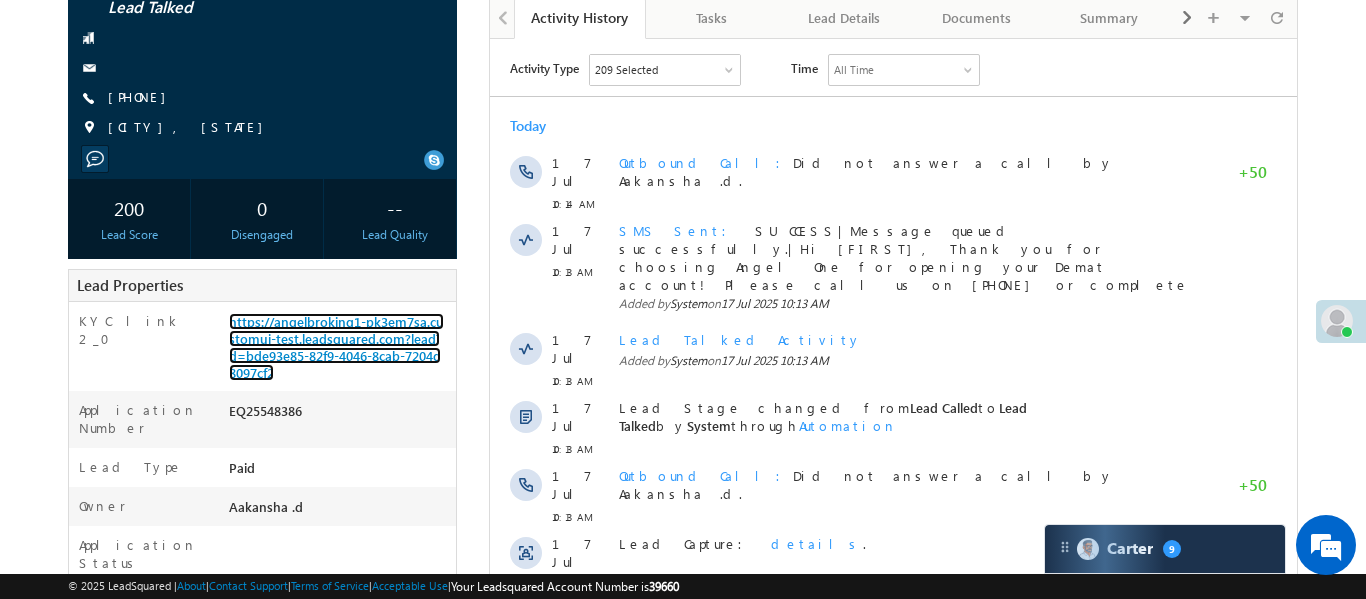 scroll, scrollTop: 0, scrollLeft: 0, axis: both 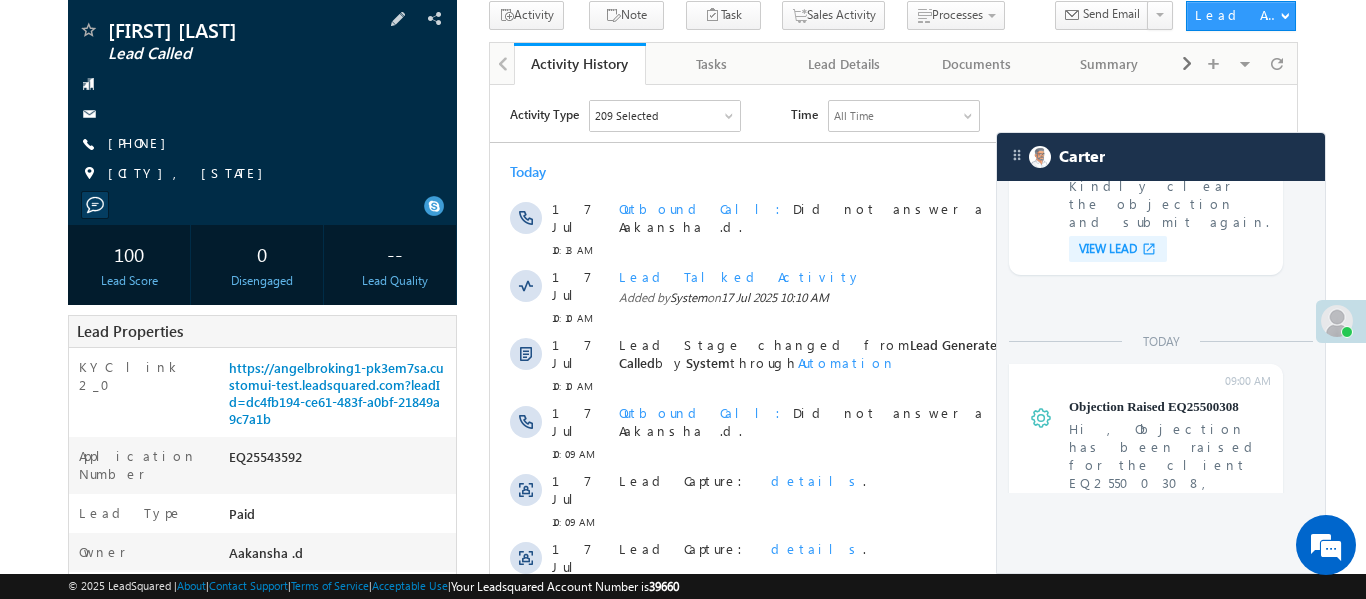 click on "Divya Laxman chavan
Lead Called
+91-7021553814
CHALTHAN, GUJARAT" at bounding box center [262, 107] 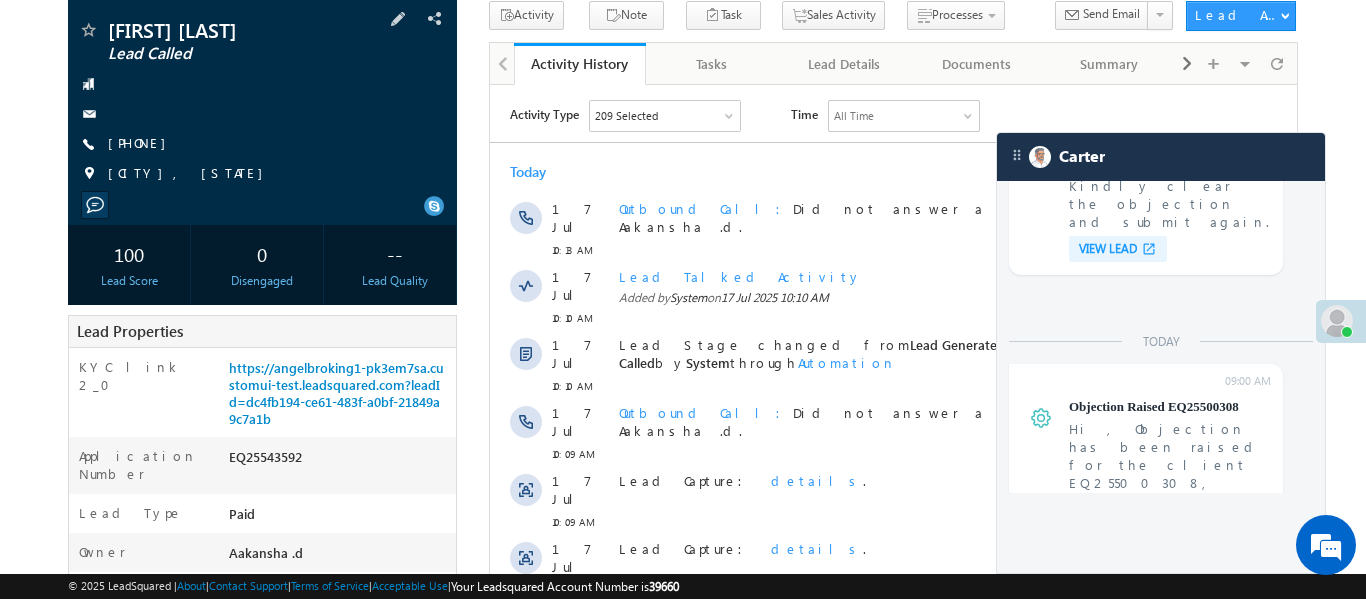 click on "+91-7021553814" at bounding box center [142, 144] 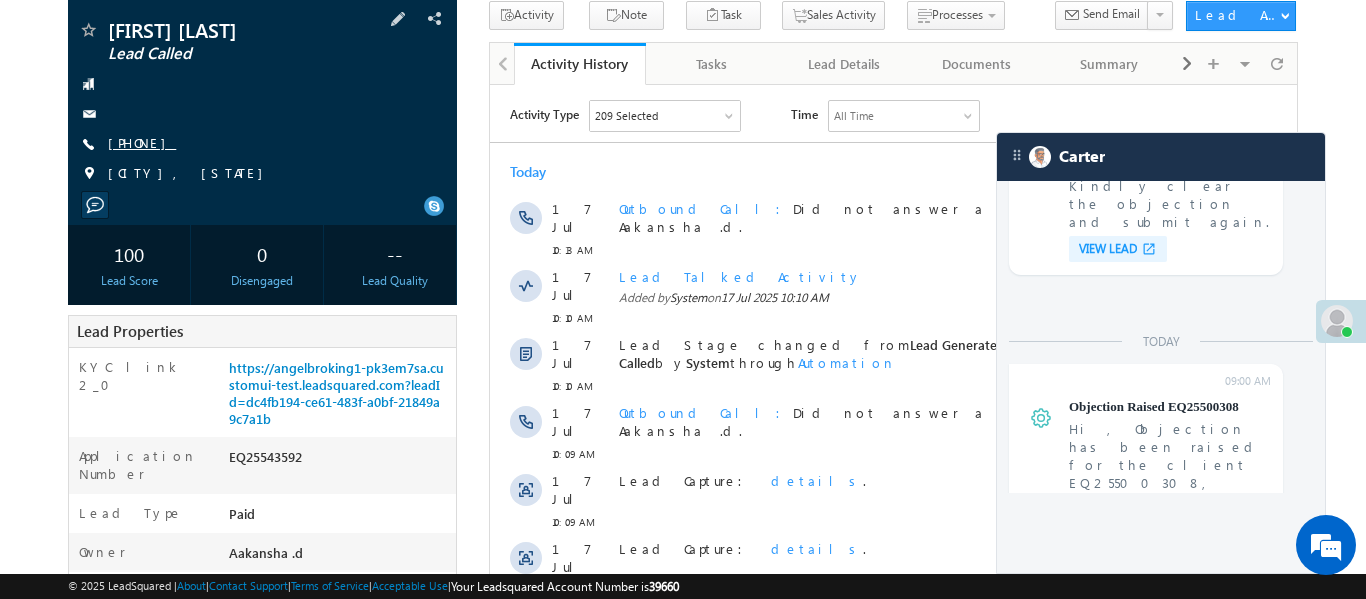 click on "+91-7021553814" at bounding box center [142, 142] 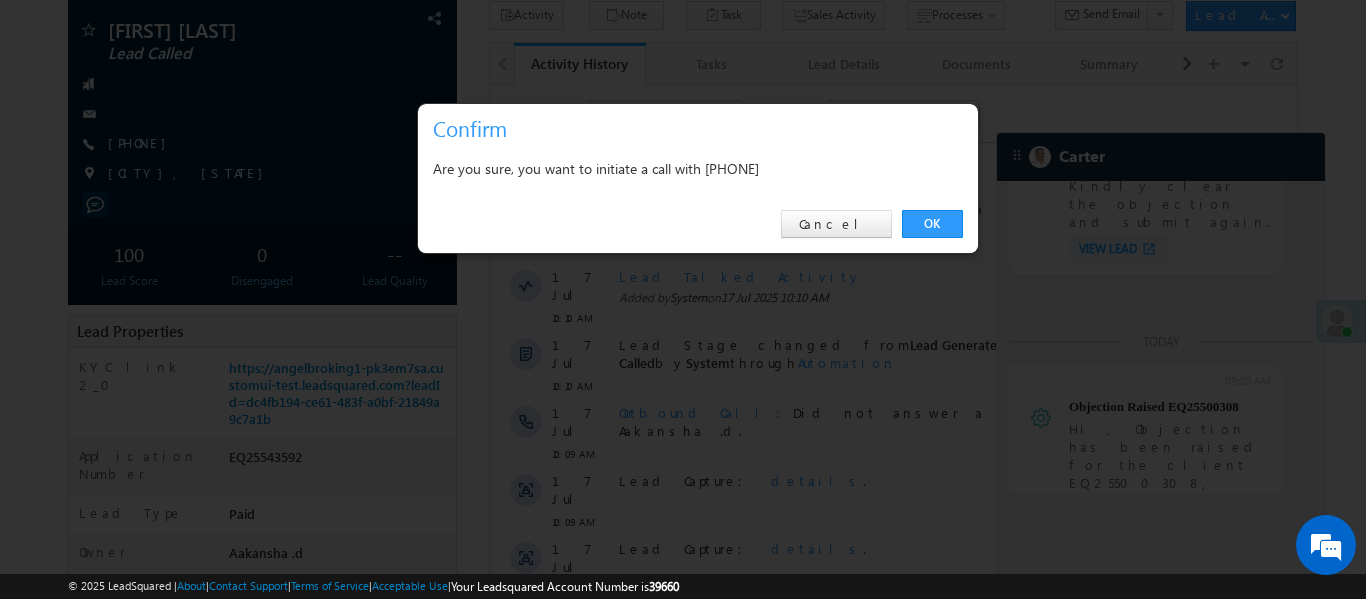 click on "Are you sure, you want to initiate a call with +91-7021553814" at bounding box center [698, 168] 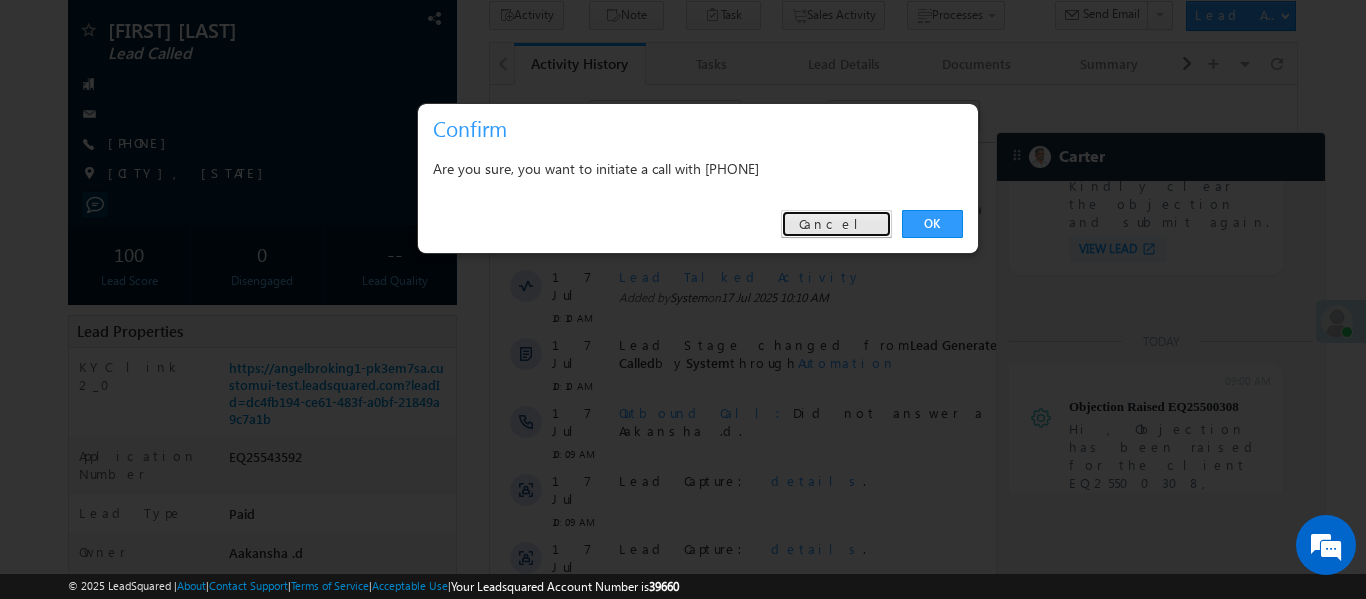 drag, startPoint x: 859, startPoint y: 214, endPoint x: 73, endPoint y: 399, distance: 807.47815 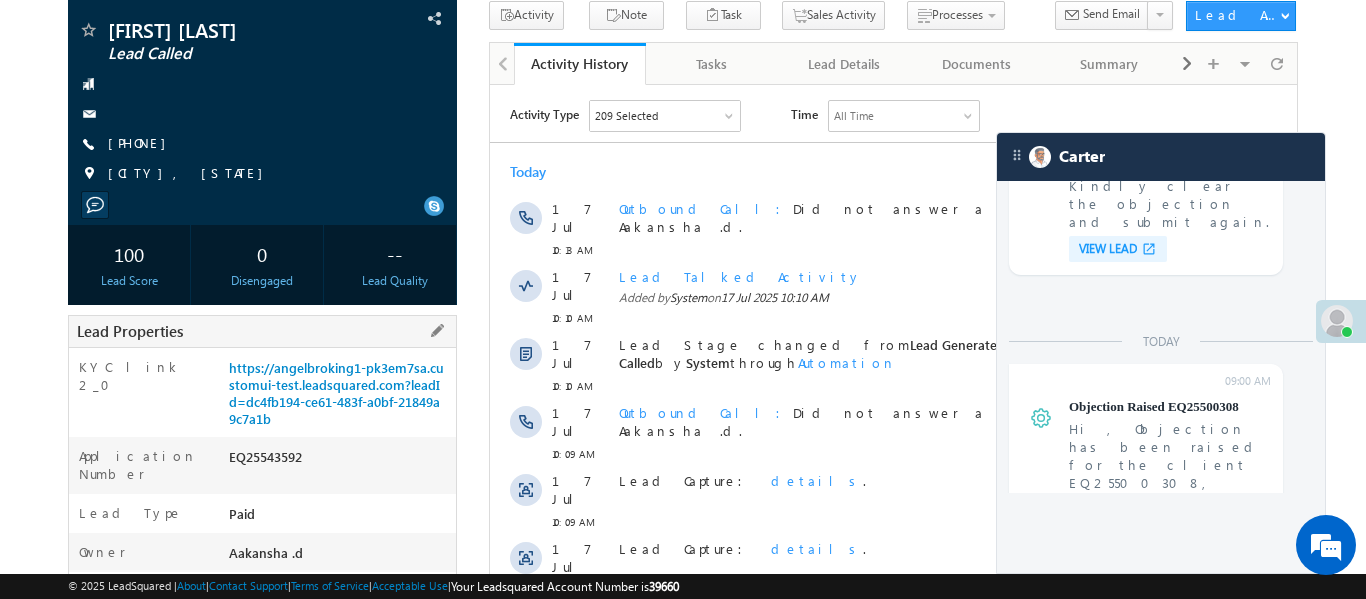 click on "KYC link 2_0
https://angelbroking1-pk3em7sa.customui-test.leadsquared.com?leadId=dc4fb194-ce61-483f-a0bf-21849a9c7a1b" at bounding box center (262, 392) 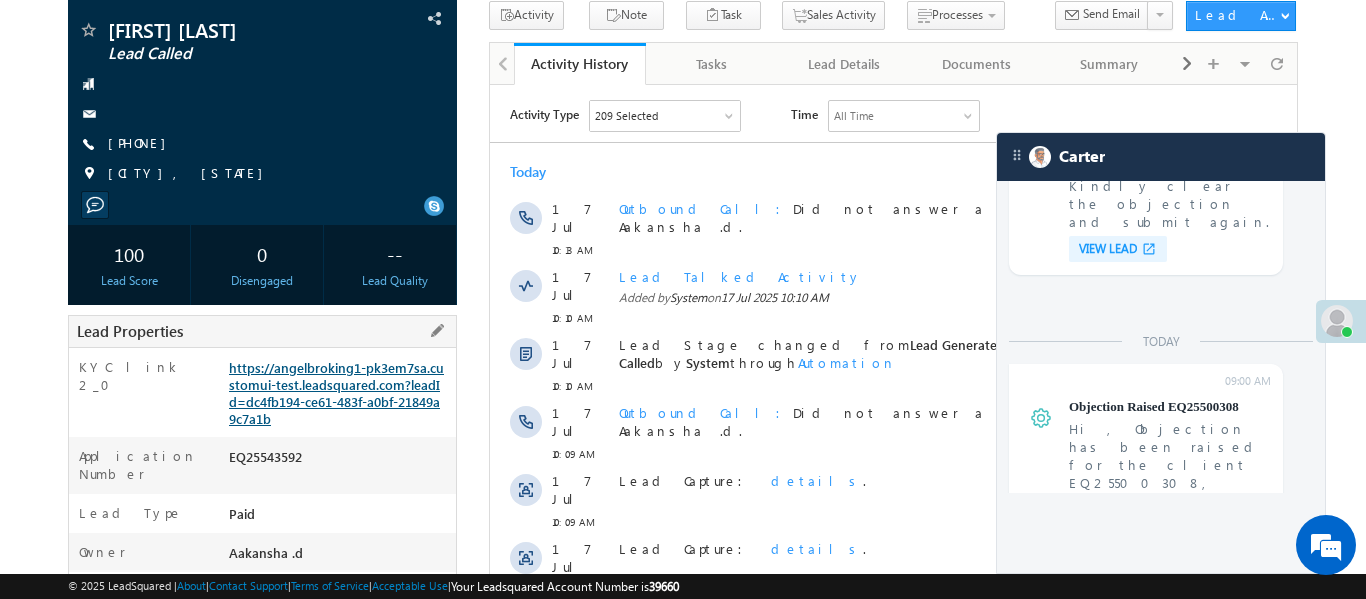 click on "https://angelbroking1-pk3em7sa.customui-test.leadsquared.com?leadId=dc4fb194-ce61-483f-a0bf-21849a9c7a1b" at bounding box center (336, 393) 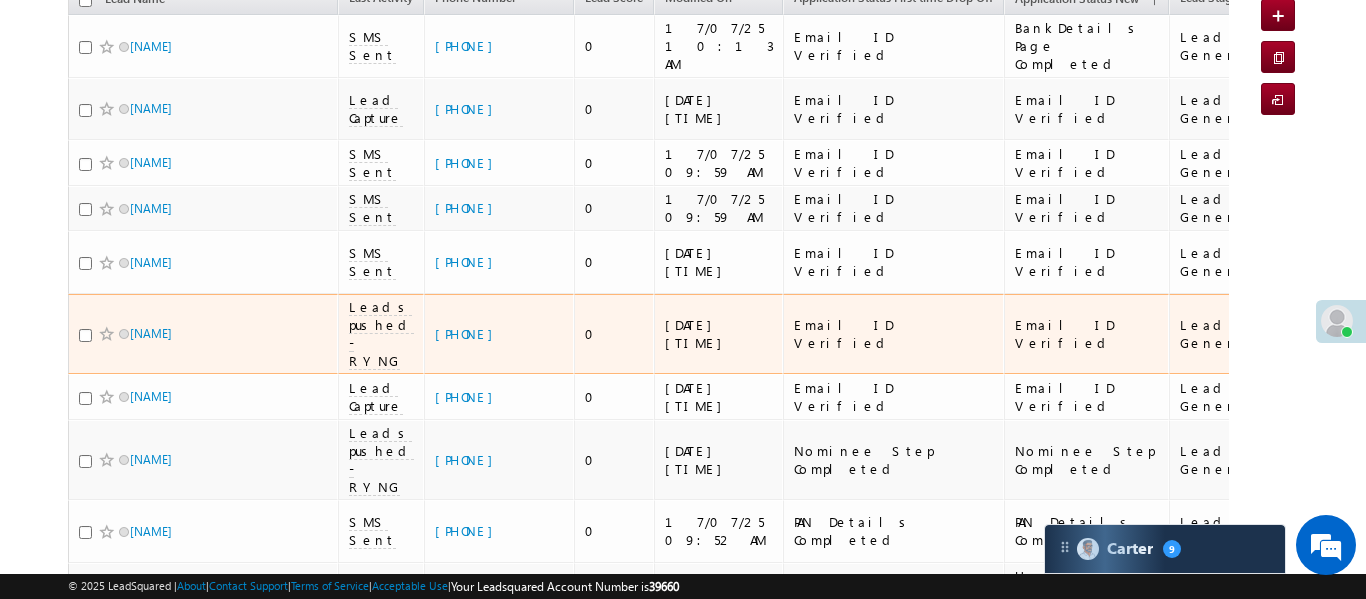 scroll, scrollTop: 0, scrollLeft: 0, axis: both 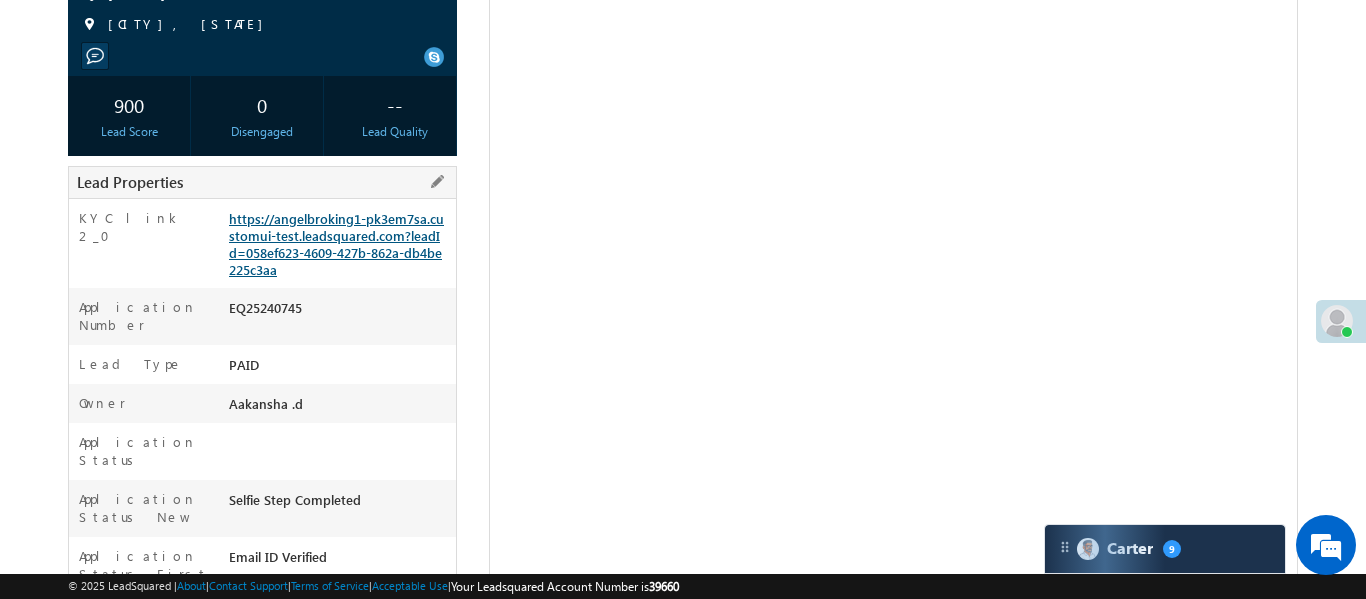 click on "https://angelbroking1-pk3em7sa.customui-test.leadsquared.com?leadId=058ef623-4609-427b-862a-db4be225c3aa" at bounding box center [336, 244] 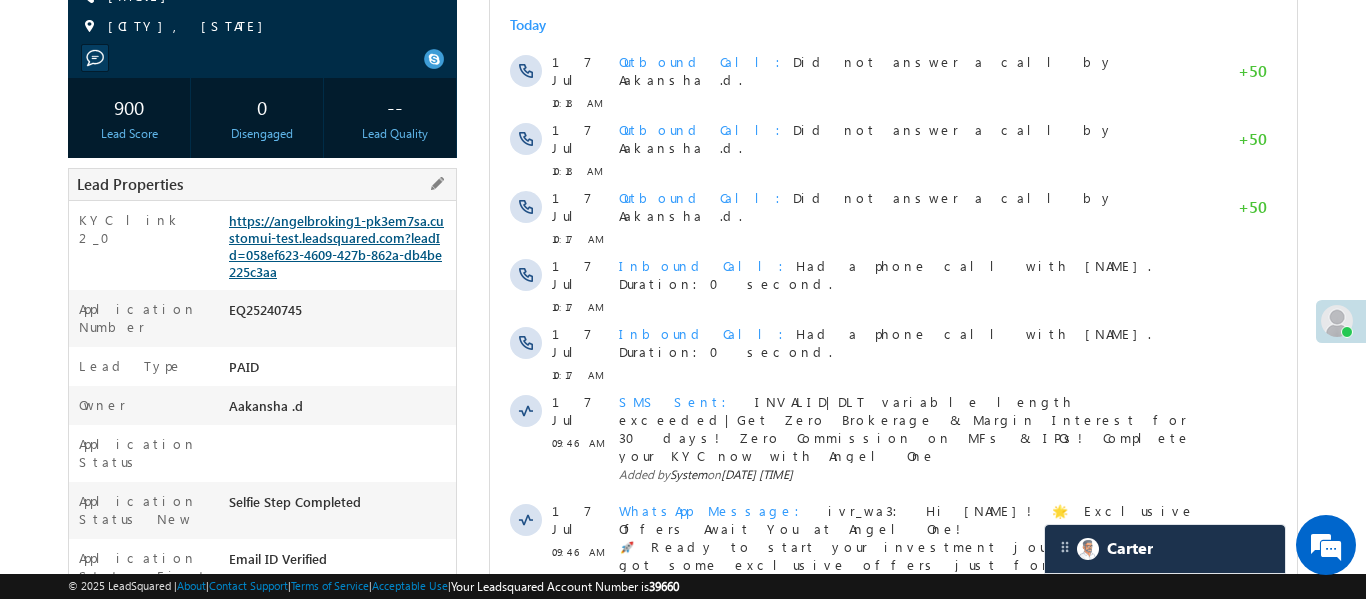 scroll, scrollTop: 0, scrollLeft: 0, axis: both 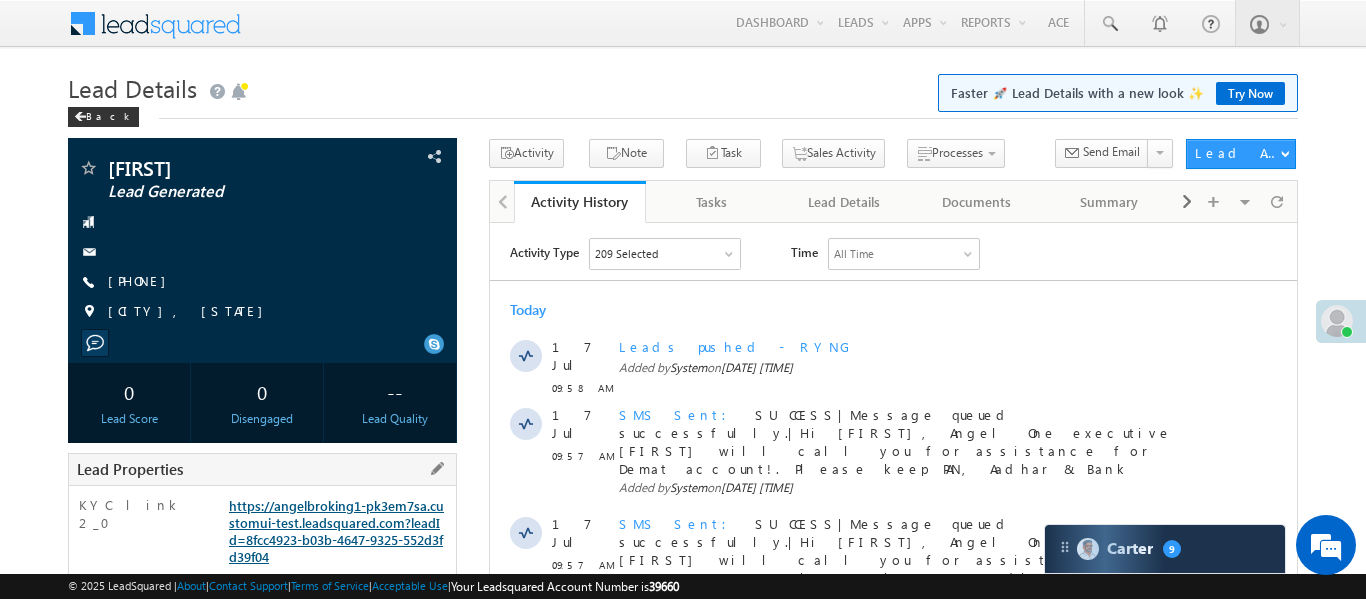 click on "https://angelbroking1-pk3em7sa.customui-test.leadsquared.com?leadId=8fcc4923-b03b-4647-9325-552d3fd39f04" at bounding box center (336, 531) 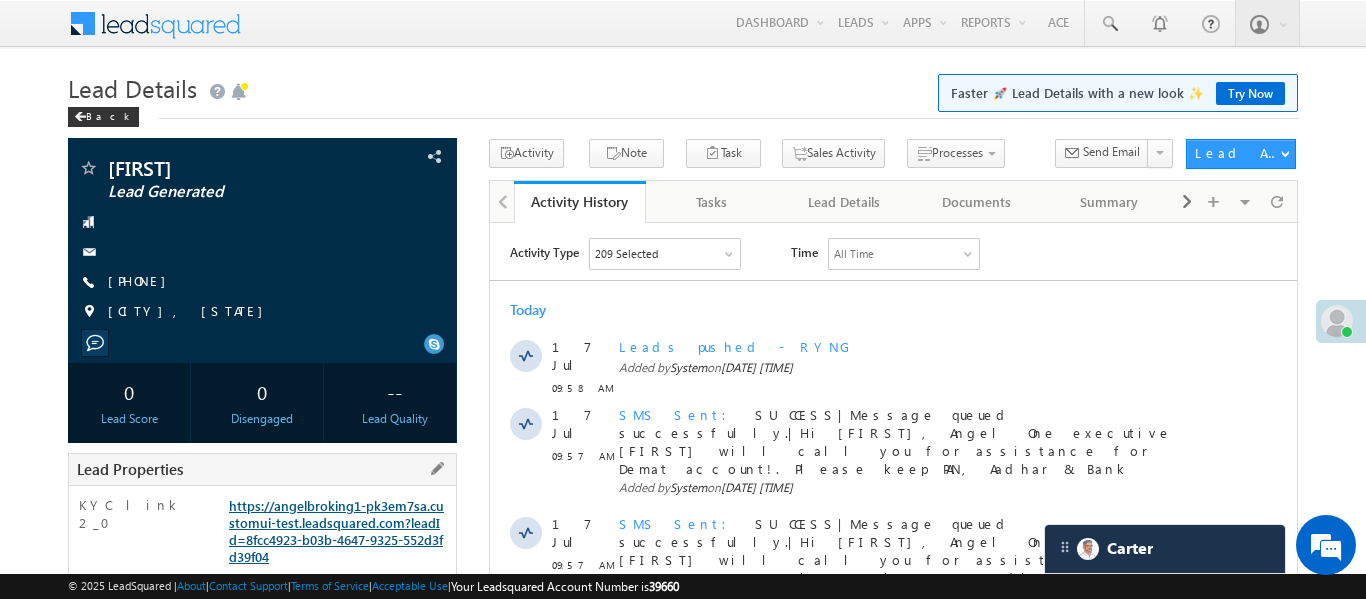 scroll, scrollTop: 9688, scrollLeft: 0, axis: vertical 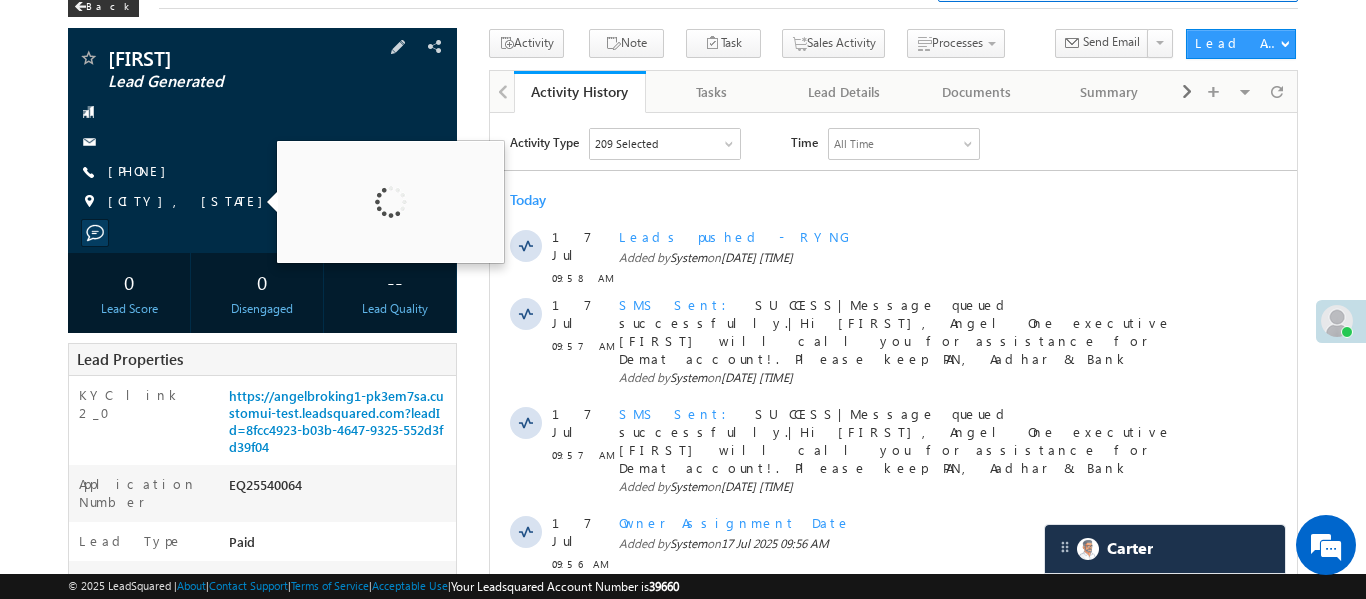 click on "Shivkumar
Lead Generated
+91-9305066236" at bounding box center (262, 135) 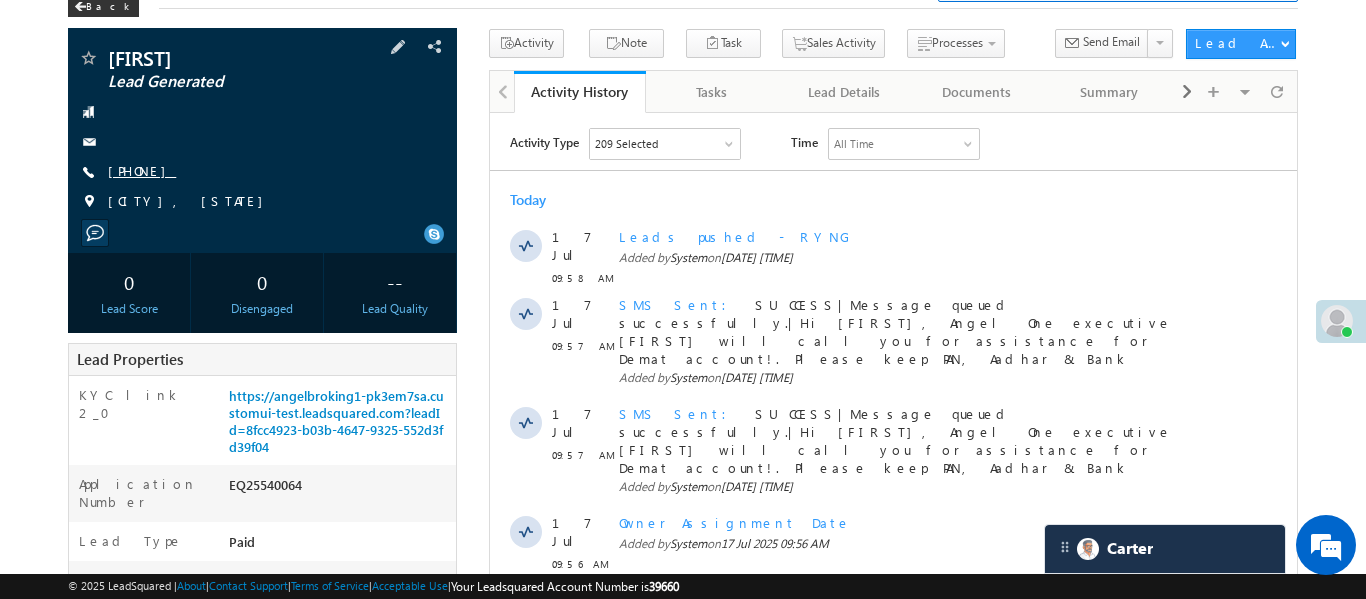 click on "+91-9305066236" at bounding box center (142, 170) 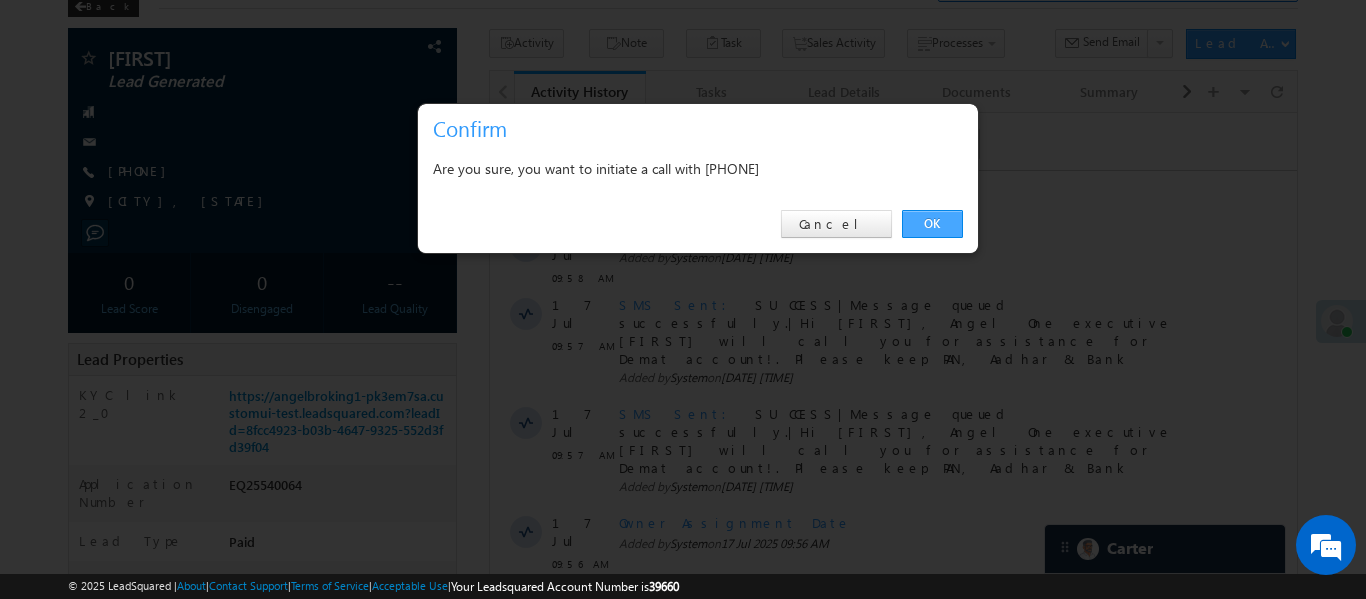 click on "OK" at bounding box center (932, 224) 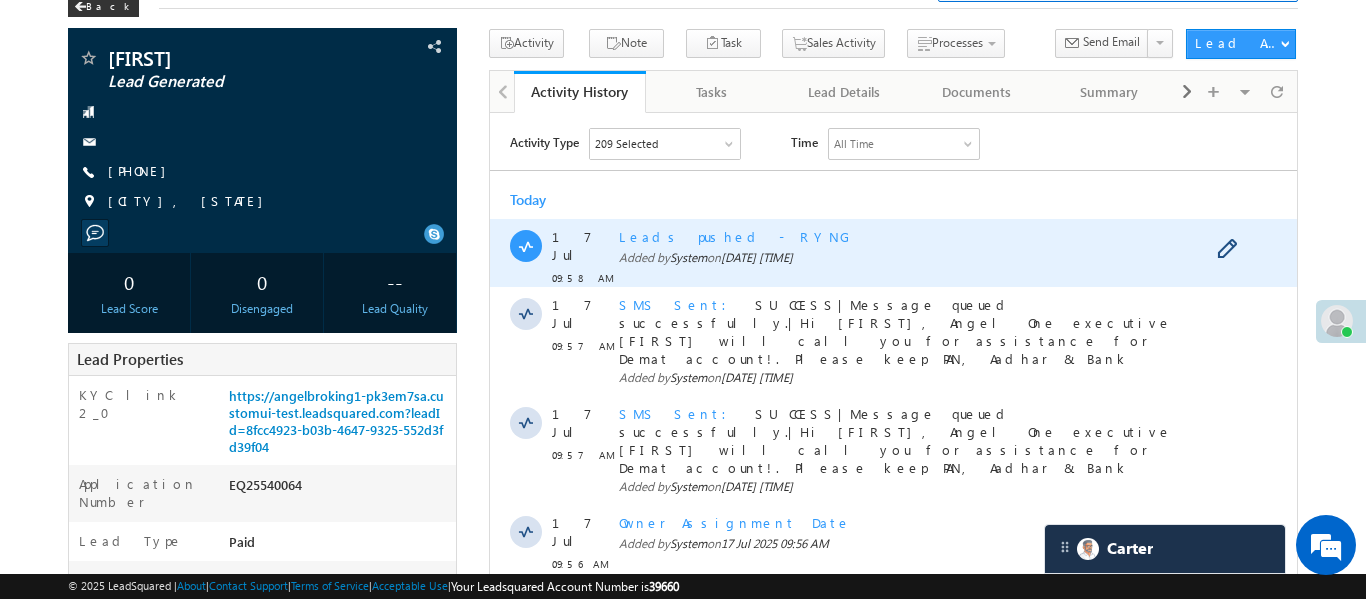 click on "Leads pushed - RYNG
Added by  System  on  17 Jul 2025 09:58 AM" at bounding box center (913, 252) 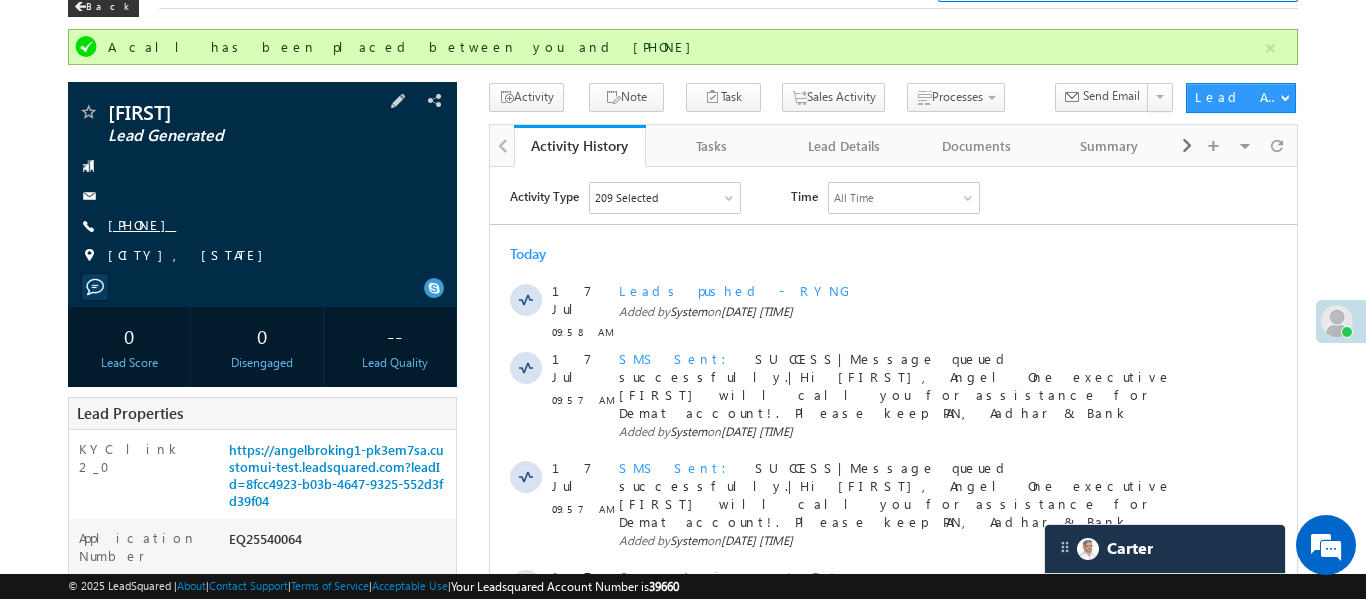 click on "+91-9305066236" at bounding box center (142, 224) 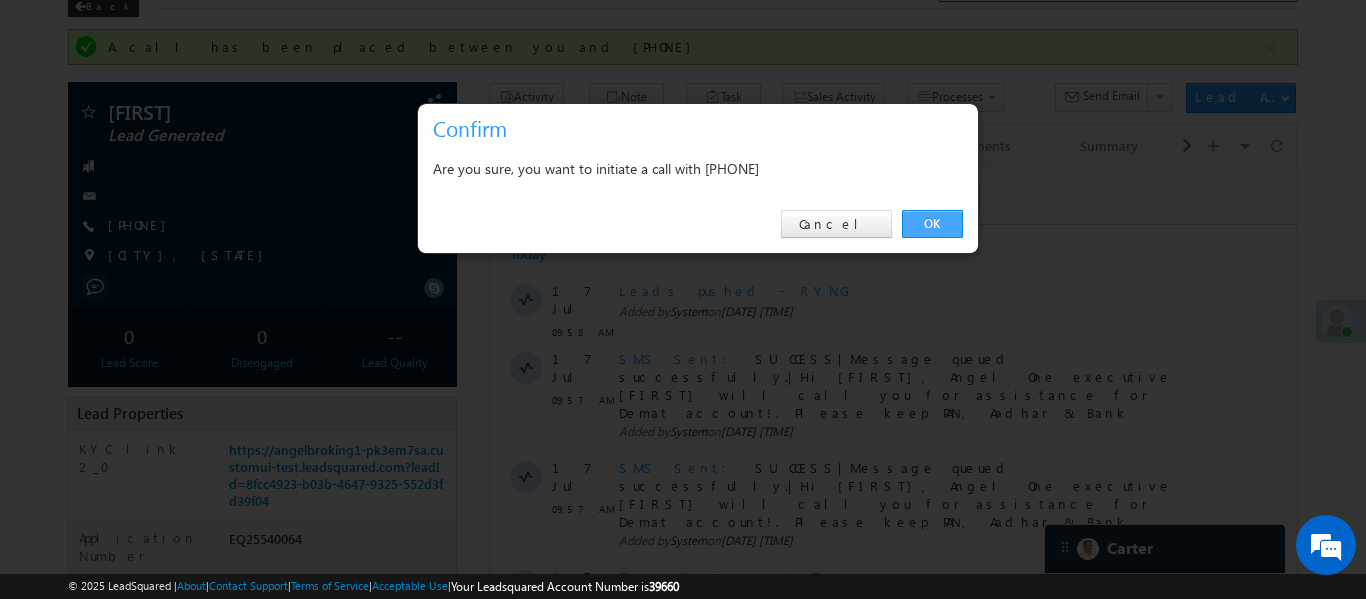 drag, startPoint x: 940, startPoint y: 222, endPoint x: 456, endPoint y: 33, distance: 519.59314 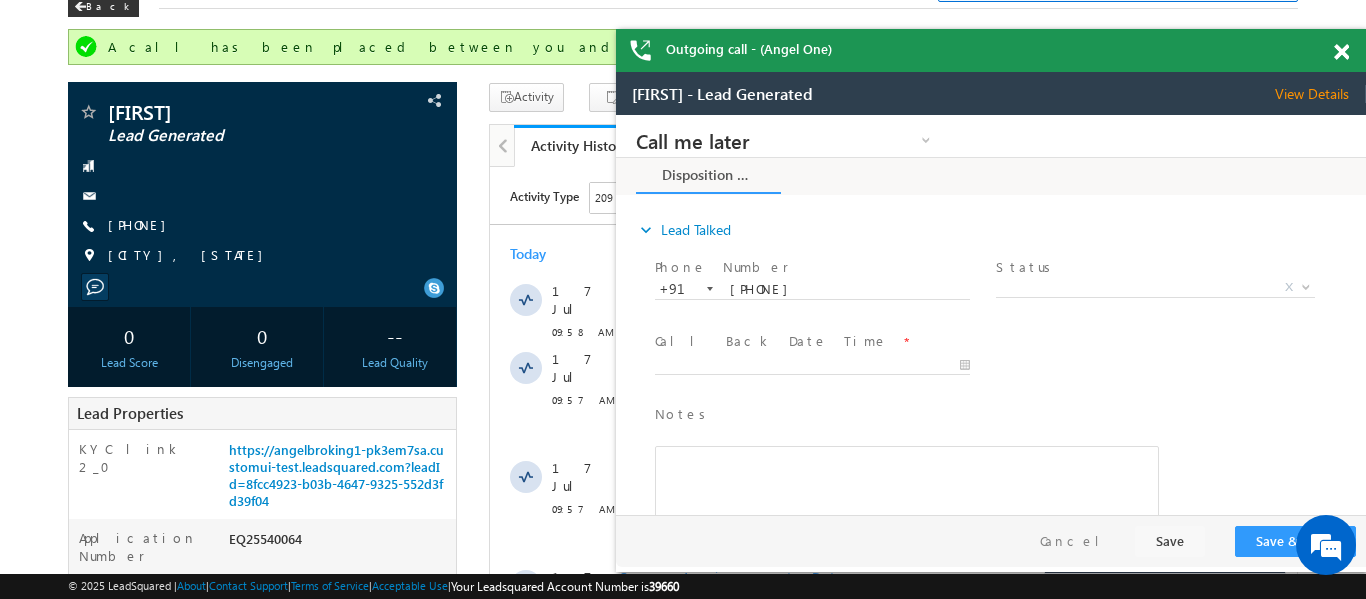 scroll, scrollTop: 634, scrollLeft: 0, axis: vertical 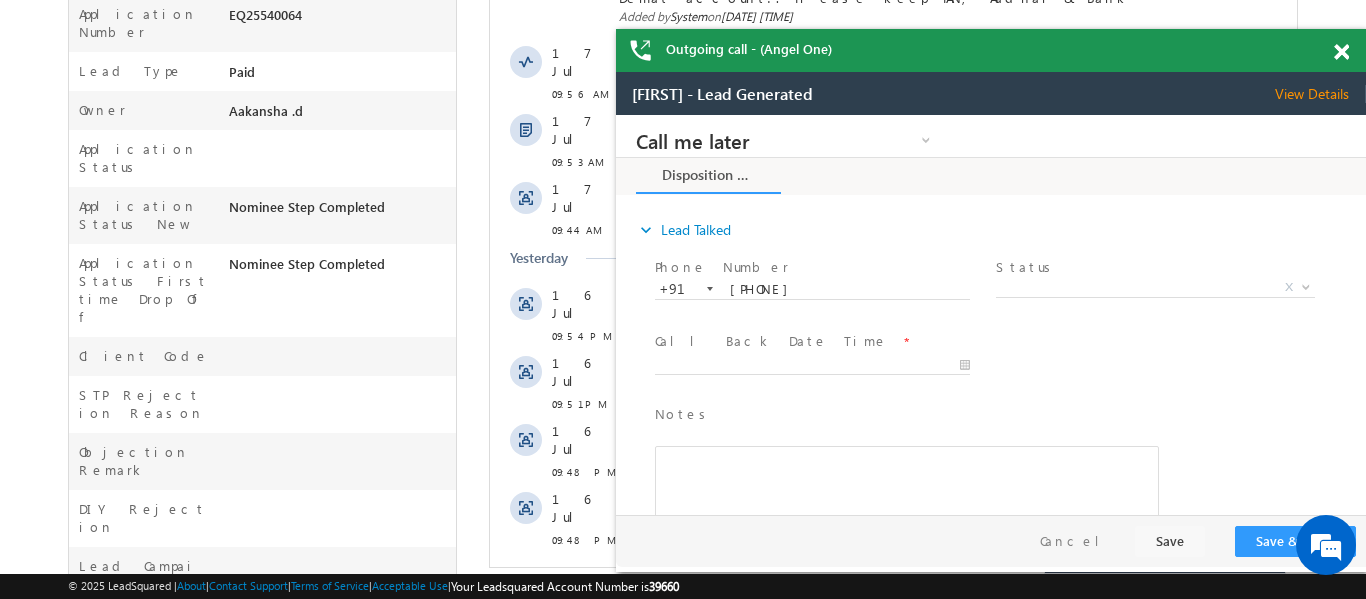 click on "EQ25540064" at bounding box center [340, 19] 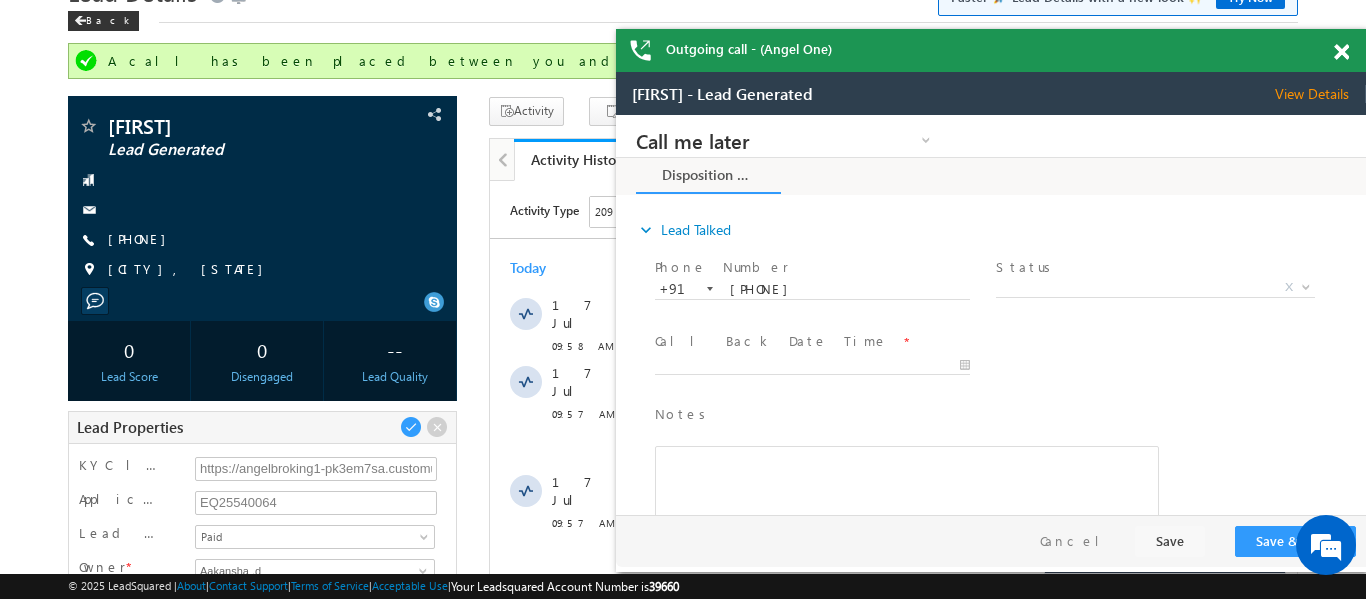 scroll, scrollTop: 0, scrollLeft: 0, axis: both 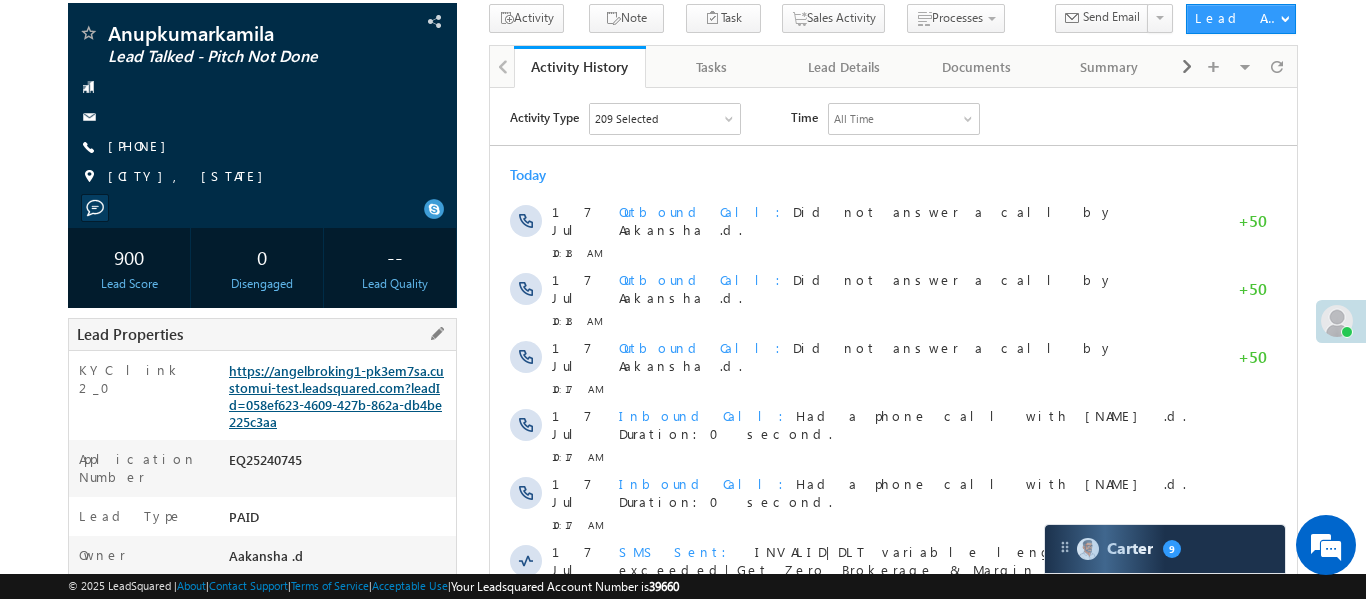 click on "https://angelbroking1-pk3em7sa.customui-test.leadsquared.com?leadId=058ef623-4609-427b-862a-db4be225c3aa" at bounding box center [336, 396] 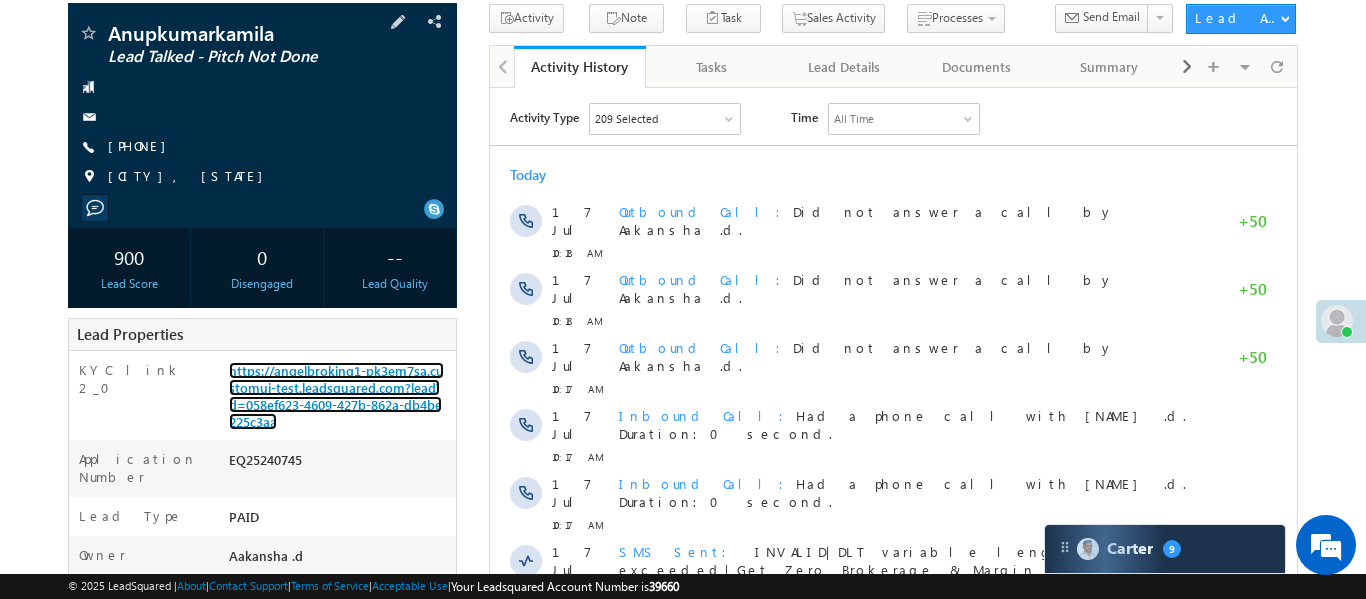 scroll, scrollTop: 0, scrollLeft: 0, axis: both 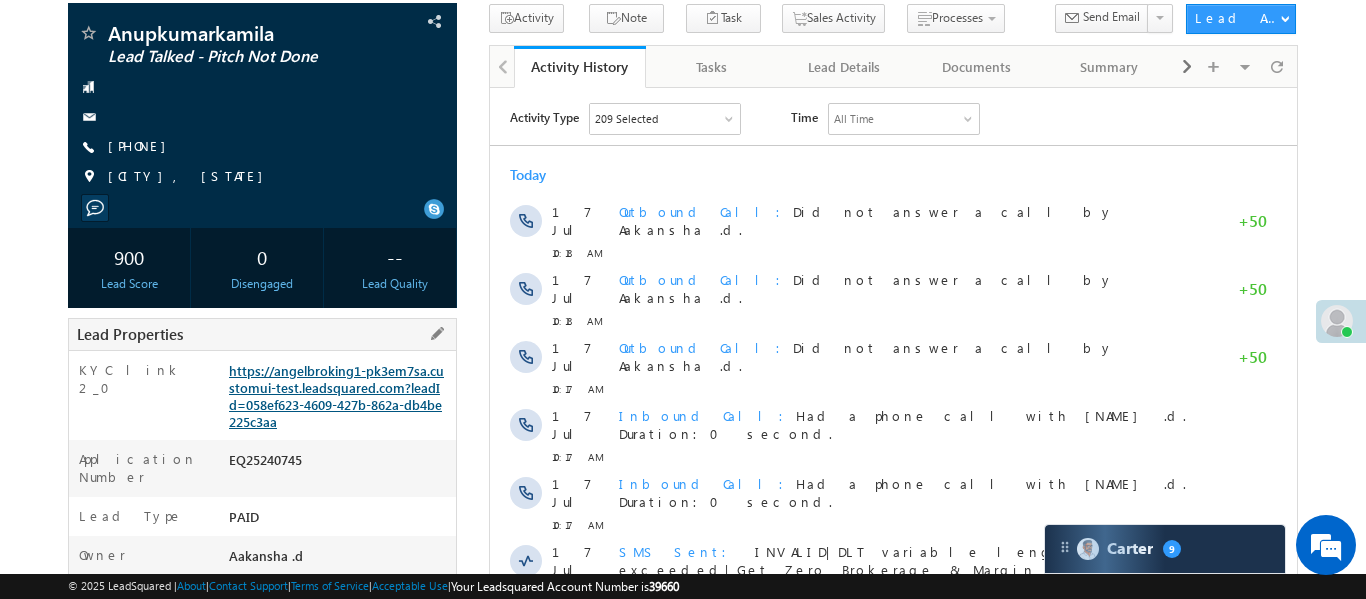 click on "https://angelbroking1-pk3em7sa.customui-test.leadsquared.com?leadId=058ef623-4609-427b-862a-db4be225c3aa" at bounding box center [336, 396] 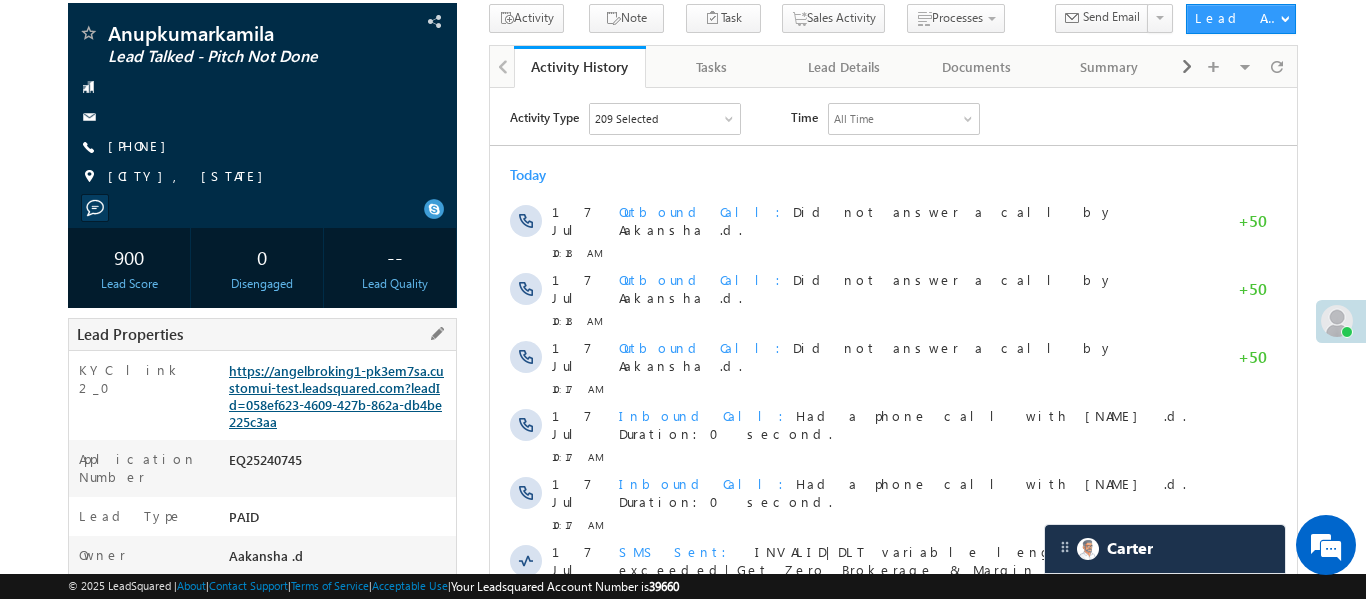 click on "https://angelbroking1-pk3em7sa.customui-test.leadsquared.com?leadId=058ef623-4609-427b-862a-db4be225c3aa" at bounding box center (336, 396) 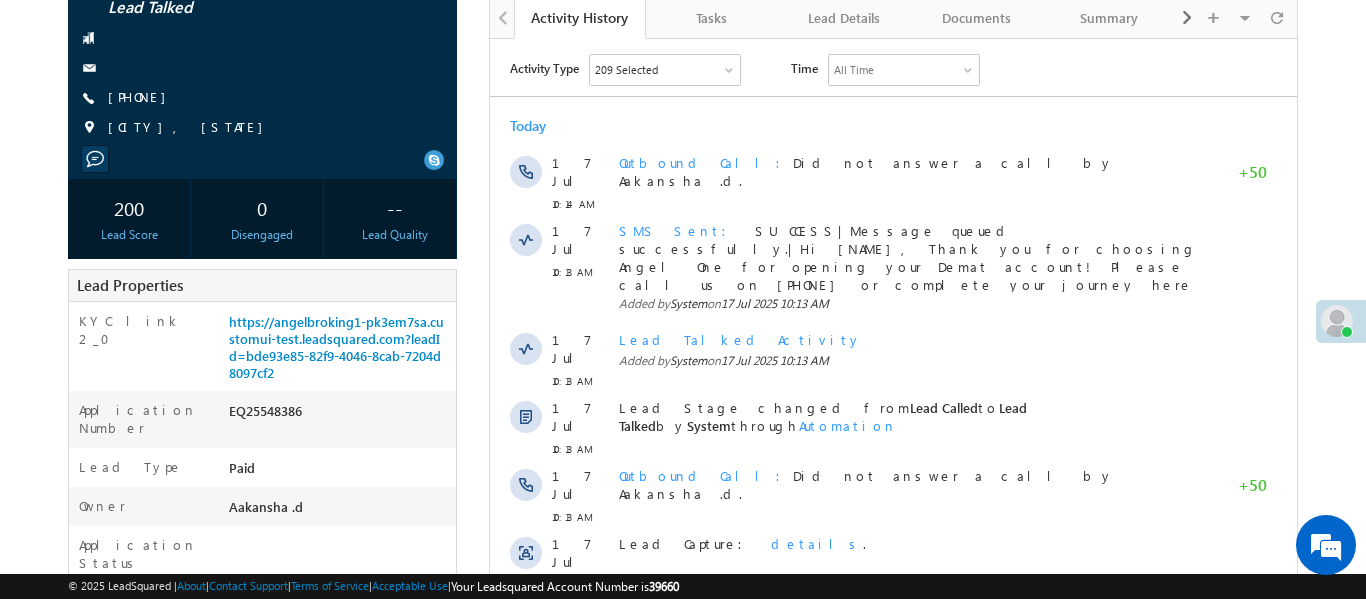 scroll, scrollTop: 0, scrollLeft: 0, axis: both 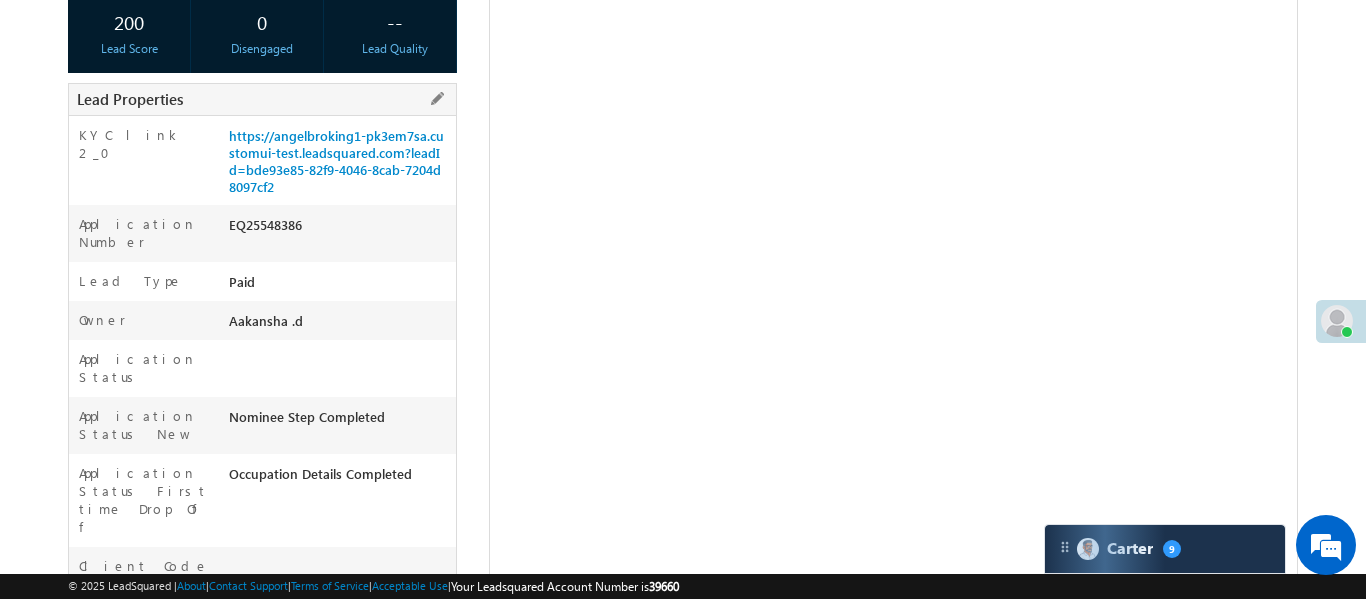 drag, startPoint x: 226, startPoint y: 135, endPoint x: 348, endPoint y: 185, distance: 131.8484 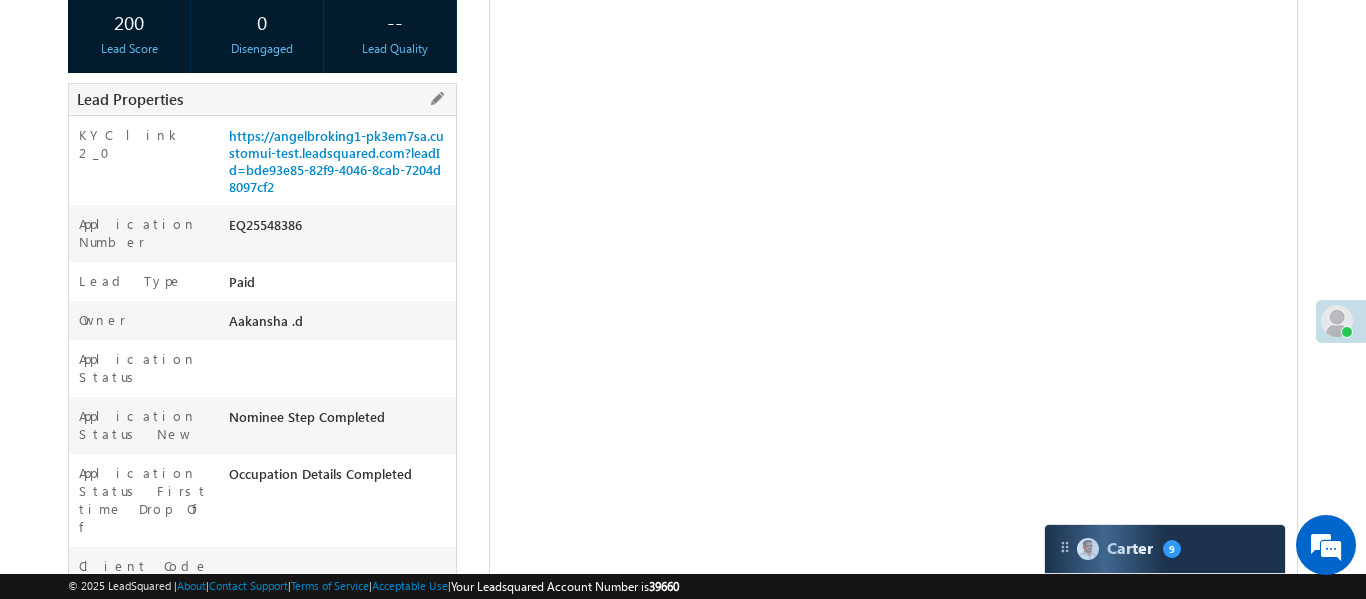 click on "https://angelbroking1-pk3em7sa.customui-test.leadsquared.com?leadId=bde93e85-82f9-4046-8cab-7204d8097cf2" at bounding box center (340, 165) 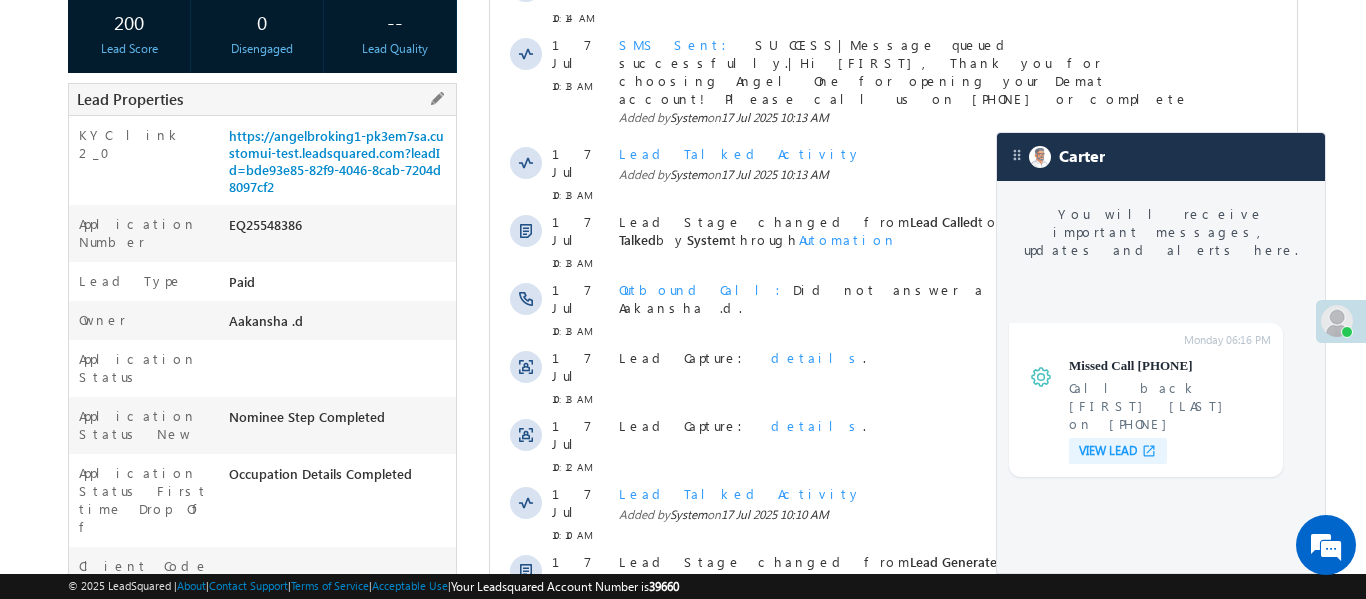 scroll, scrollTop: 0, scrollLeft: 0, axis: both 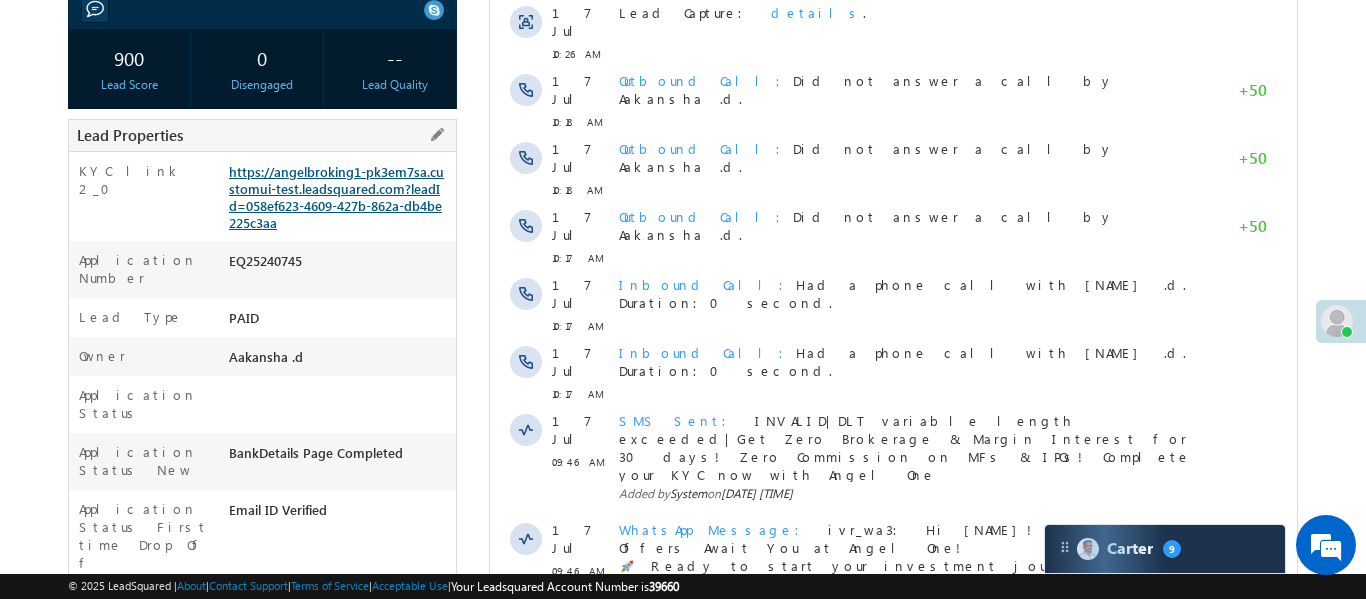 click on "https://angelbroking1-pk3em7sa.customui-test.leadsquared.com?leadId=058ef623-4609-427b-862a-db4be225c3aa" at bounding box center [336, 197] 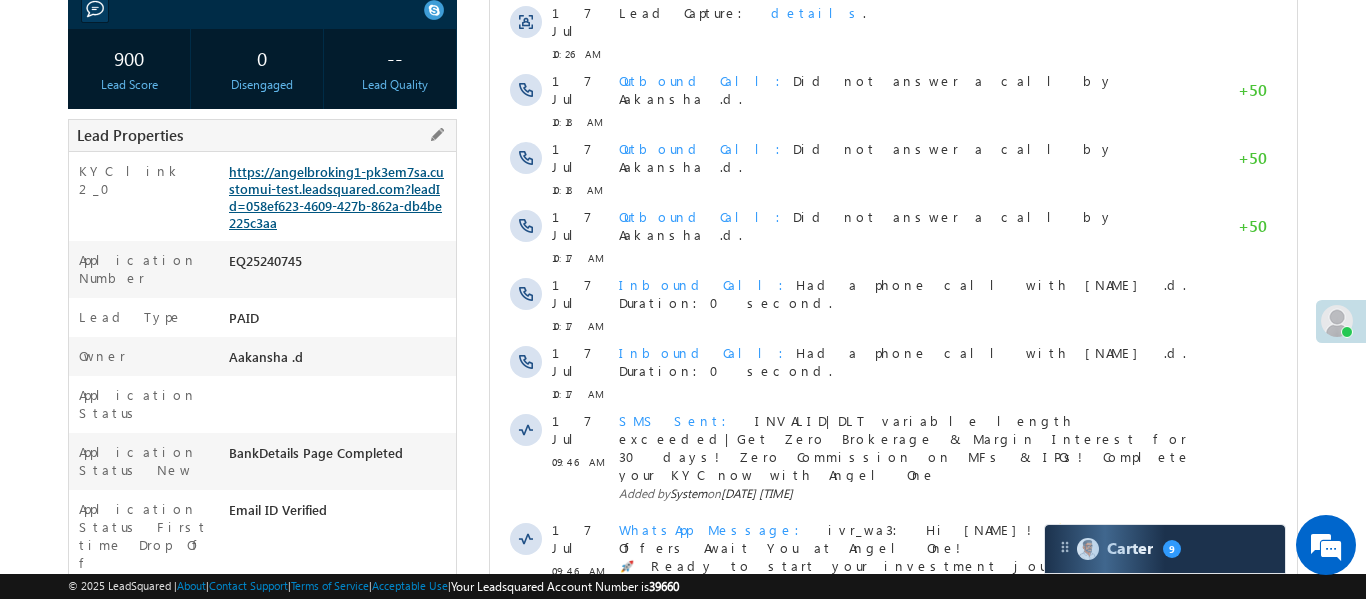 scroll, scrollTop: 0, scrollLeft: 0, axis: both 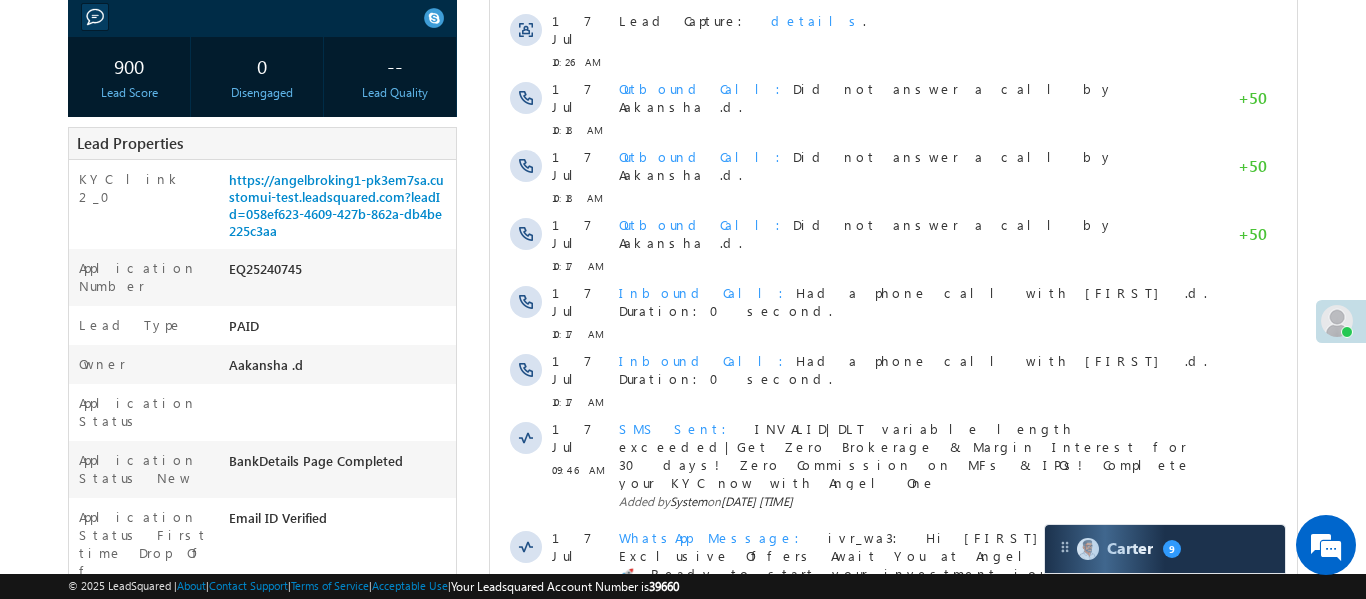 click on "© [YEAR] LeadSquared |  About  |  Contact Support
|
Terms of Service  |
Acceptable Use  |
Your Leadsquared Account Number is   [NUMBER]" at bounding box center [682, 586] 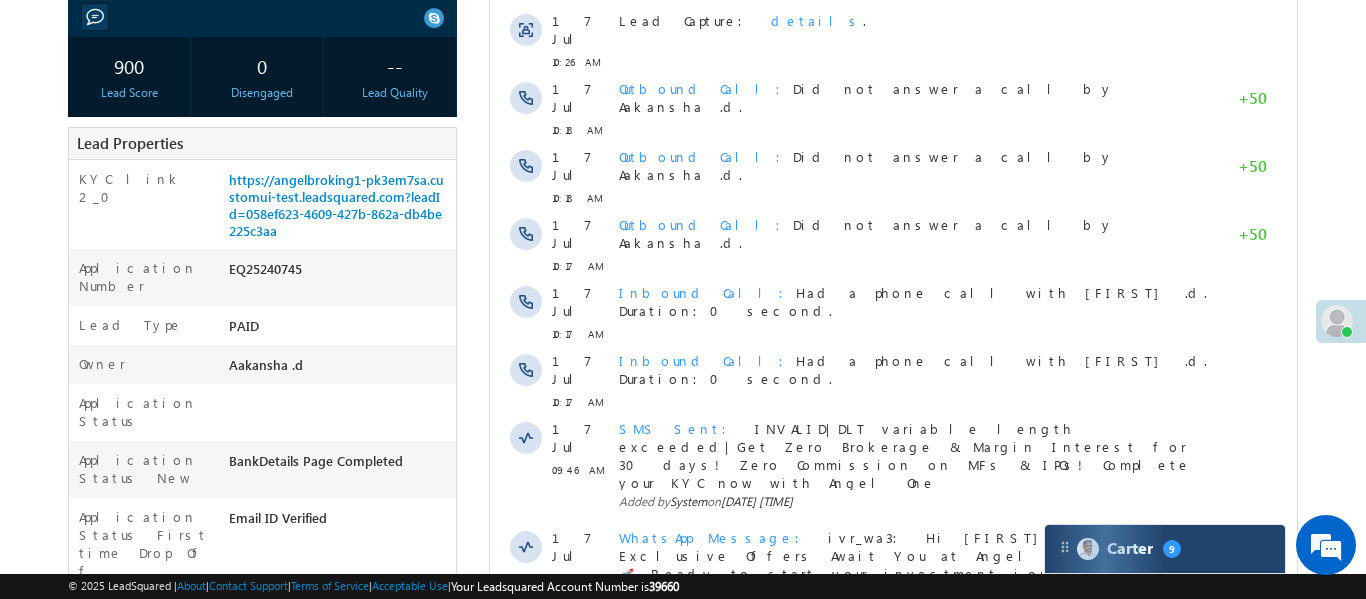 scroll, scrollTop: 0, scrollLeft: 0, axis: both 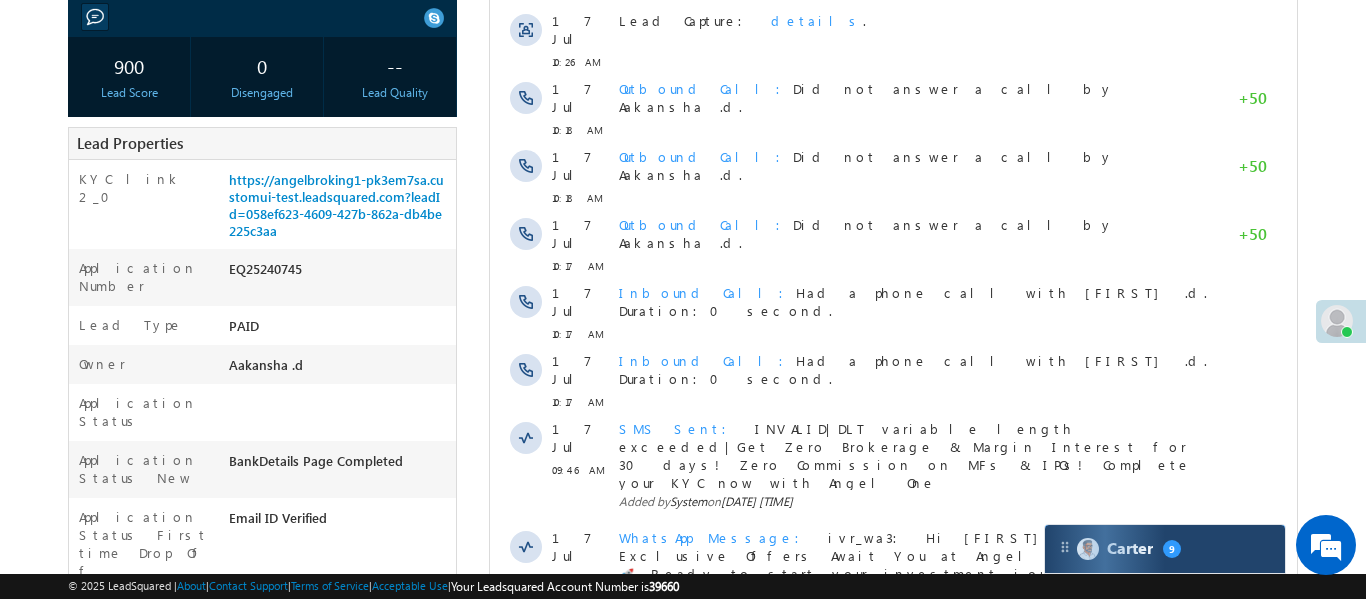 click on "Carter 9" at bounding box center (1165, 549) 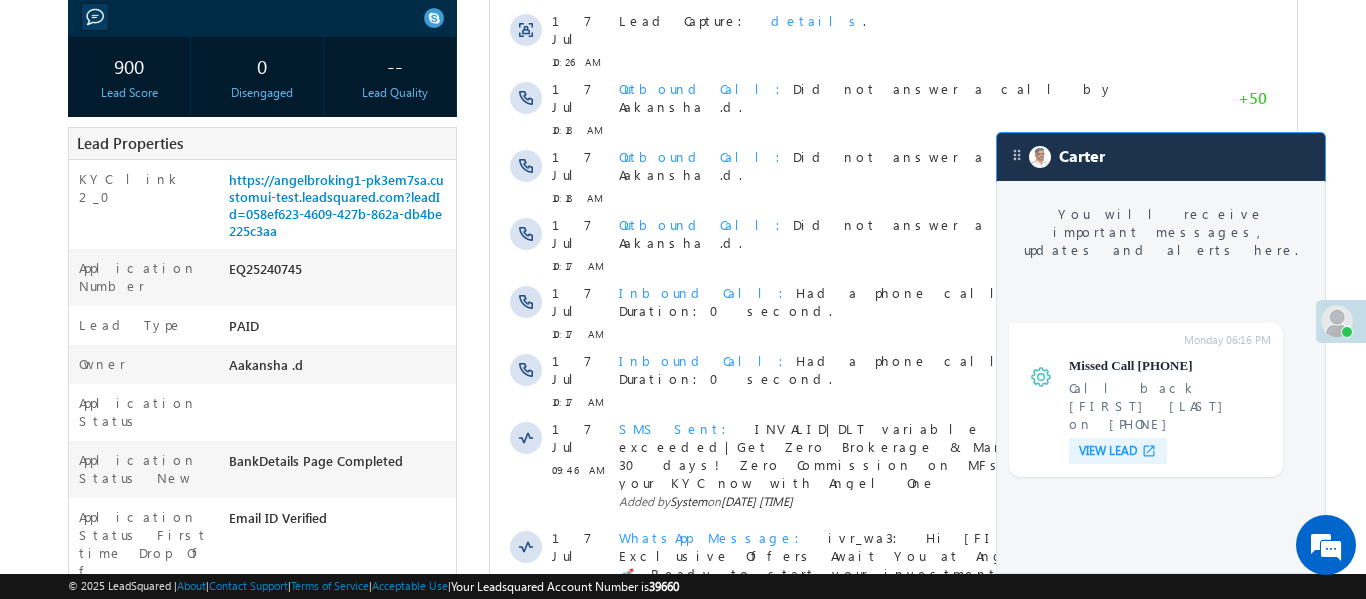 scroll, scrollTop: 7738, scrollLeft: 0, axis: vertical 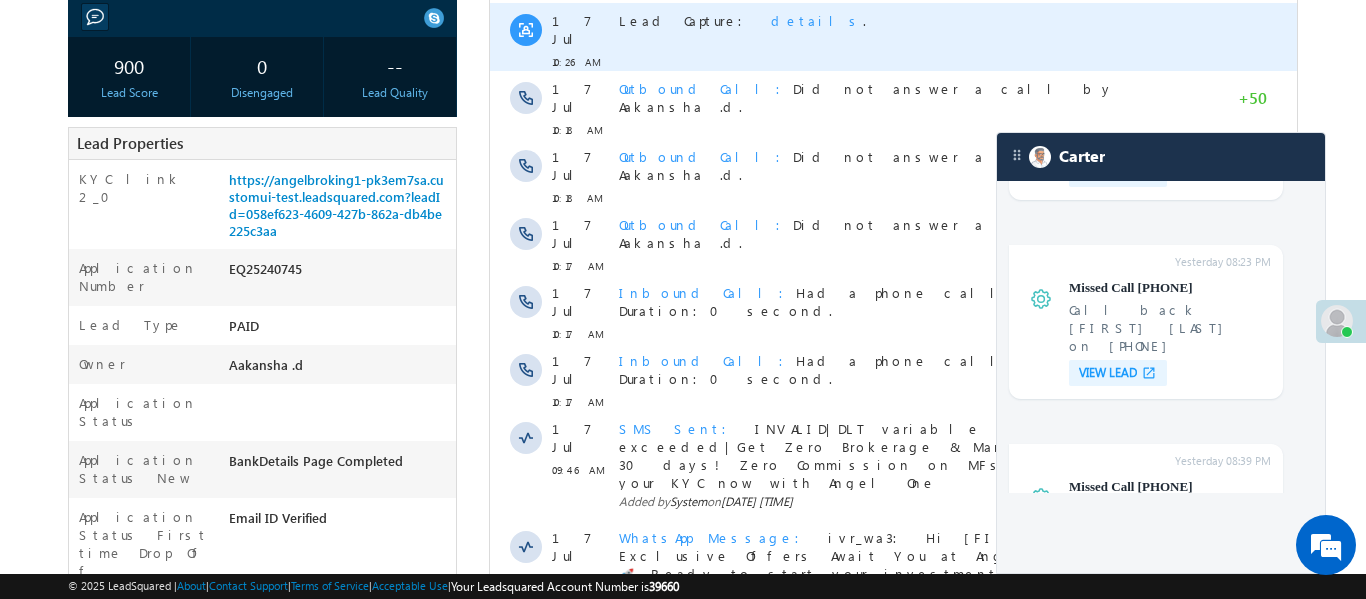 click on "Lead Capture:
details ." at bounding box center [913, 37] 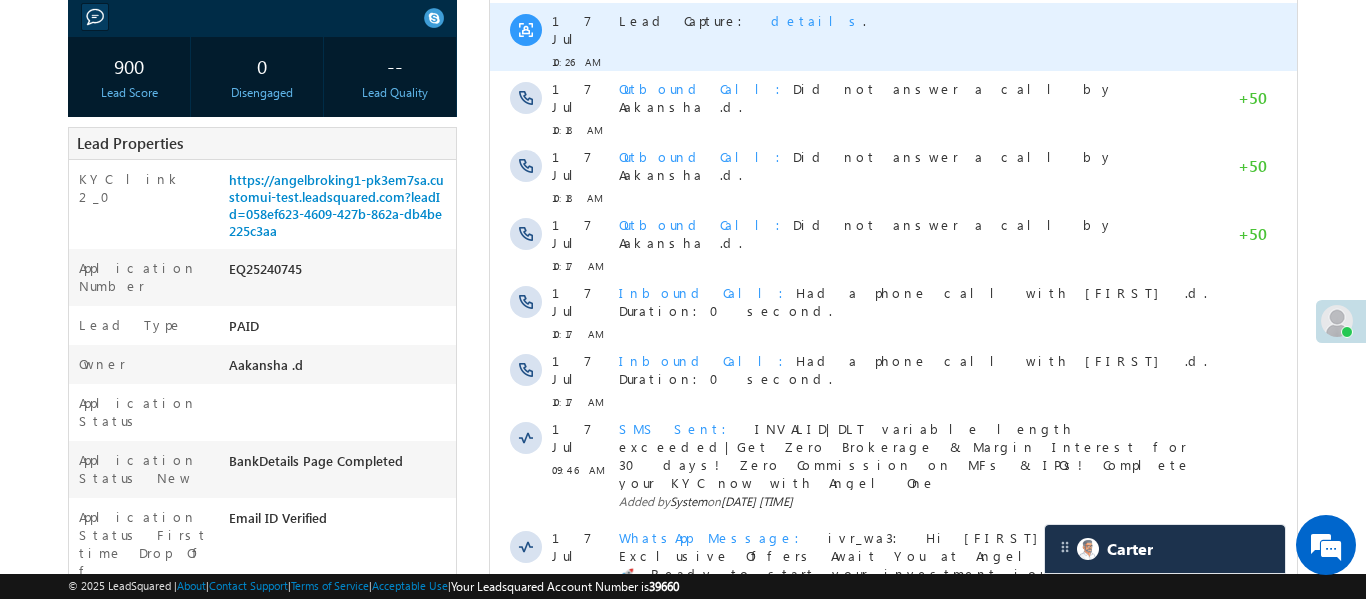 scroll, scrollTop: 7869, scrollLeft: 0, axis: vertical 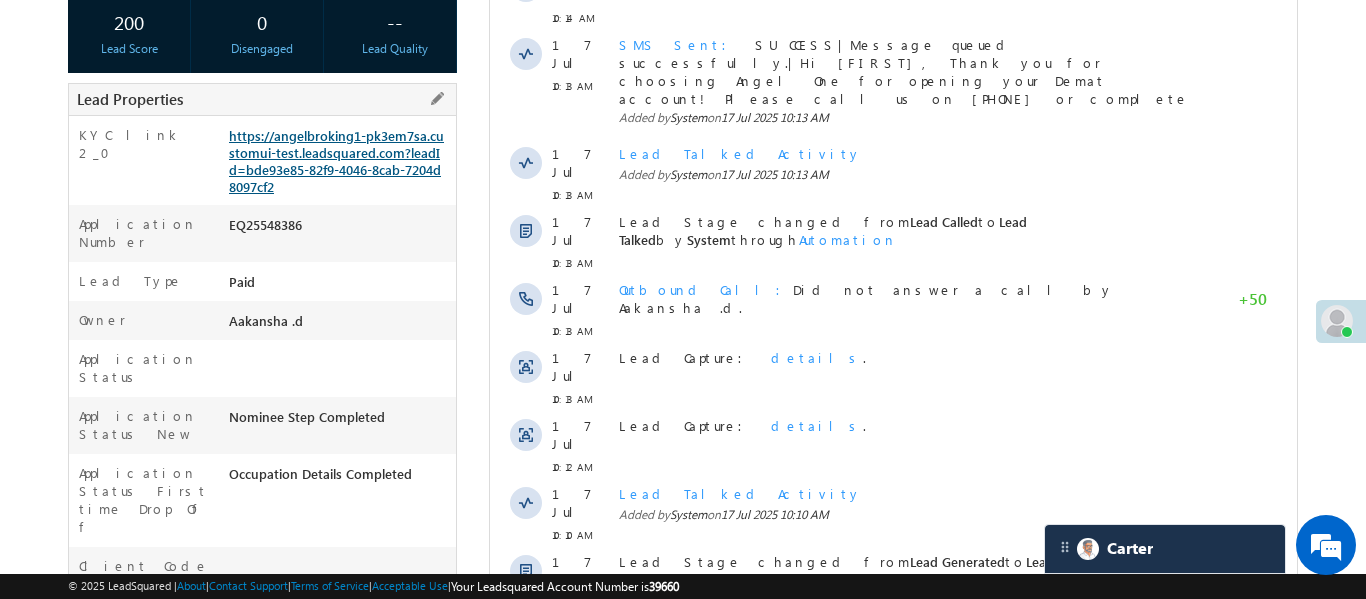 click on "https://angelbroking1-pk3em7sa.customui-test.leadsquared.com?leadId=bde93e85-82f9-4046-8cab-7204d8097cf2" at bounding box center (336, 161) 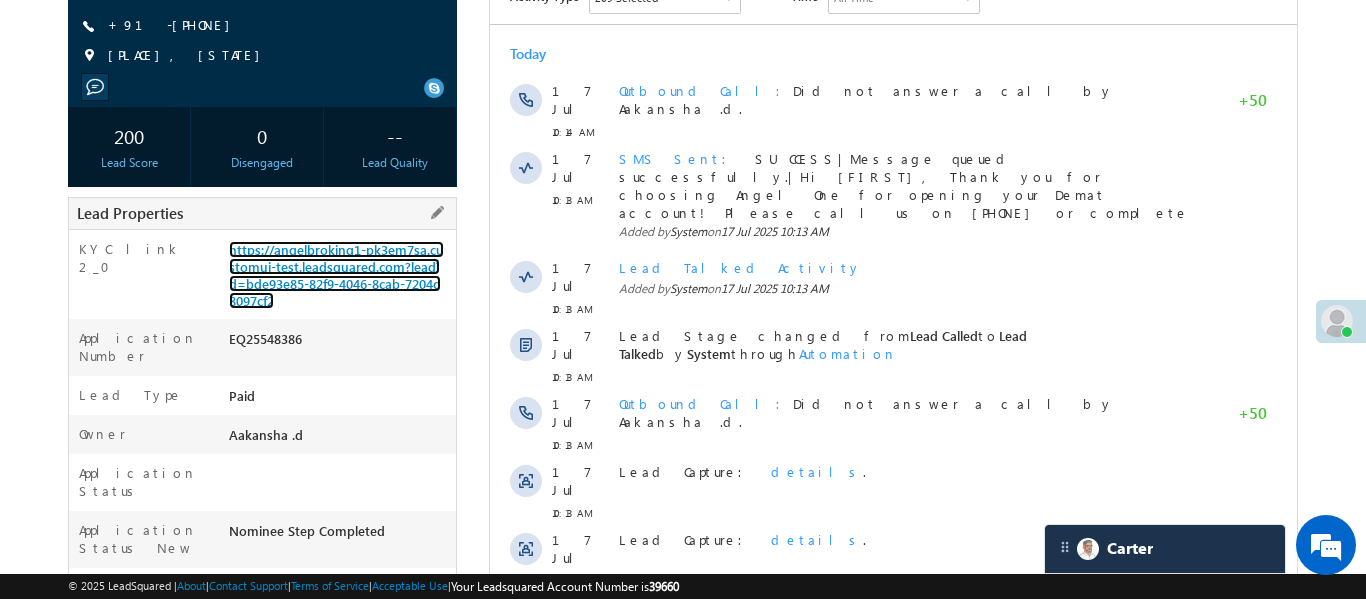 scroll, scrollTop: 239, scrollLeft: 0, axis: vertical 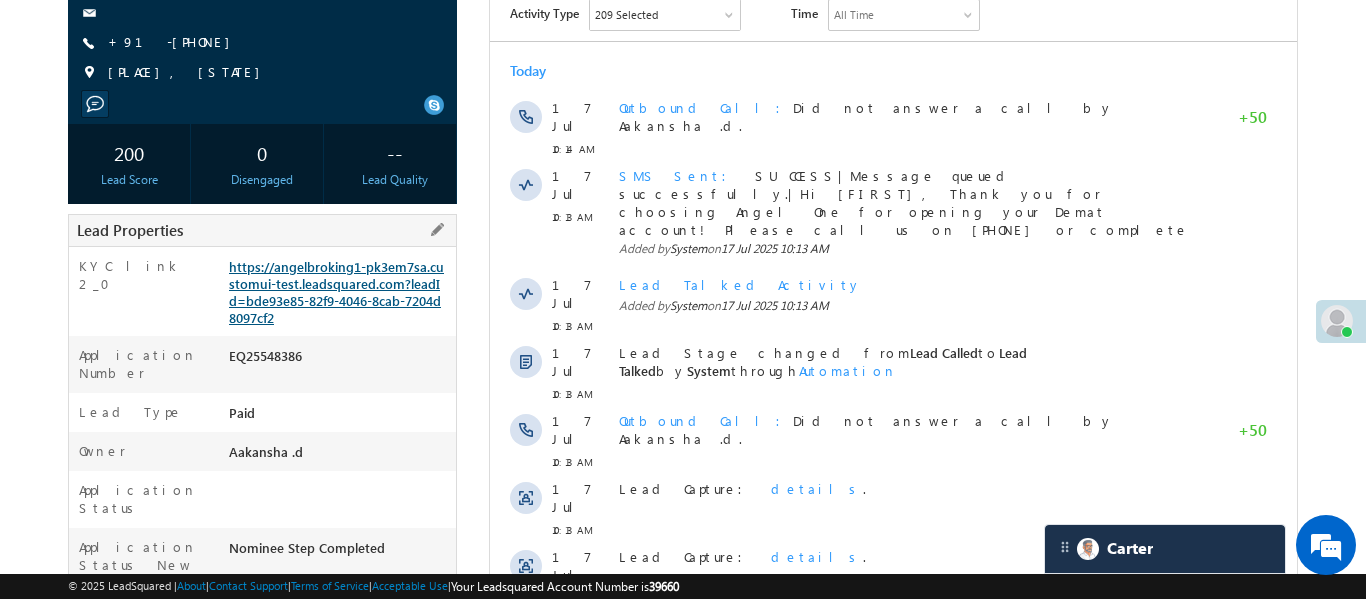 click on "https://angelbroking1-pk3em7sa.customui-test.leadsquared.com?leadId=bde93e85-82f9-4046-8cab-7204d8097cf2" at bounding box center (336, 292) 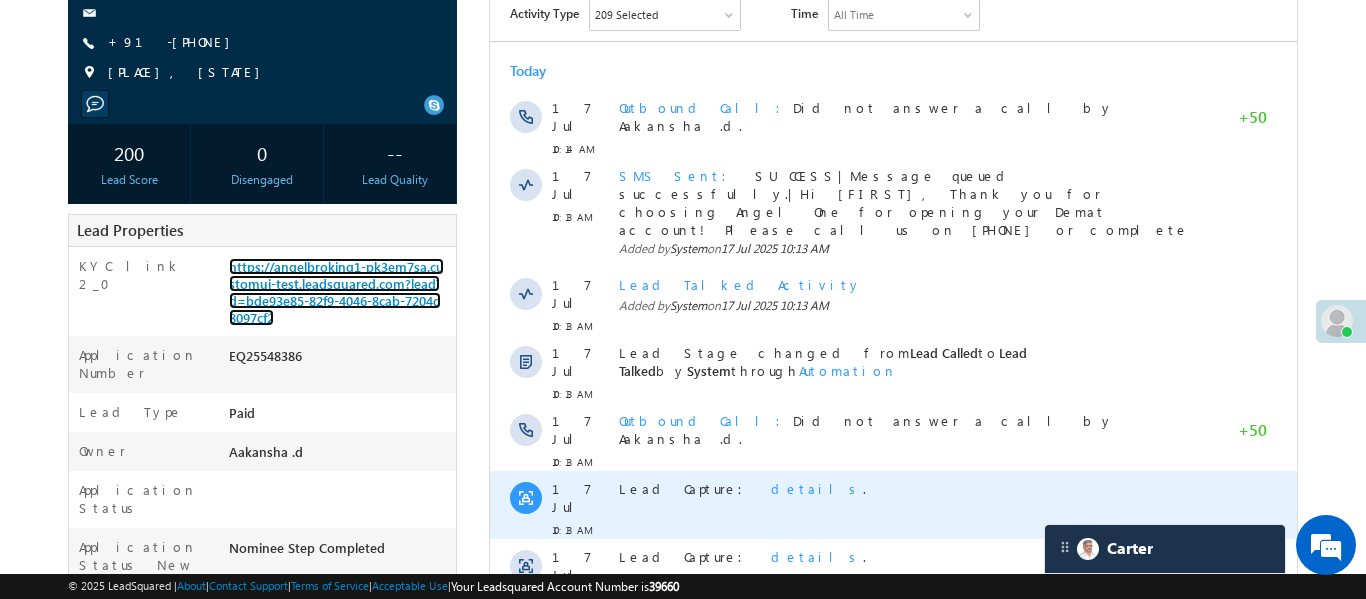 scroll, scrollTop: 711, scrollLeft: 0, axis: vertical 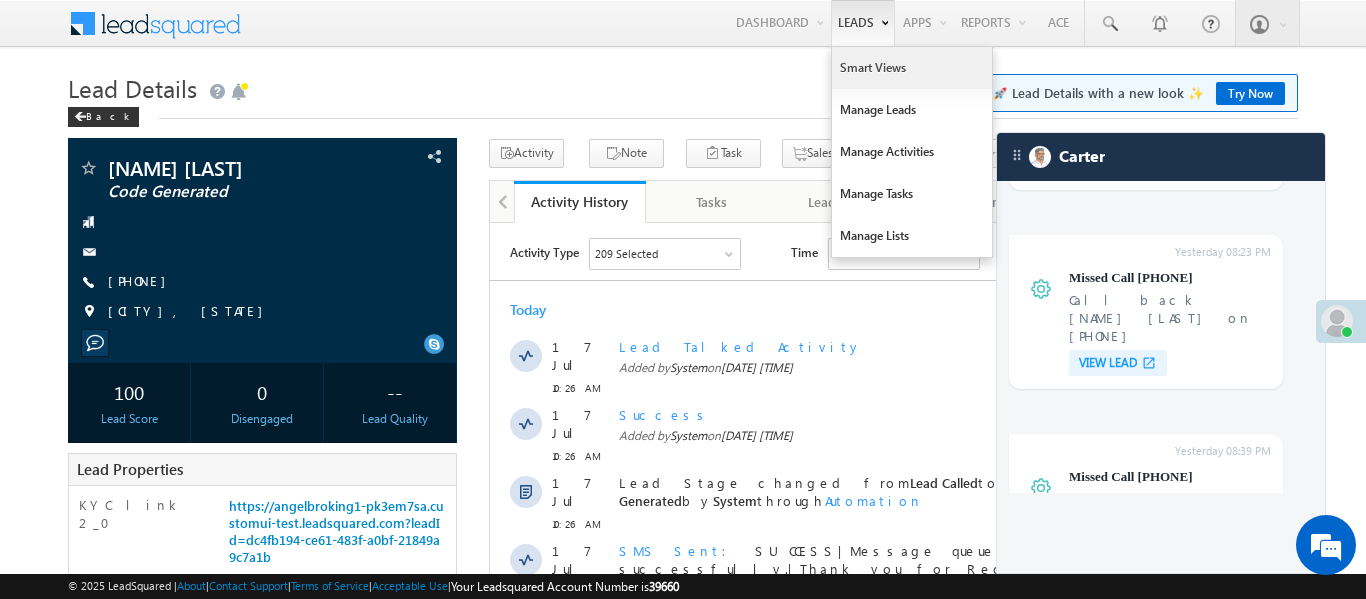 click on "Smart Views" at bounding box center (912, 68) 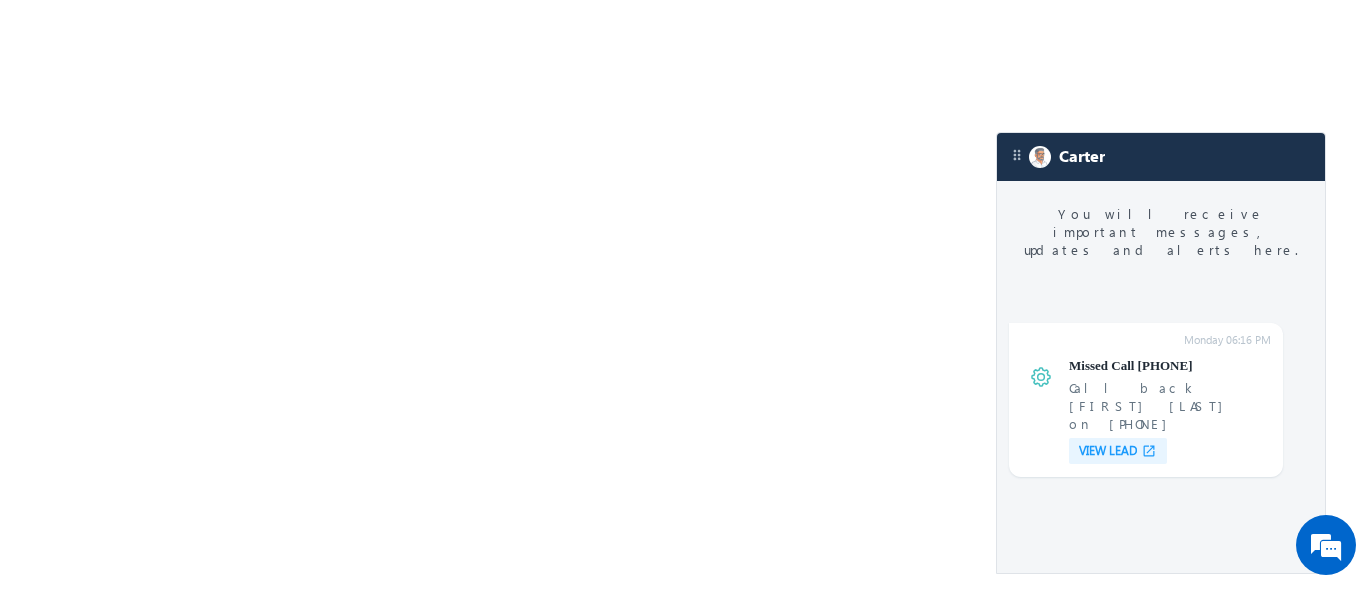 scroll, scrollTop: 0, scrollLeft: 0, axis: both 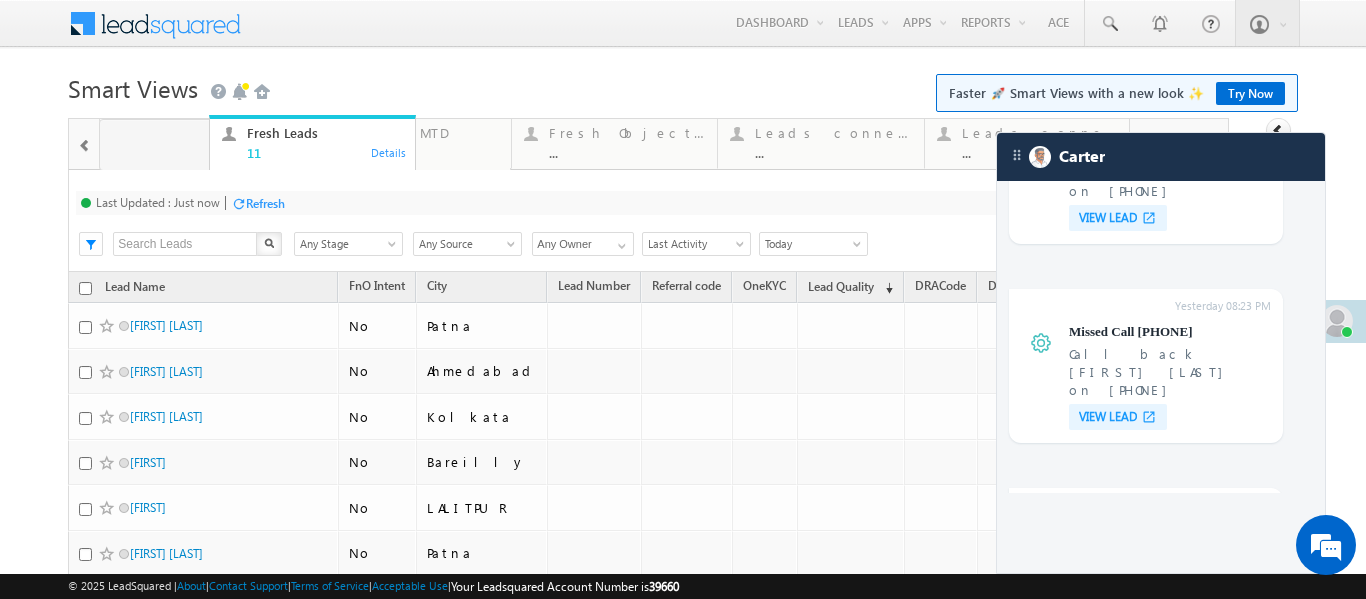drag, startPoint x: 964, startPoint y: 150, endPoint x: 177, endPoint y: 176, distance: 787.4294 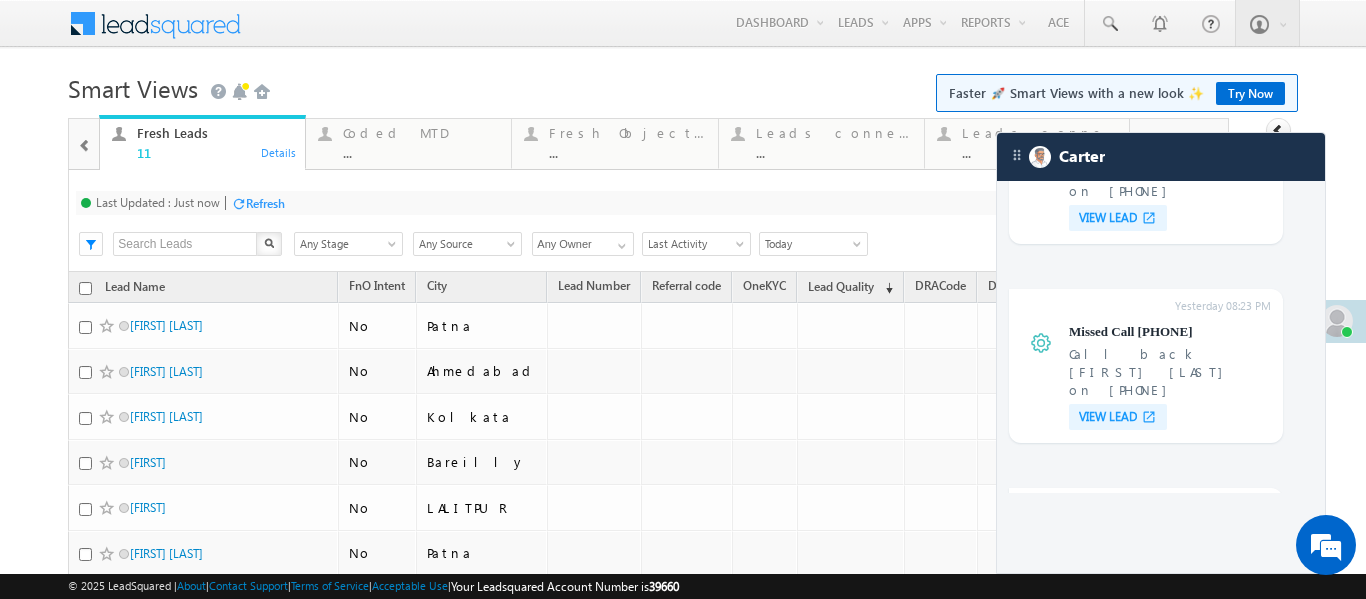 click at bounding box center [85, 146] 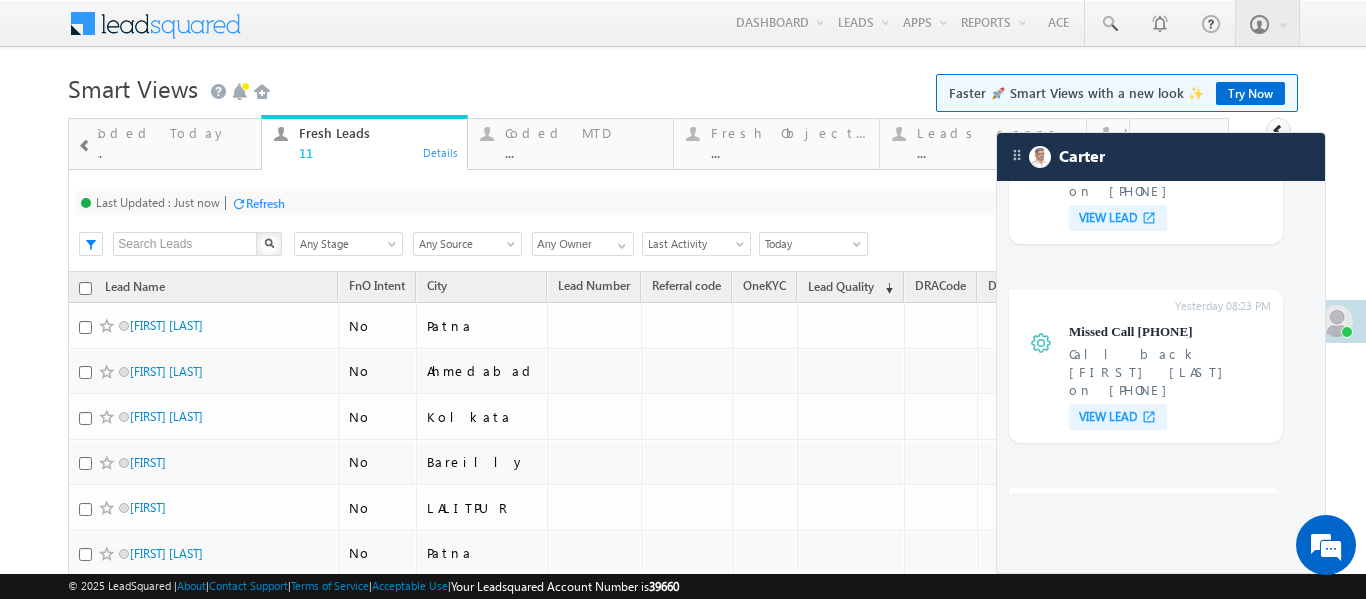 click at bounding box center [85, 146] 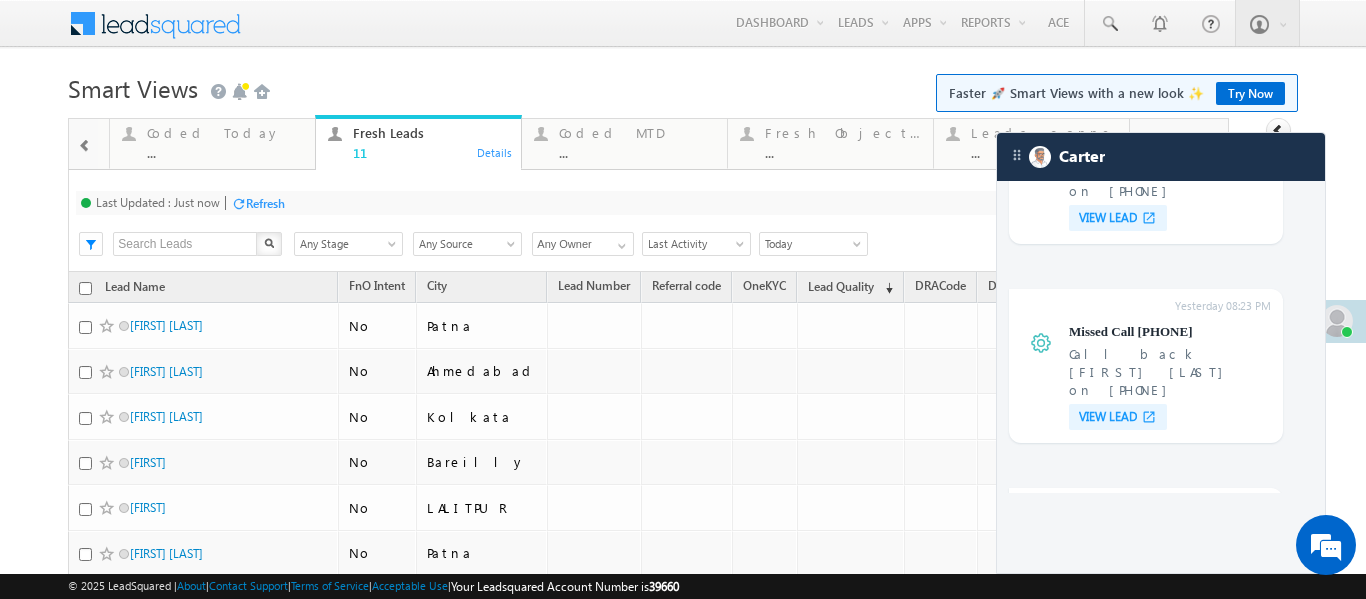 click at bounding box center (85, 146) 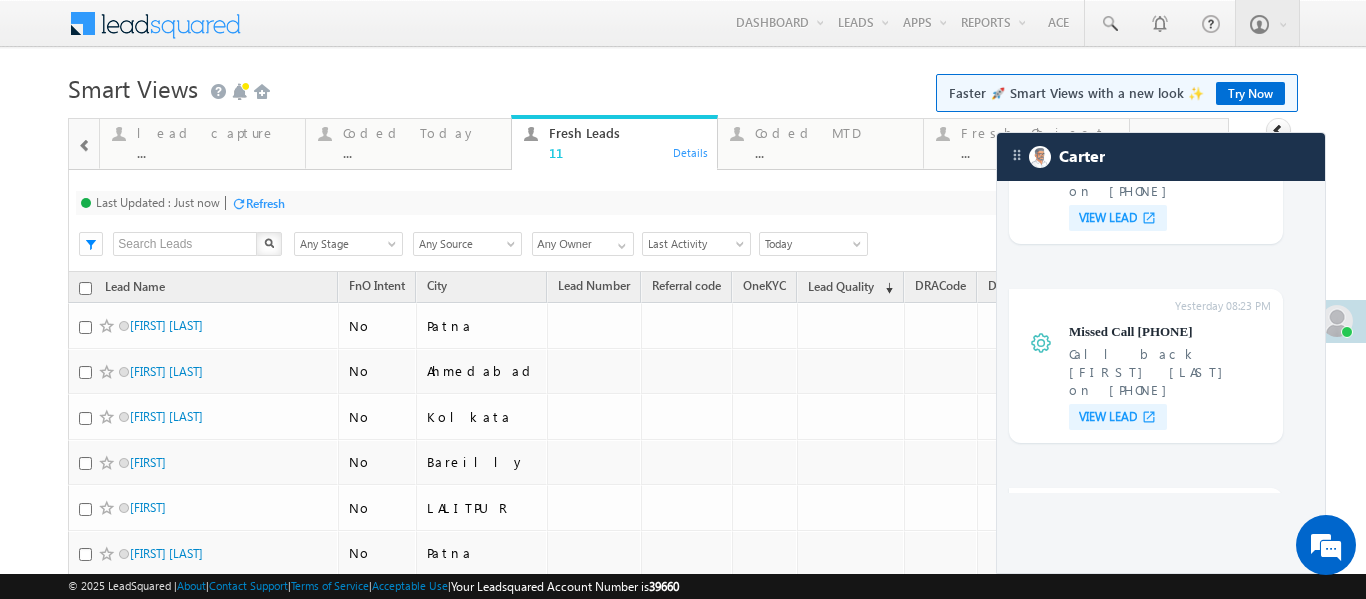 click at bounding box center [85, 146] 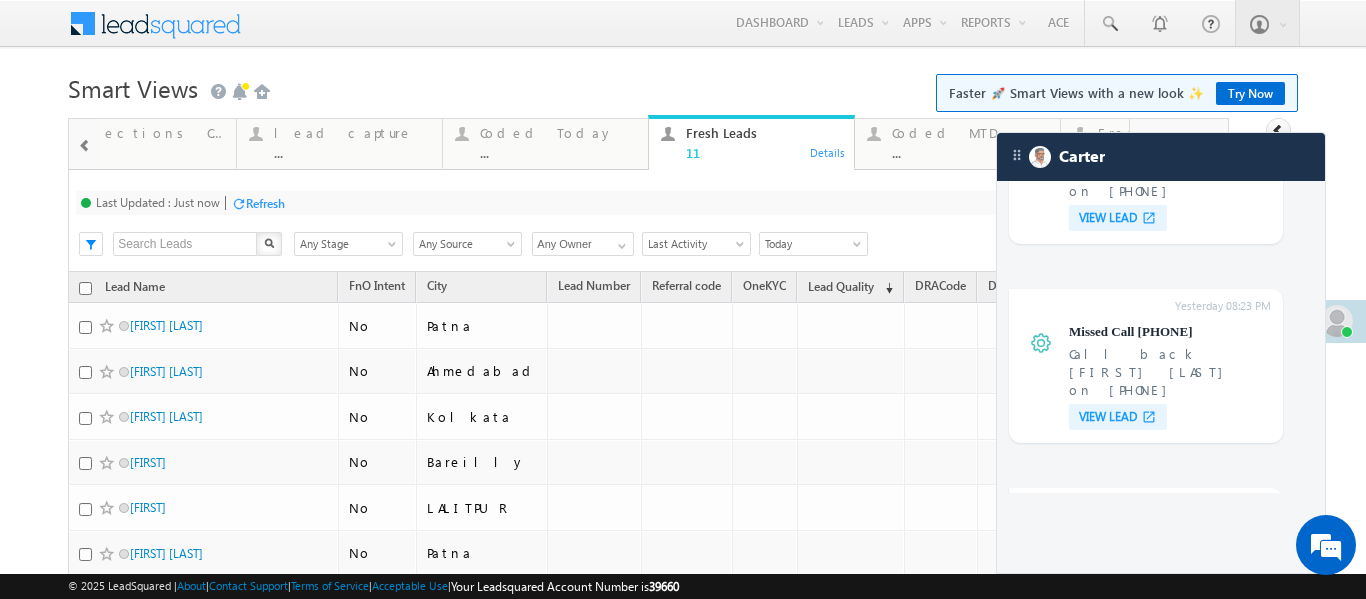 click at bounding box center [85, 146] 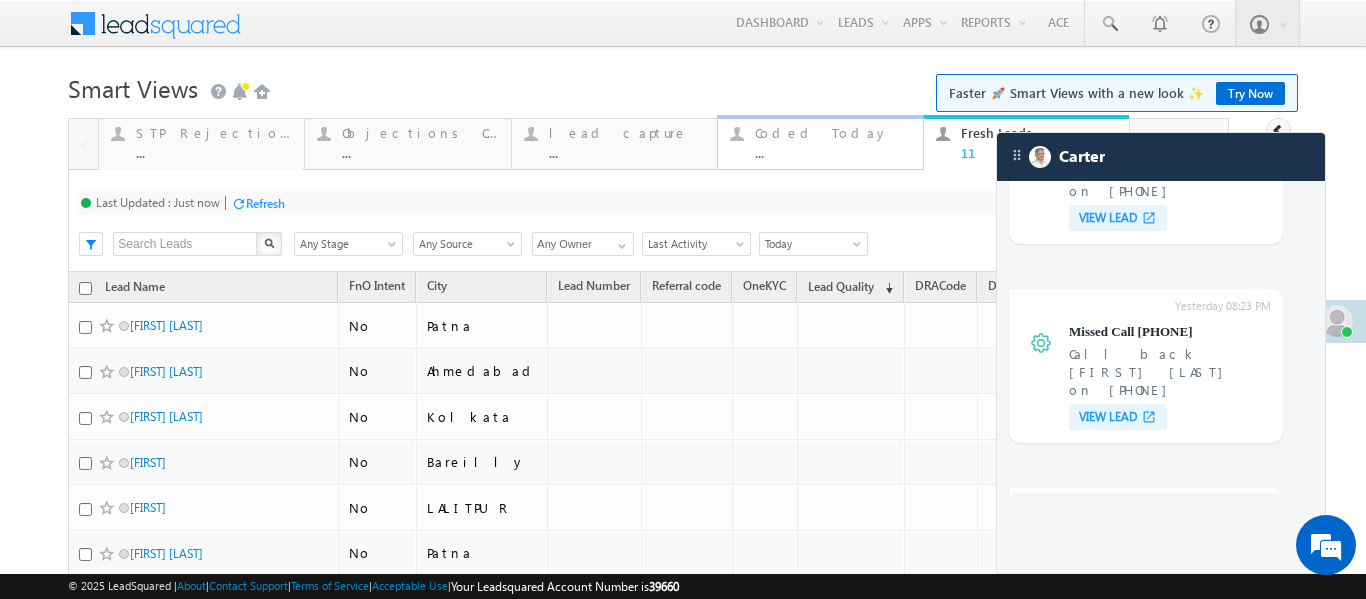 click on "Coded Today" at bounding box center [833, 133] 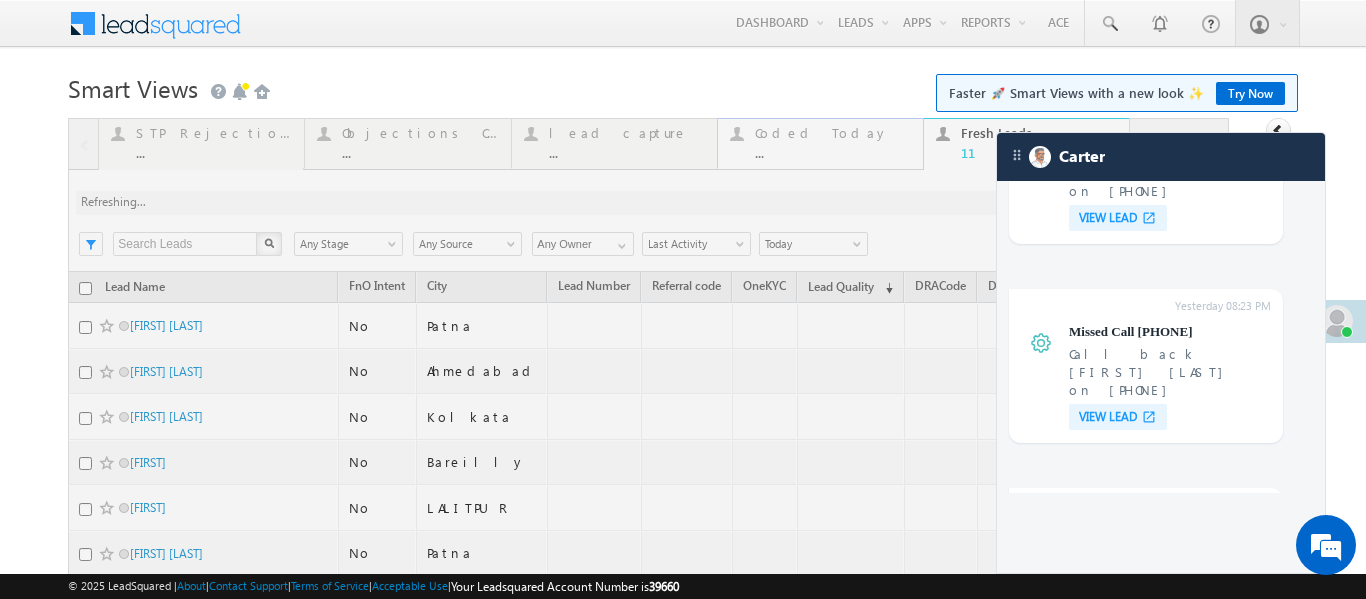click at bounding box center (648, 516) 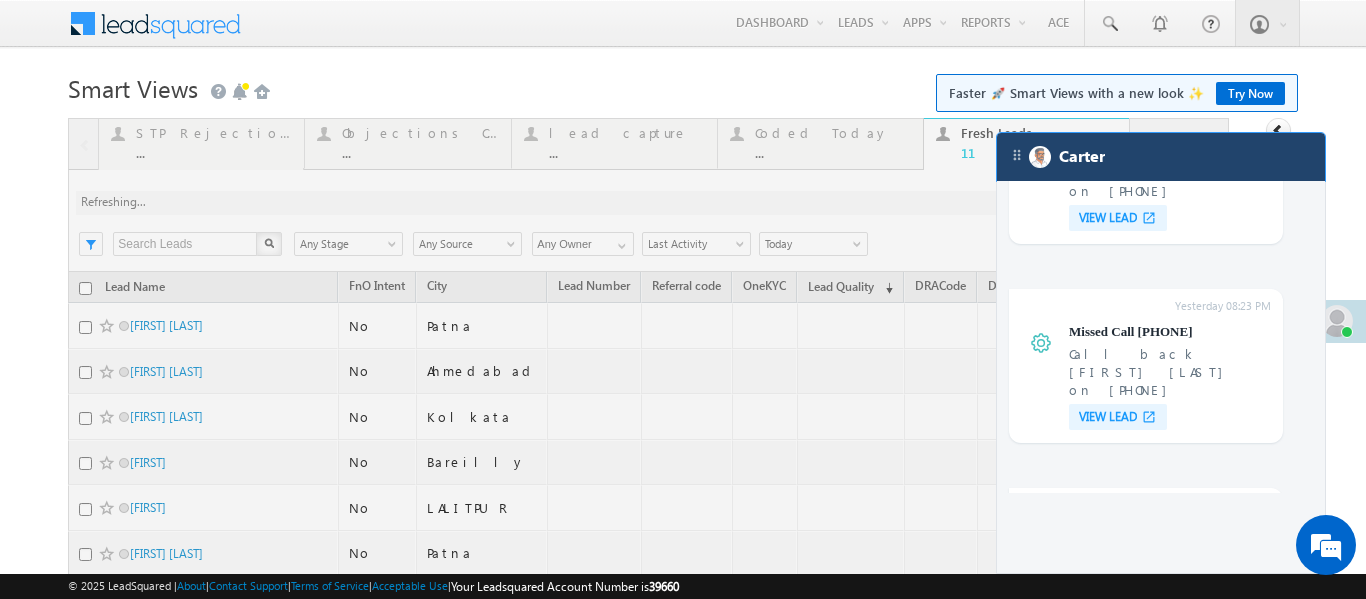 click on "Carter" at bounding box center [1161, 157] 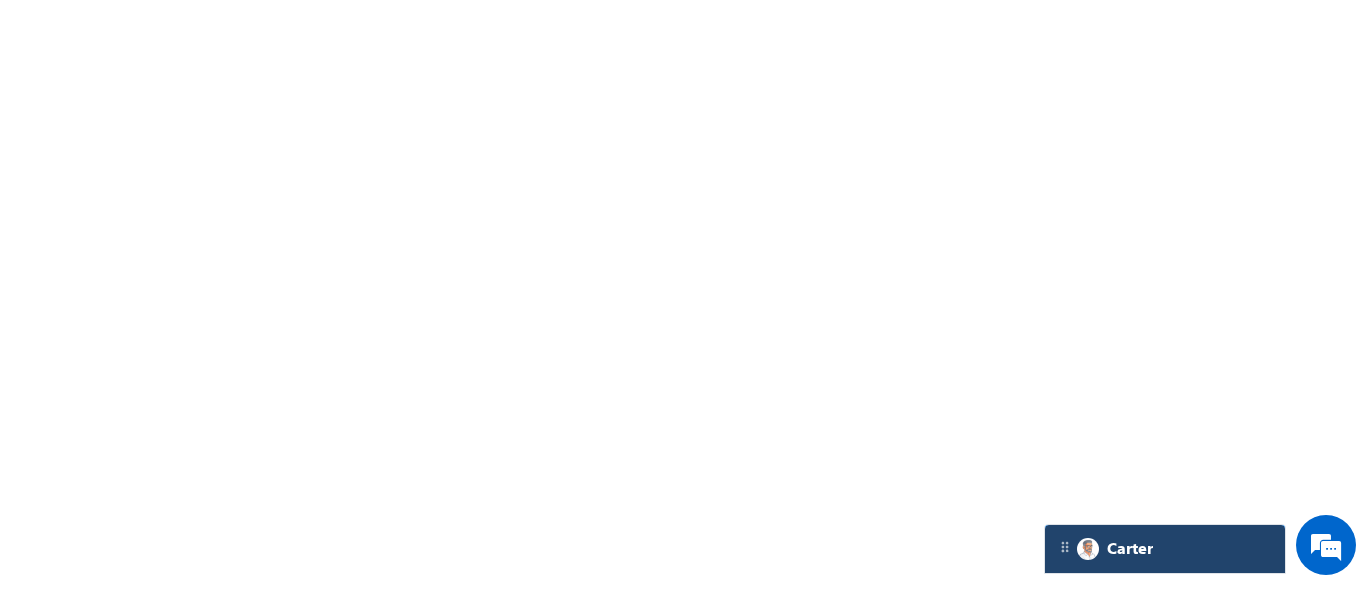scroll, scrollTop: 7737, scrollLeft: 0, axis: vertical 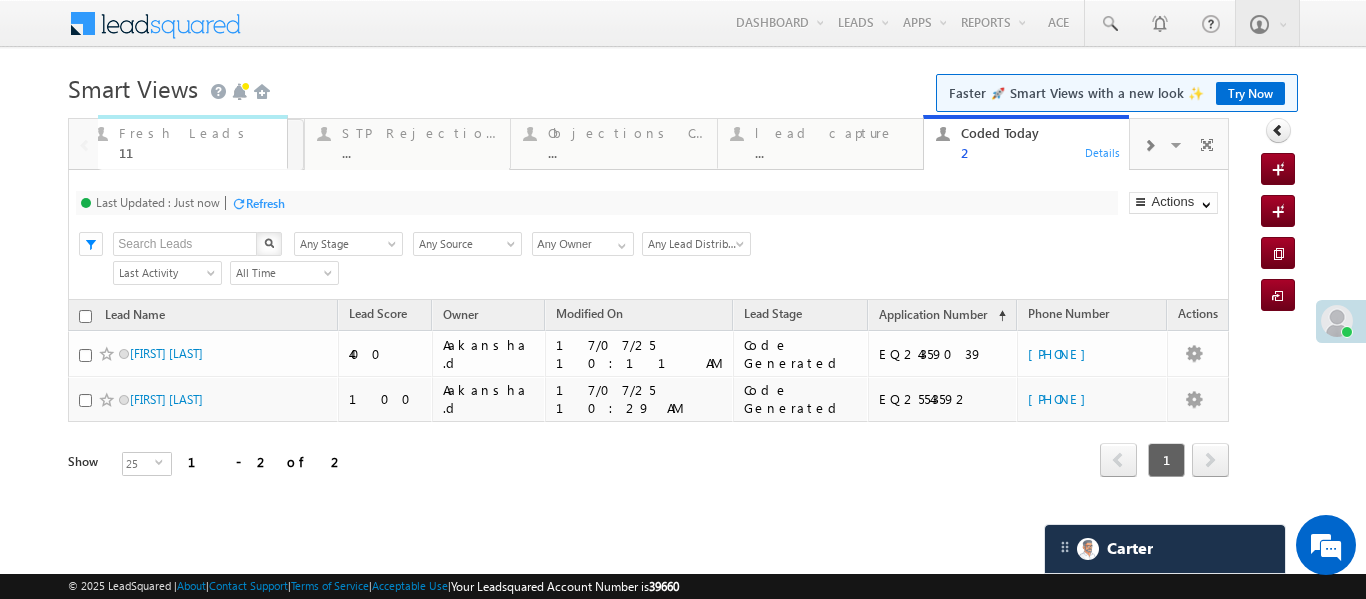 drag, startPoint x: 992, startPoint y: 145, endPoint x: 150, endPoint y: 127, distance: 842.1924 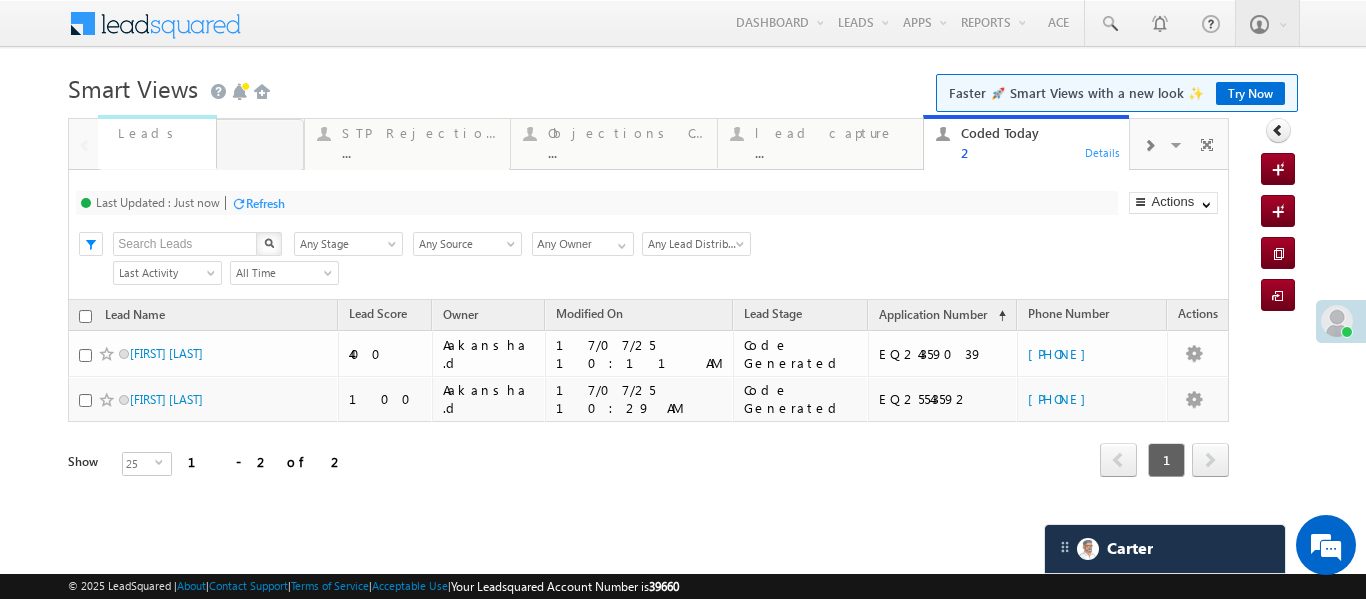 drag, startPoint x: 178, startPoint y: 137, endPoint x: 97, endPoint y: 135, distance: 81.02469 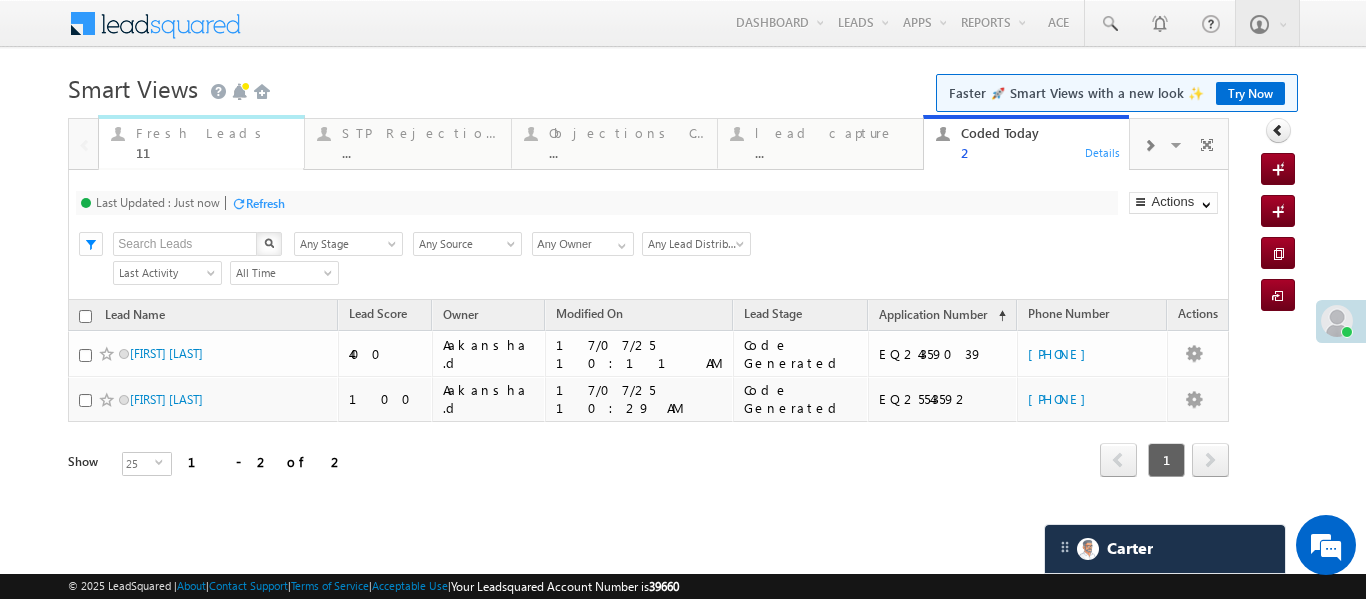 click on "11" at bounding box center (214, 152) 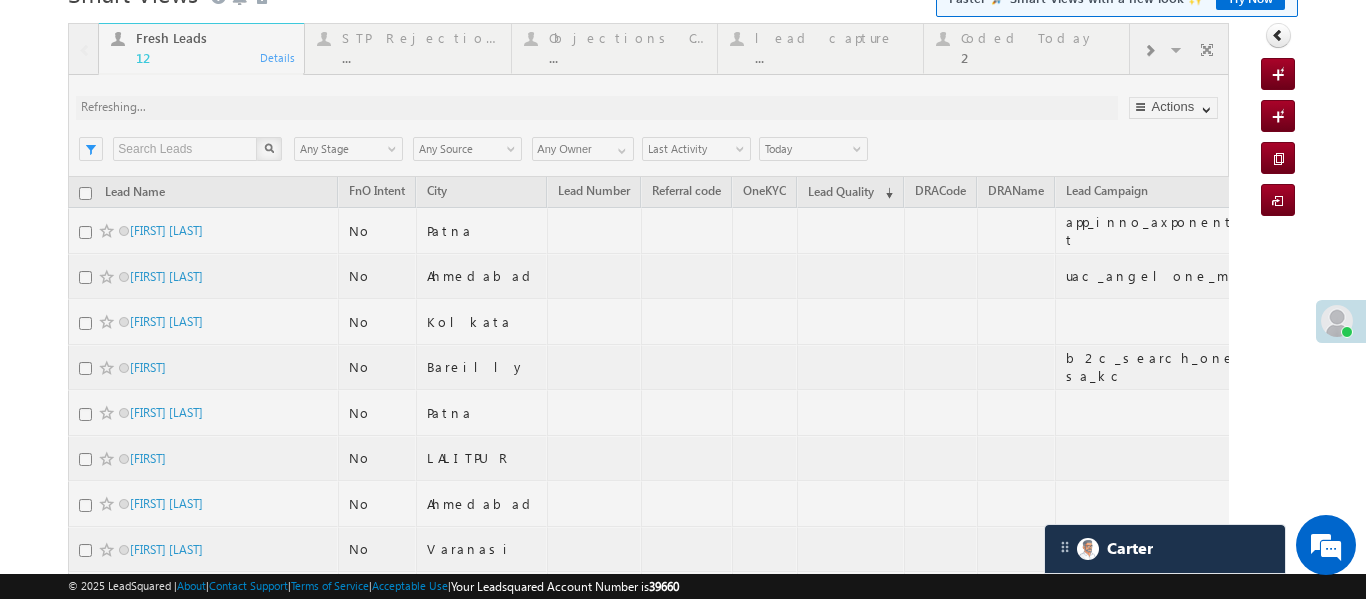 scroll, scrollTop: 0, scrollLeft: 0, axis: both 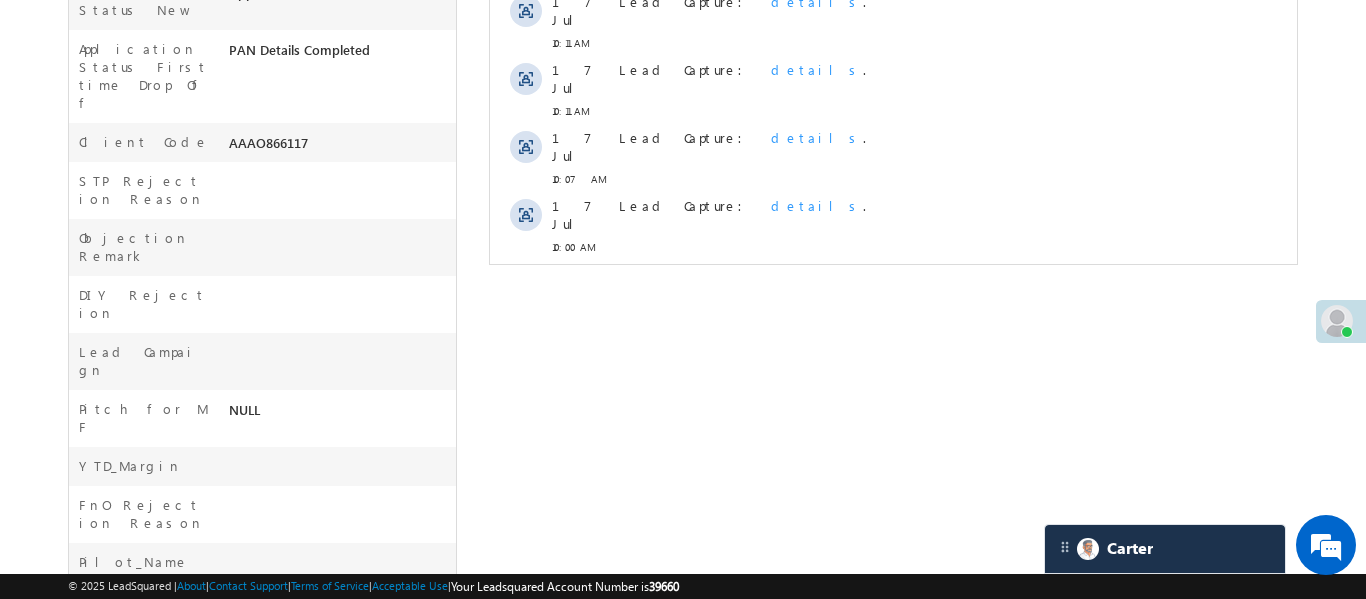 click on "Show More" at bounding box center (892, 291) 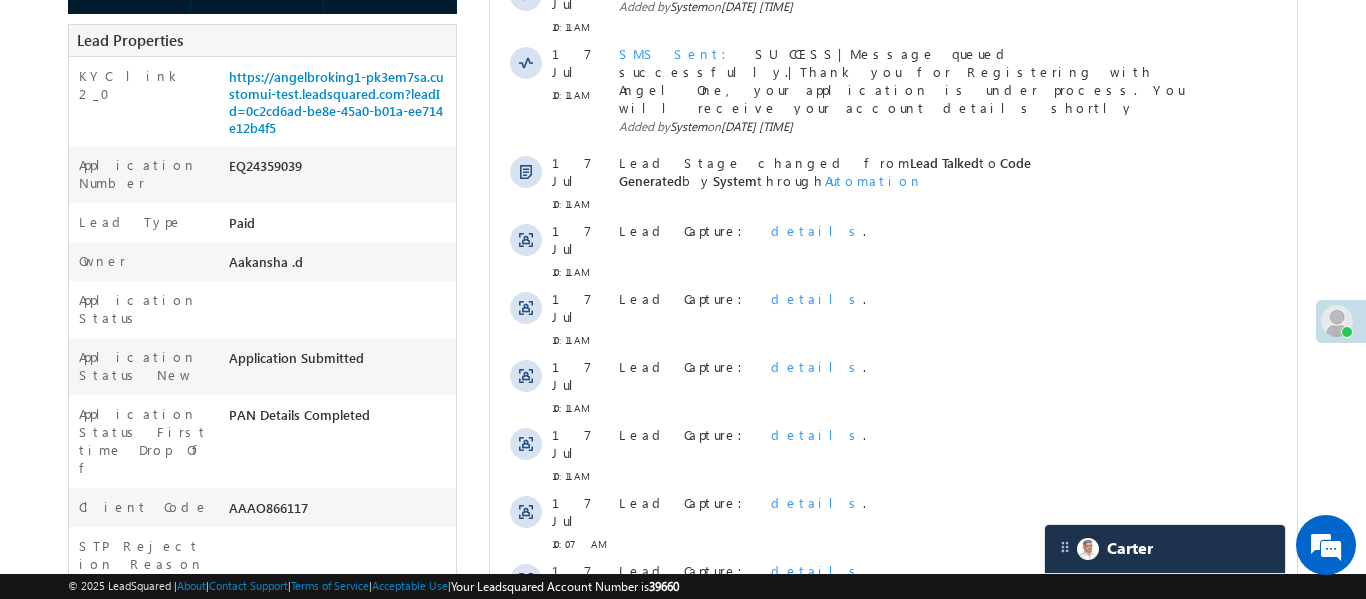 scroll, scrollTop: 0, scrollLeft: 0, axis: both 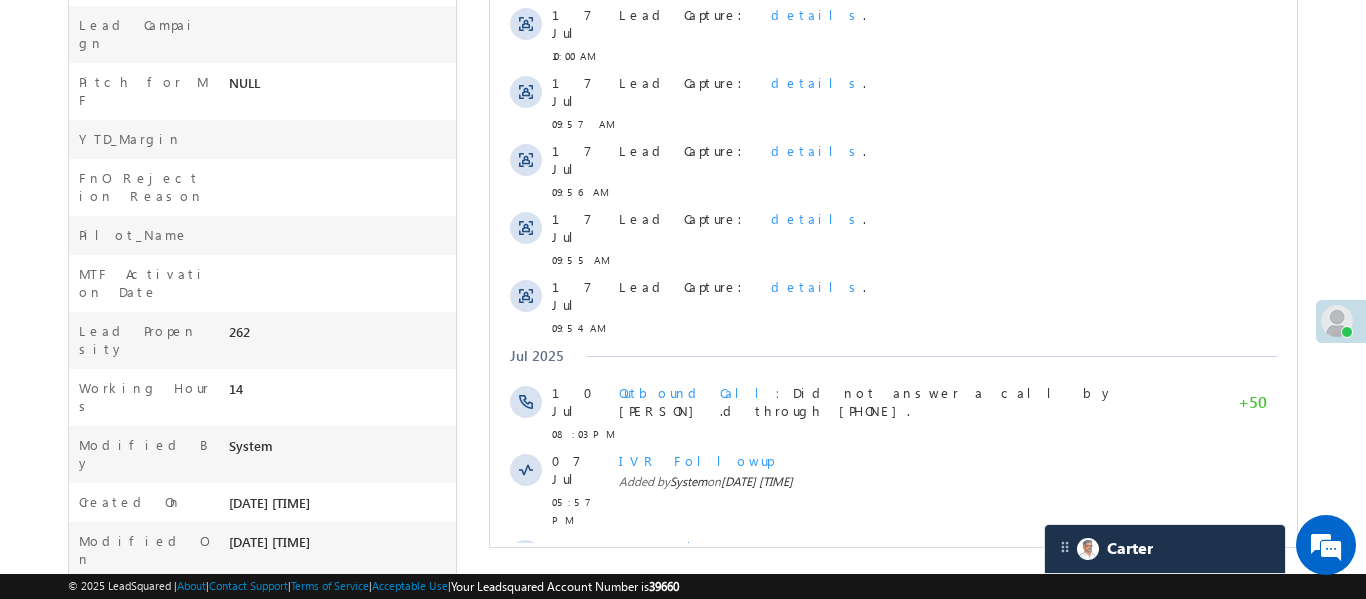 click at bounding box center [840, 703] 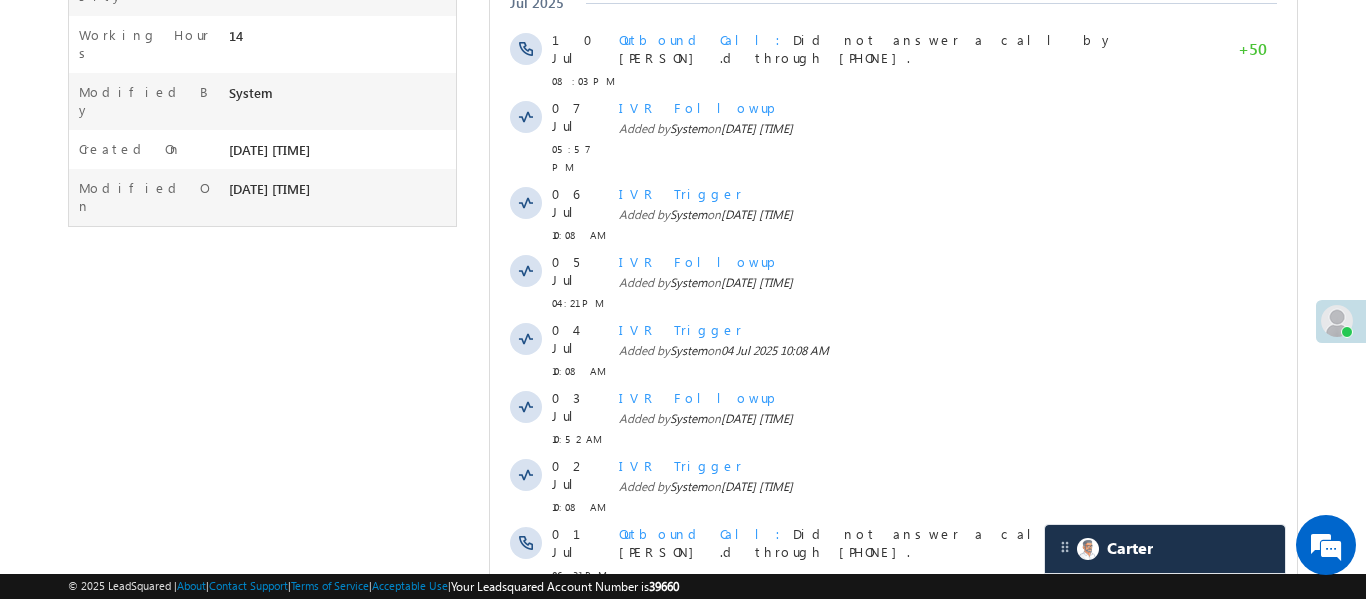 scroll, scrollTop: 1792, scrollLeft: 0, axis: vertical 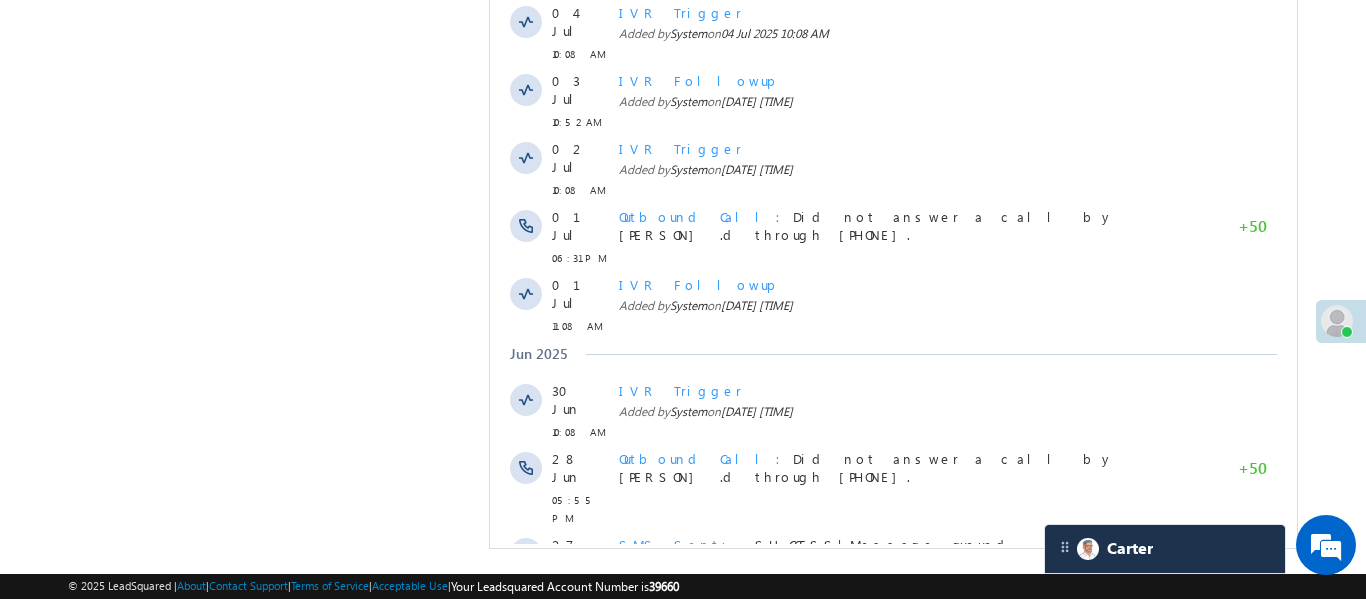 click on "Show More" at bounding box center (902, 807) 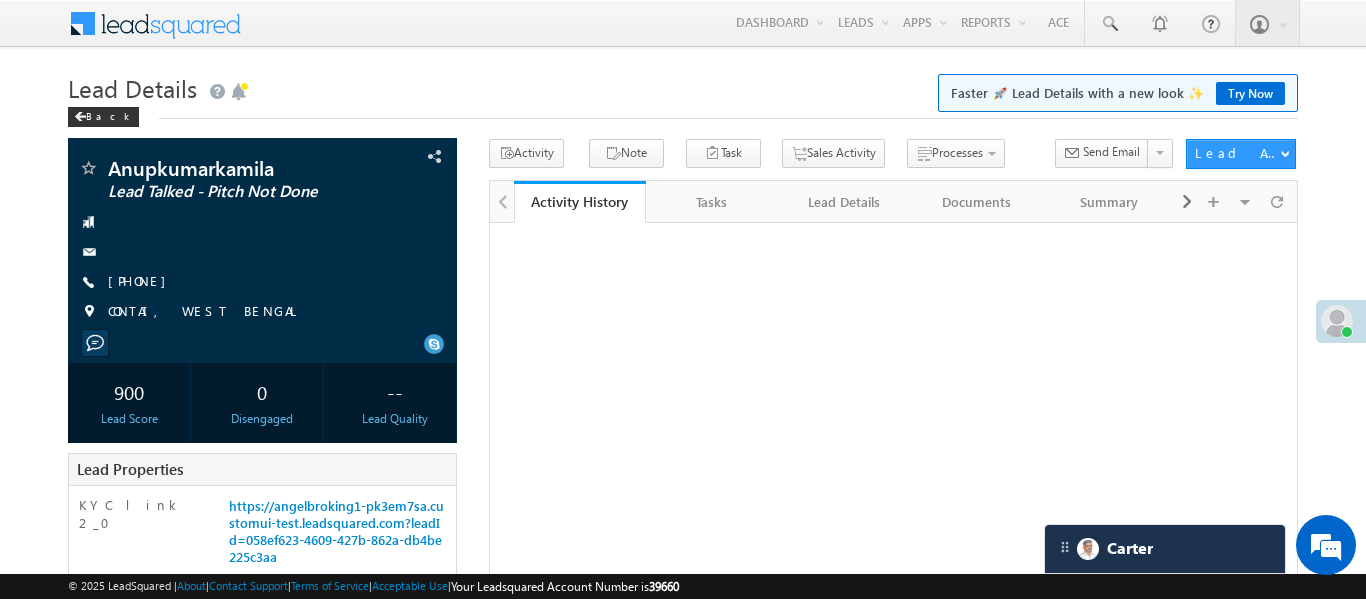 scroll, scrollTop: 326, scrollLeft: 0, axis: vertical 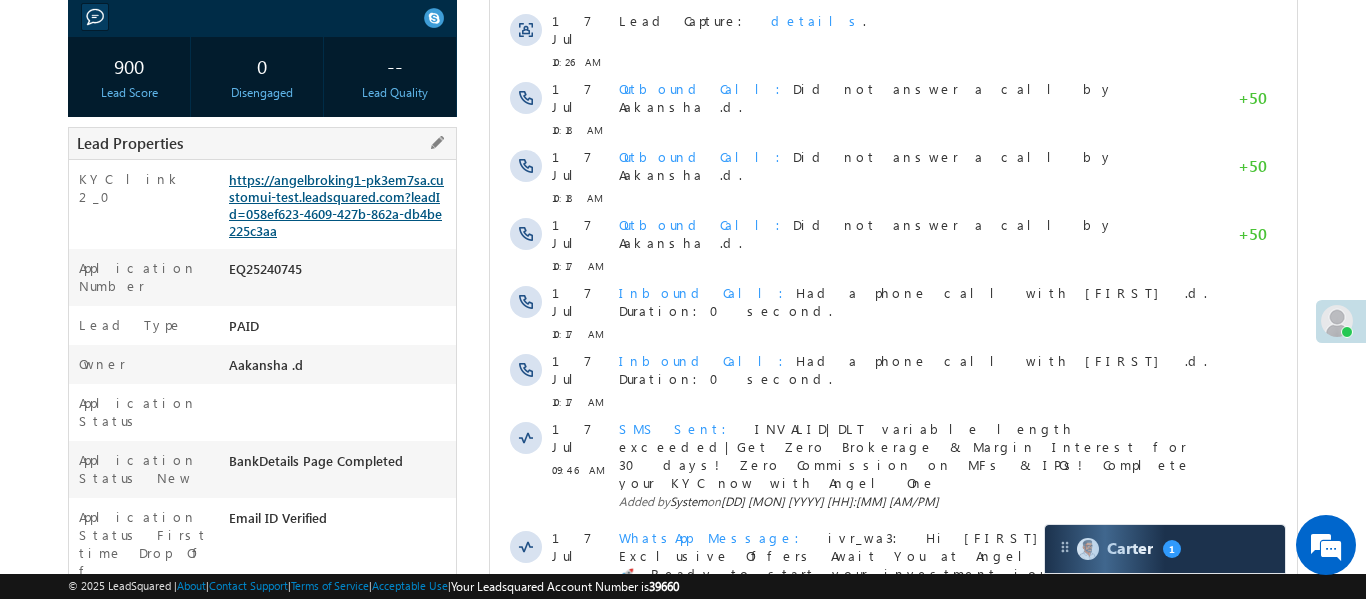 click on "https://angelbroking1-pk3em7sa.customui-test.leadsquared.com?leadId=058ef623-4609-427b-862a-db4be225c3aa" at bounding box center [336, 205] 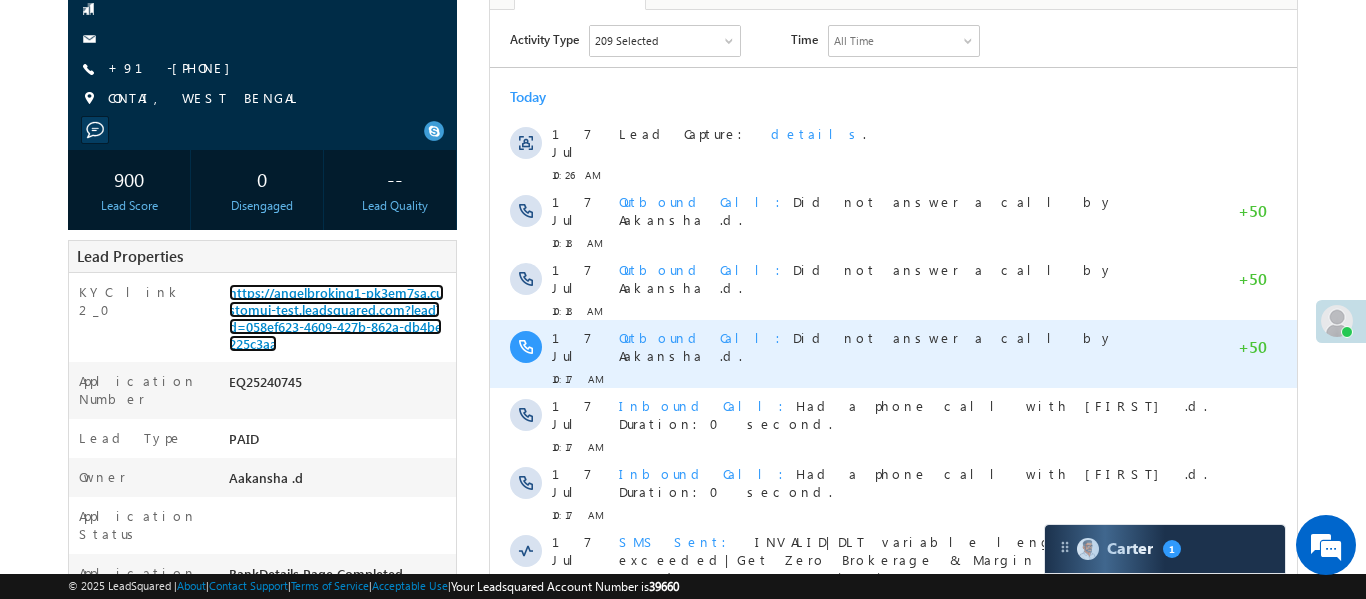 scroll, scrollTop: 41, scrollLeft: 0, axis: vertical 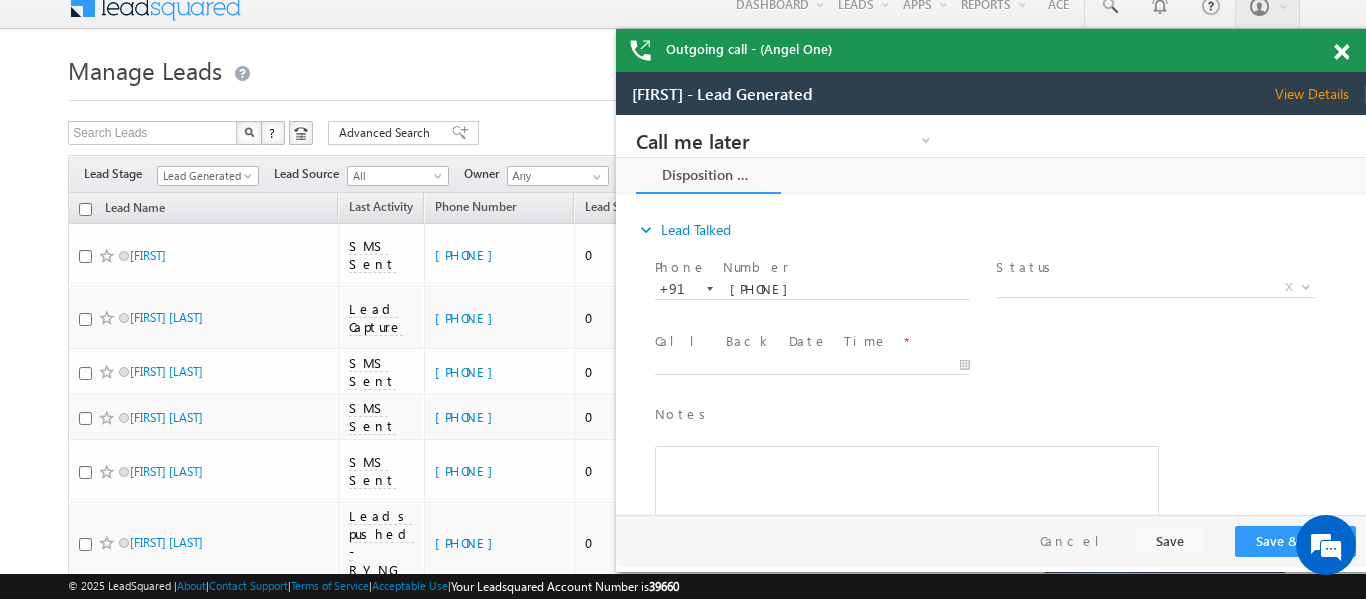 click at bounding box center [1341, 52] 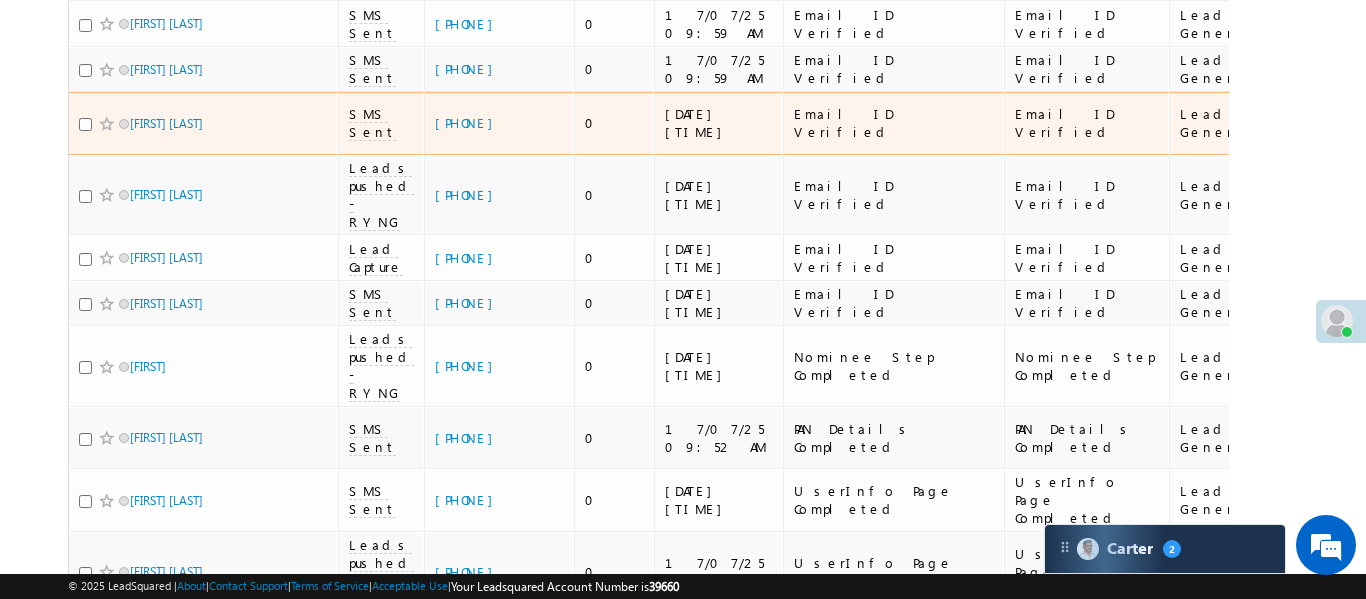 scroll, scrollTop: 446, scrollLeft: 0, axis: vertical 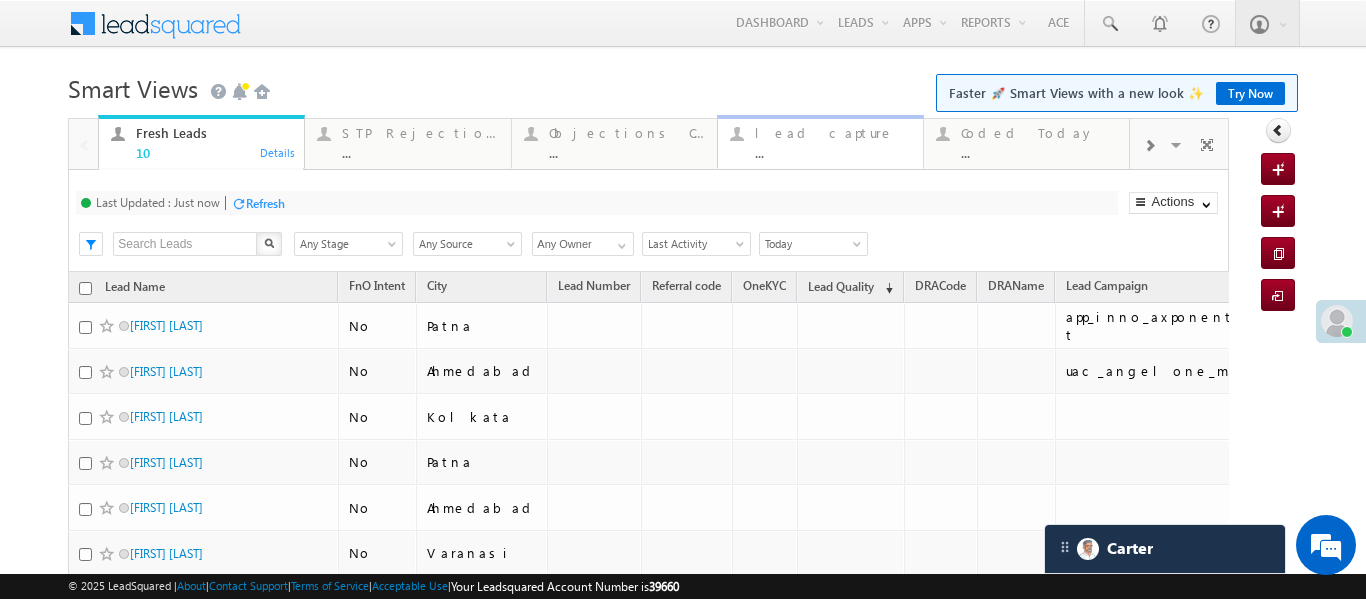 click on "lead capture" at bounding box center (833, 133) 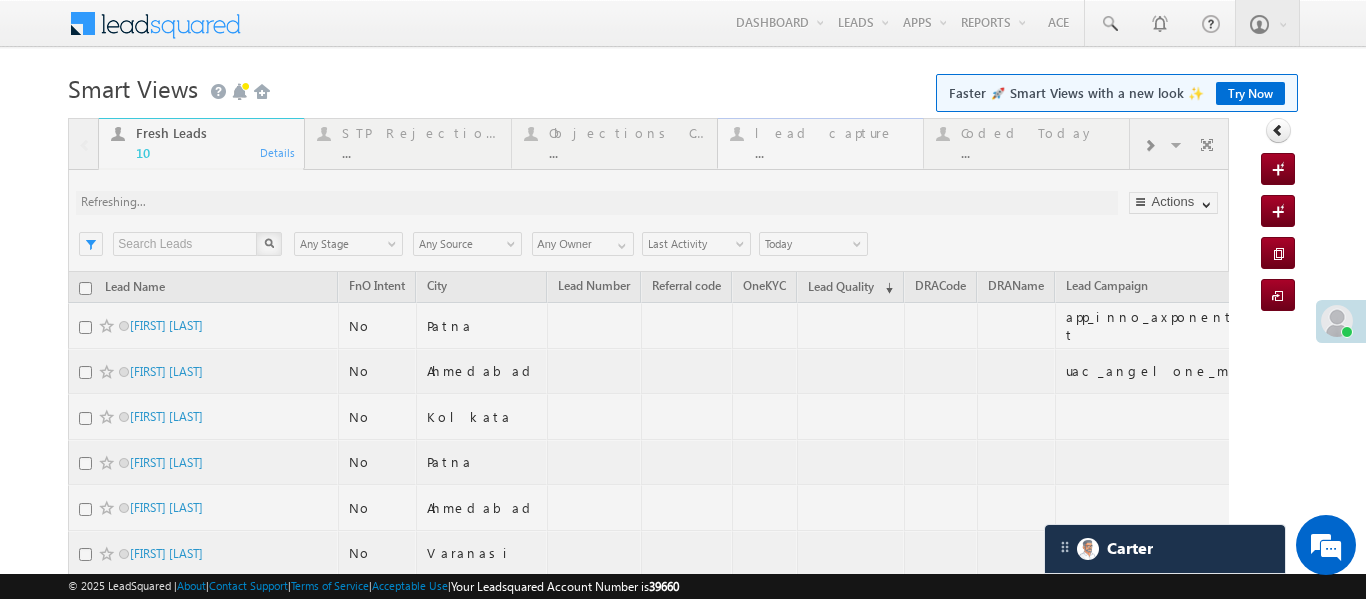 click at bounding box center [648, 493] 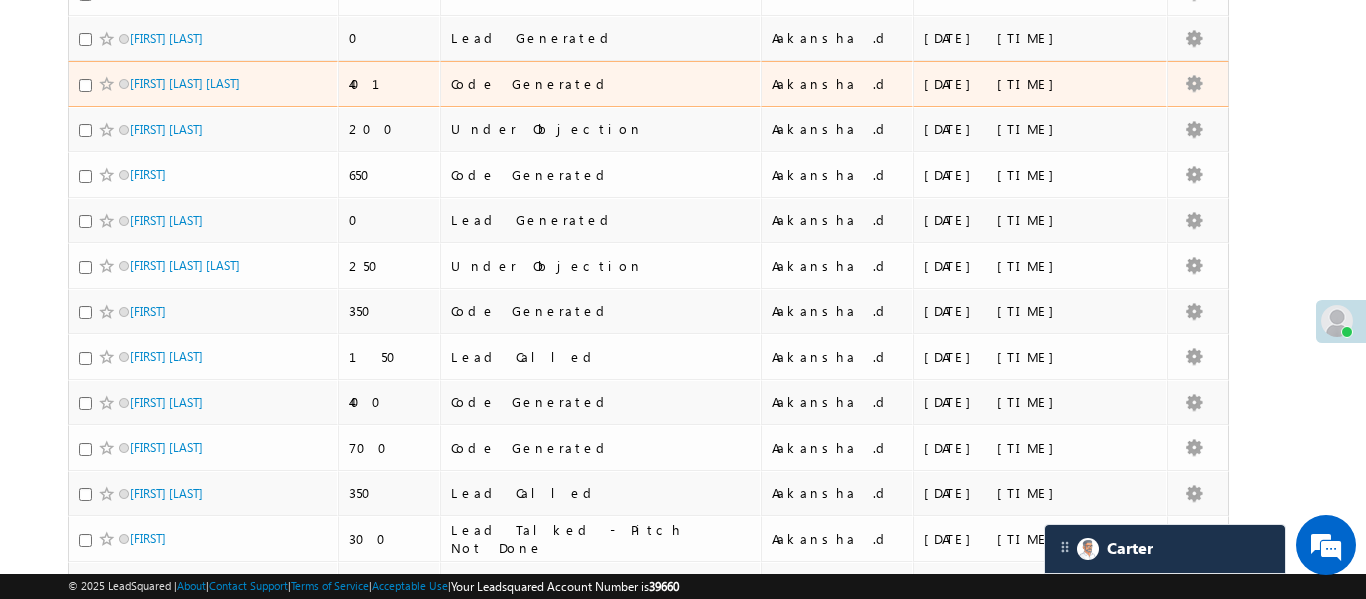 scroll, scrollTop: 610, scrollLeft: 0, axis: vertical 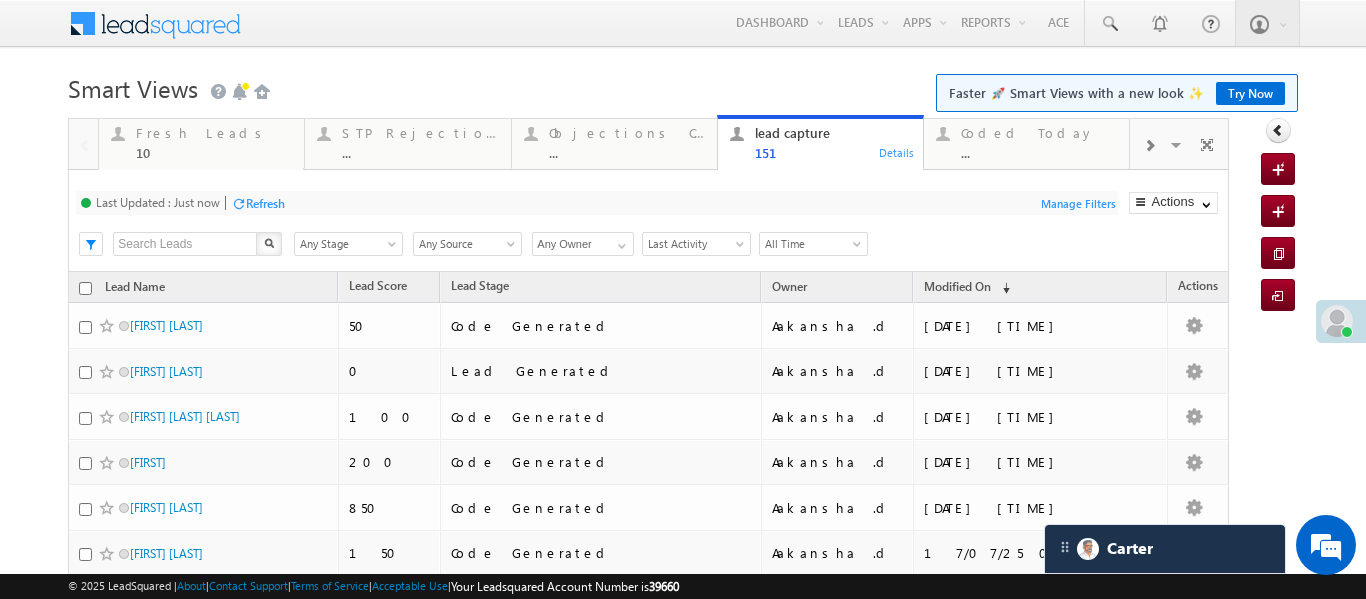 click on "Coded Today ... Details" at bounding box center (1026, 144) 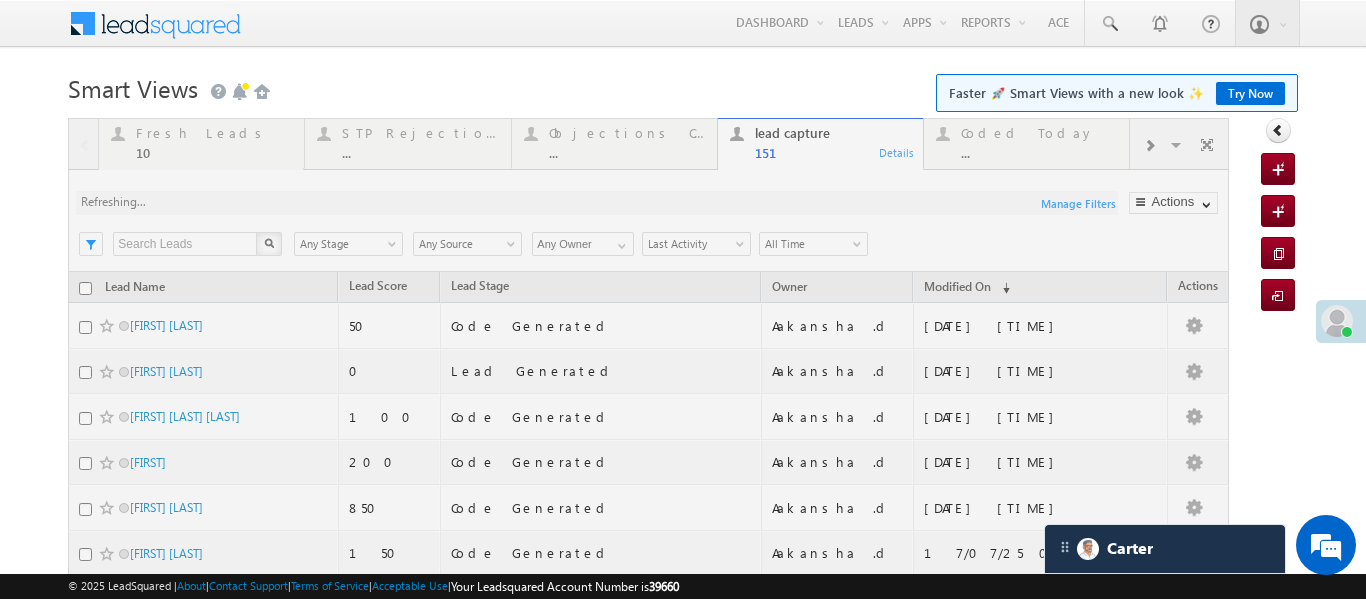 click at bounding box center [648, 834] 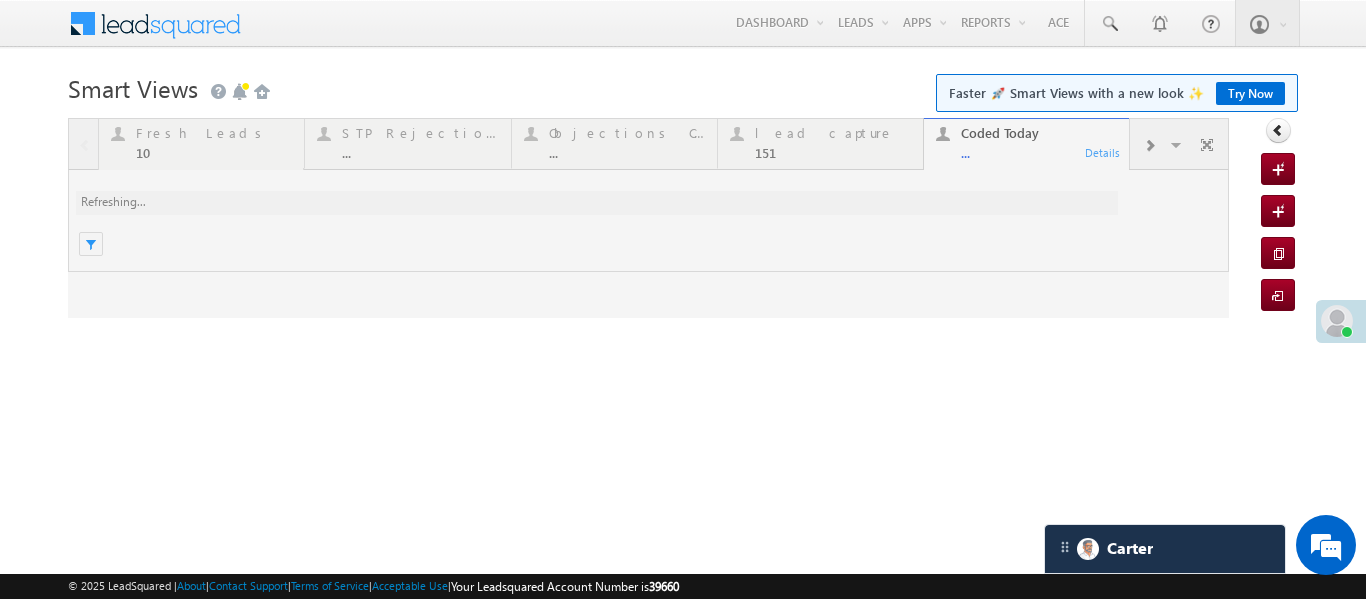 scroll, scrollTop: 0, scrollLeft: 0, axis: both 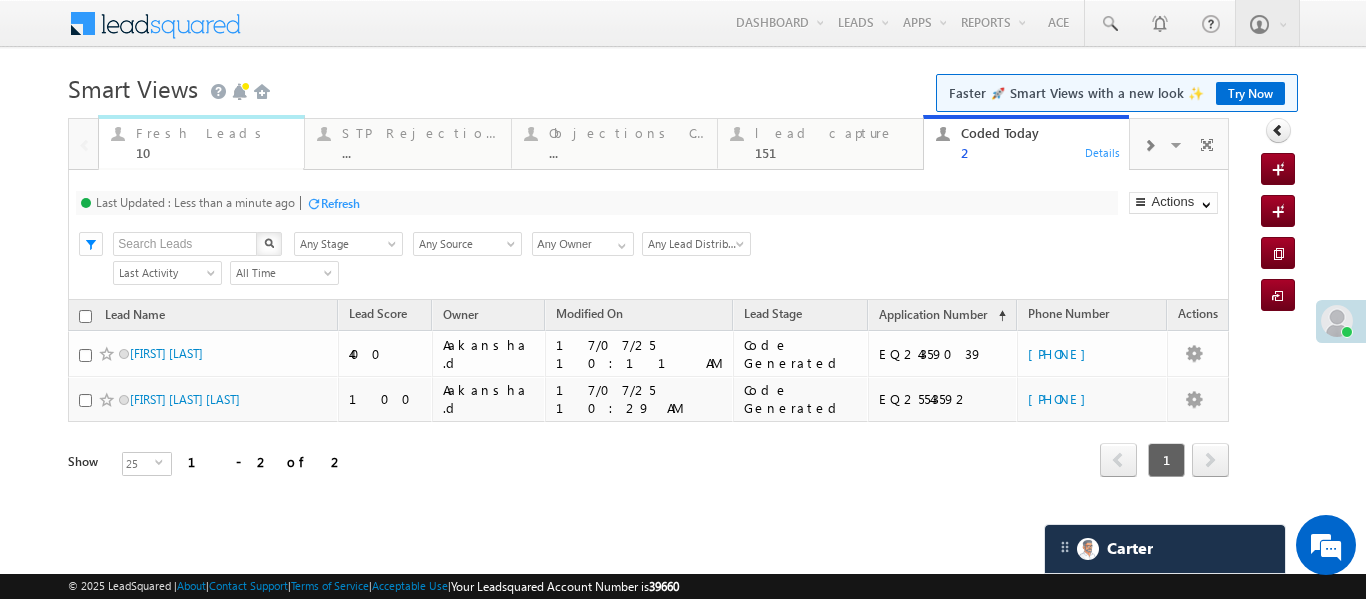 click on "10" at bounding box center [214, 152] 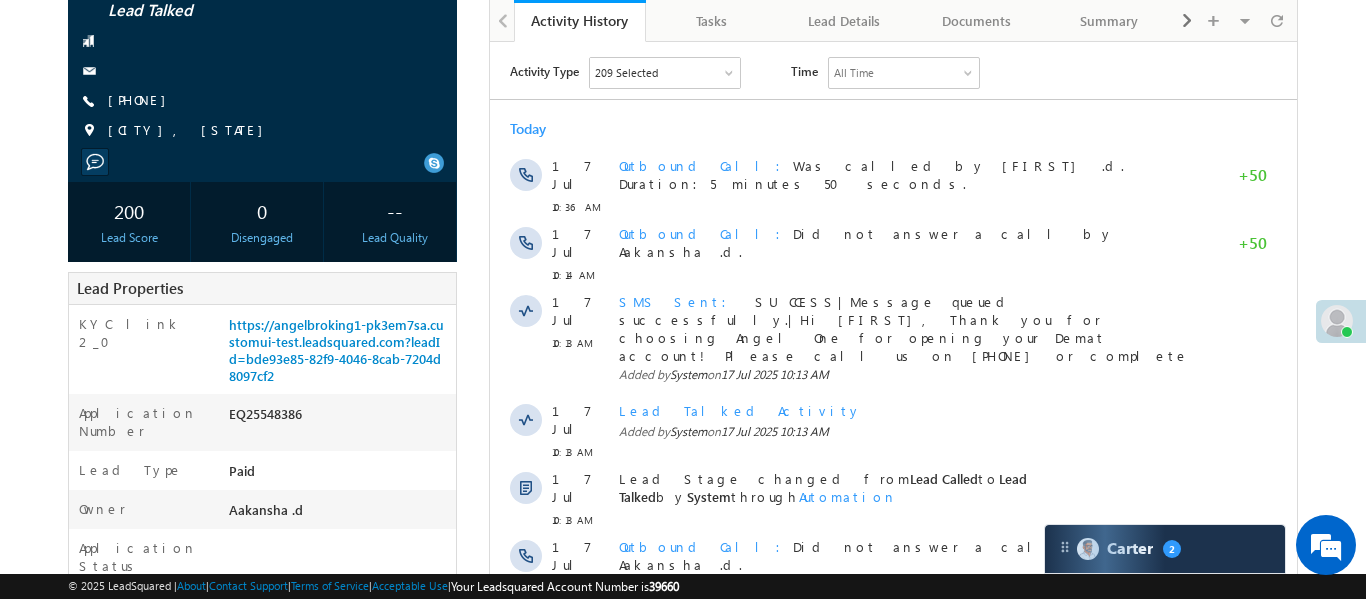 scroll, scrollTop: 0, scrollLeft: 0, axis: both 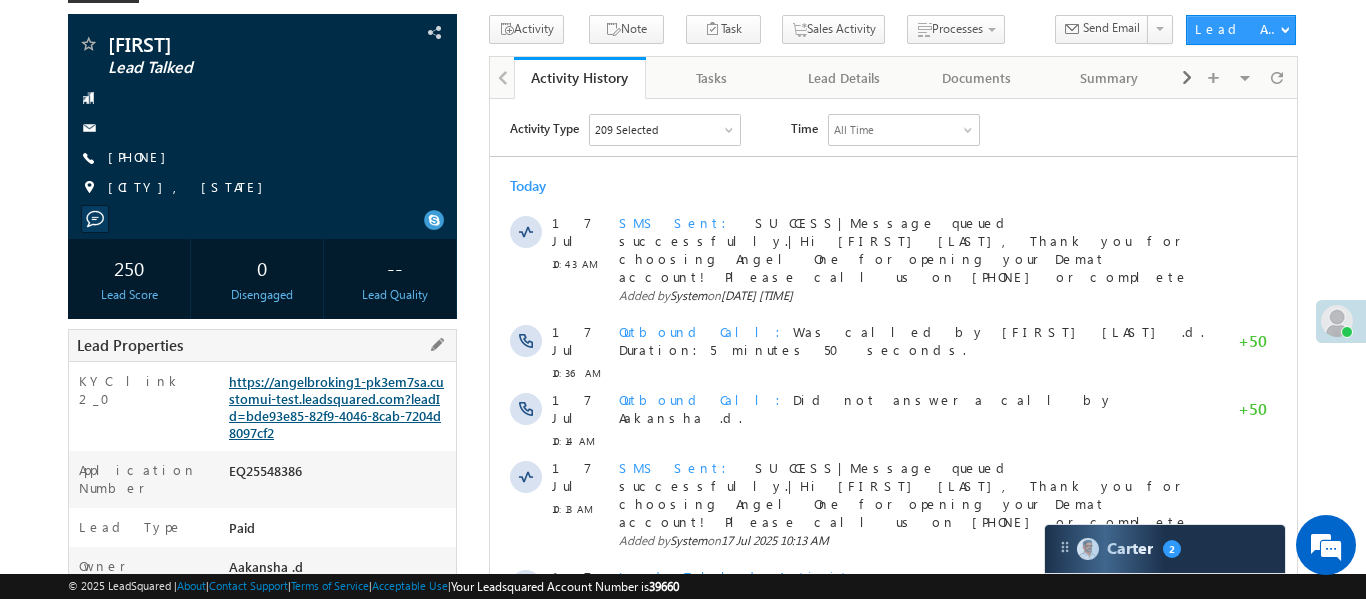 click on "https://angelbroking1-pk3em7sa.customui-test.leadsquared.com?leadId=bde93e85-82f9-4046-8cab-7204d8097cf2" at bounding box center (336, 407) 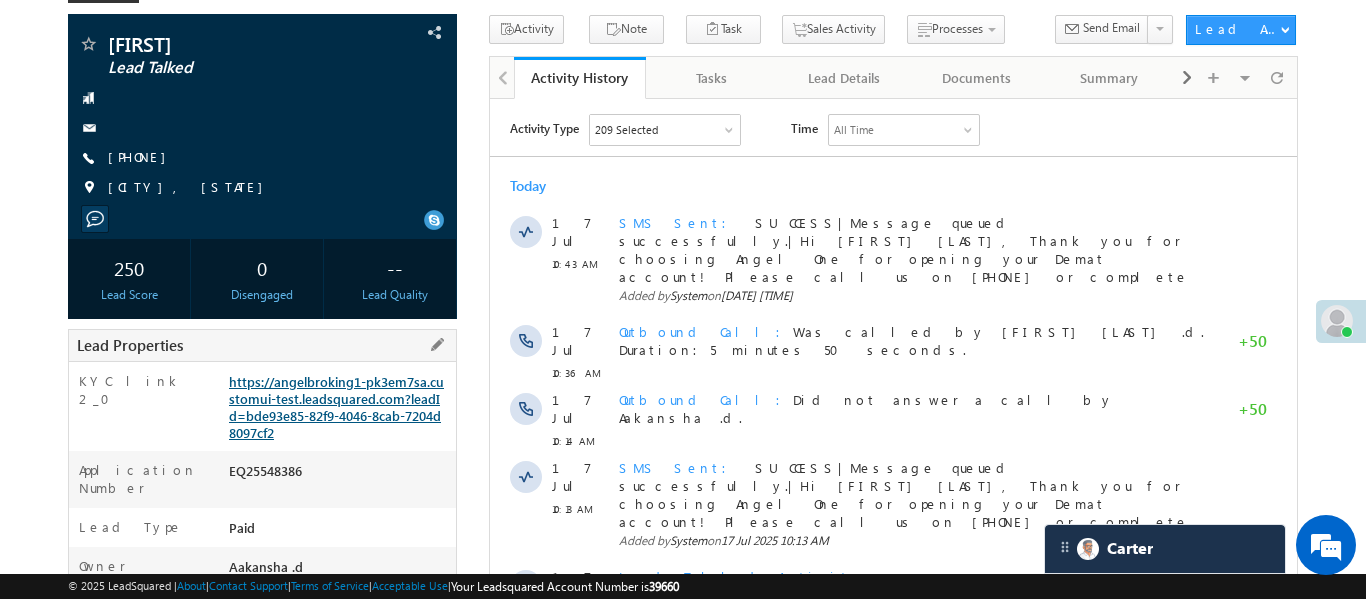 scroll, scrollTop: 0, scrollLeft: 0, axis: both 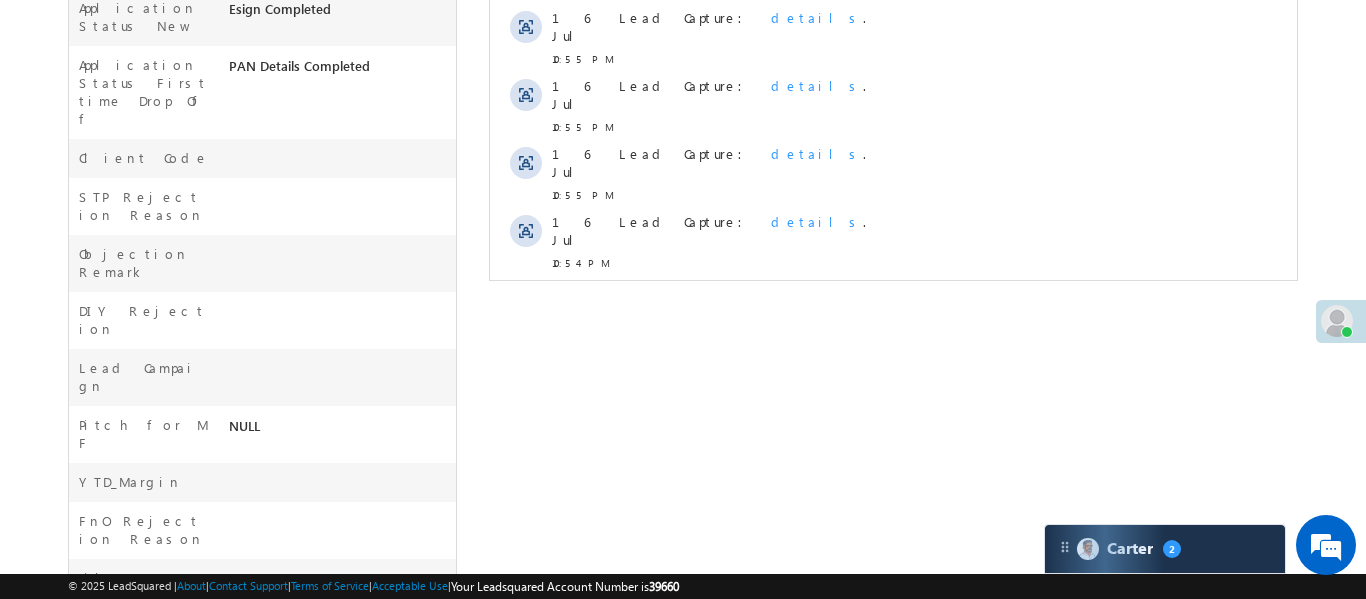click on "Show More" at bounding box center (892, 307) 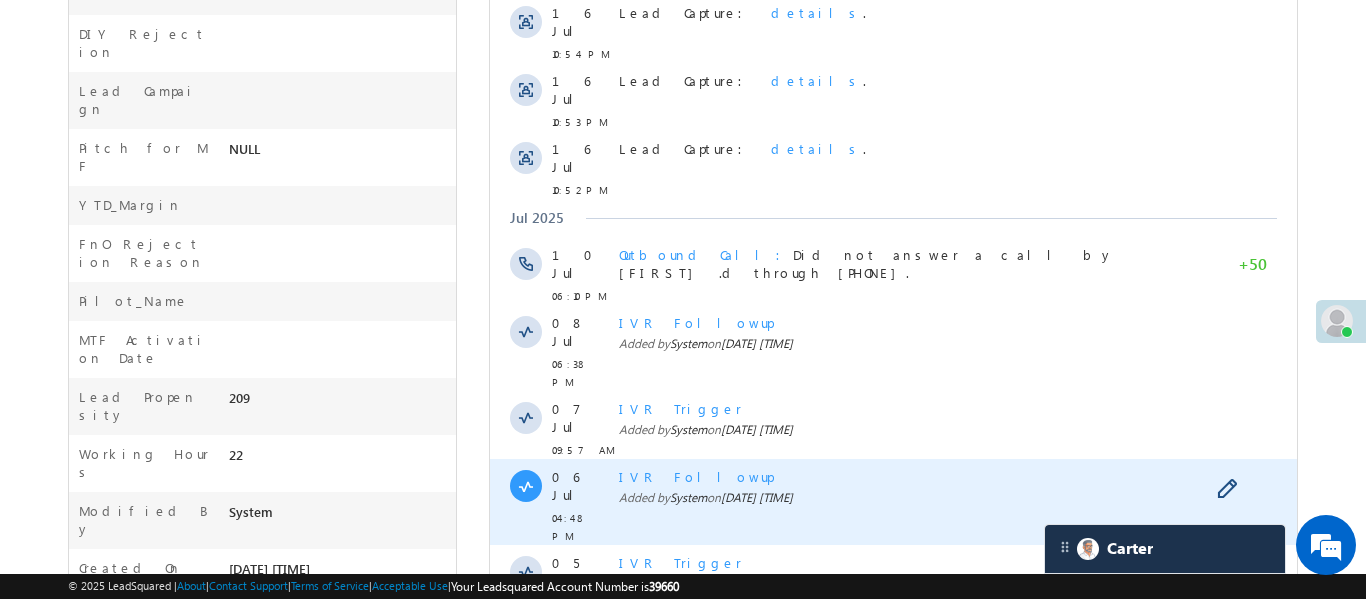 scroll, scrollTop: 1121, scrollLeft: 0, axis: vertical 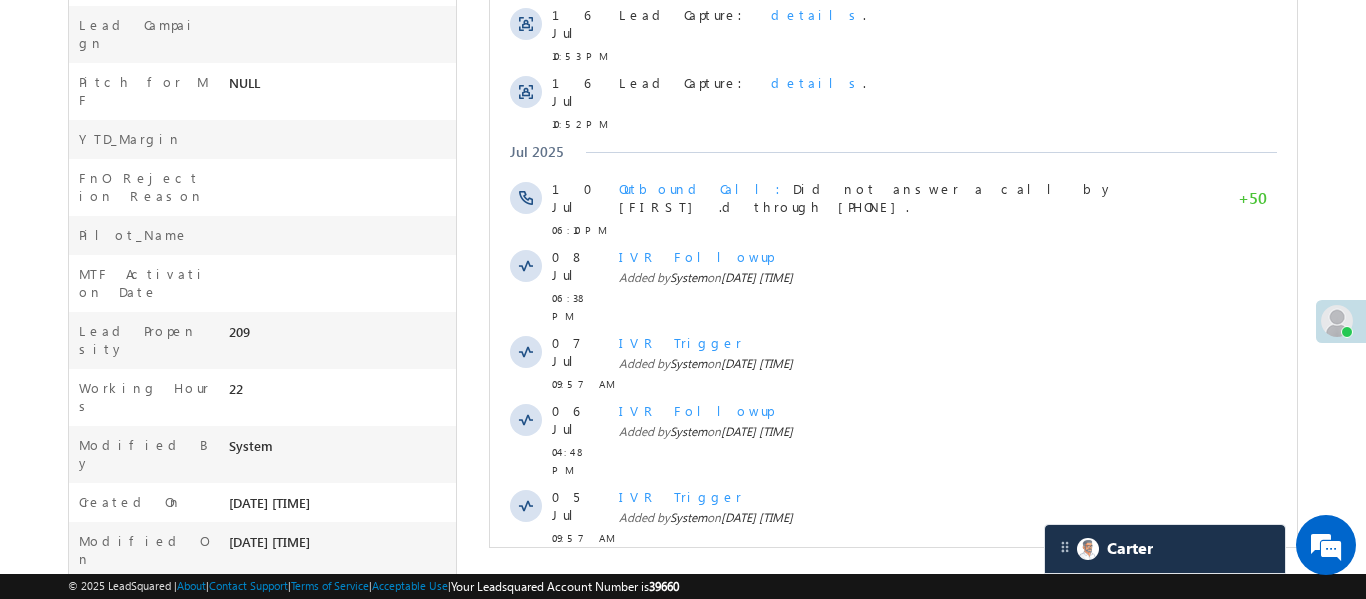 click at bounding box center (840, 721) 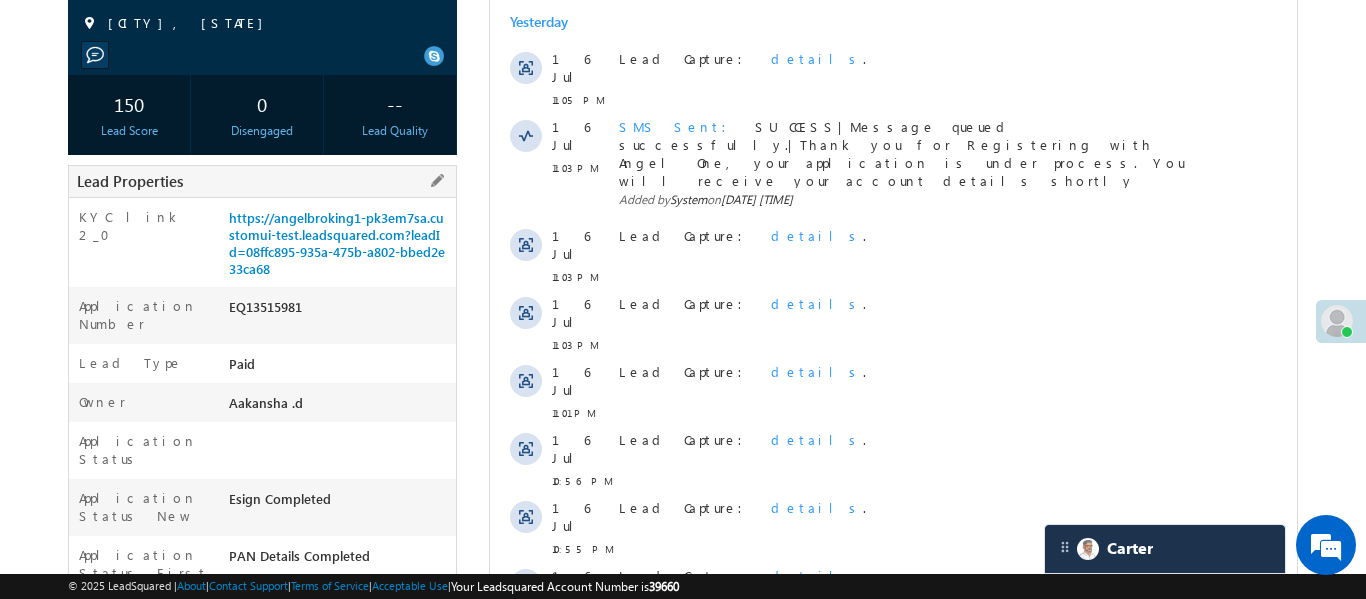 scroll, scrollTop: 0, scrollLeft: 0, axis: both 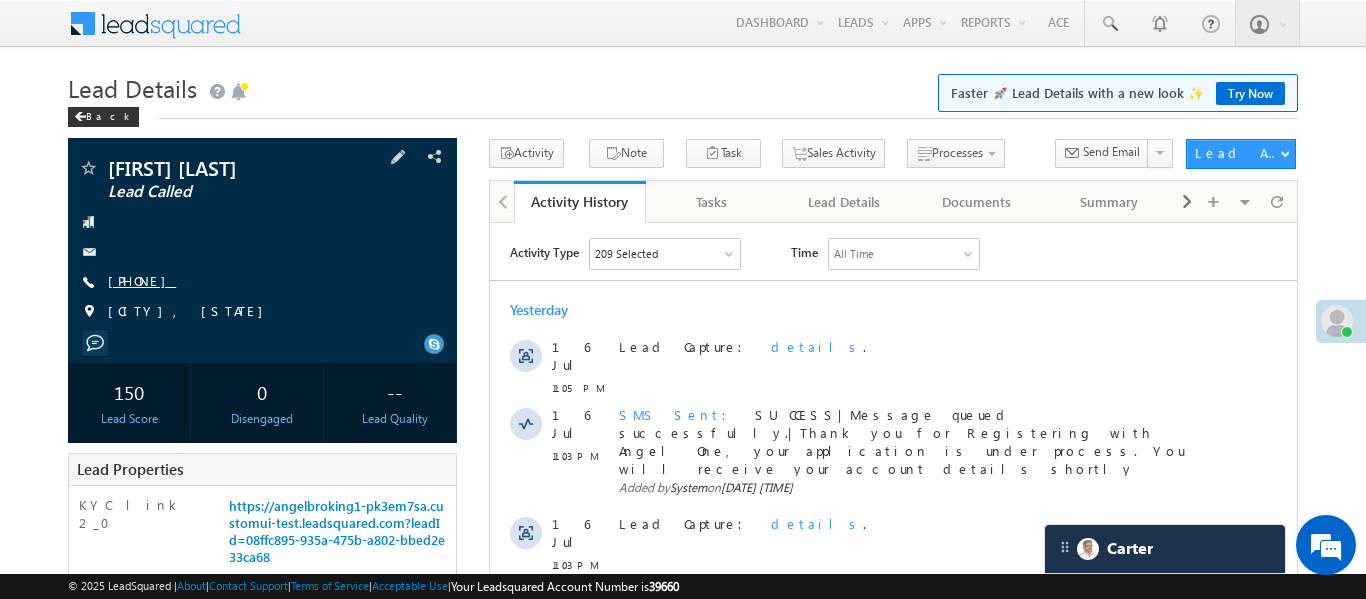 click on "+91-9832115557" at bounding box center (142, 280) 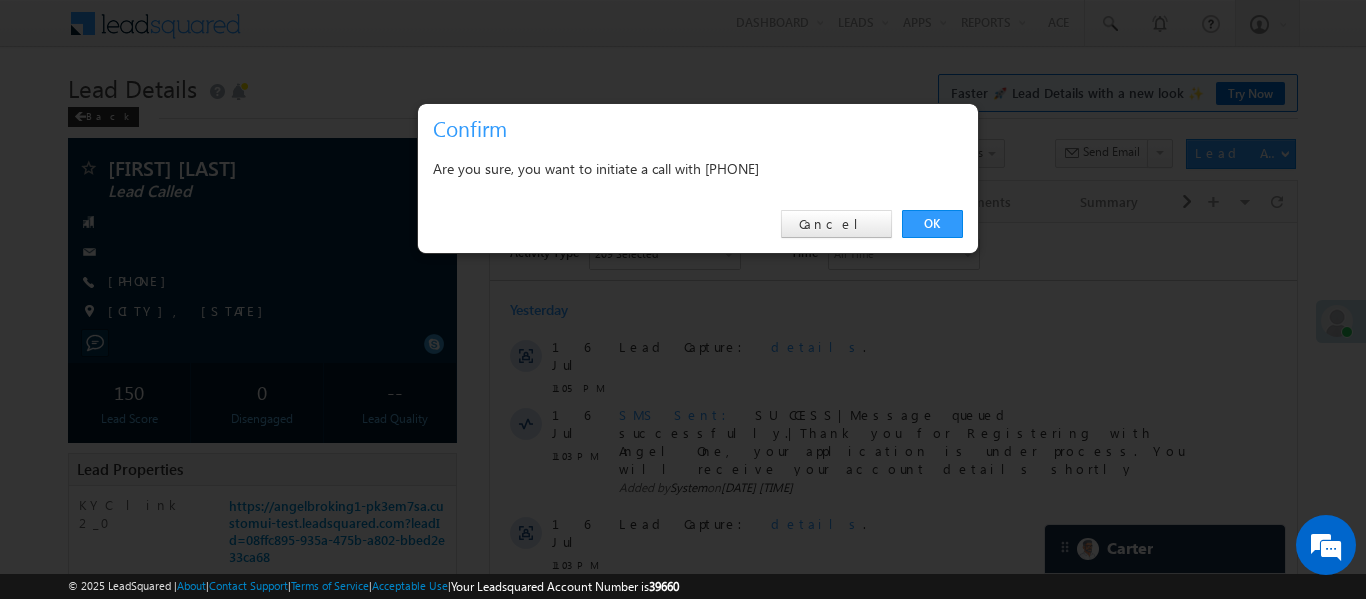 click on "OK Cancel" at bounding box center (698, 224) 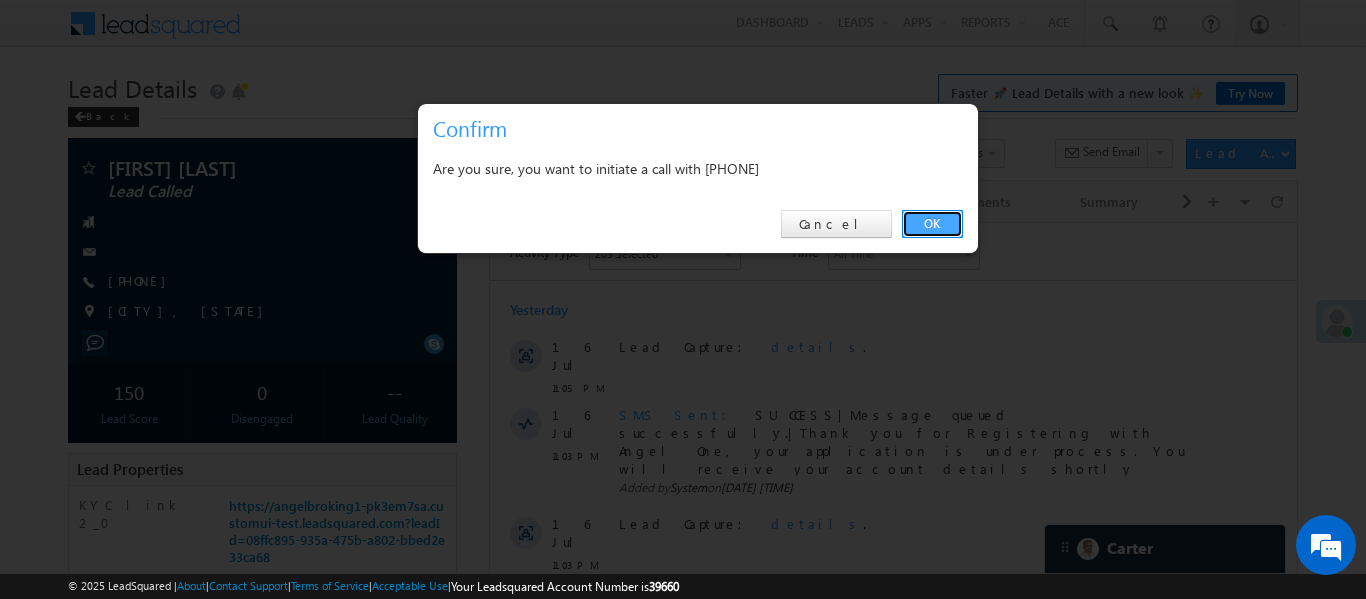 click on "OK" at bounding box center (932, 224) 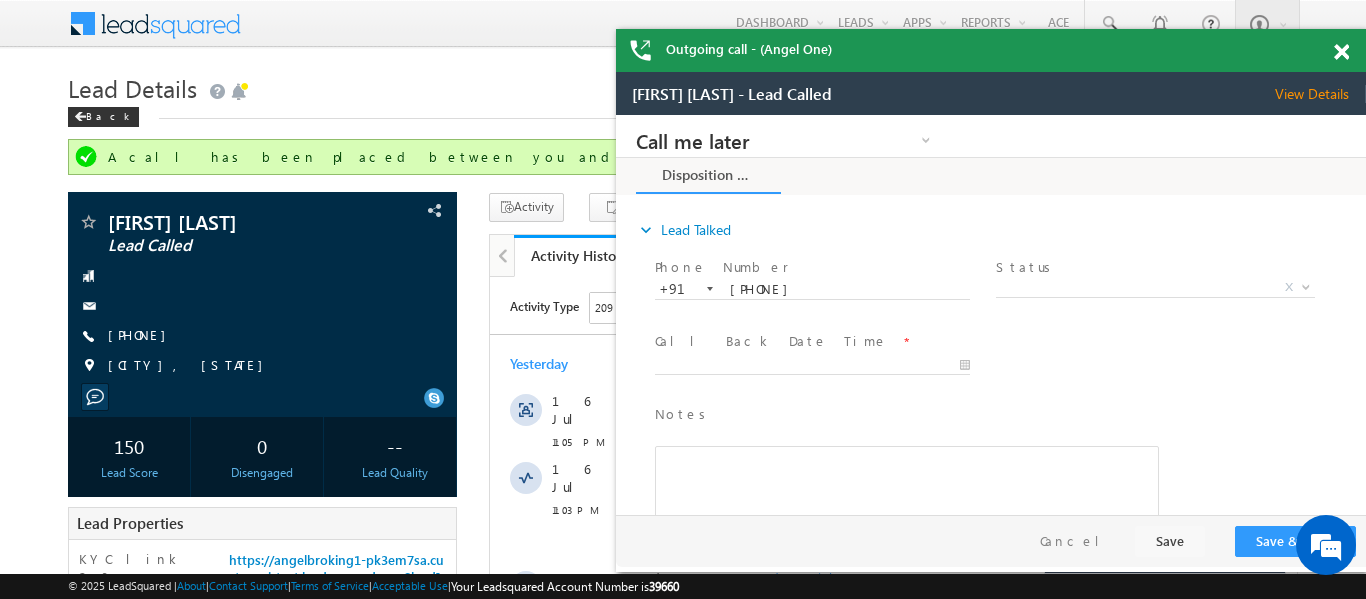 scroll, scrollTop: 0, scrollLeft: 0, axis: both 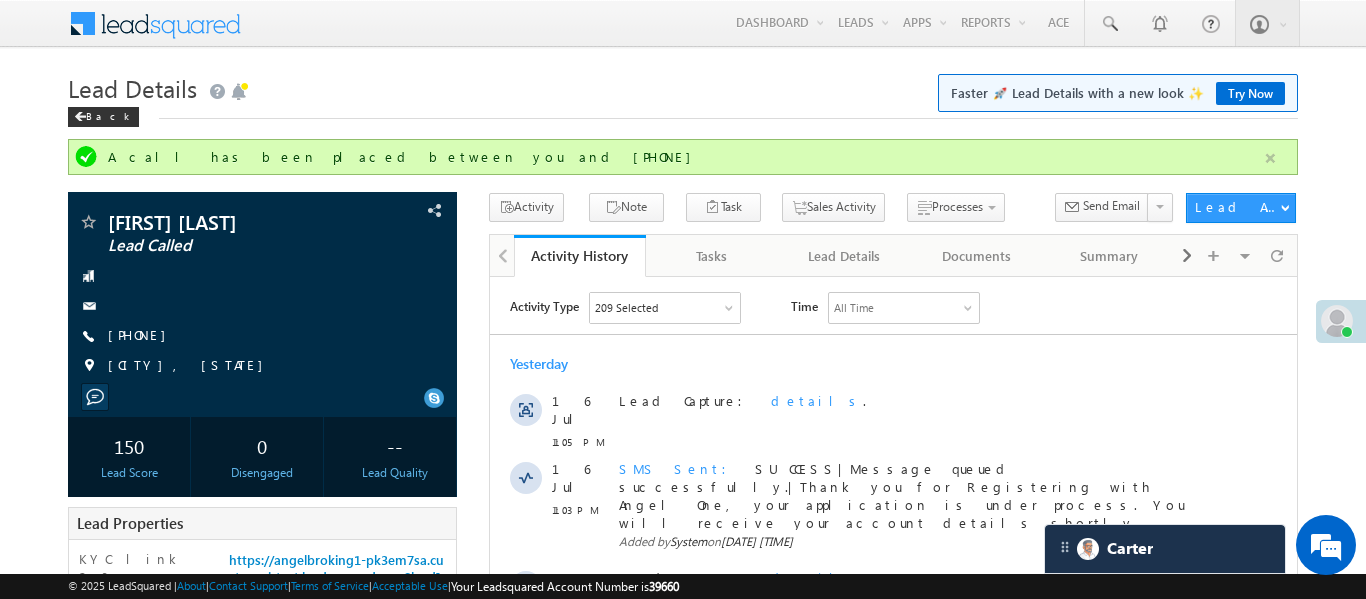 click at bounding box center [1270, 158] 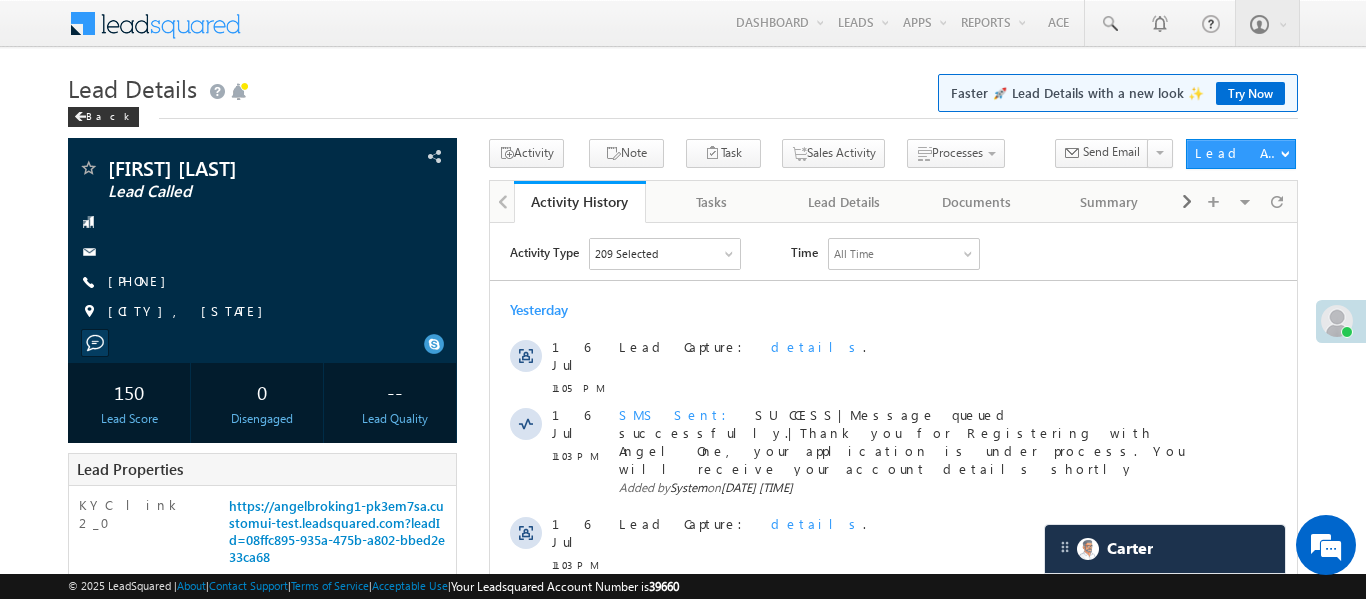 scroll, scrollTop: 524, scrollLeft: 0, axis: vertical 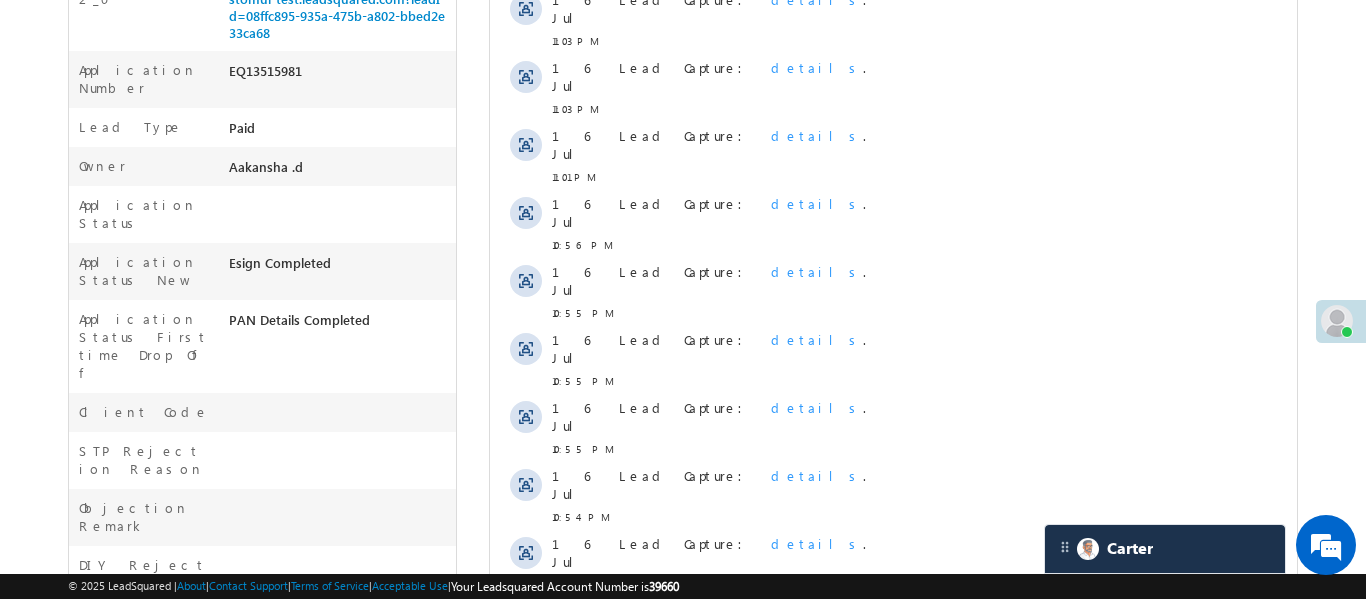 click on "Aakansha .d" at bounding box center (266, 166) 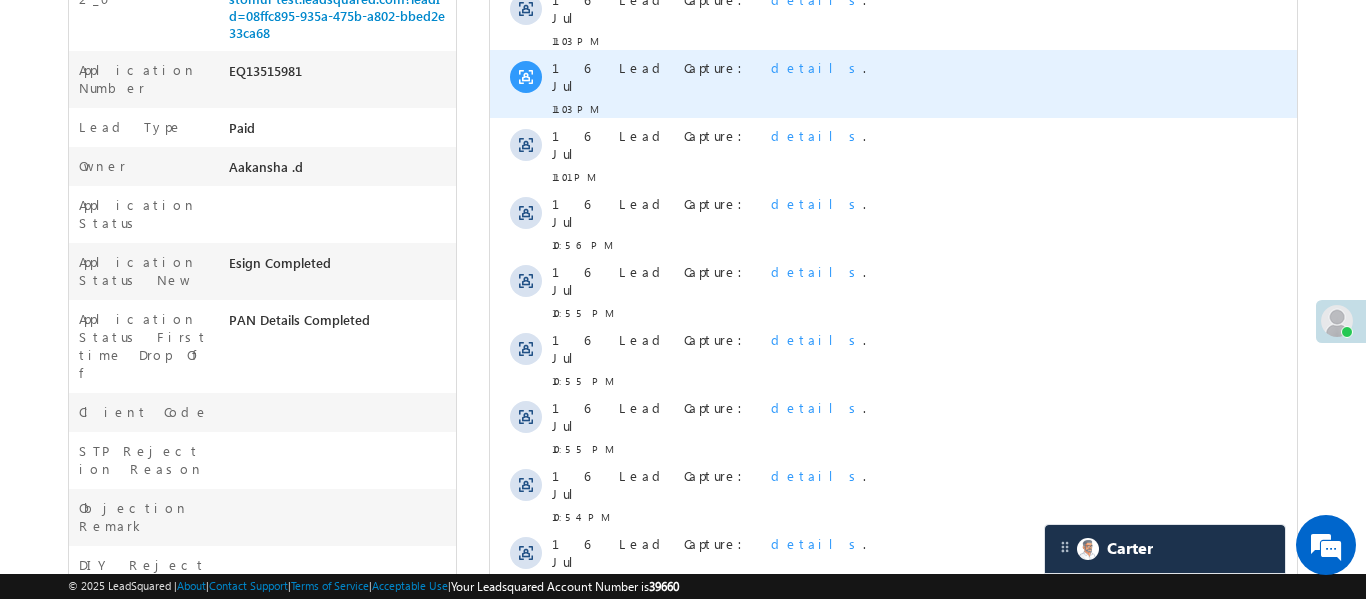 copy on "EQ13515981" 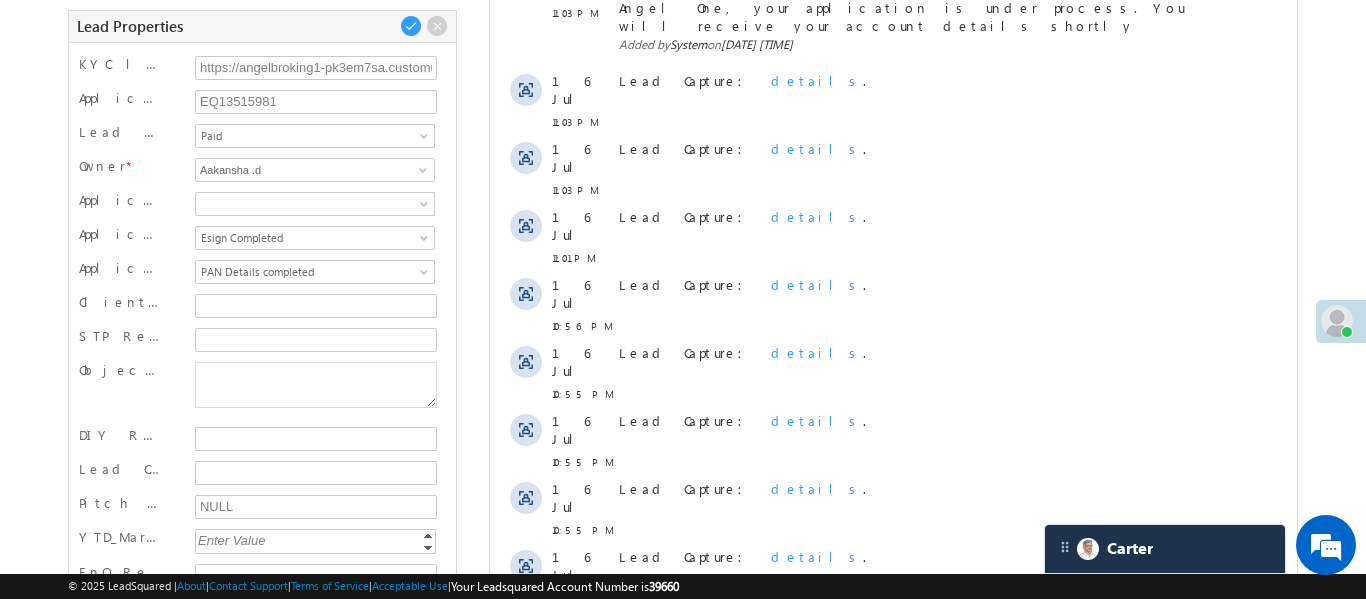 scroll, scrollTop: 0, scrollLeft: 0, axis: both 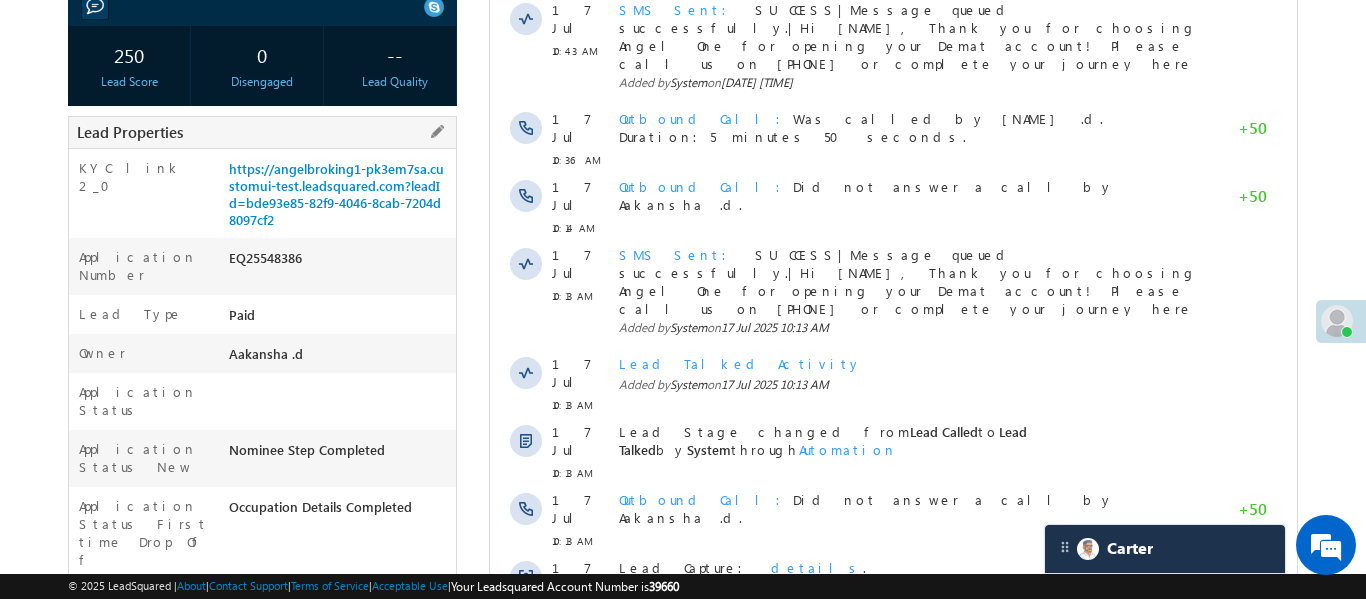 drag, startPoint x: 226, startPoint y: 172, endPoint x: 348, endPoint y: 234, distance: 136.85028 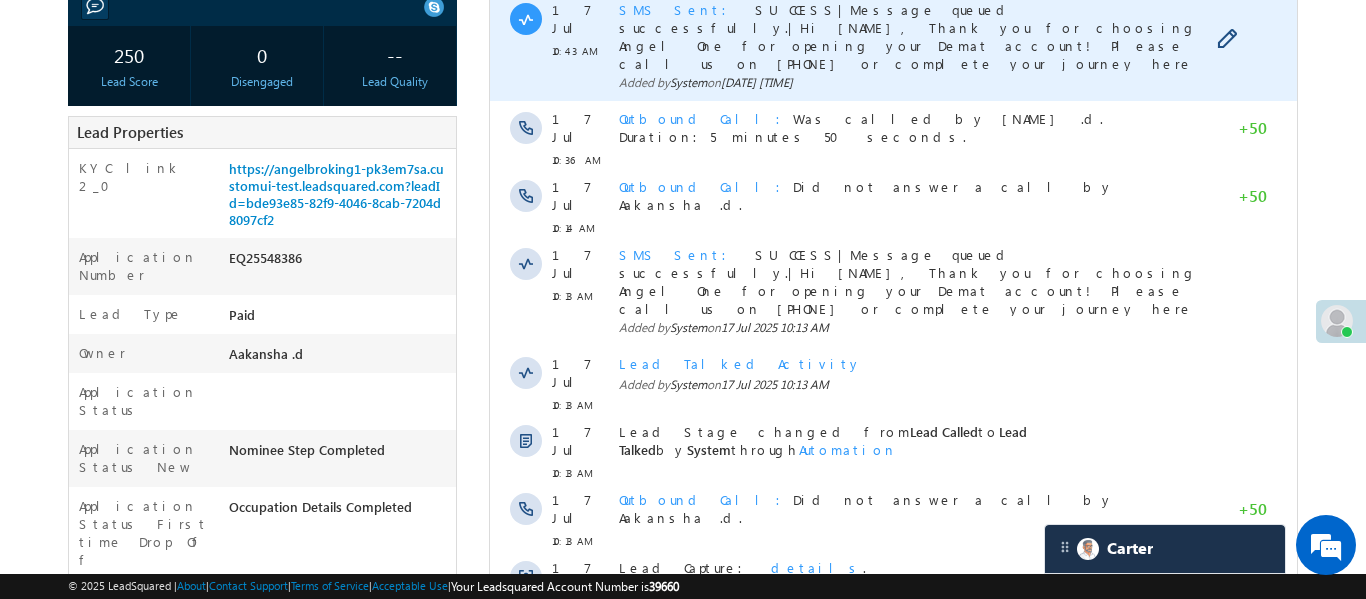 copy on "https://angelbroking1-pk3em7sa.customui-test.leadsquared.com?leadId=bde93e85-82f9-4046-8cab-7204d8097cf2" 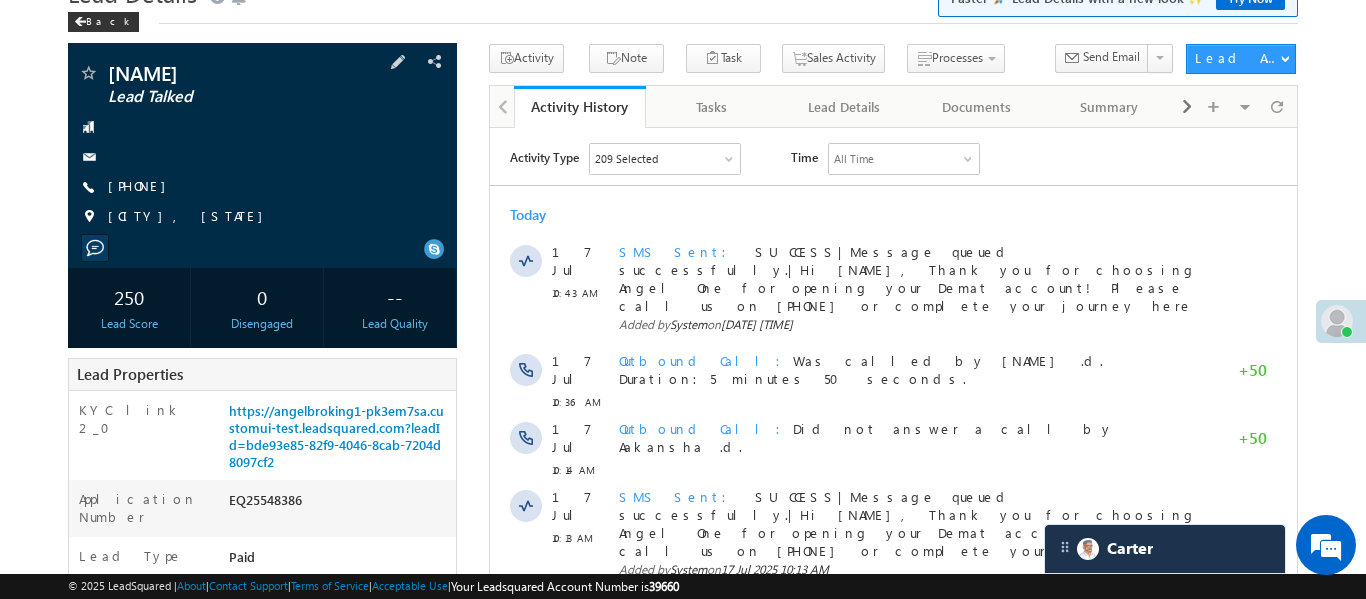 scroll, scrollTop: 0, scrollLeft: 0, axis: both 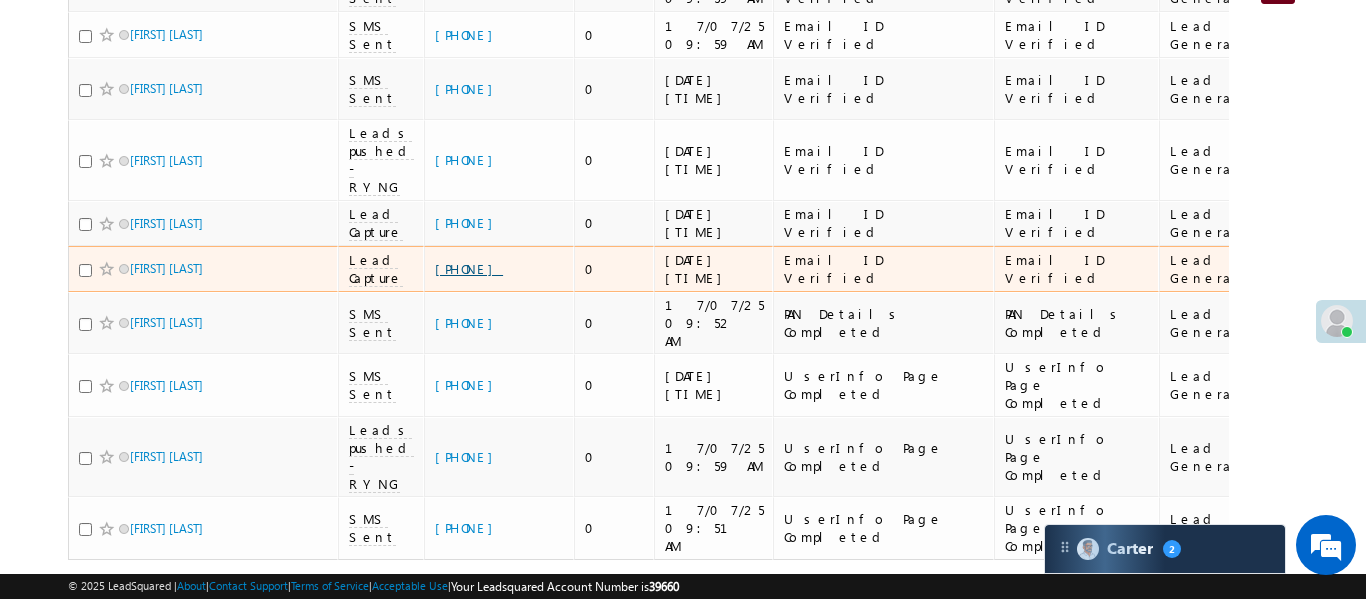 click on "[PHONE]" at bounding box center [469, 268] 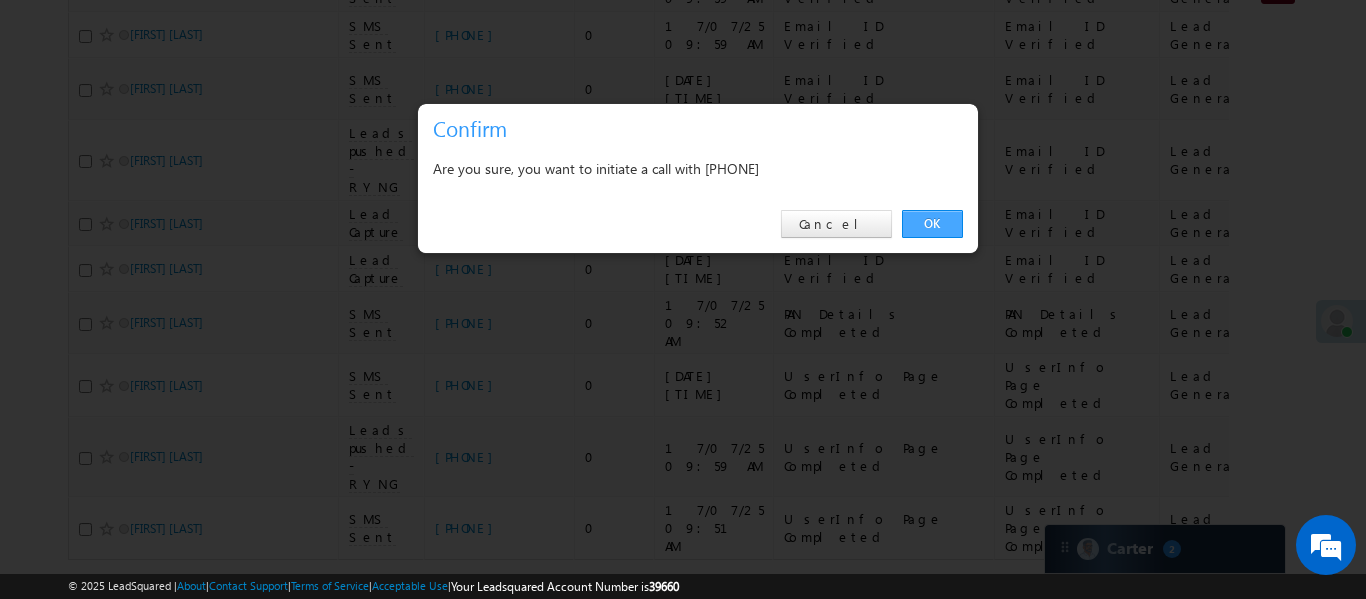 click on "OK" at bounding box center [932, 224] 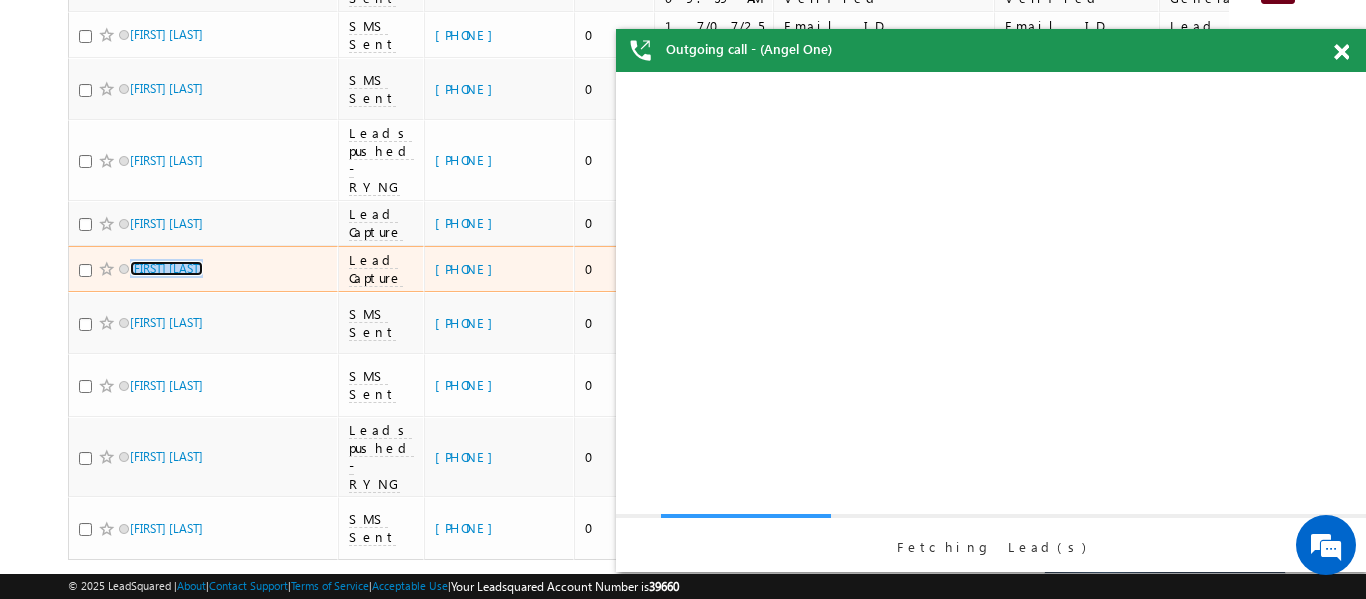 scroll, scrollTop: 0, scrollLeft: 0, axis: both 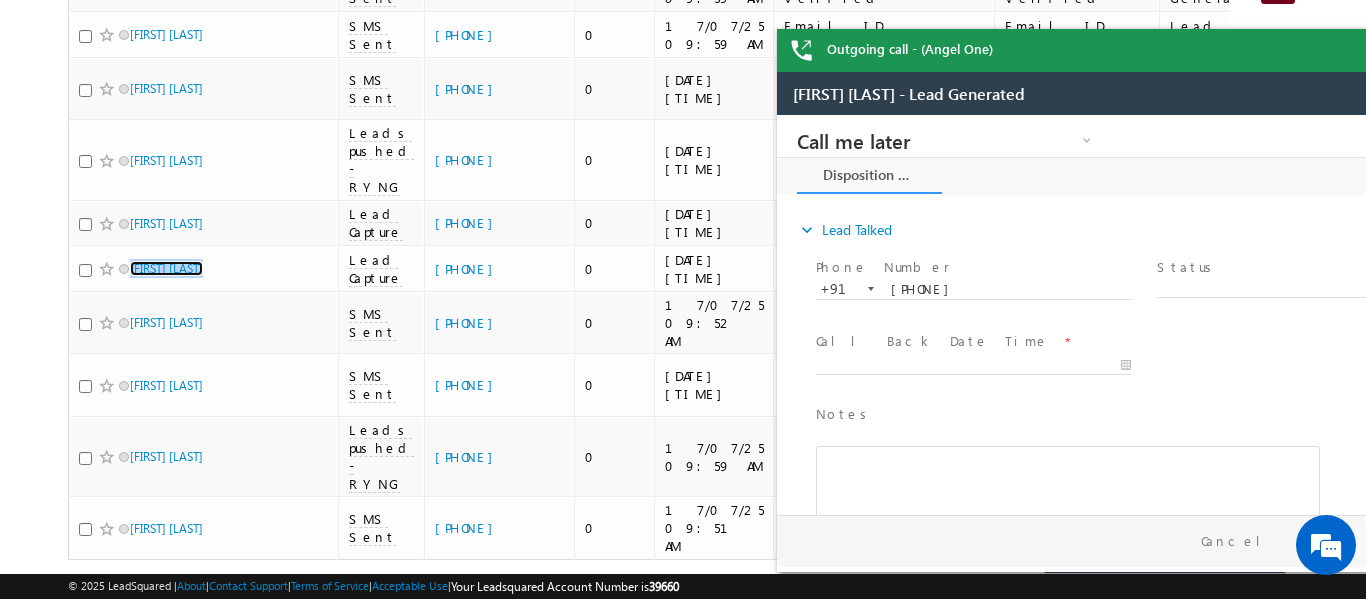 drag, startPoint x: 1337, startPoint y: 53, endPoint x: 35, endPoint y: 13, distance: 1302.6143 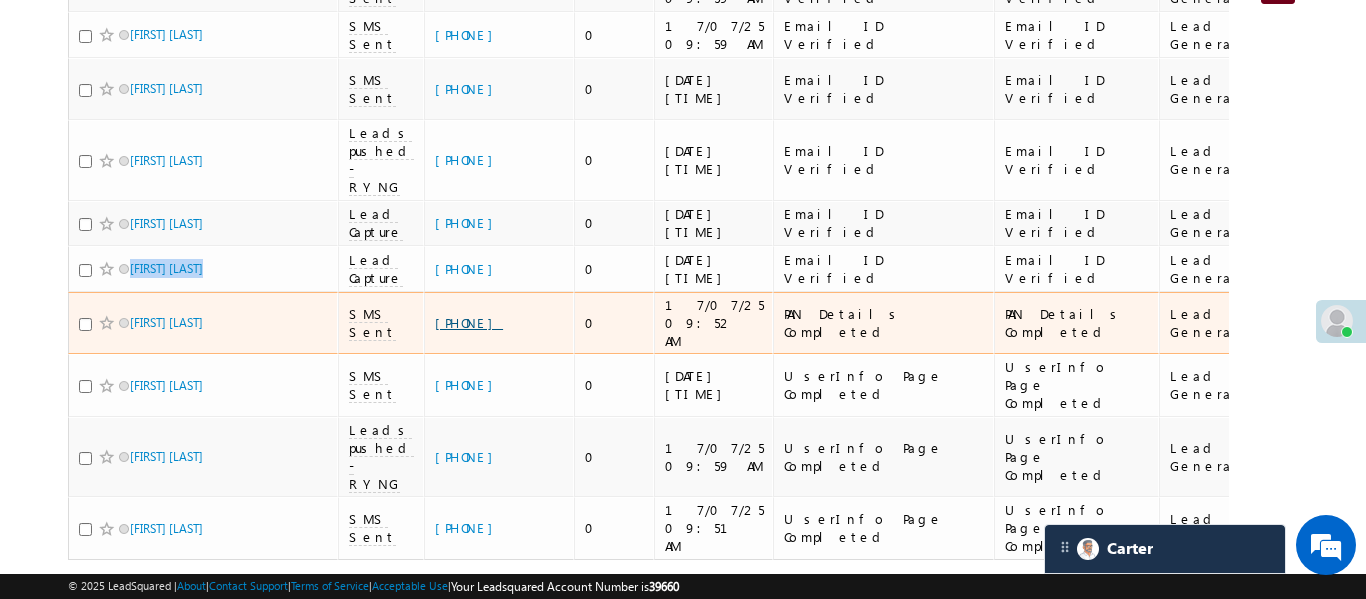 click on "+91-[PHONE]" at bounding box center [469, 322] 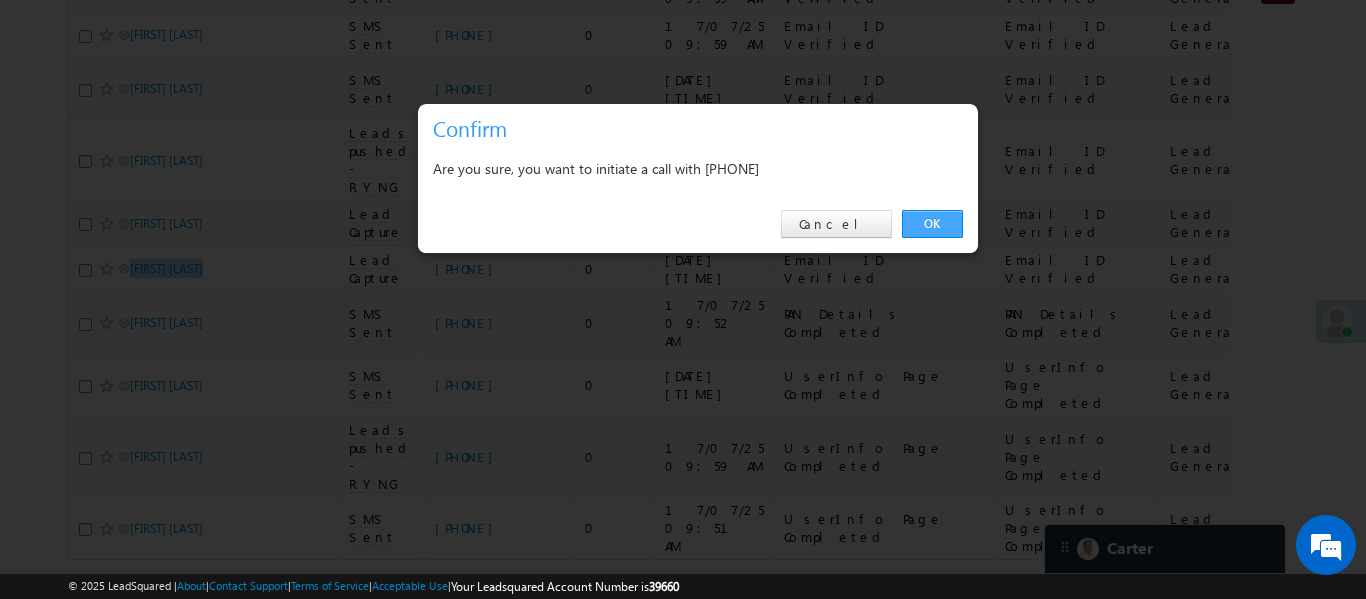 click on "OK" at bounding box center [932, 224] 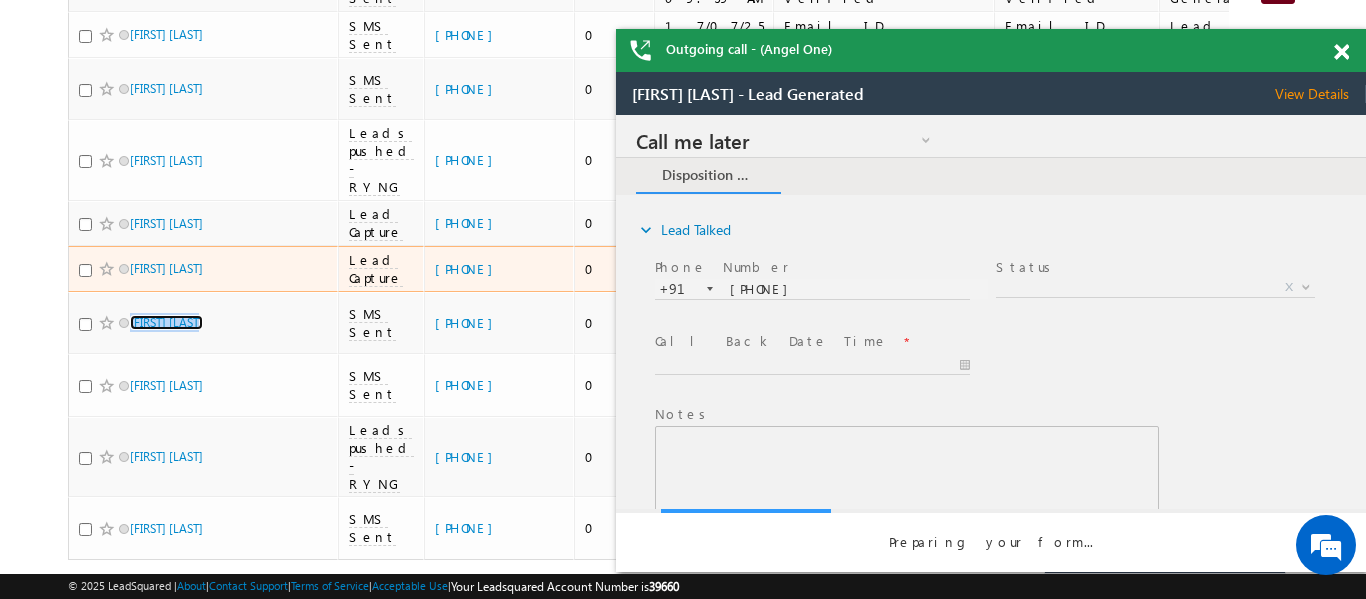 scroll, scrollTop: 0, scrollLeft: 0, axis: both 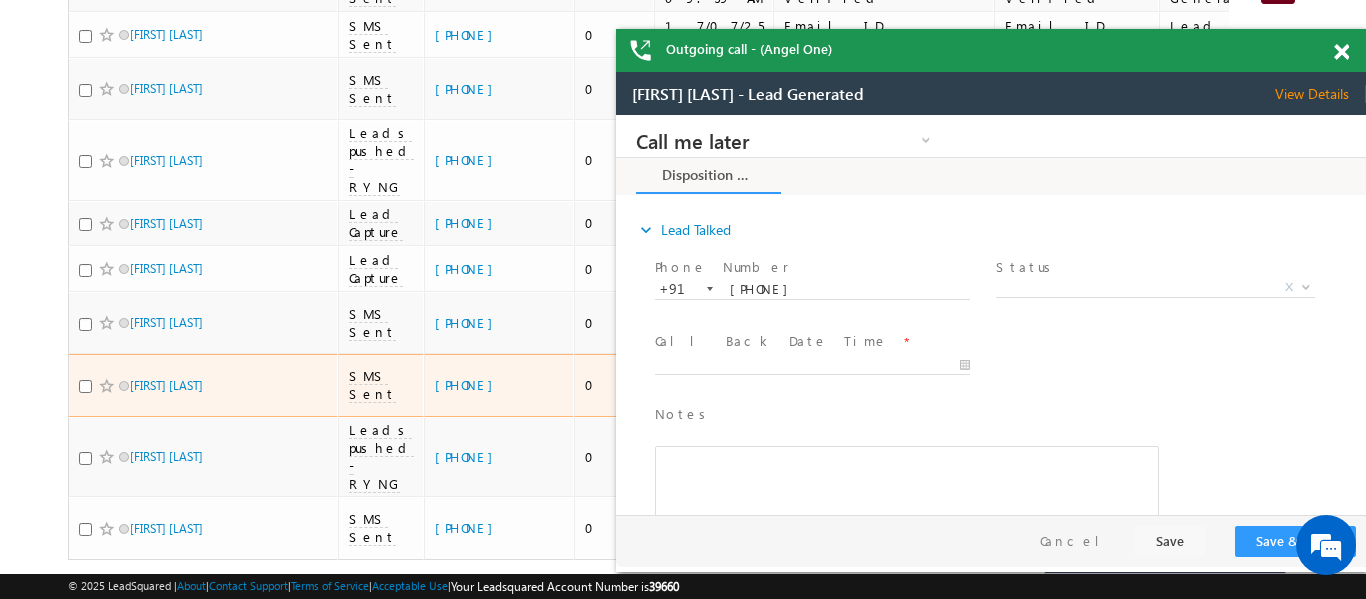 click on "+91-8850243728" at bounding box center (499, 385) 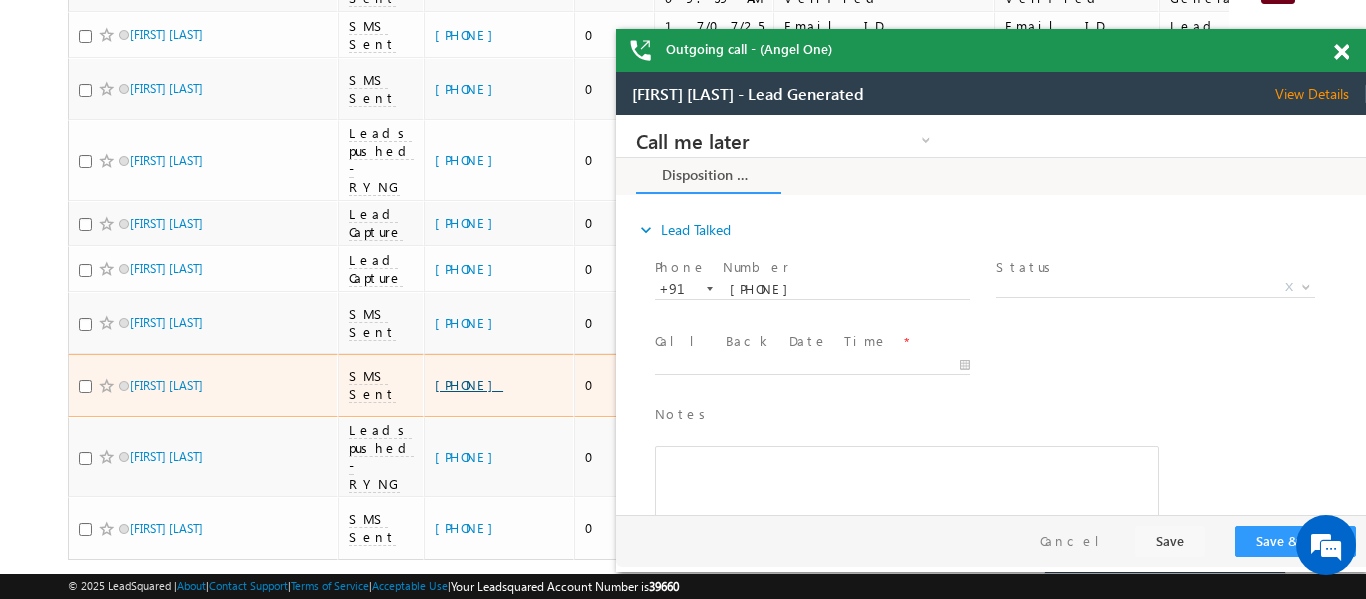 click on "+91-8850243728" at bounding box center [469, 384] 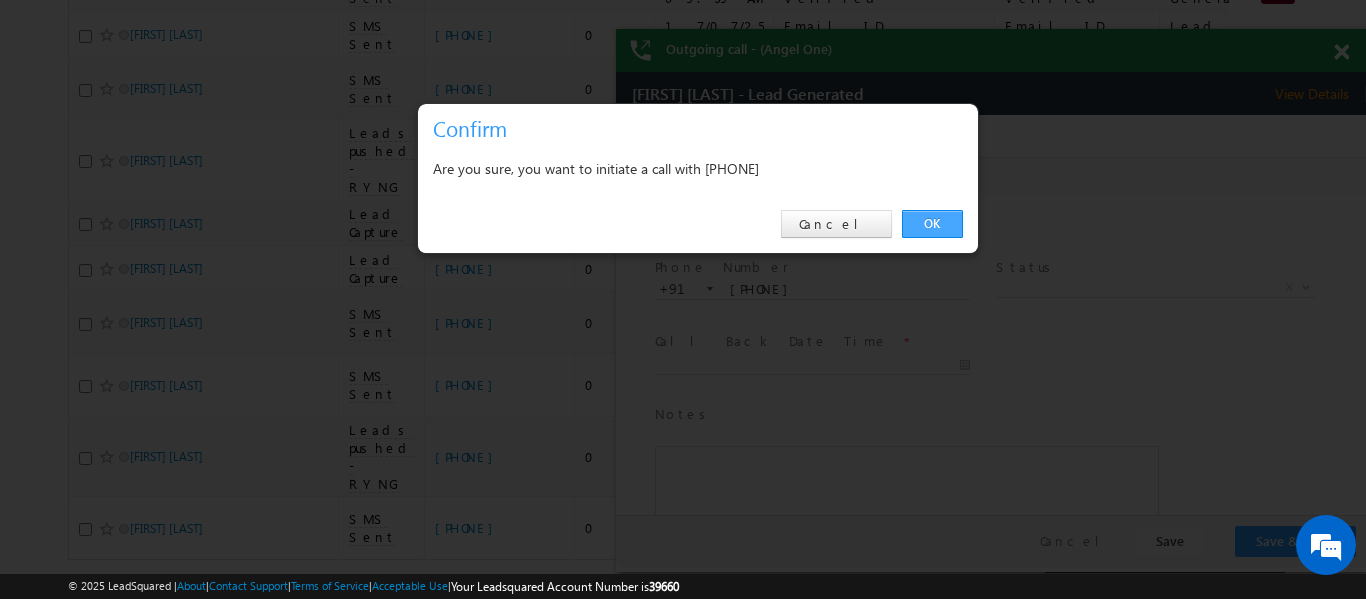 click on "OK" at bounding box center [932, 224] 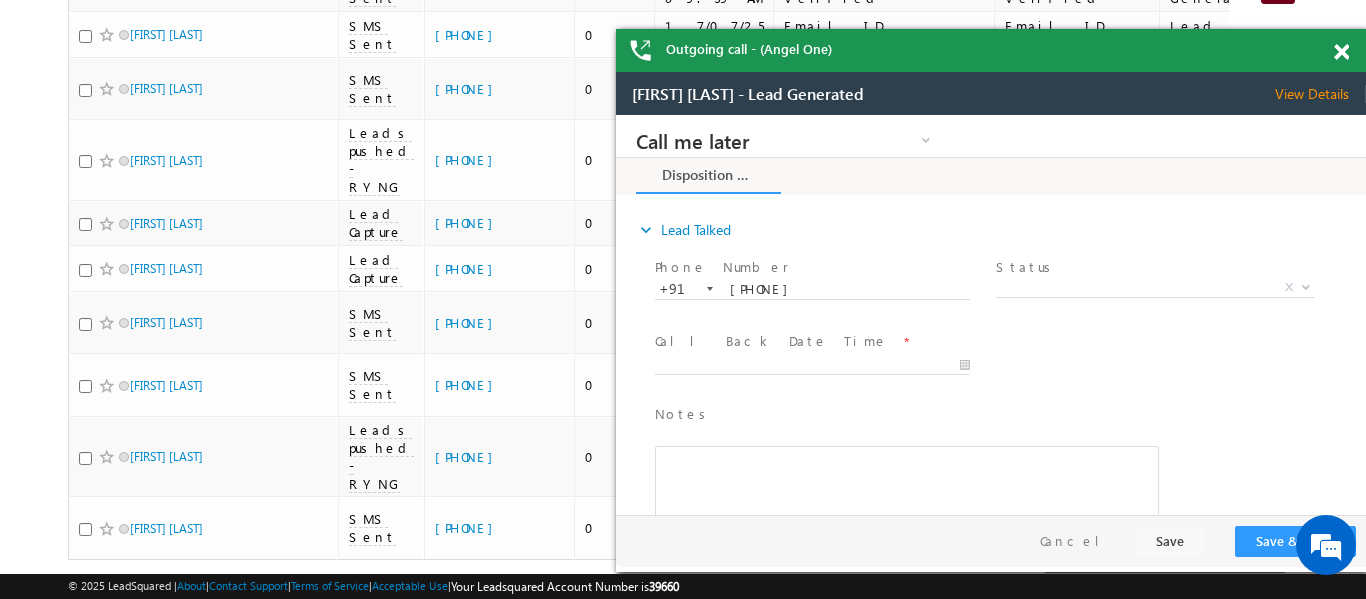 scroll, scrollTop: 0, scrollLeft: 0, axis: both 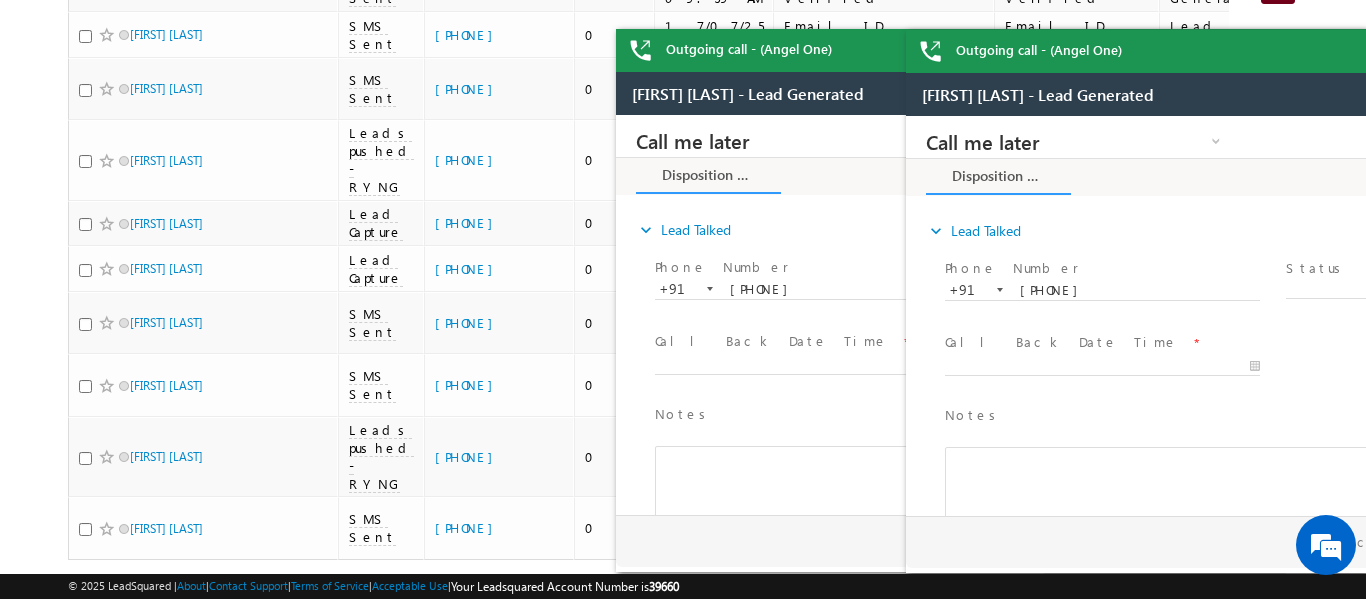 click on "Outgoing call -  (Angel One)" at bounding box center [1281, 51] 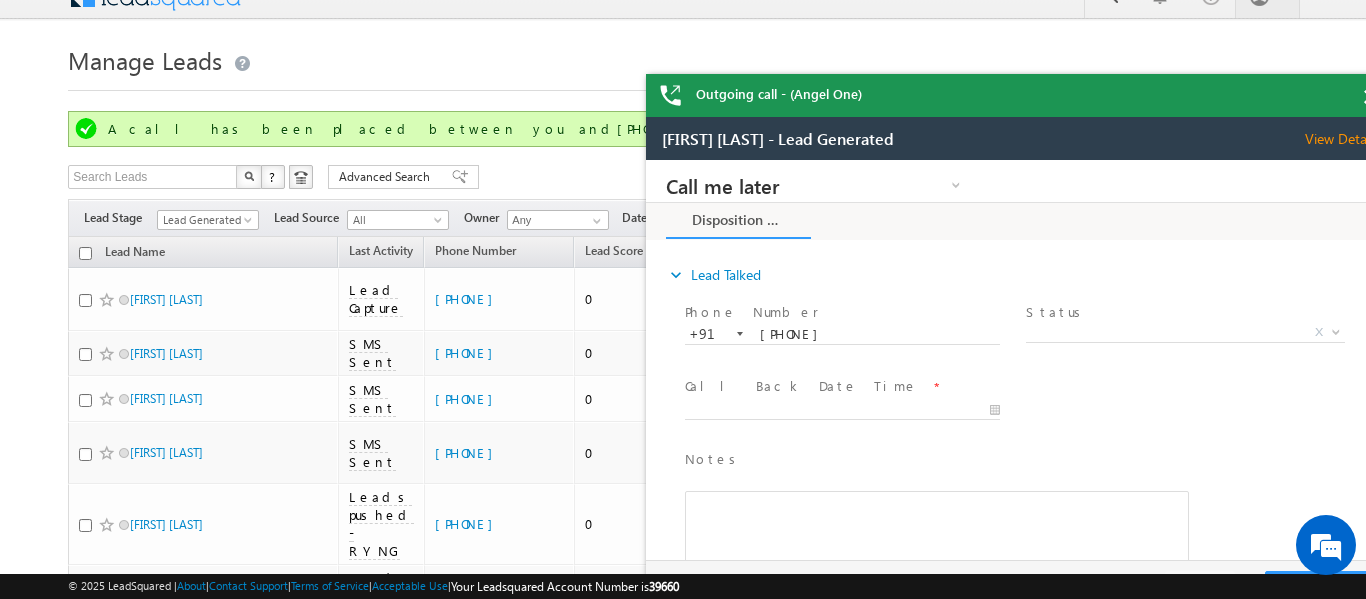 scroll, scrollTop: 26, scrollLeft: 0, axis: vertical 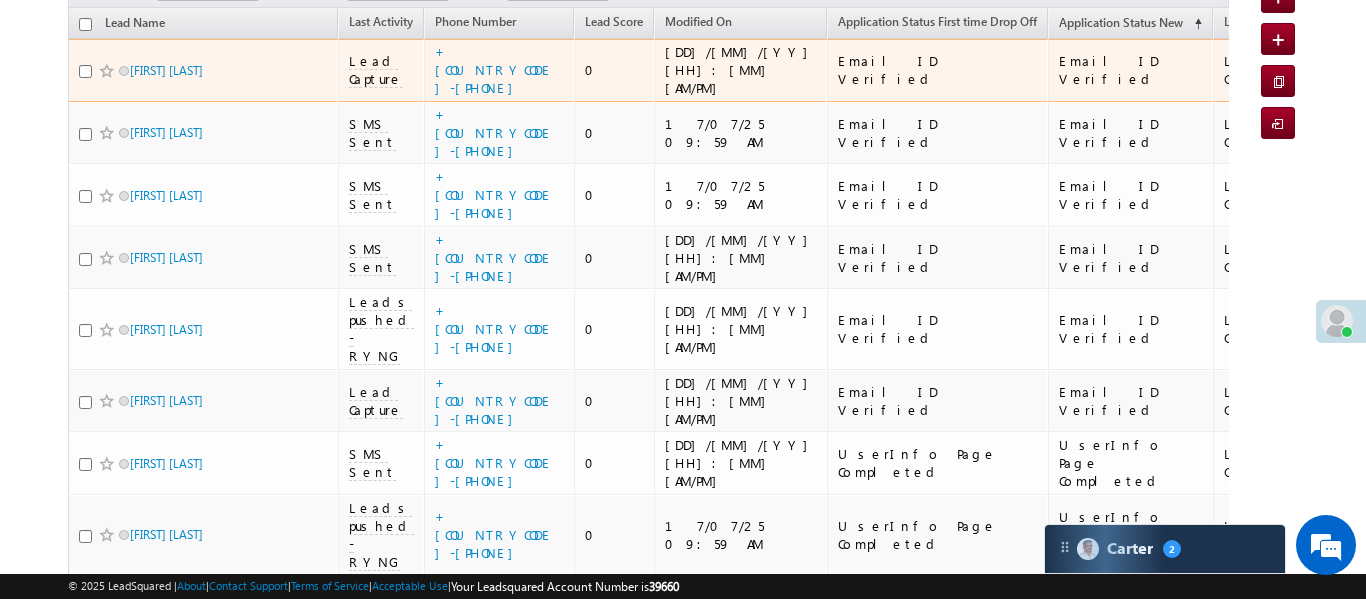 click on "[PHONE]" at bounding box center [499, 70] 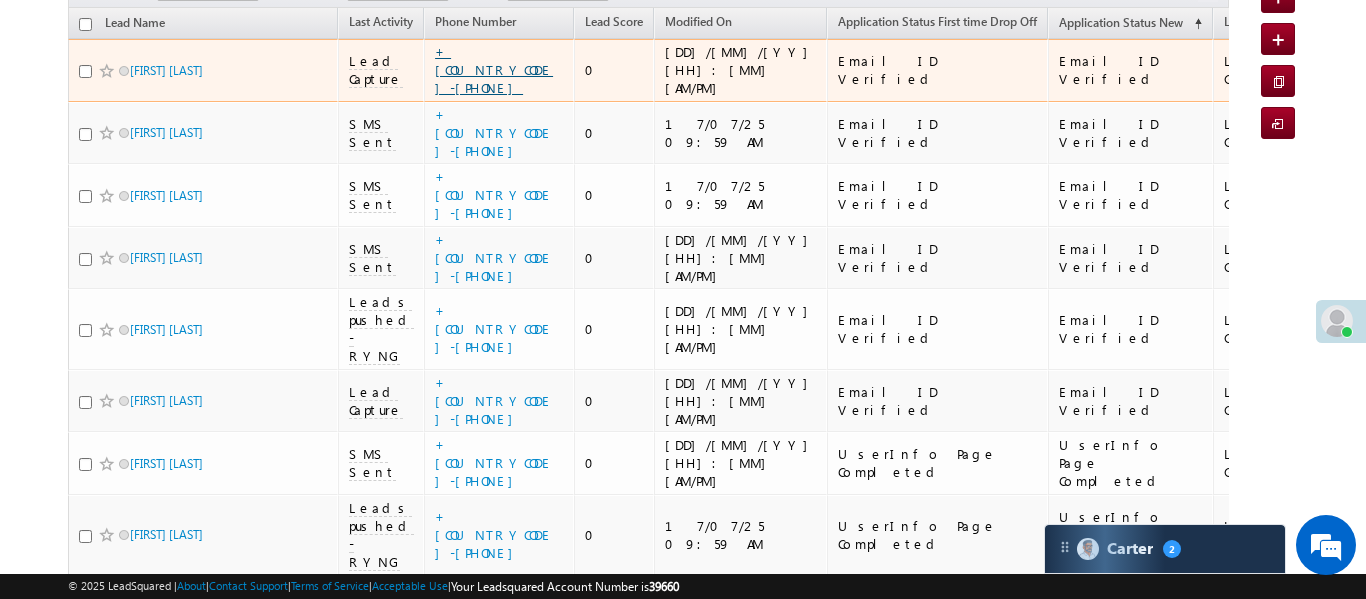 click on "[PHONE]" at bounding box center [494, 69] 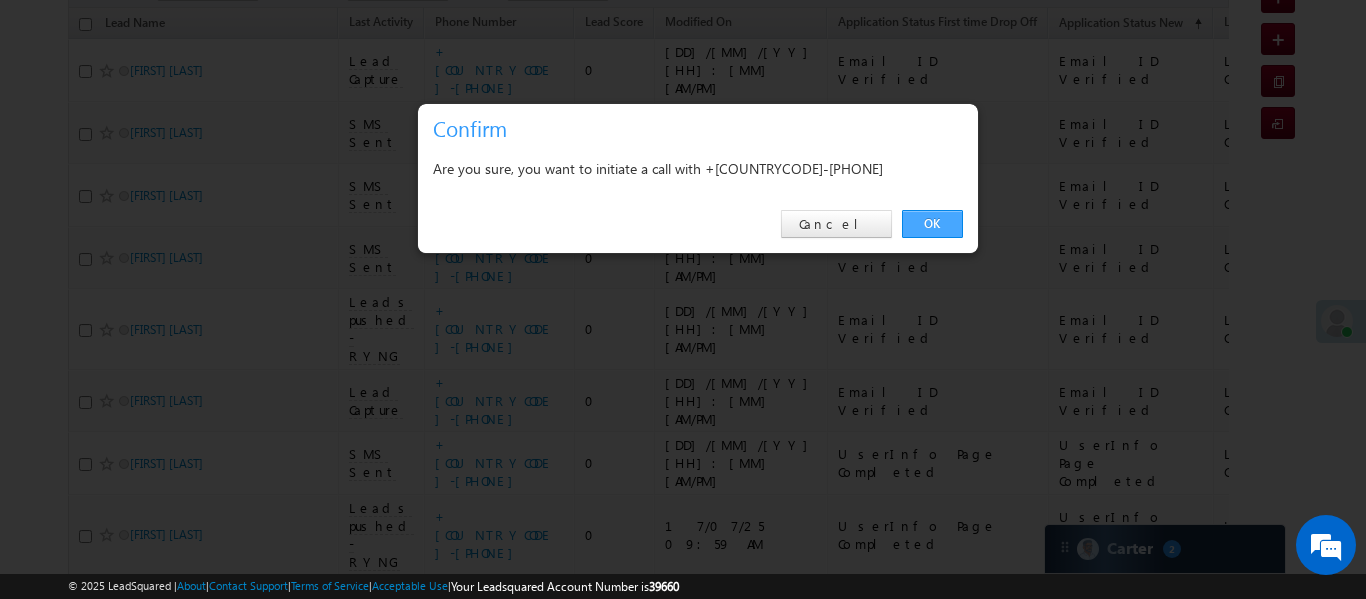click on "OK" at bounding box center (932, 224) 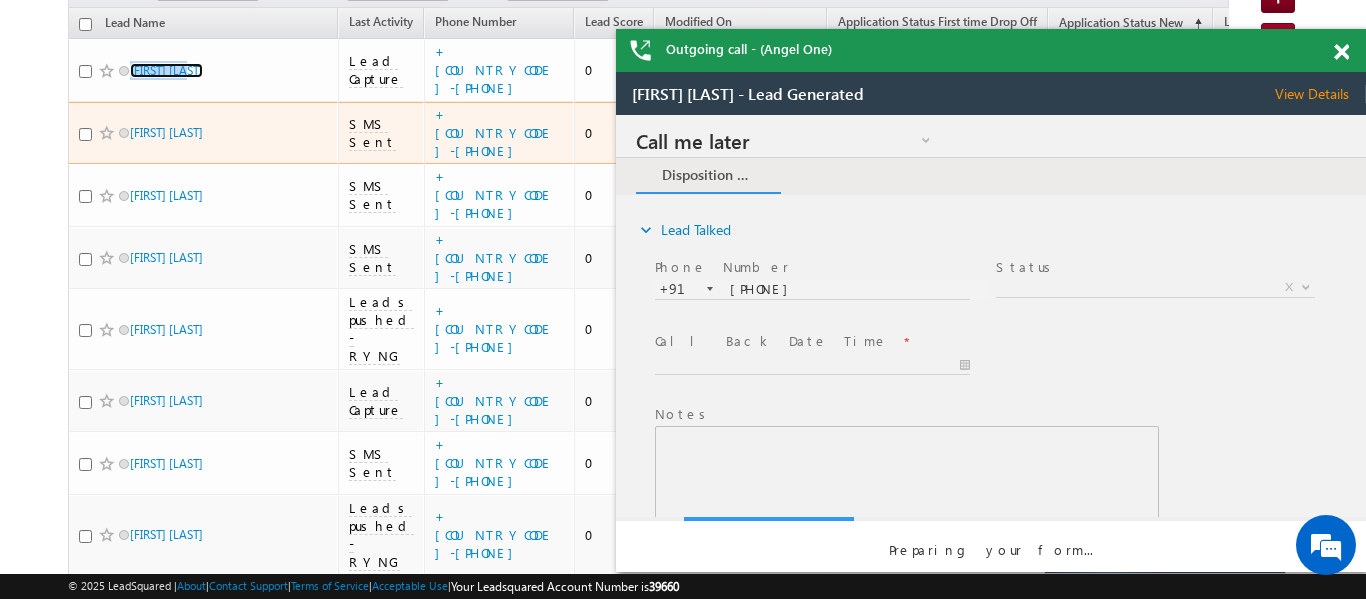 scroll, scrollTop: 0, scrollLeft: 0, axis: both 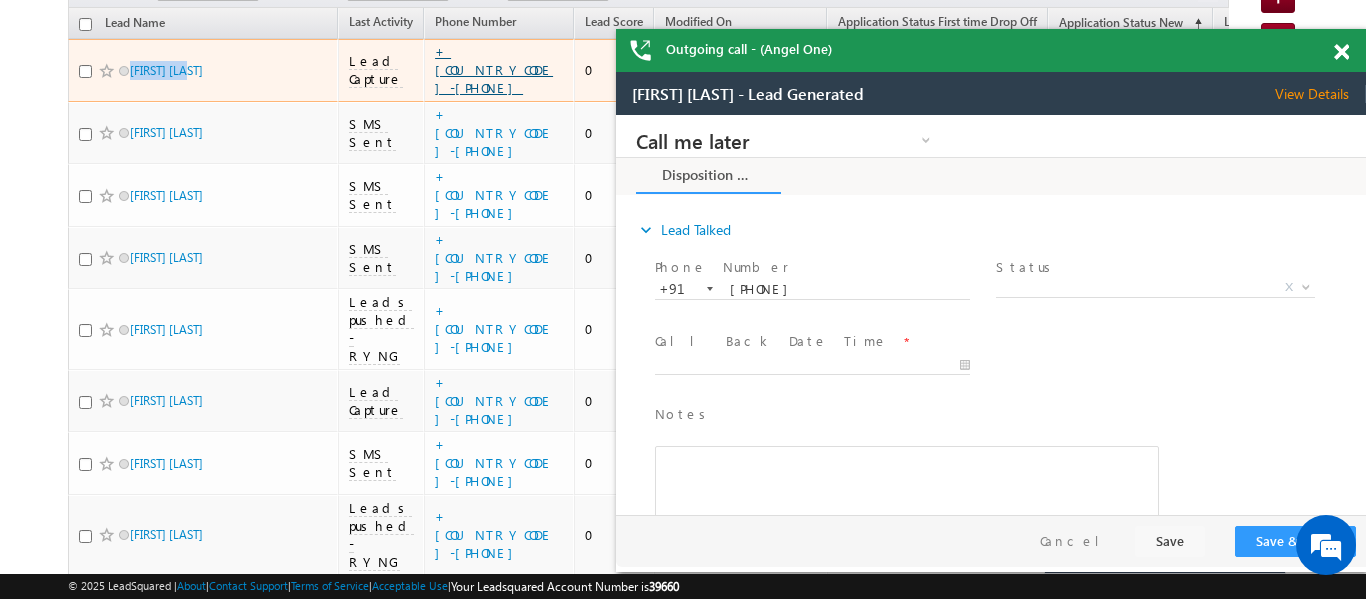 click on "+91-7870217971" at bounding box center (494, 69) 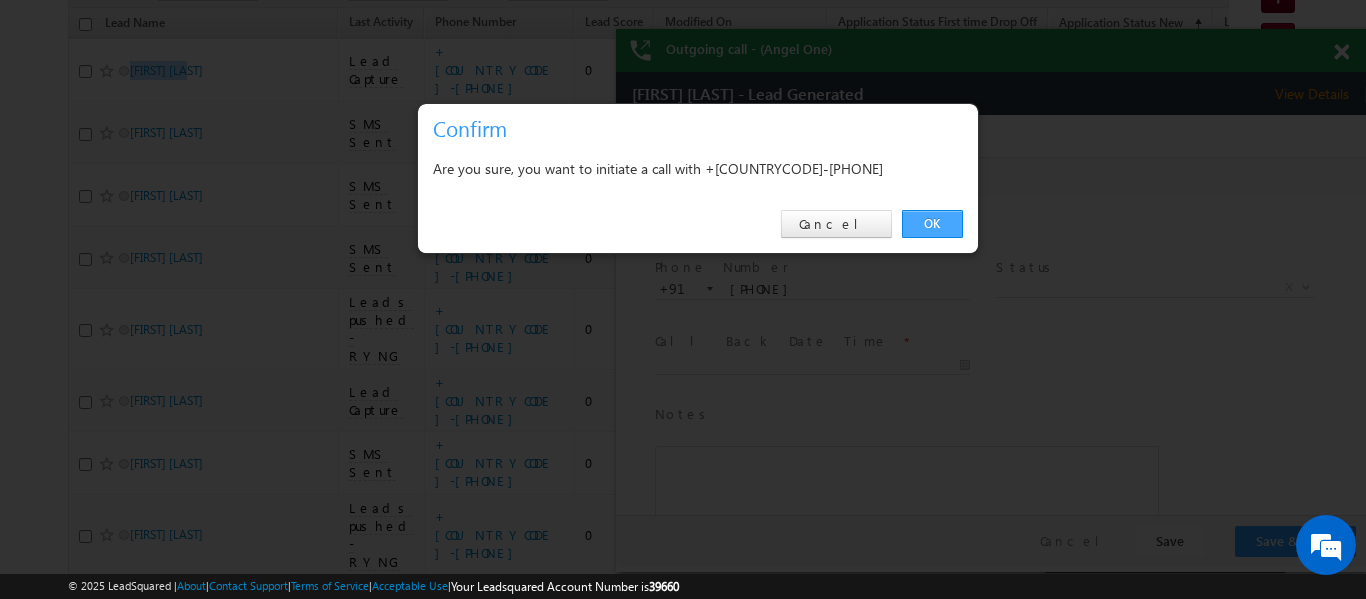 click on "OK" at bounding box center (932, 224) 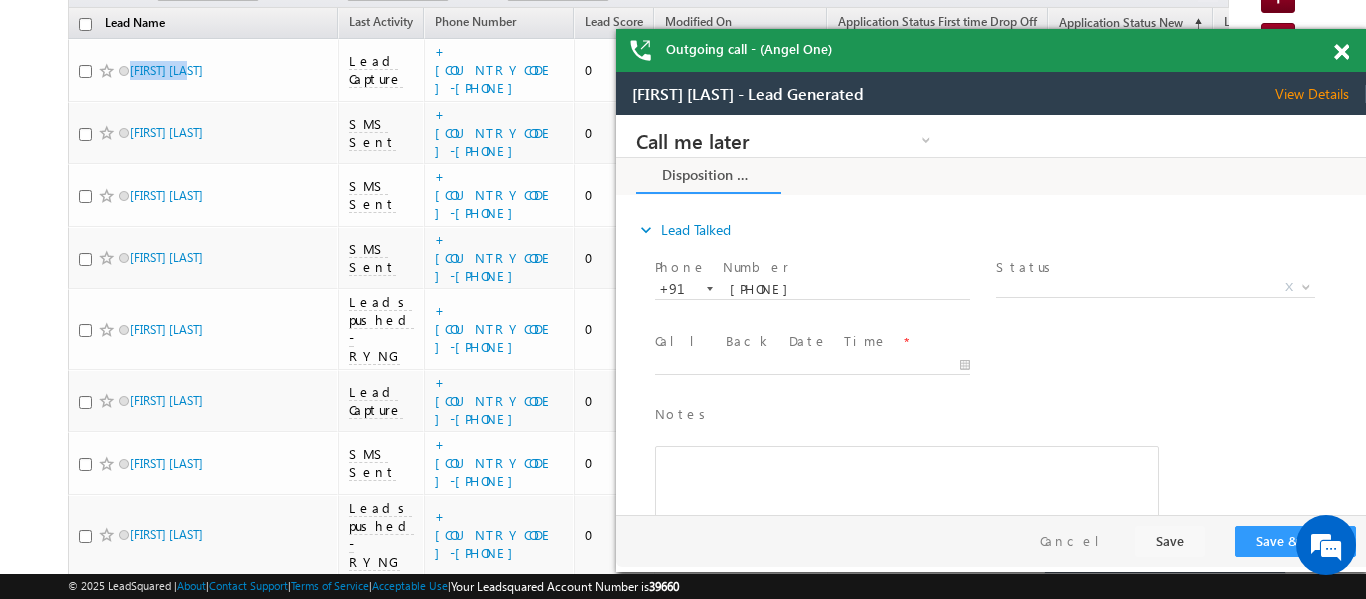 scroll, scrollTop: 0, scrollLeft: 0, axis: both 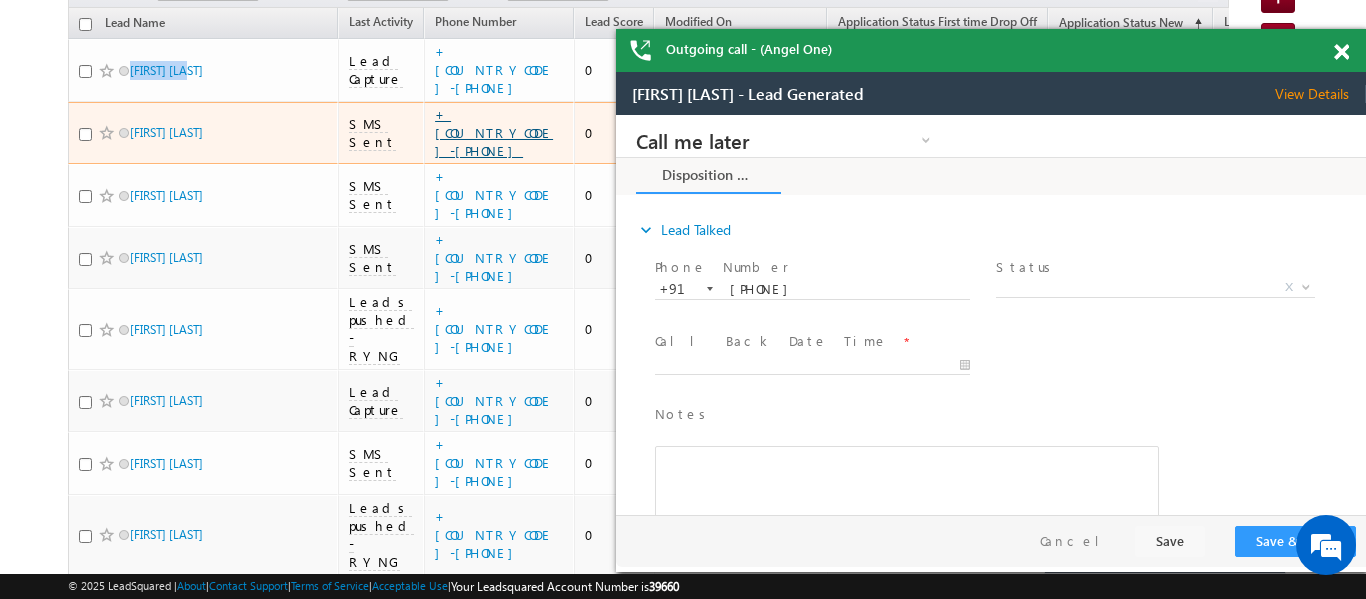 click on "[PHONE]" at bounding box center (494, 132) 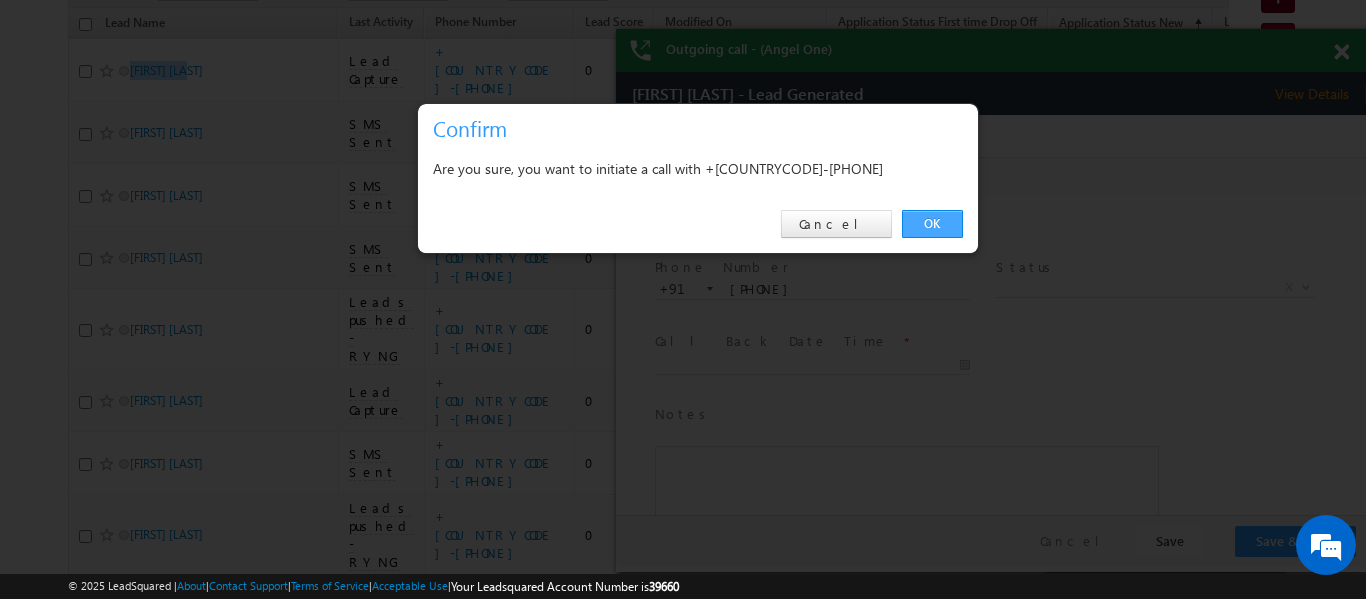 click on "OK" at bounding box center (932, 224) 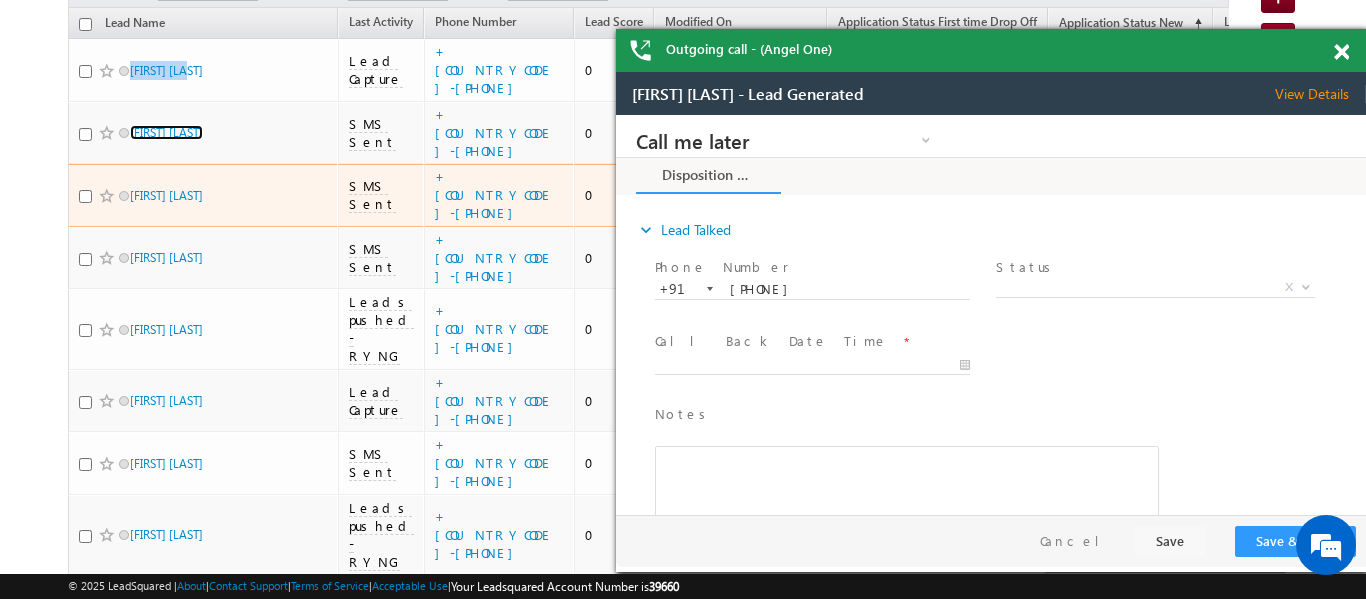 scroll, scrollTop: 0, scrollLeft: 0, axis: both 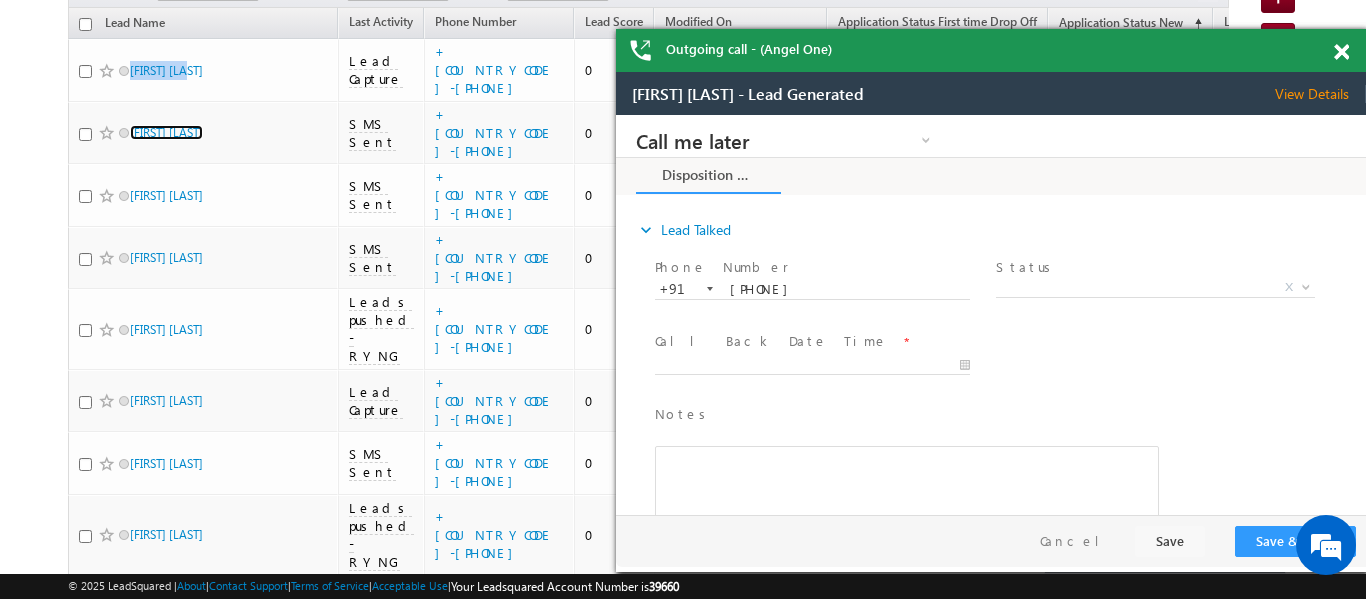 click at bounding box center (1352, 48) 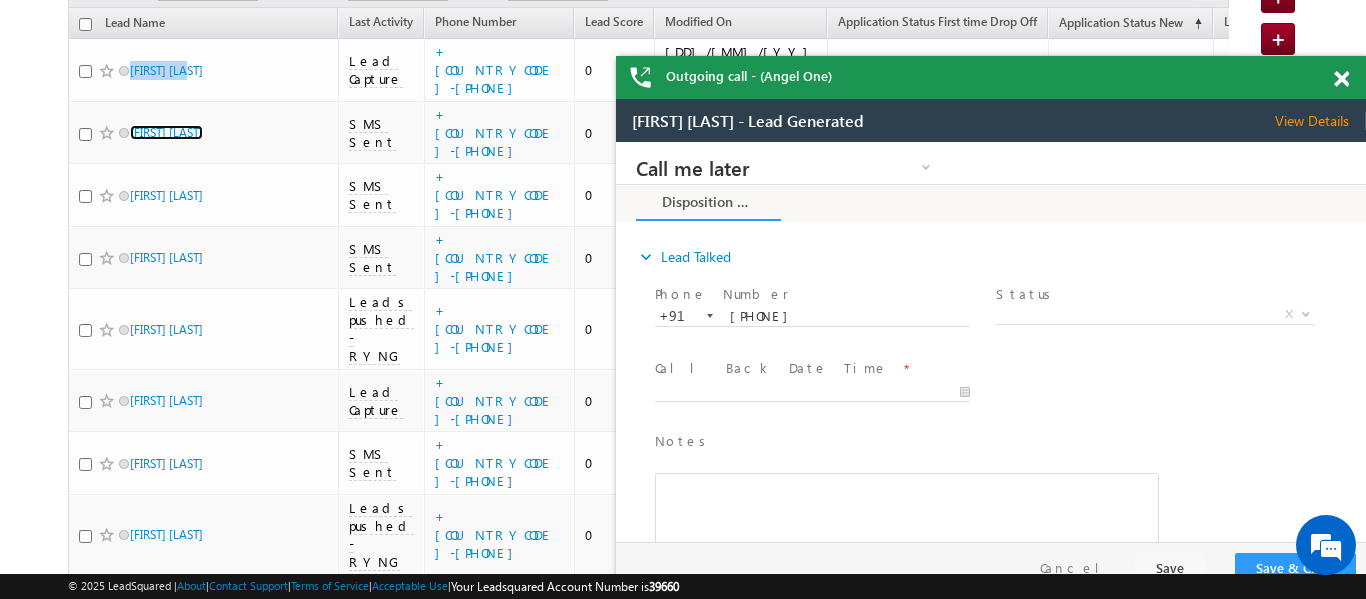 drag, startPoint x: 1280, startPoint y: 69, endPoint x: 1242, endPoint y: 67, distance: 38.052597 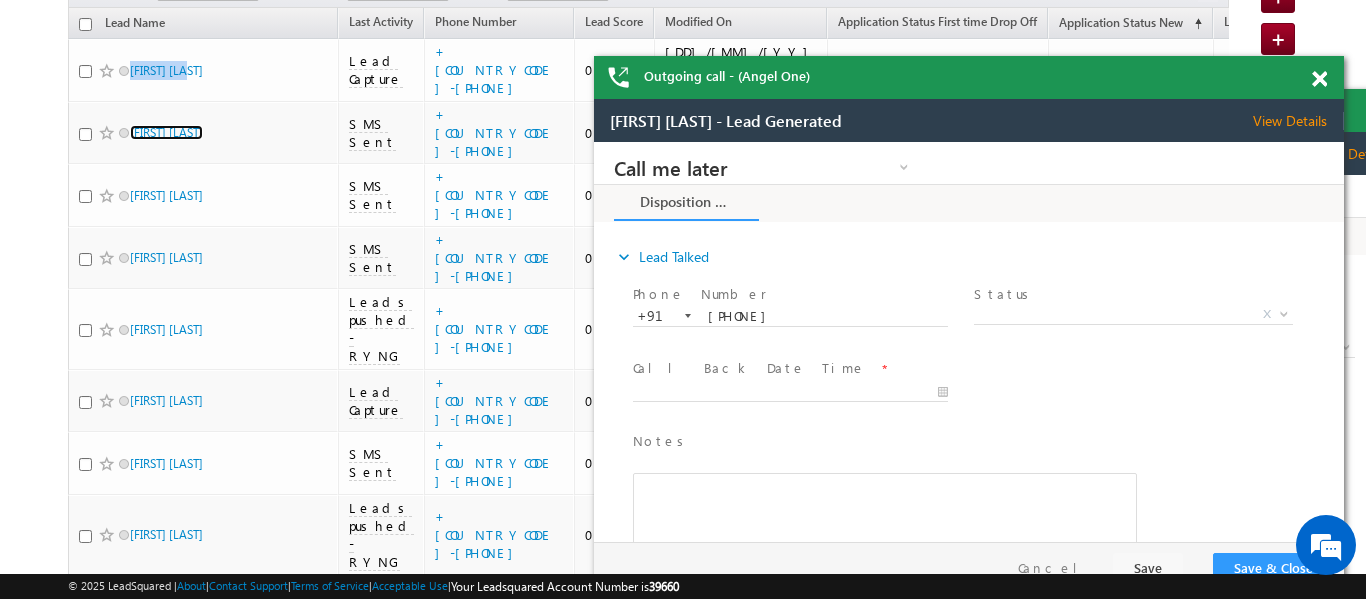 click at bounding box center (1319, 79) 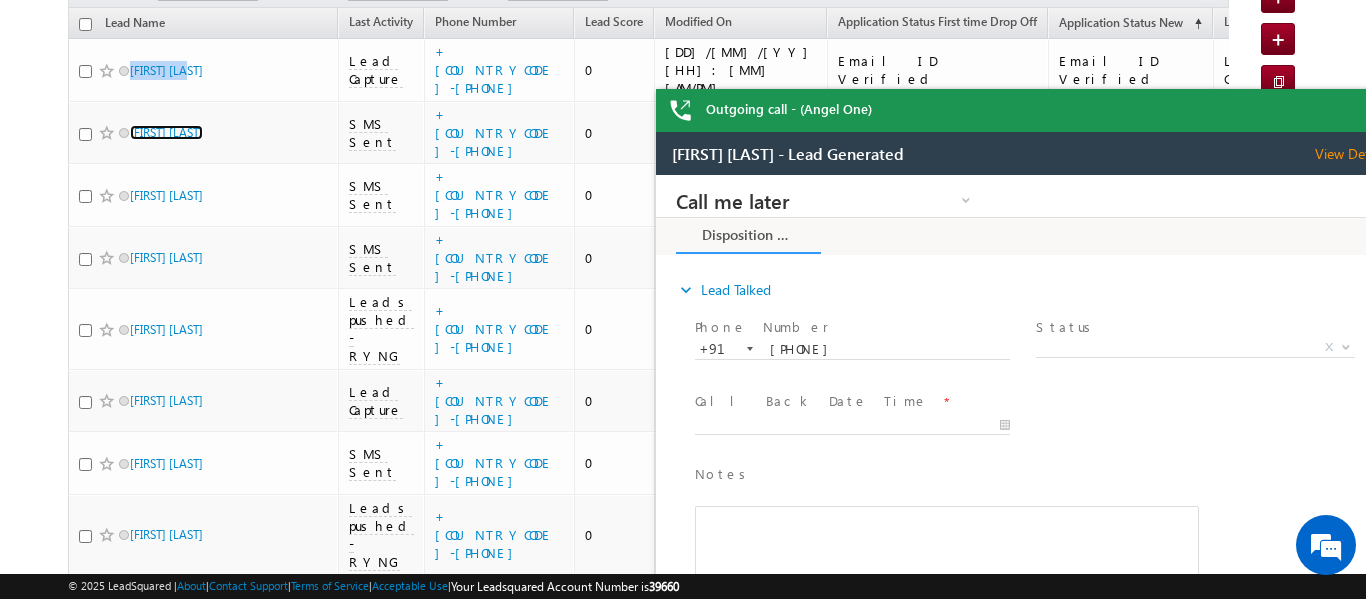 drag, startPoint x: 1977, startPoint y: 243, endPoint x: 1272, endPoint y: 140, distance: 712.4844 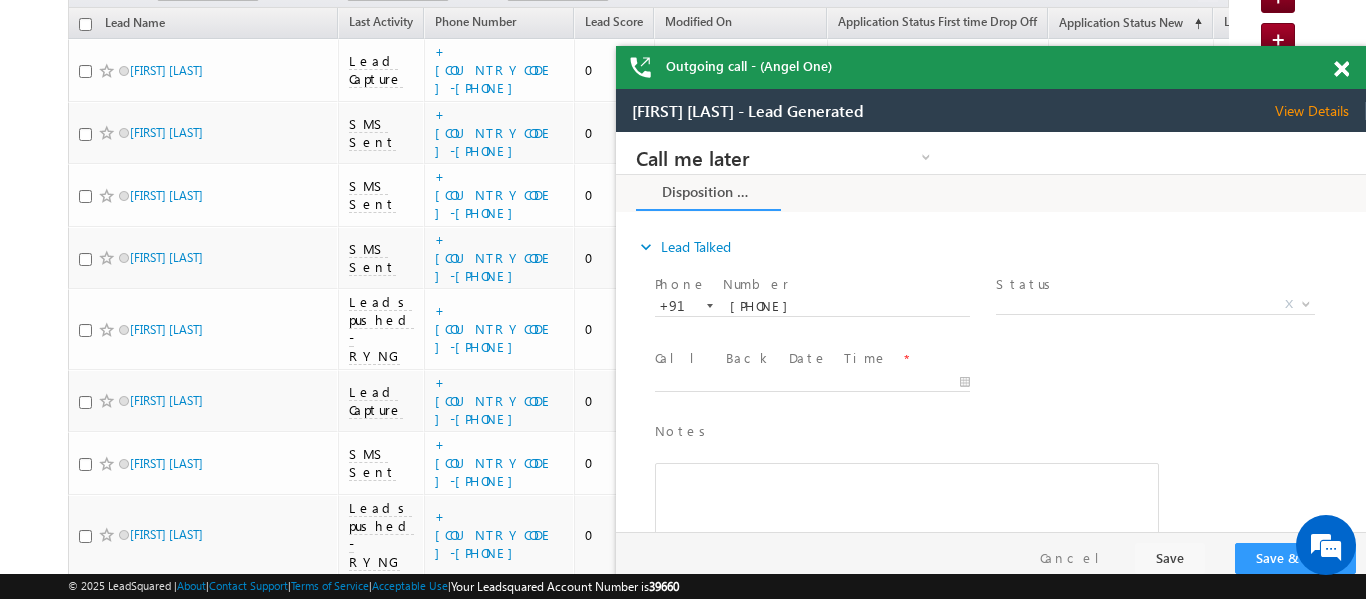 click on "Outgoing call -  (Angel One)" at bounding box center [991, 67] 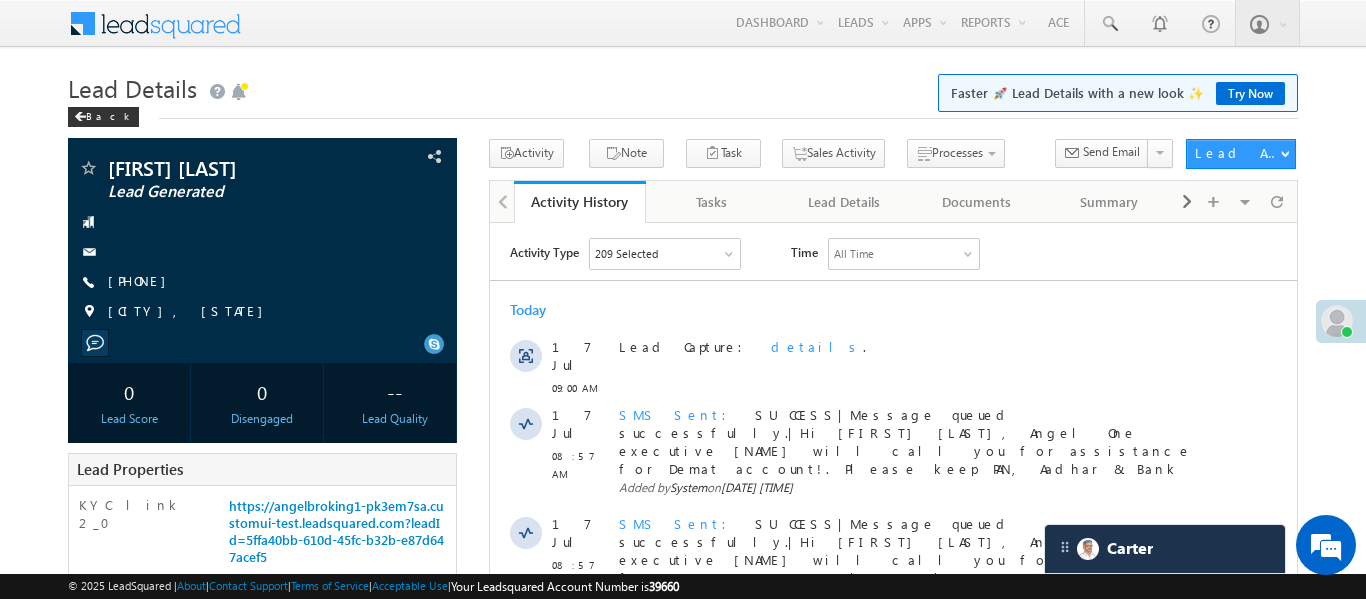 scroll, scrollTop: 0, scrollLeft: 0, axis: both 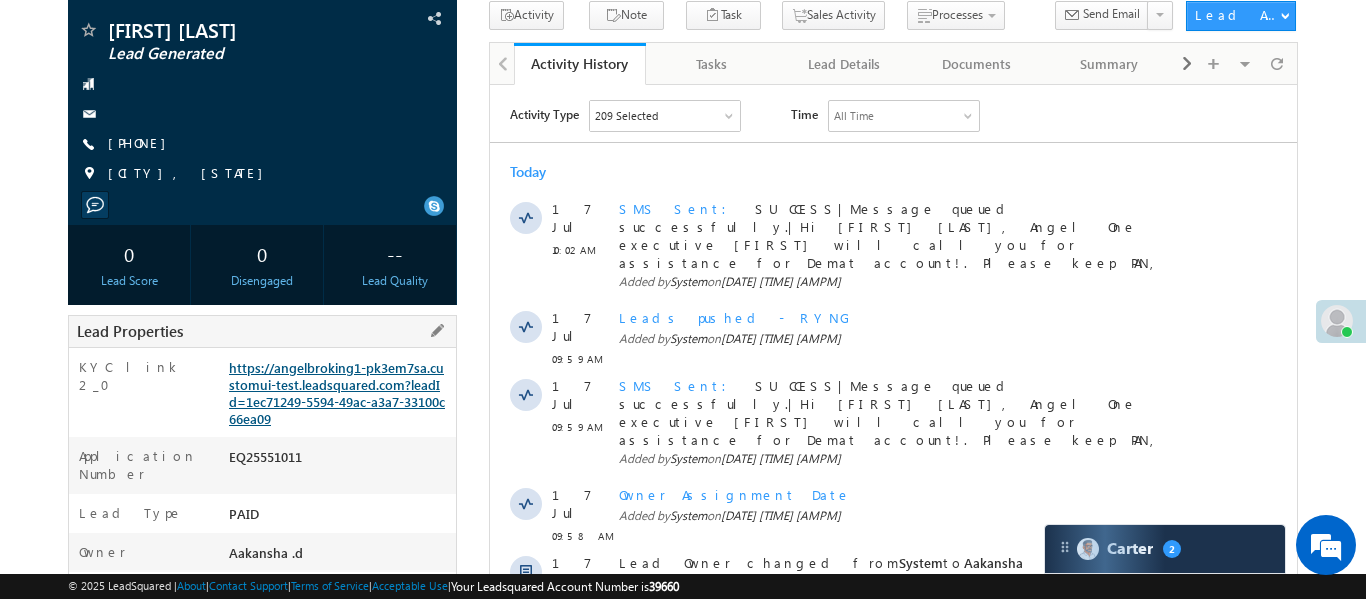 click on "https://angelbroking1-pk3em7sa.customui-test.leadsquared.com?leadId=1ec71249-5594-49ac-a3a7-33100c66ea09" at bounding box center [337, 393] 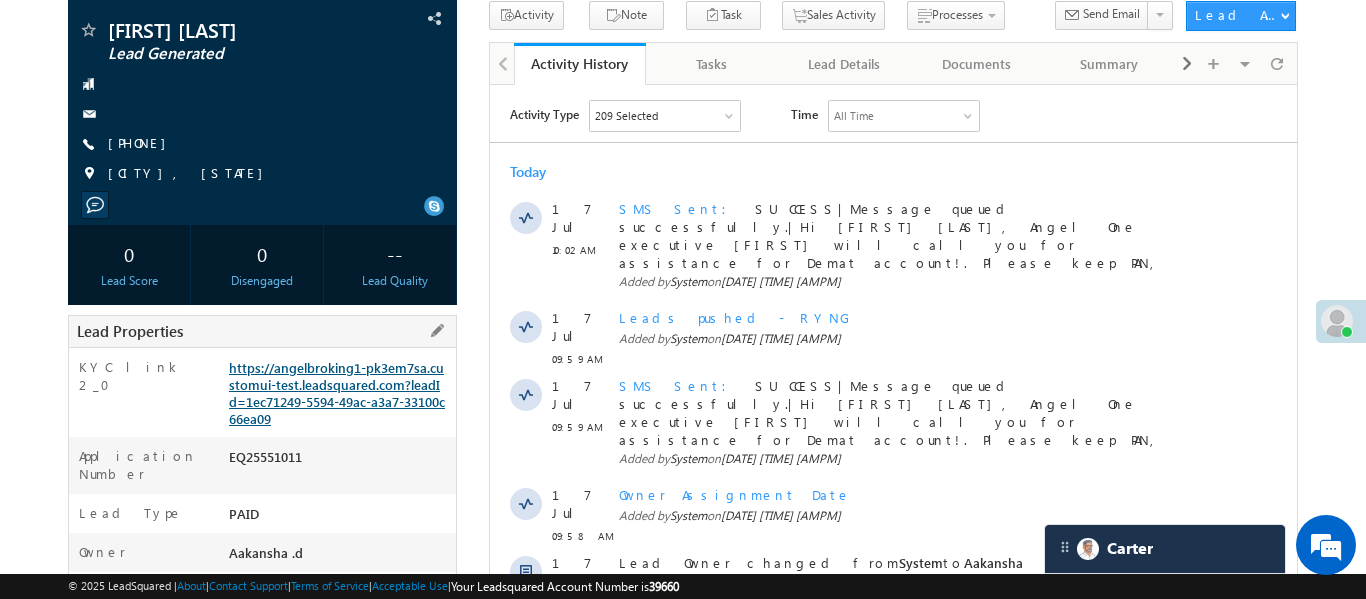scroll, scrollTop: 0, scrollLeft: 0, axis: both 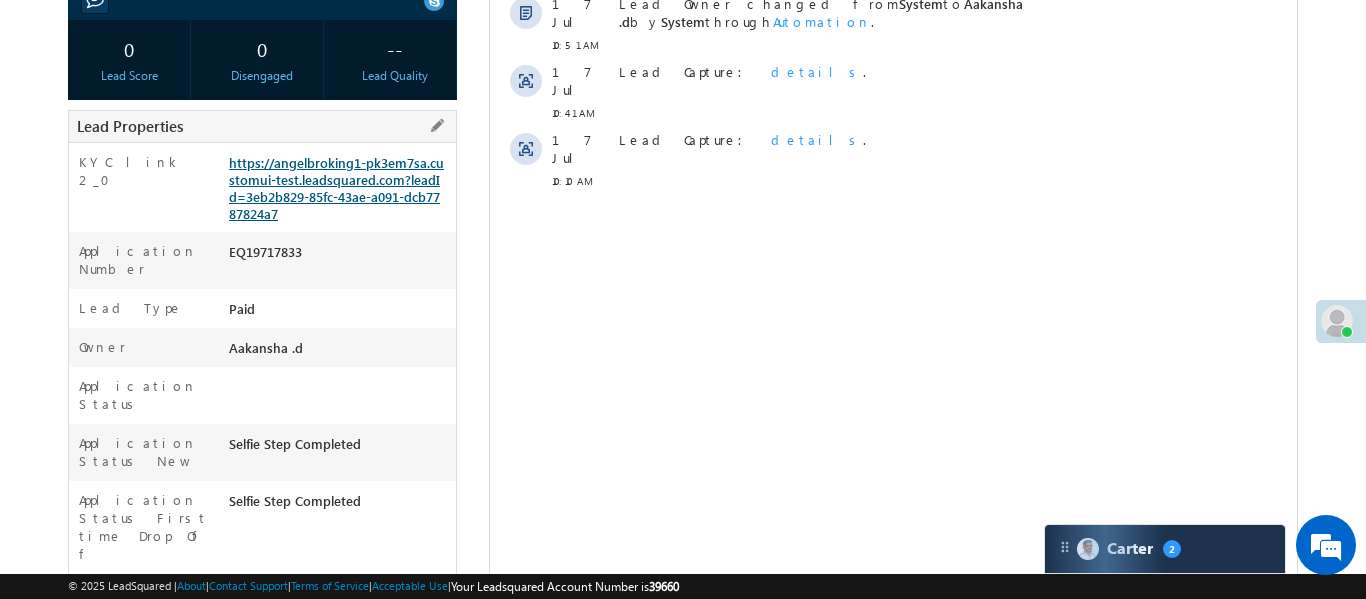 click on "https://angelbroking1-pk3em7sa.customui-test.leadsquared.com?leadId=3eb2b829-85fc-43ae-a091-dcb7787824a7" at bounding box center (336, 188) 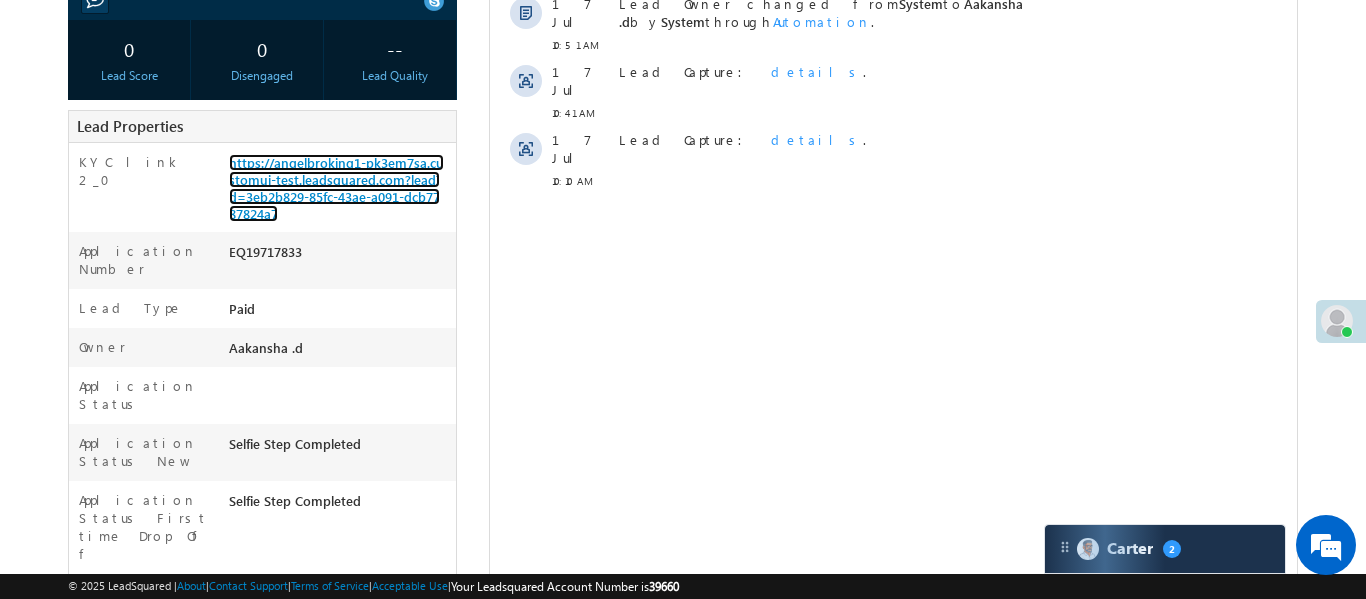 scroll, scrollTop: 0, scrollLeft: 0, axis: both 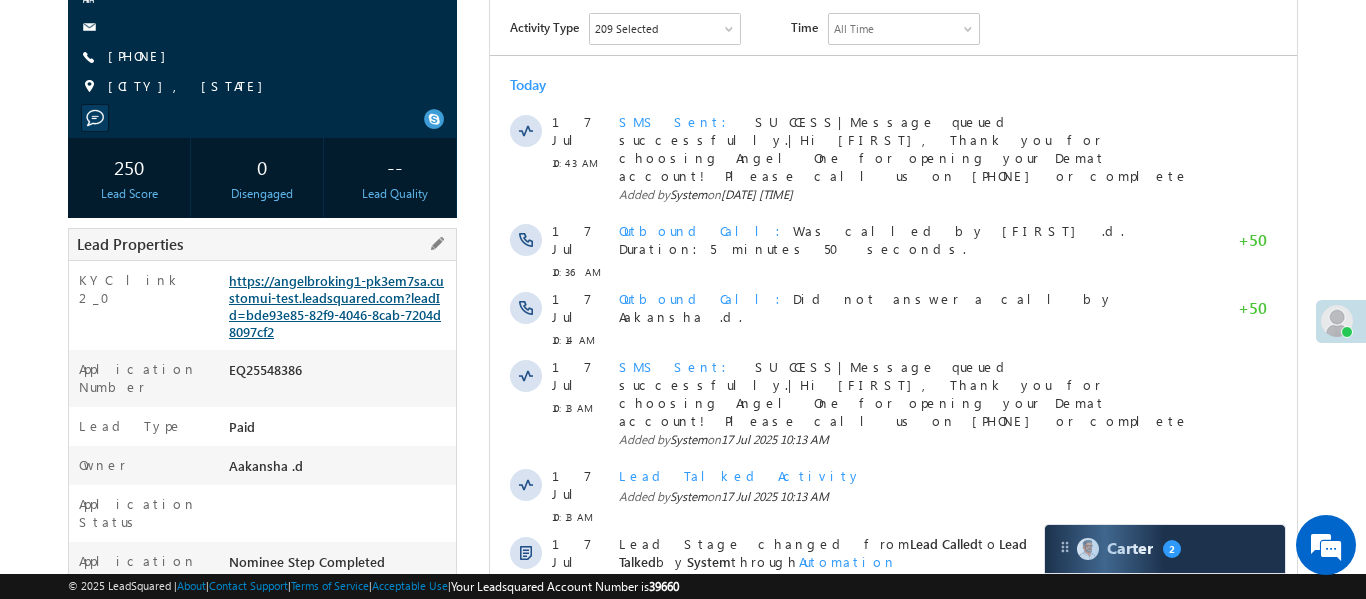 click on "https://angelbroking1-pk3em7sa.customui-test.leadsquared.com?leadId=bde93e85-82f9-4046-8cab-7204d8097cf2" at bounding box center [336, 306] 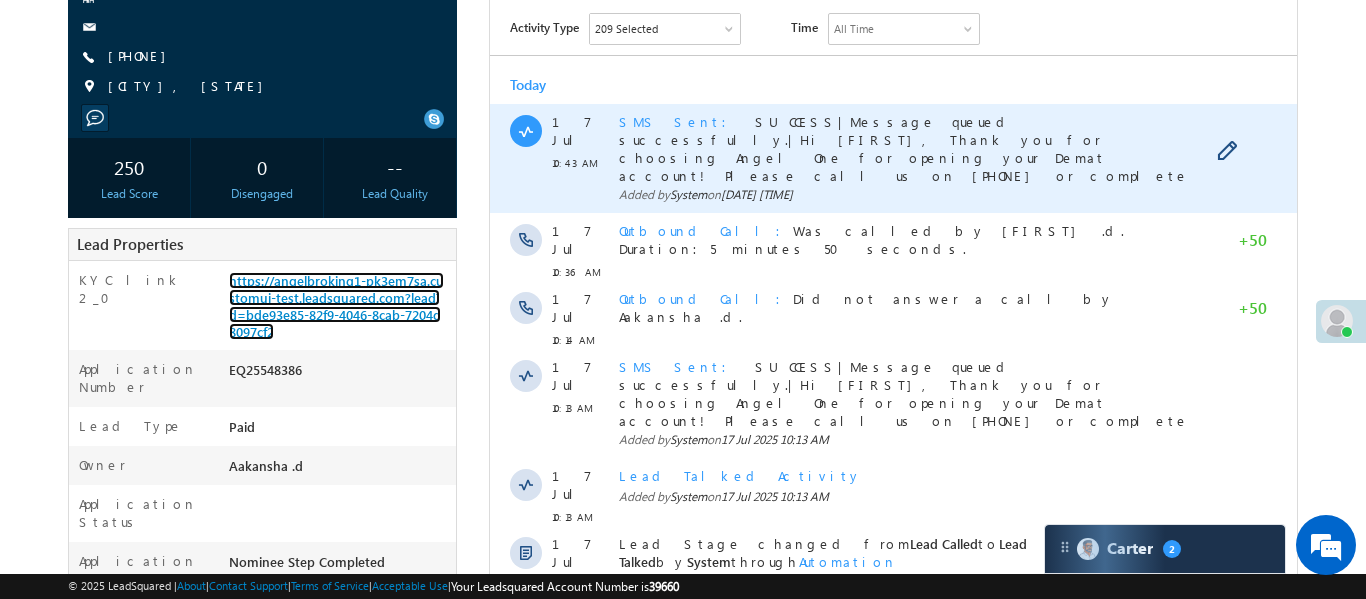 scroll, scrollTop: 0, scrollLeft: 0, axis: both 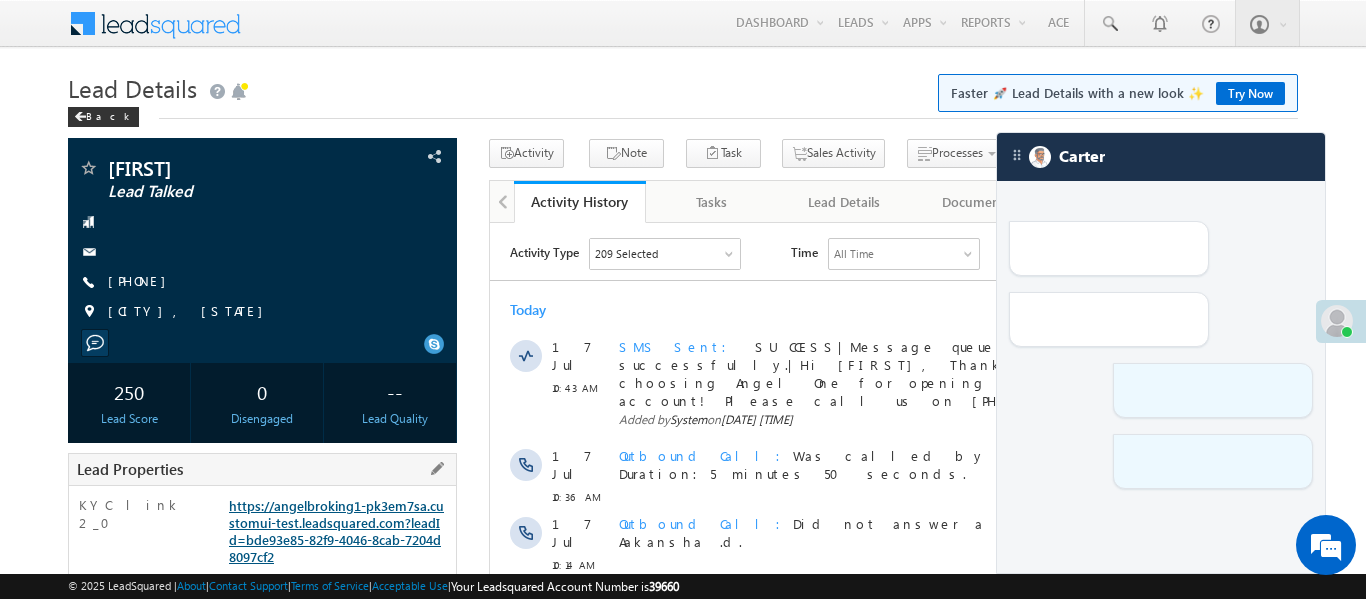 click on "https://angelbroking1-pk3em7sa.customui-test.leadsquared.com?leadId=bde93e85-82f9-4046-8cab-7204d8097cf2" at bounding box center [336, 531] 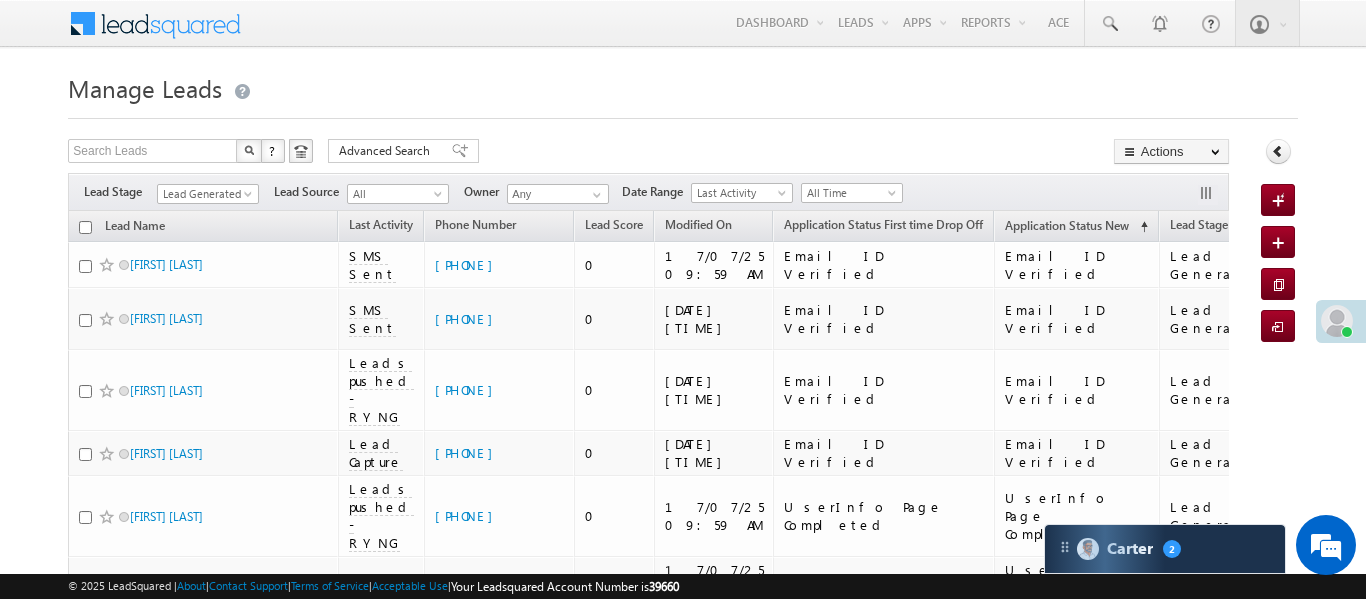 scroll, scrollTop: 18, scrollLeft: 0, axis: vertical 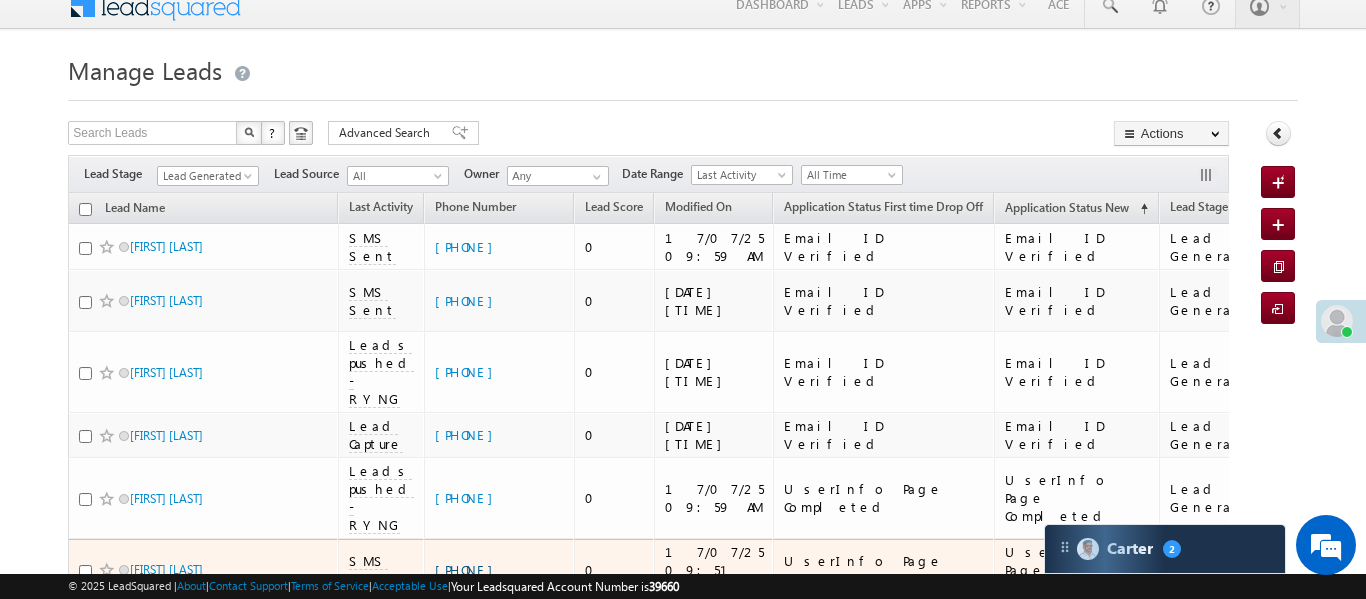 click on "[PHONE]" at bounding box center (469, 569) 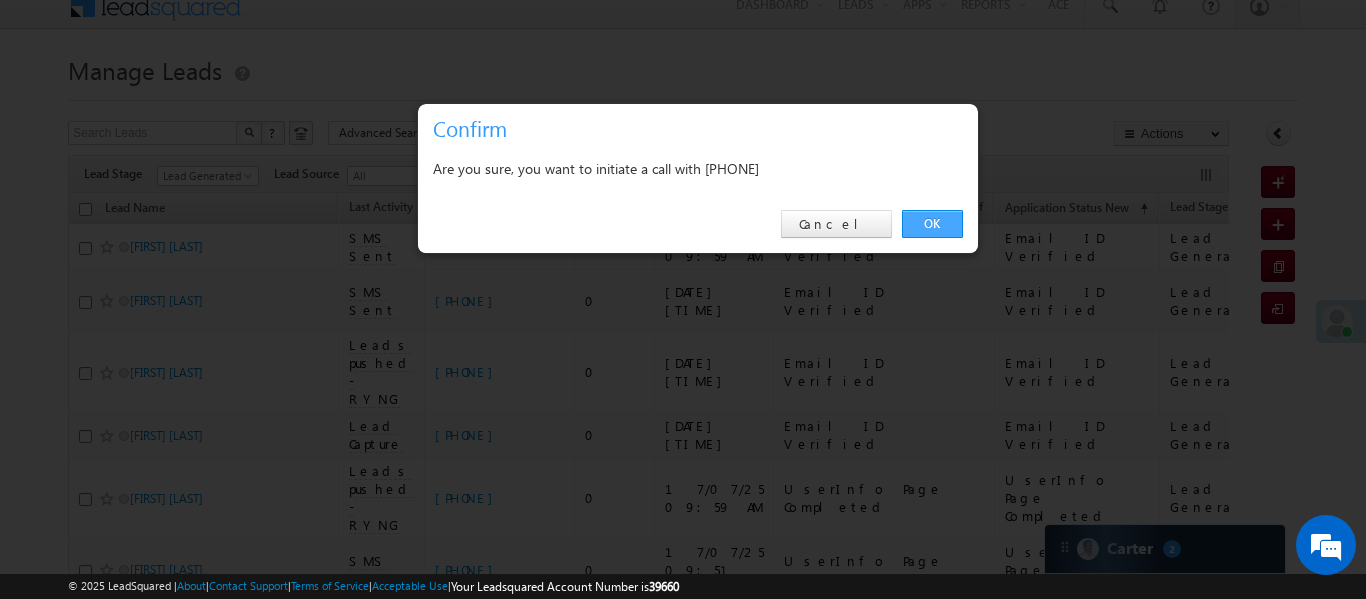 click on "OK" at bounding box center [932, 224] 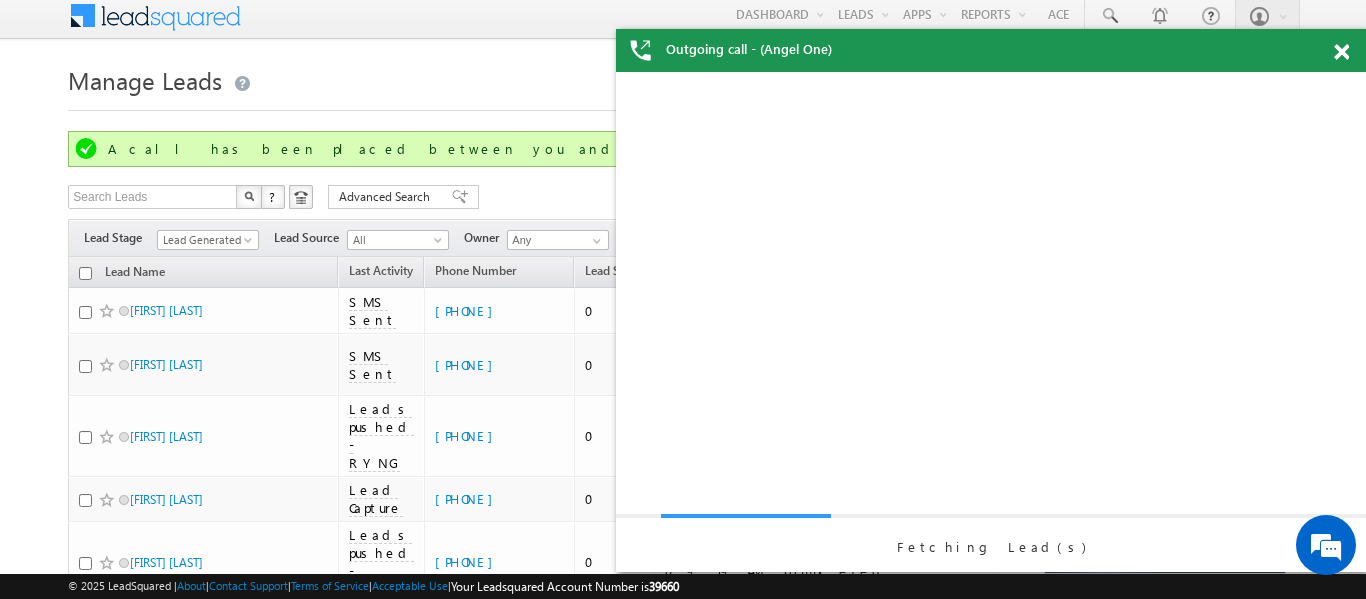 scroll, scrollTop: 0, scrollLeft: 0, axis: both 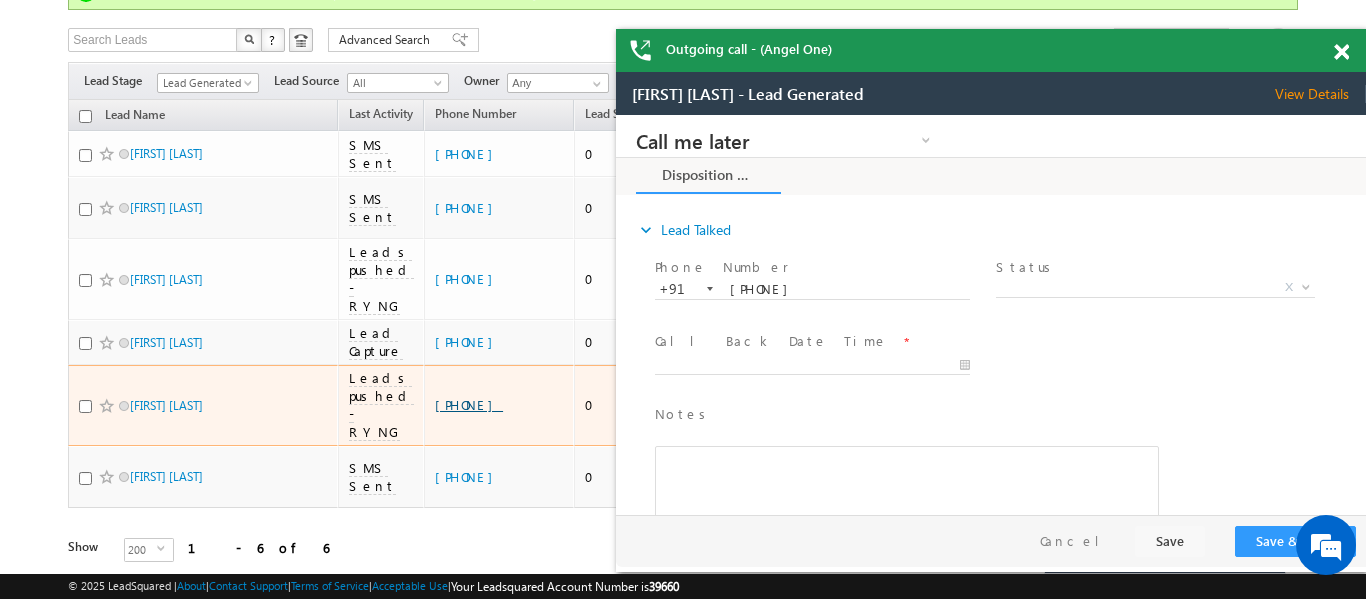 click on "[PHONE]" at bounding box center [469, 404] 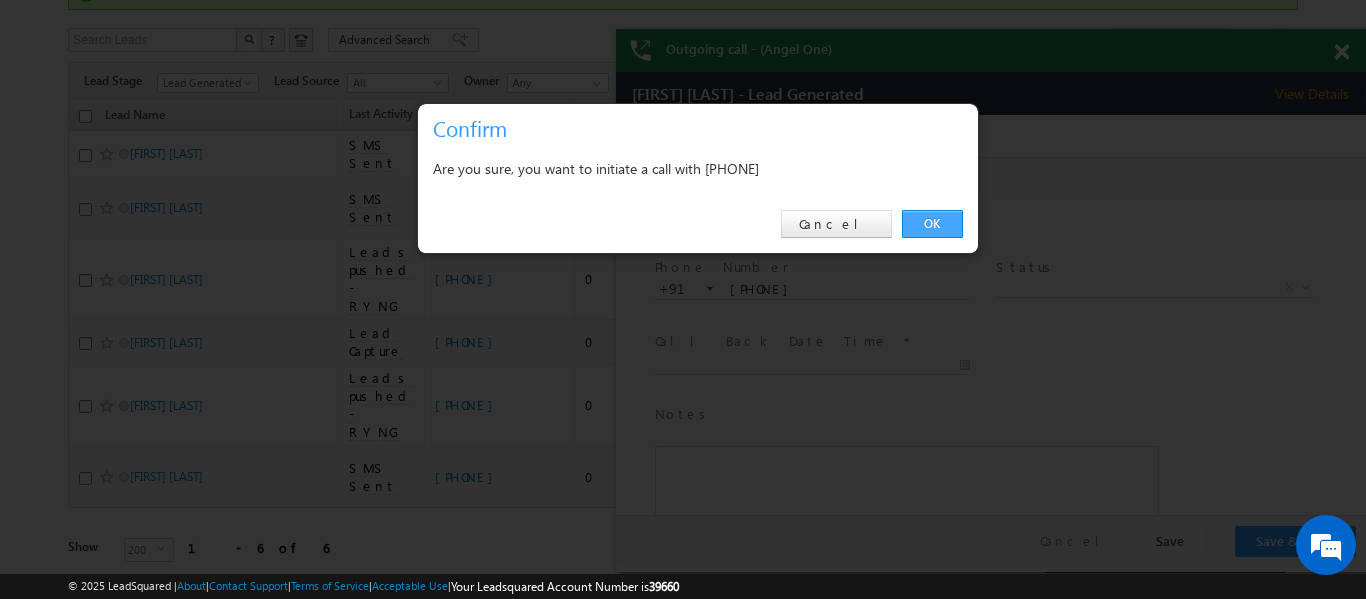 drag, startPoint x: 941, startPoint y: 210, endPoint x: 228, endPoint y: 145, distance: 715.9567 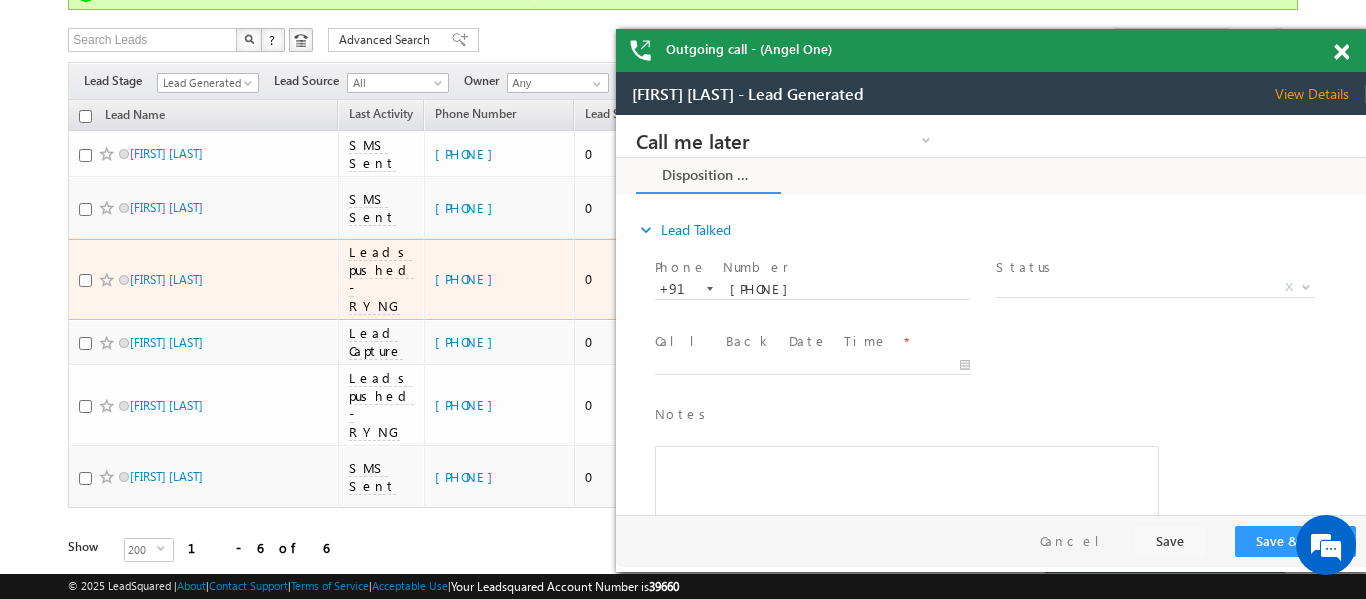 scroll, scrollTop: 0, scrollLeft: 0, axis: both 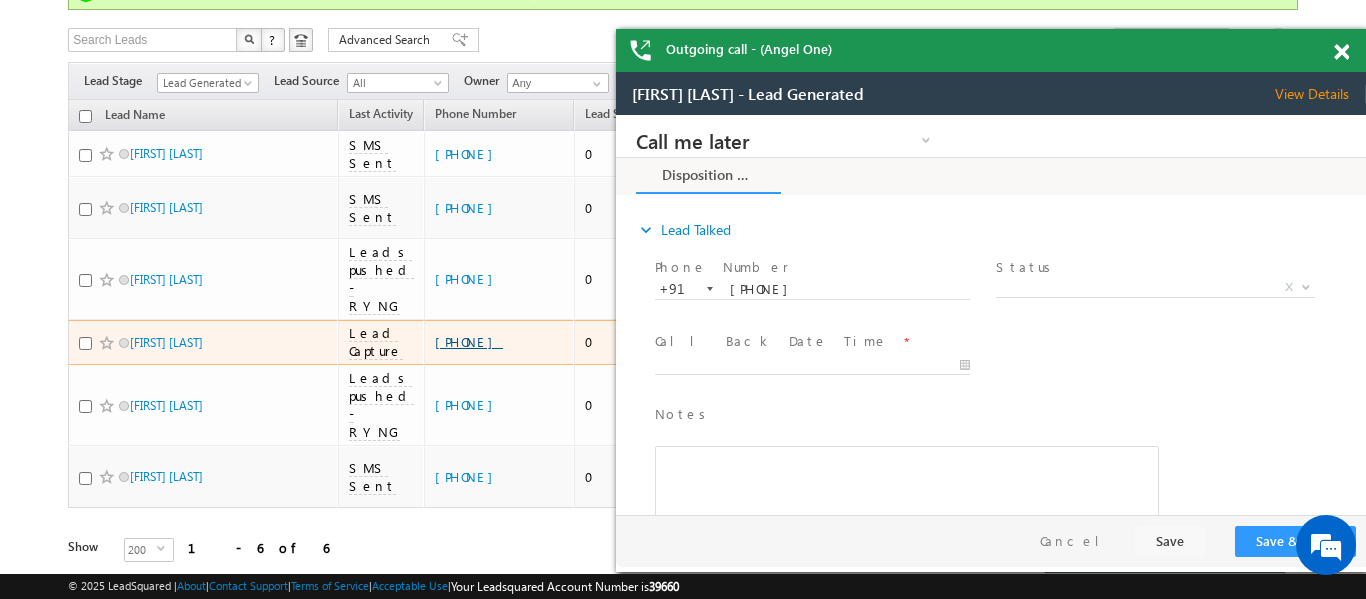 click on "+91-8265961859" at bounding box center [469, 341] 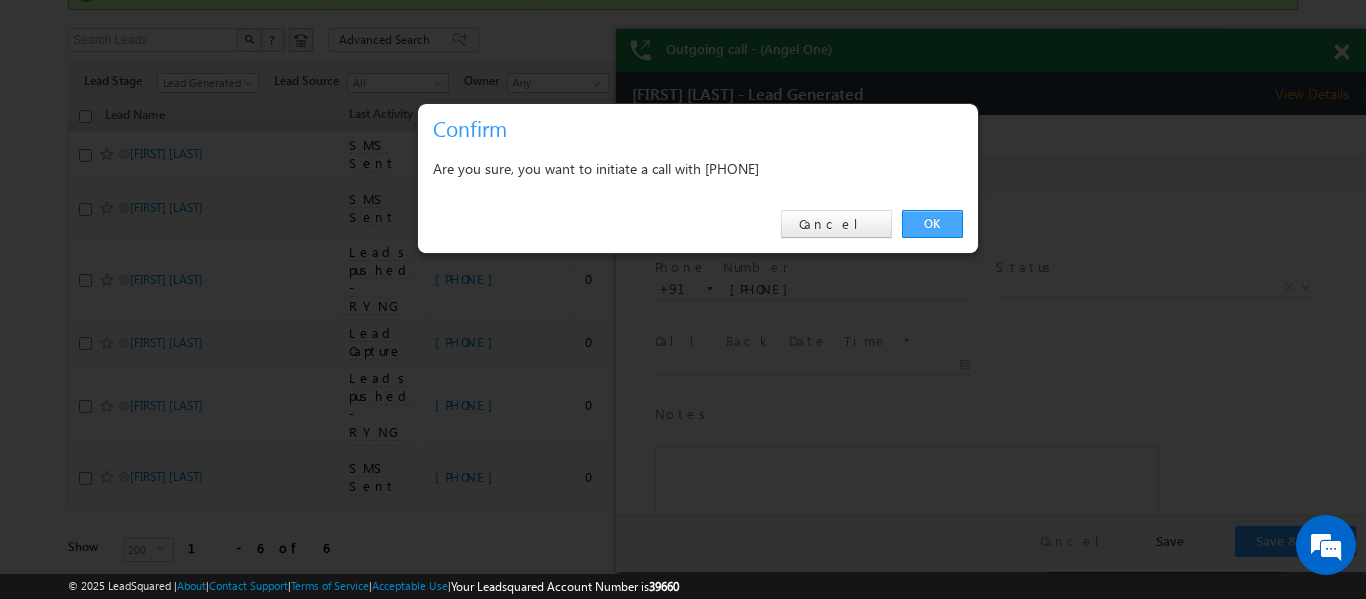 click on "OK" at bounding box center (932, 224) 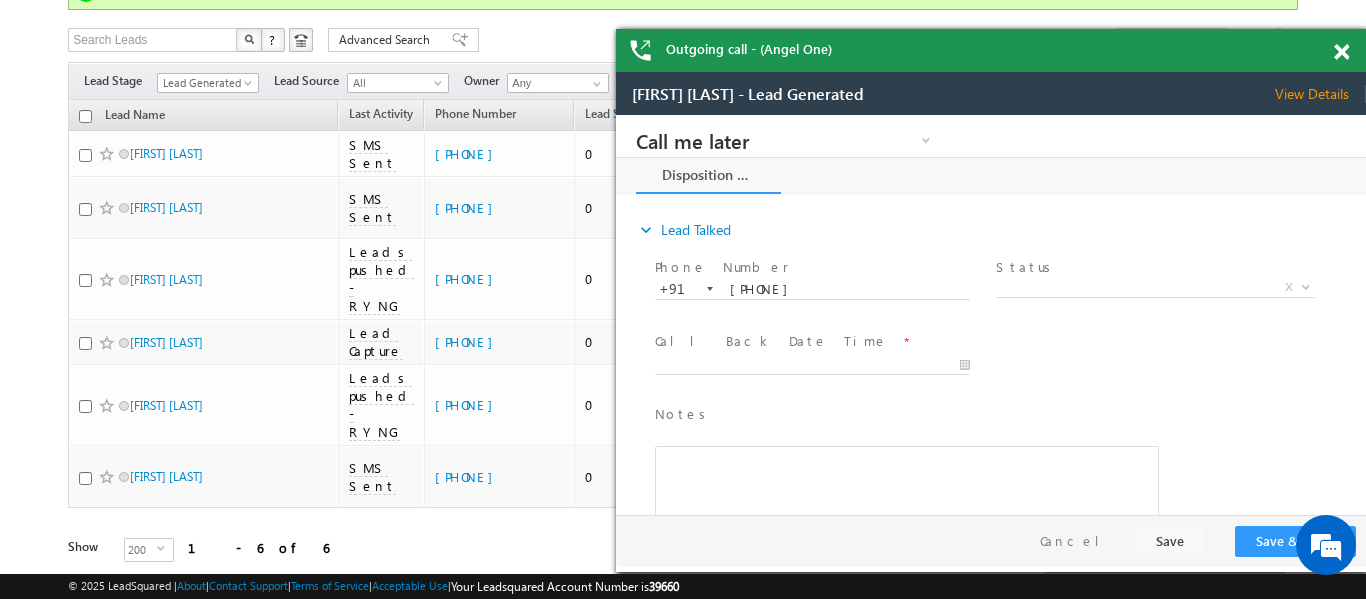scroll, scrollTop: 0, scrollLeft: 0, axis: both 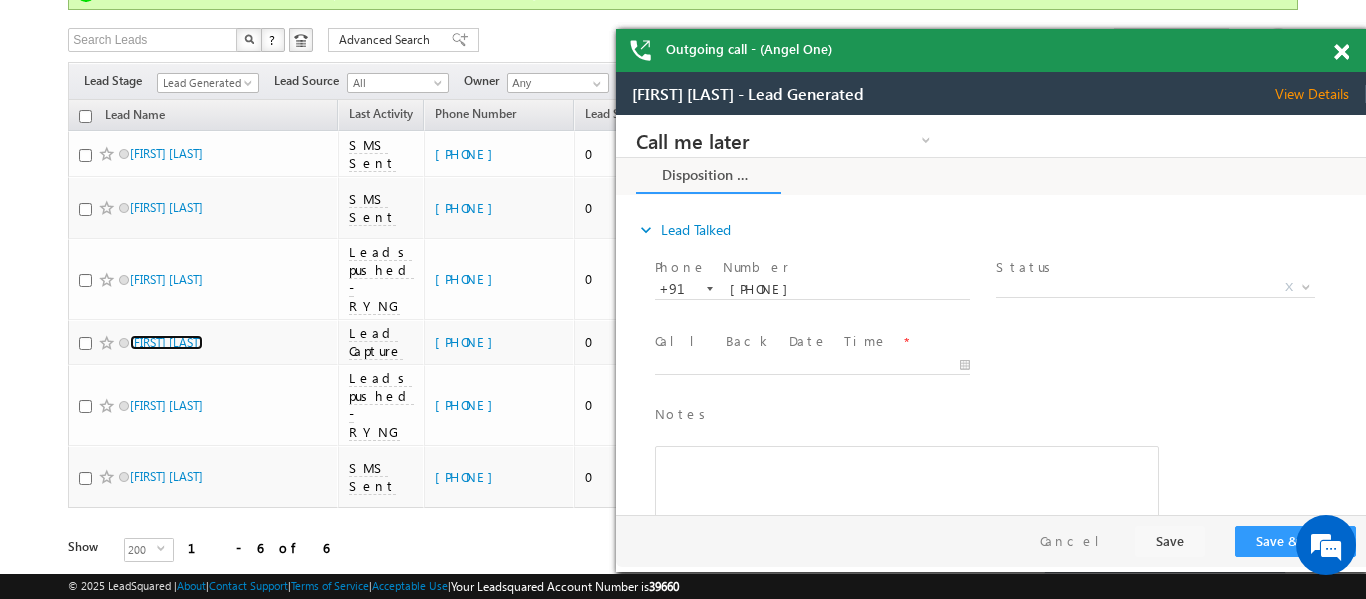 click at bounding box center [1341, 52] 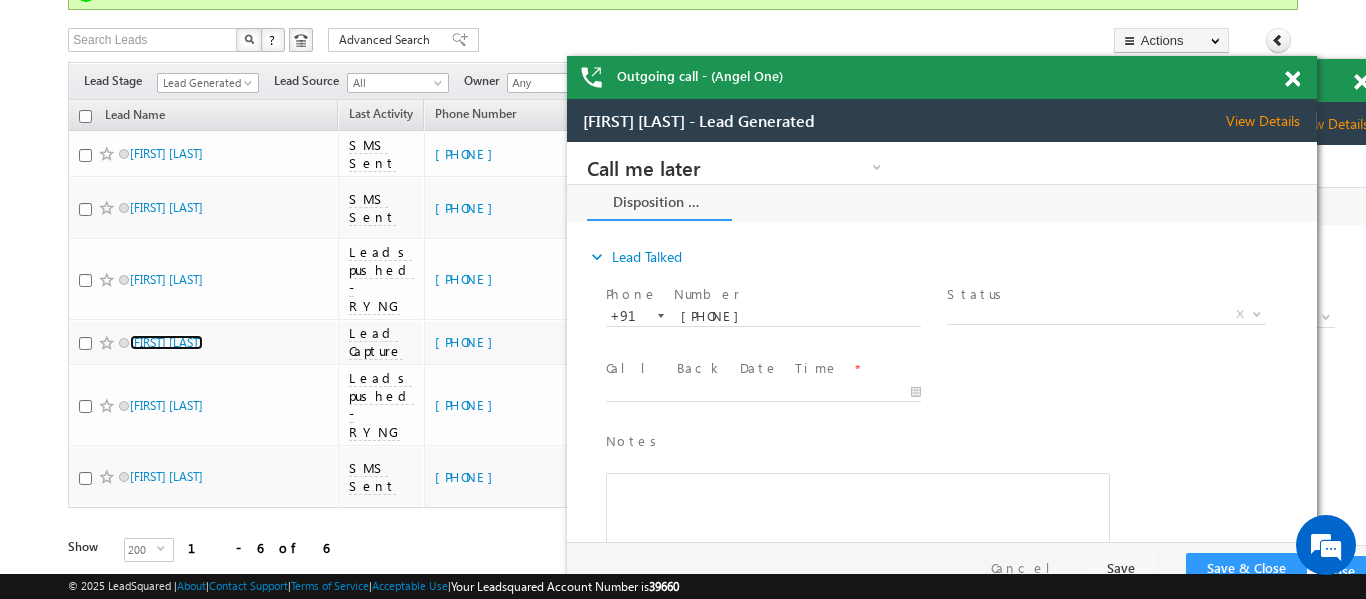 drag, startPoint x: 886, startPoint y: 79, endPoint x: 748, endPoint y: 94, distance: 138.81282 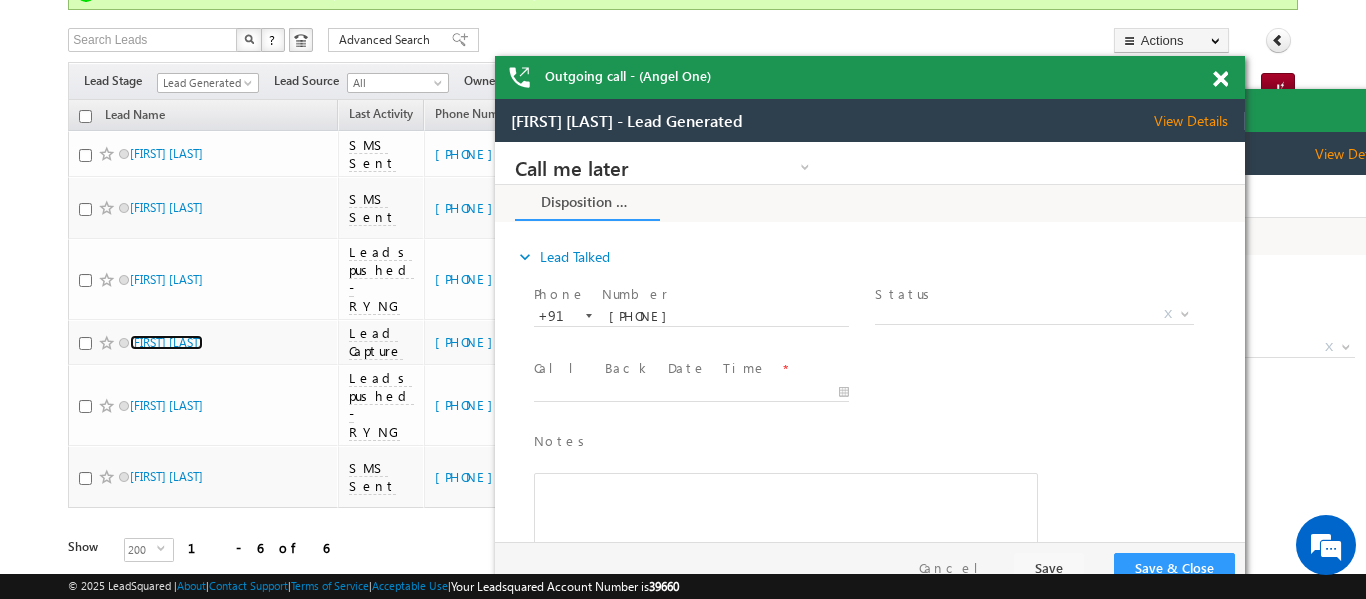 click at bounding box center [1220, 79] 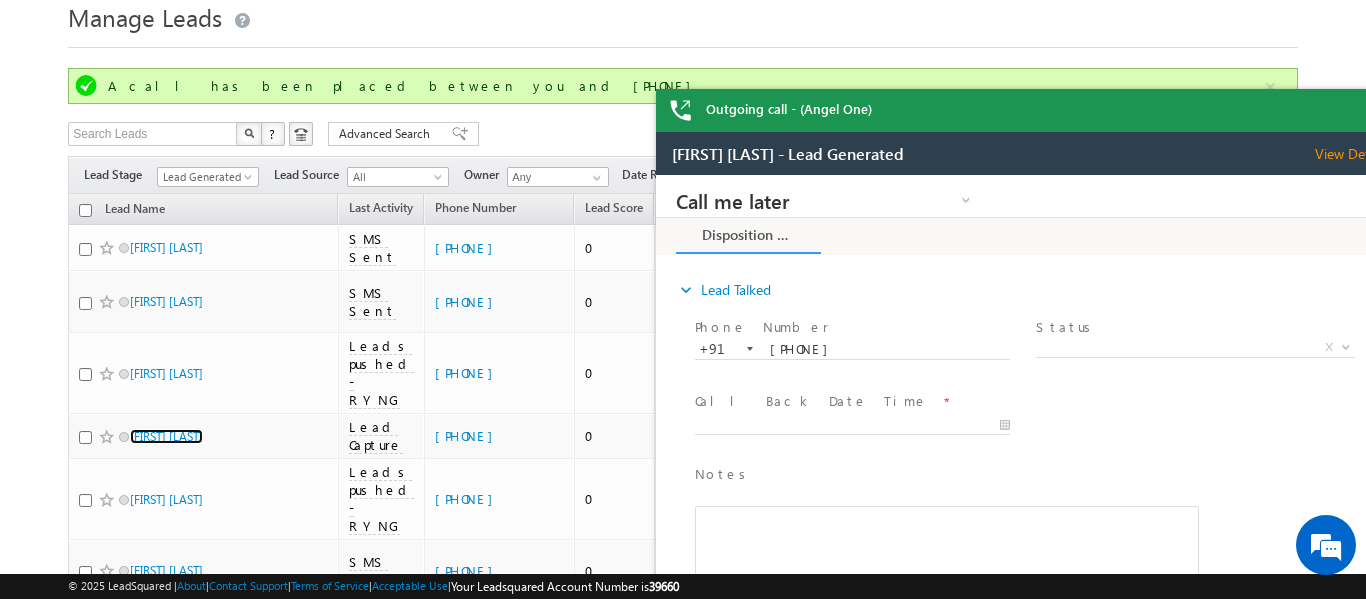 scroll, scrollTop: 0, scrollLeft: 0, axis: both 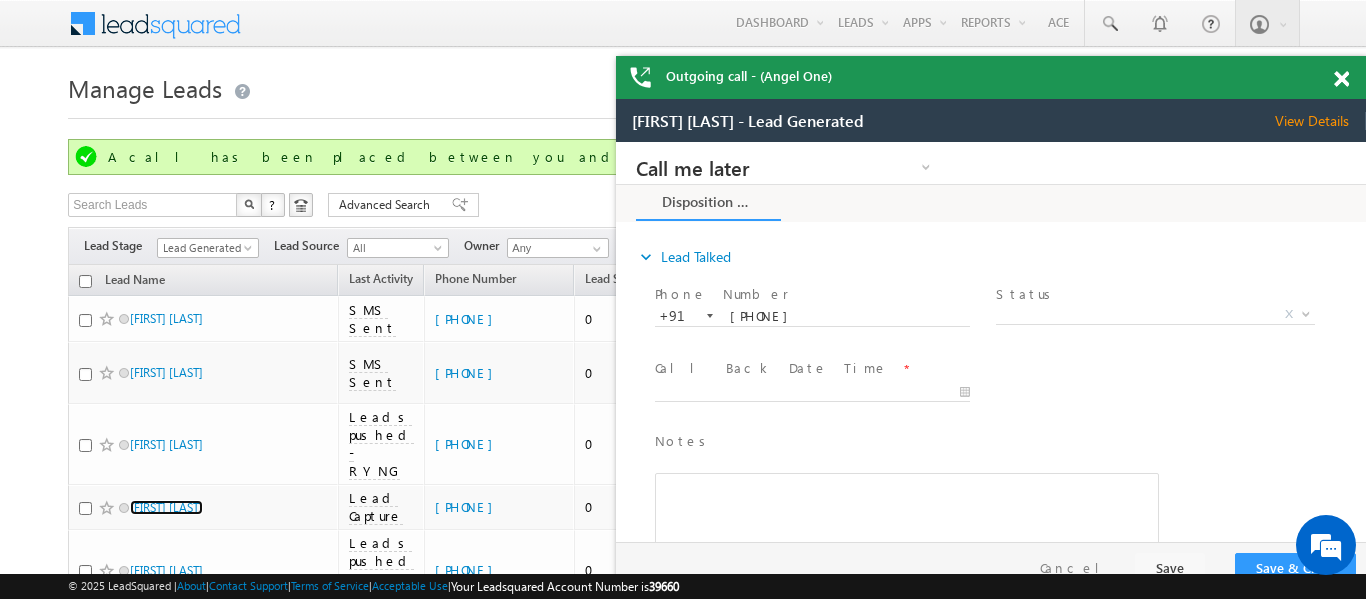 drag, startPoint x: 1905, startPoint y: 214, endPoint x: 1151, endPoint y: 115, distance: 760.47156 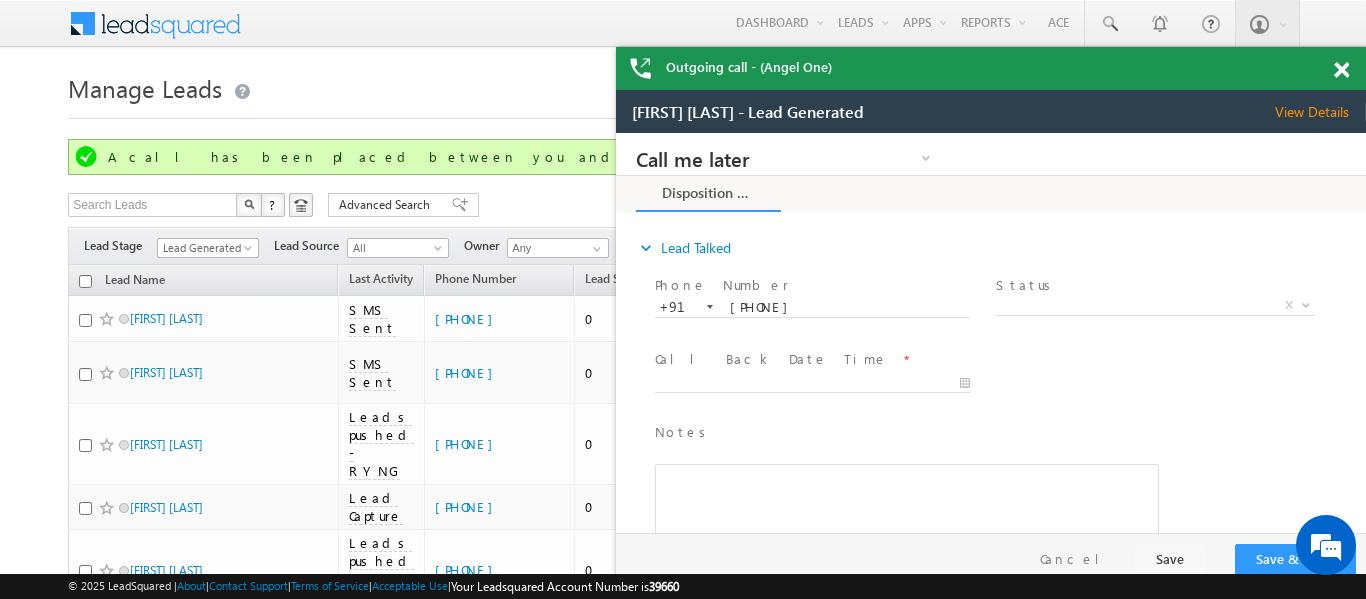 click at bounding box center [1341, 70] 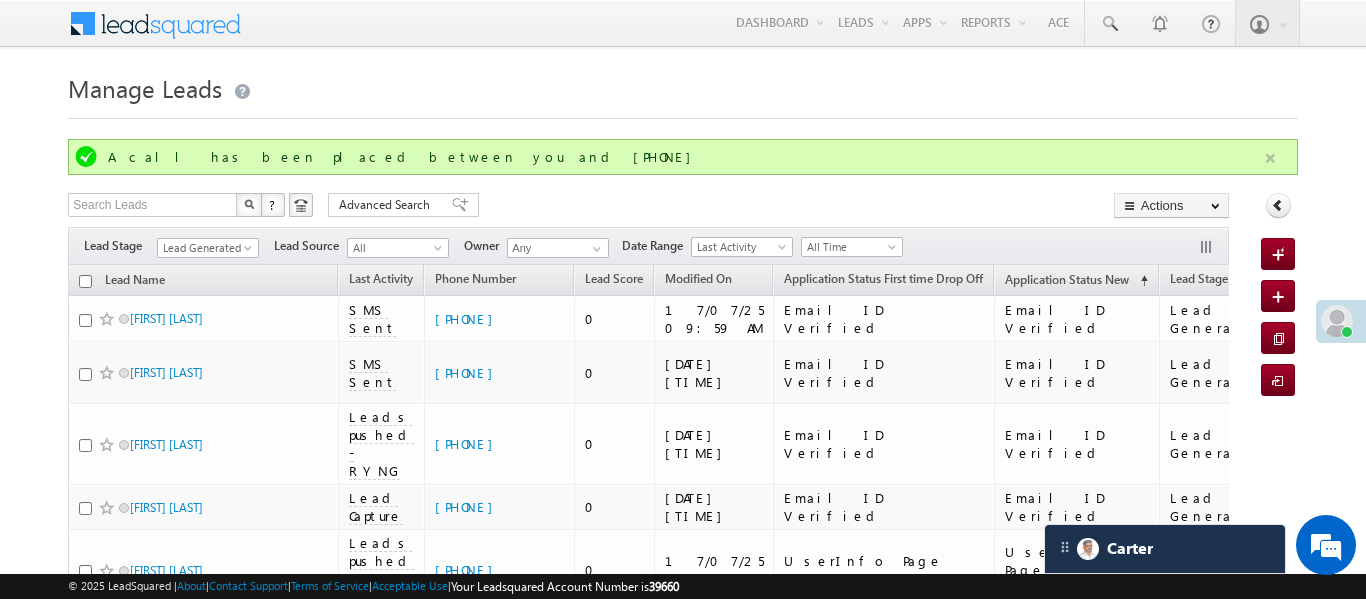 click at bounding box center (1270, 158) 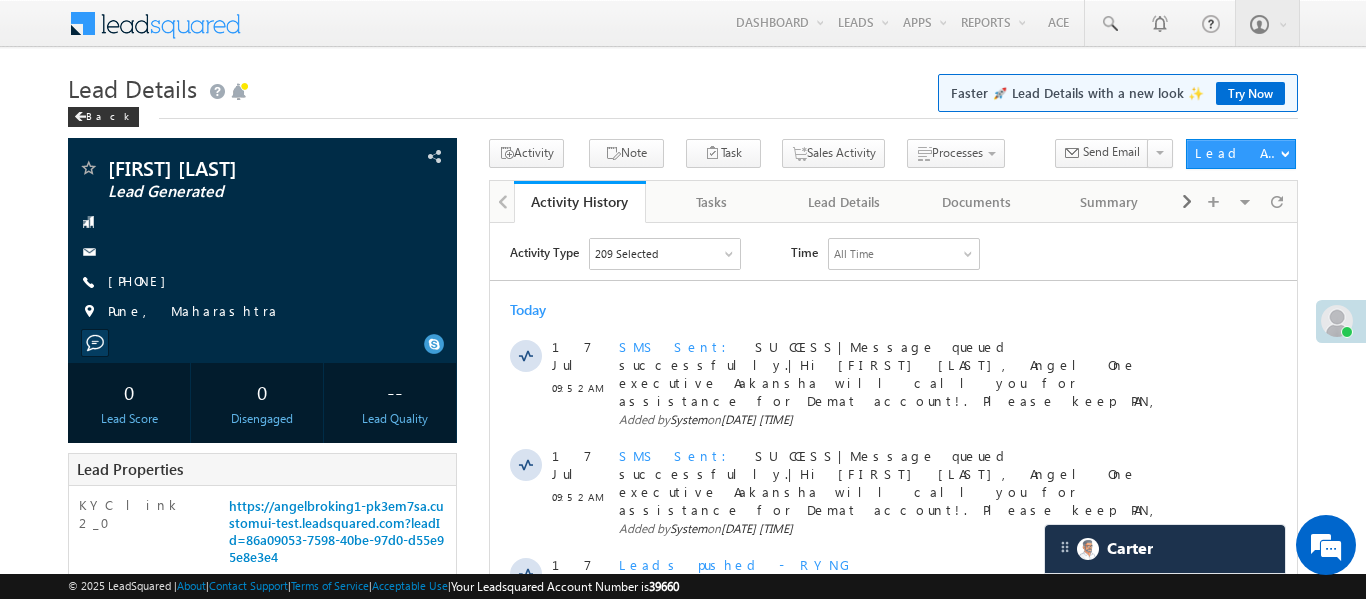 scroll, scrollTop: 0, scrollLeft: 0, axis: both 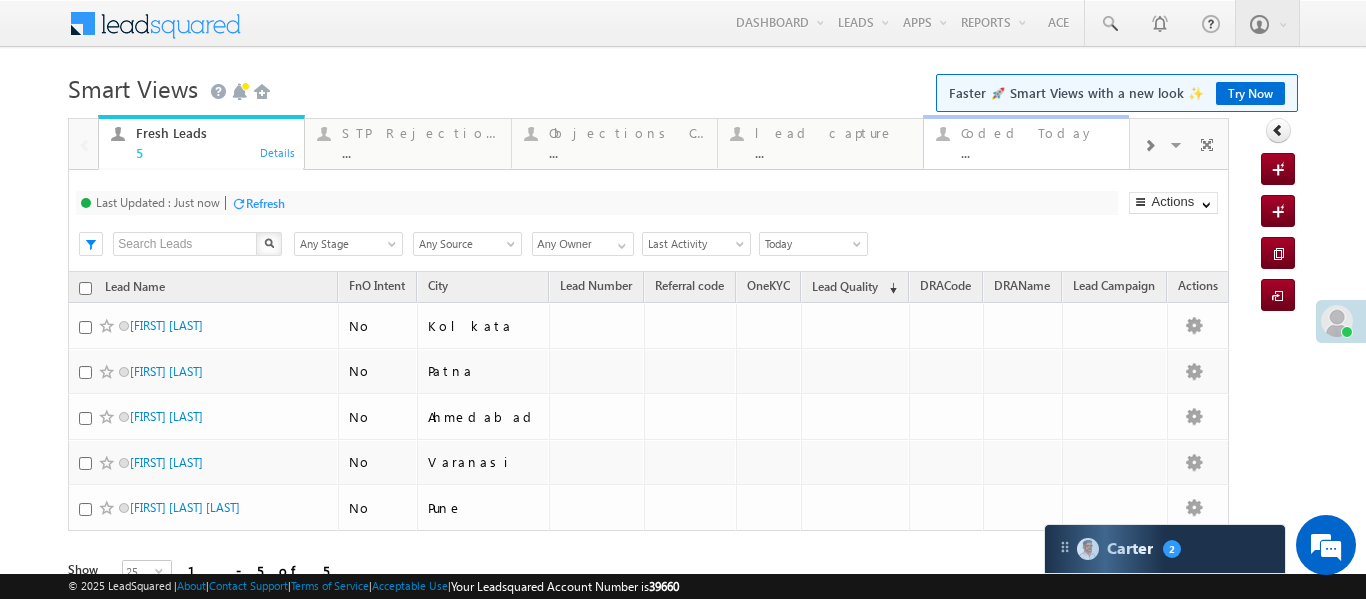 click on "Coded Today ..." at bounding box center (1039, 140) 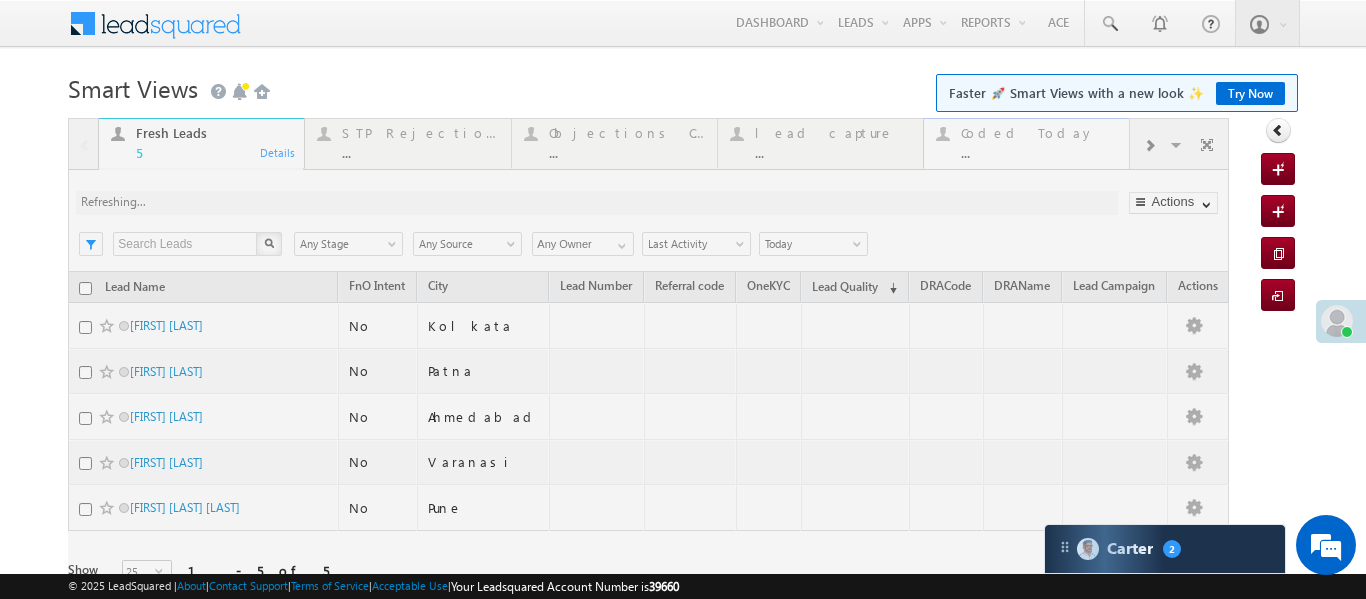 click at bounding box center [648, 379] 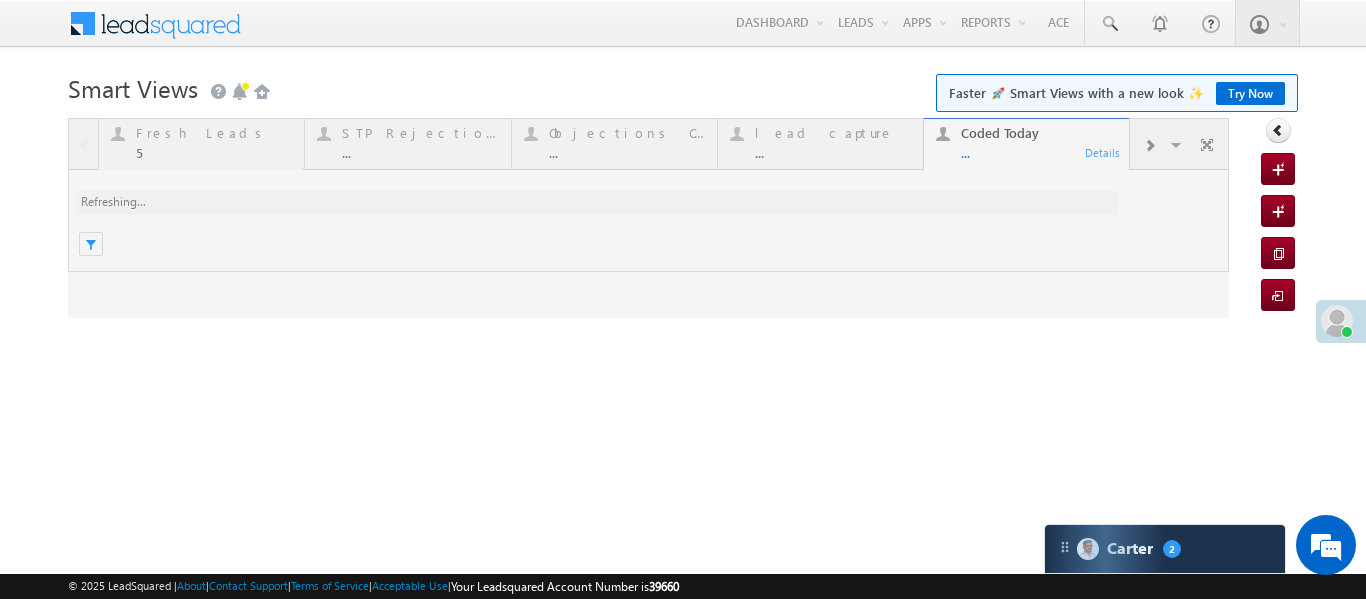 scroll, scrollTop: 0, scrollLeft: 0, axis: both 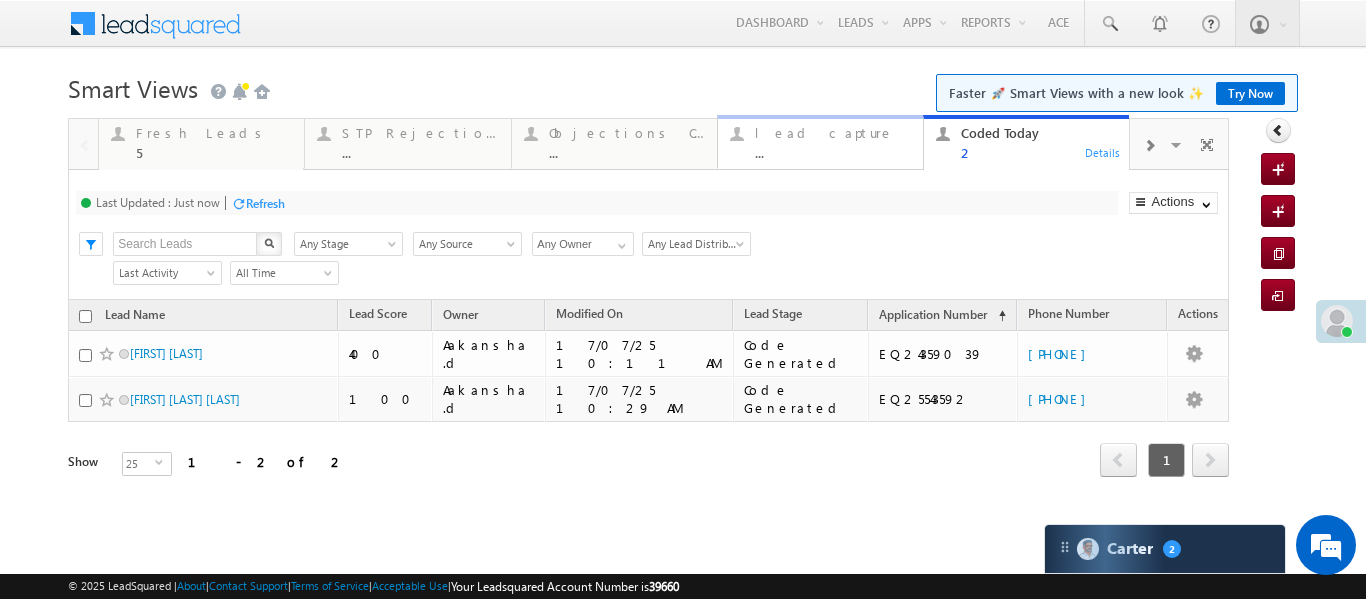 click on "lead capture ... Details" at bounding box center (820, 142) 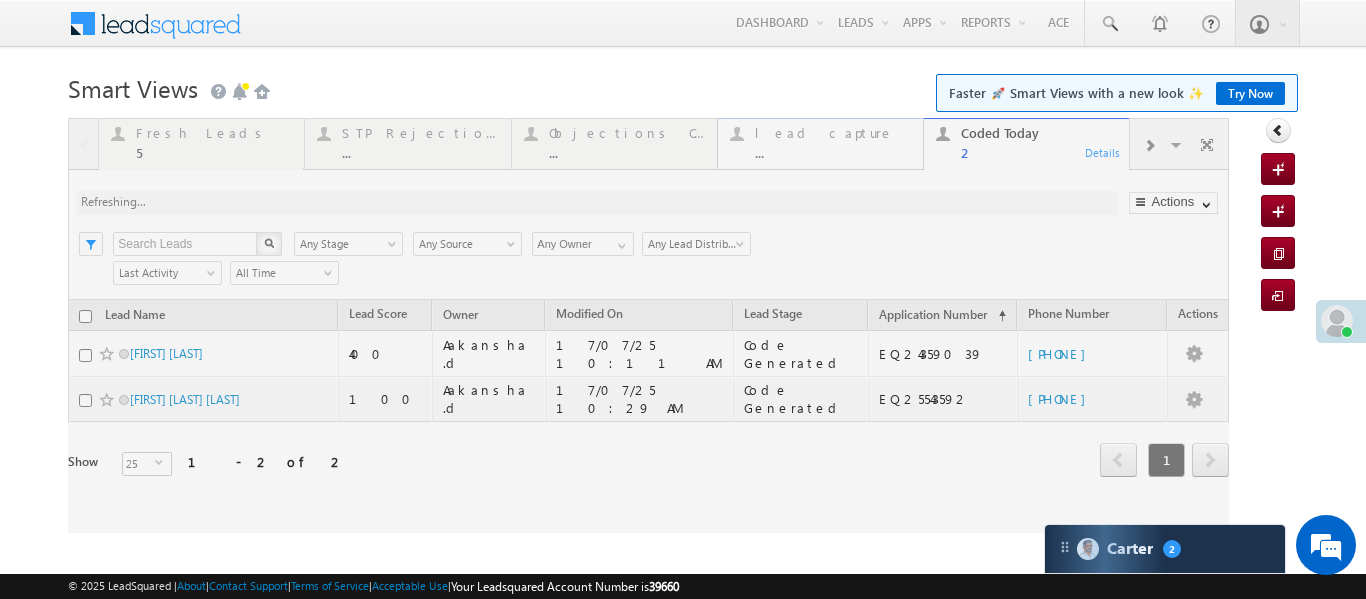 click at bounding box center [648, 325] 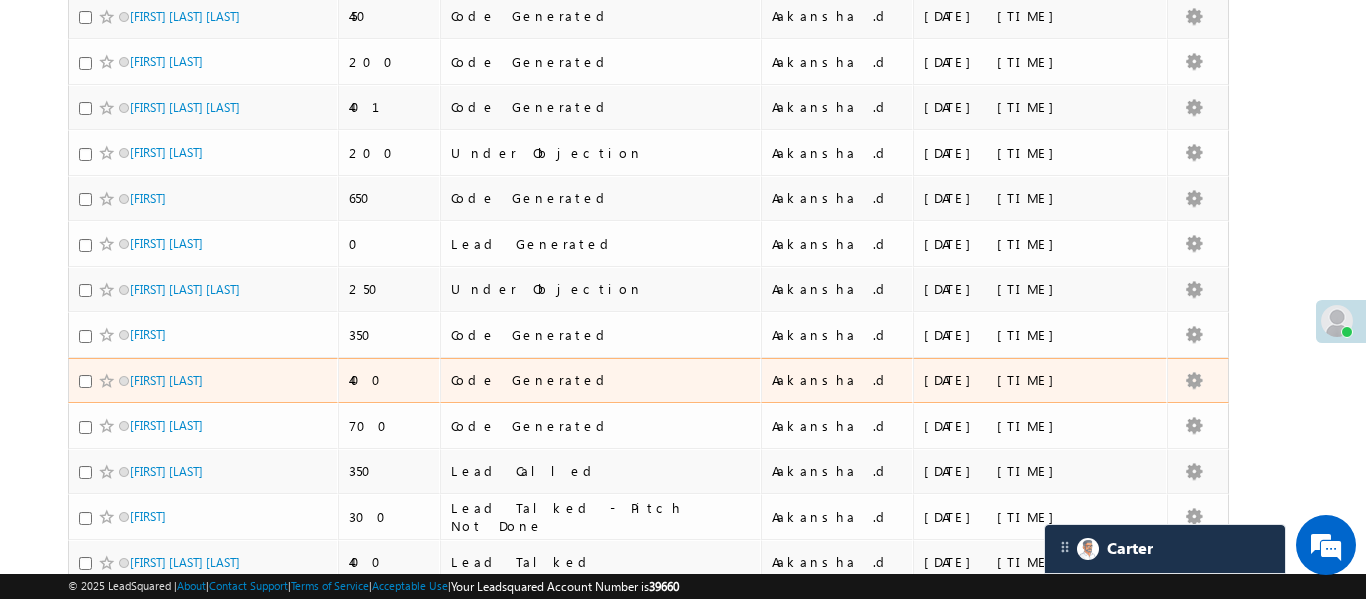 scroll, scrollTop: 633, scrollLeft: 0, axis: vertical 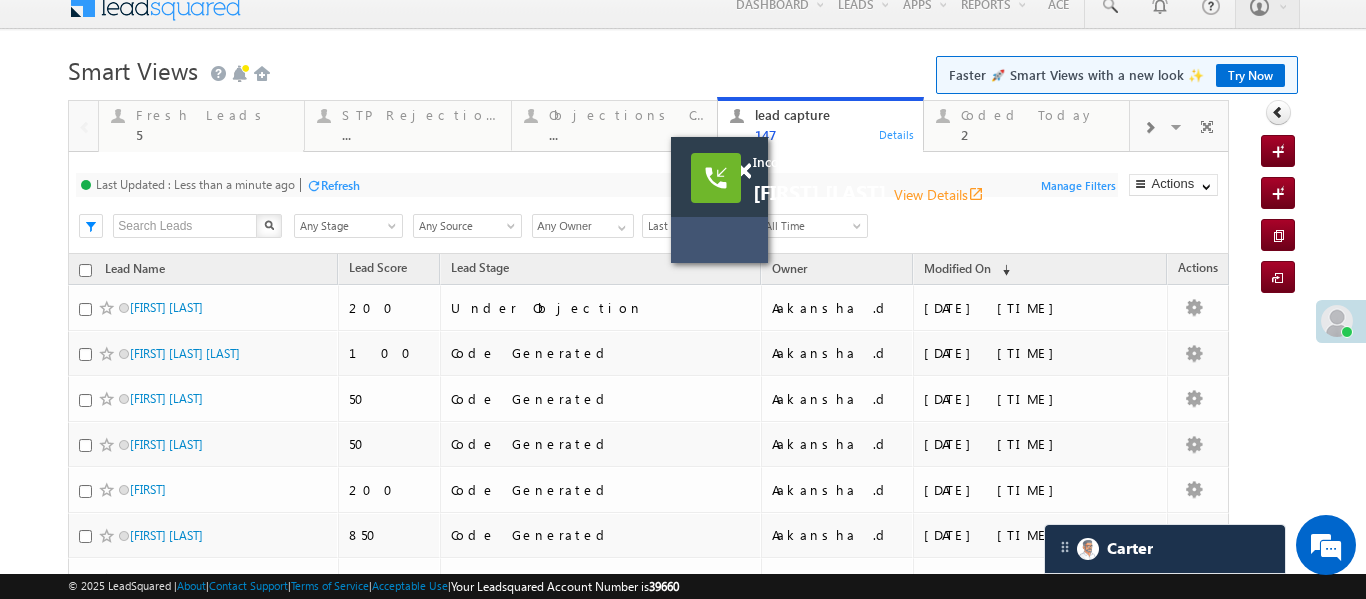 drag, startPoint x: 973, startPoint y: 194, endPoint x: 904, endPoint y: 157, distance: 78.29432 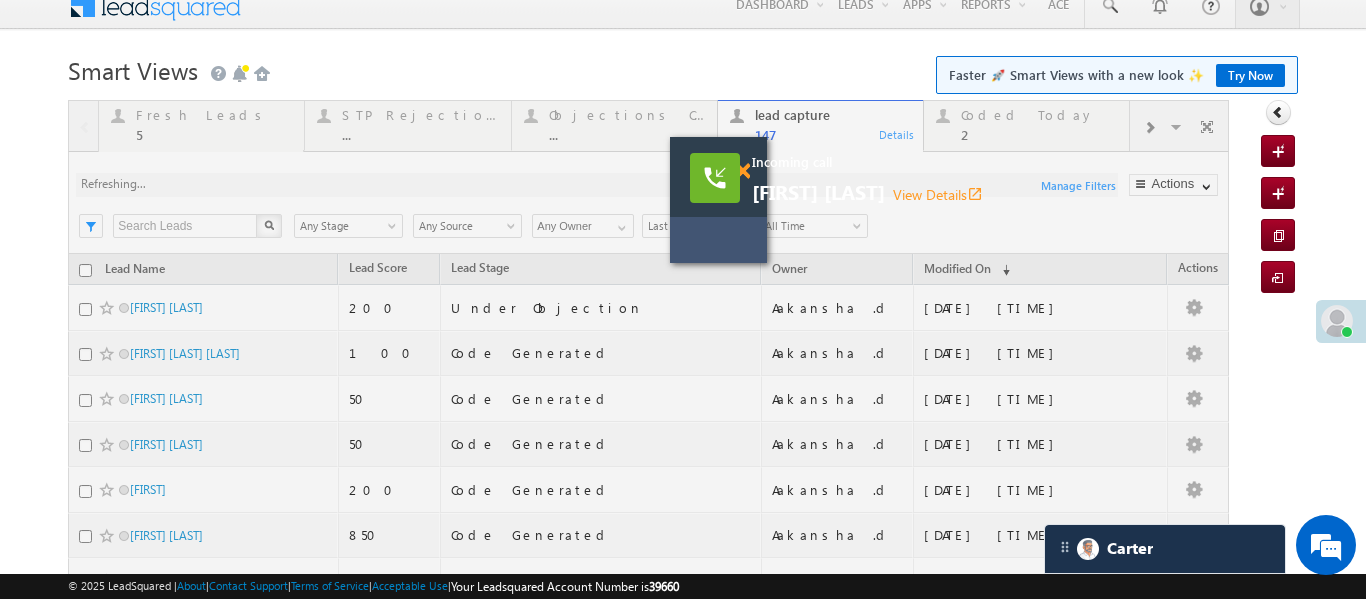 click at bounding box center [742, 171] 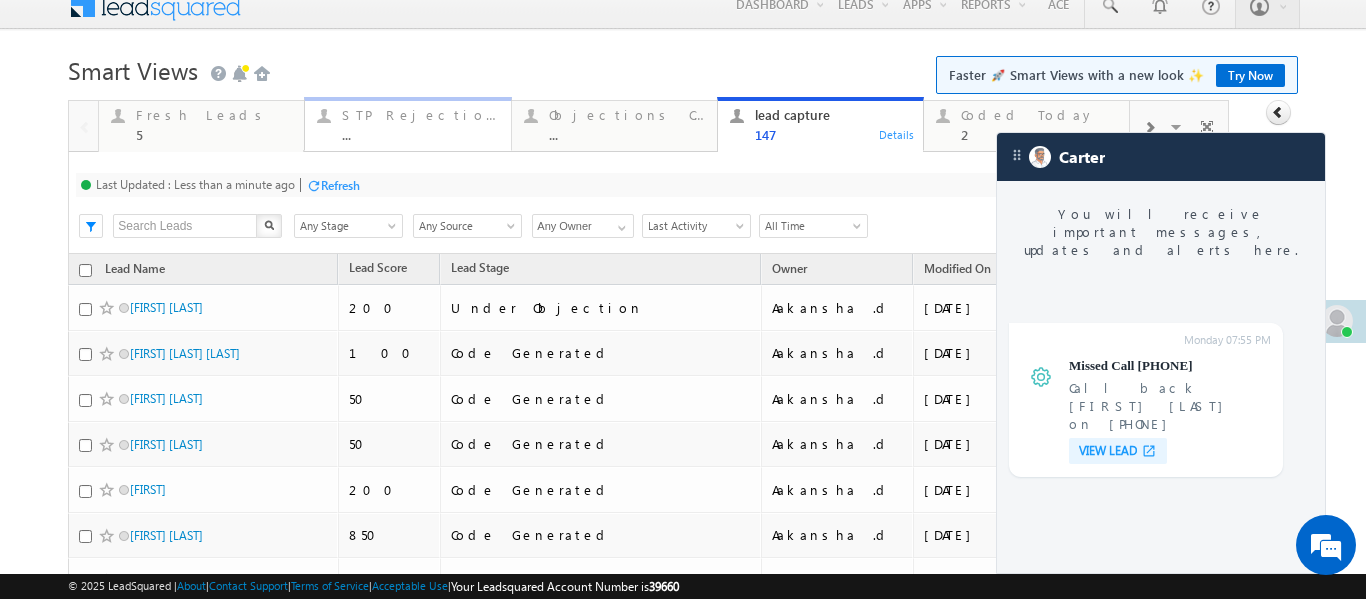 scroll, scrollTop: 7738, scrollLeft: 0, axis: vertical 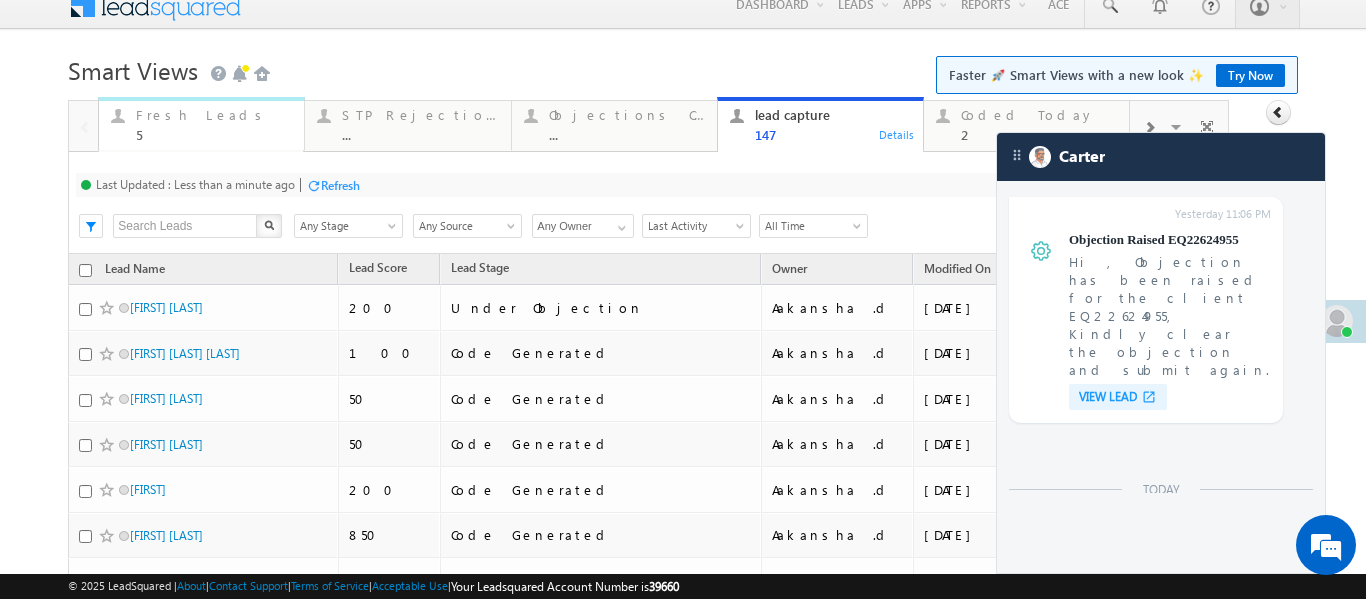 click on "5" at bounding box center (214, 134) 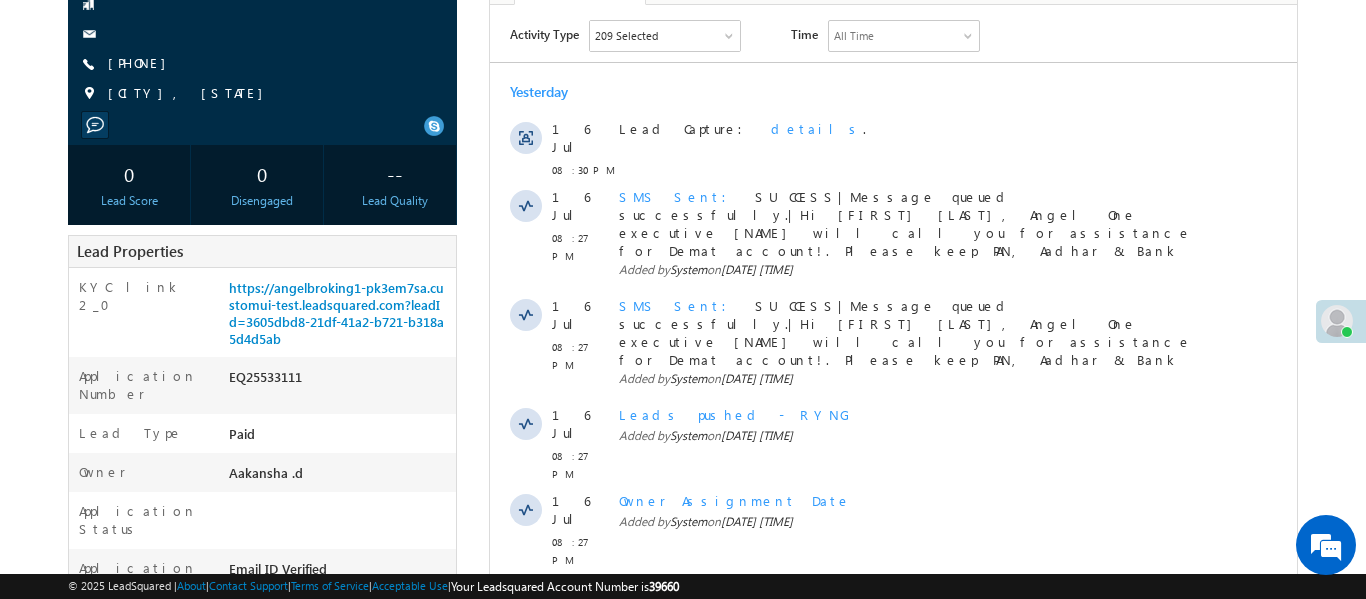 scroll, scrollTop: 0, scrollLeft: 0, axis: both 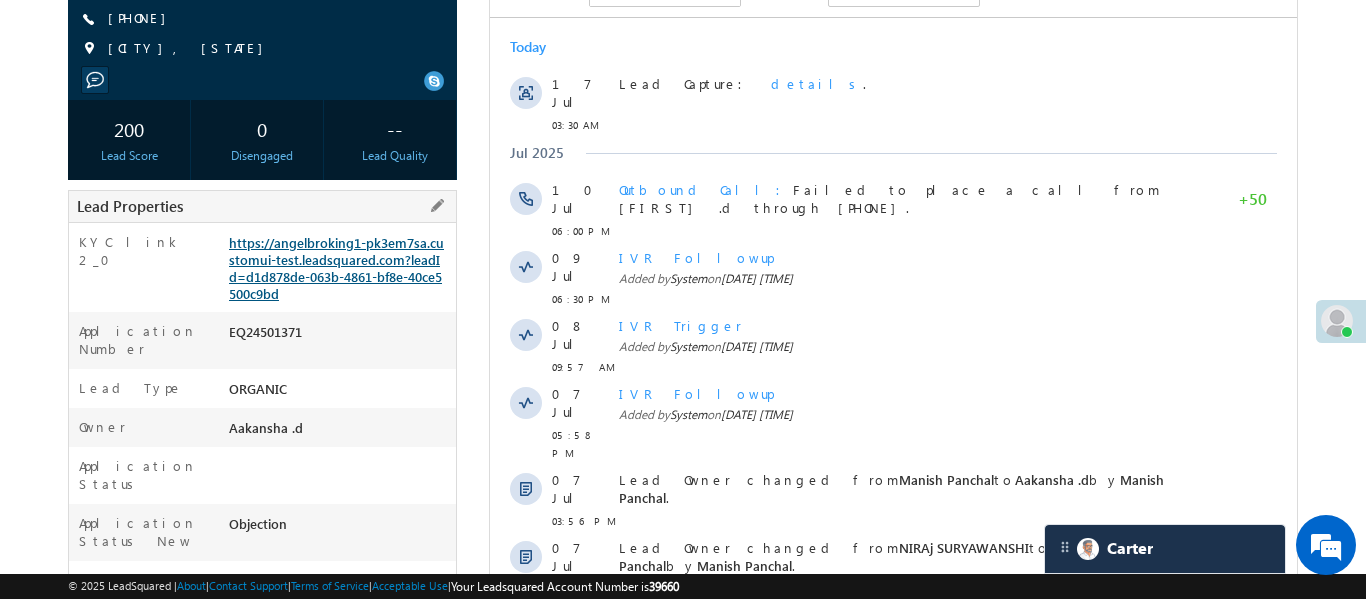 click on "https://angelbroking1-pk3em7sa.customui-test.leadsquared.com?leadId=d1d878de-063b-4861-bf8e-40ce5500c9bd" at bounding box center [336, 268] 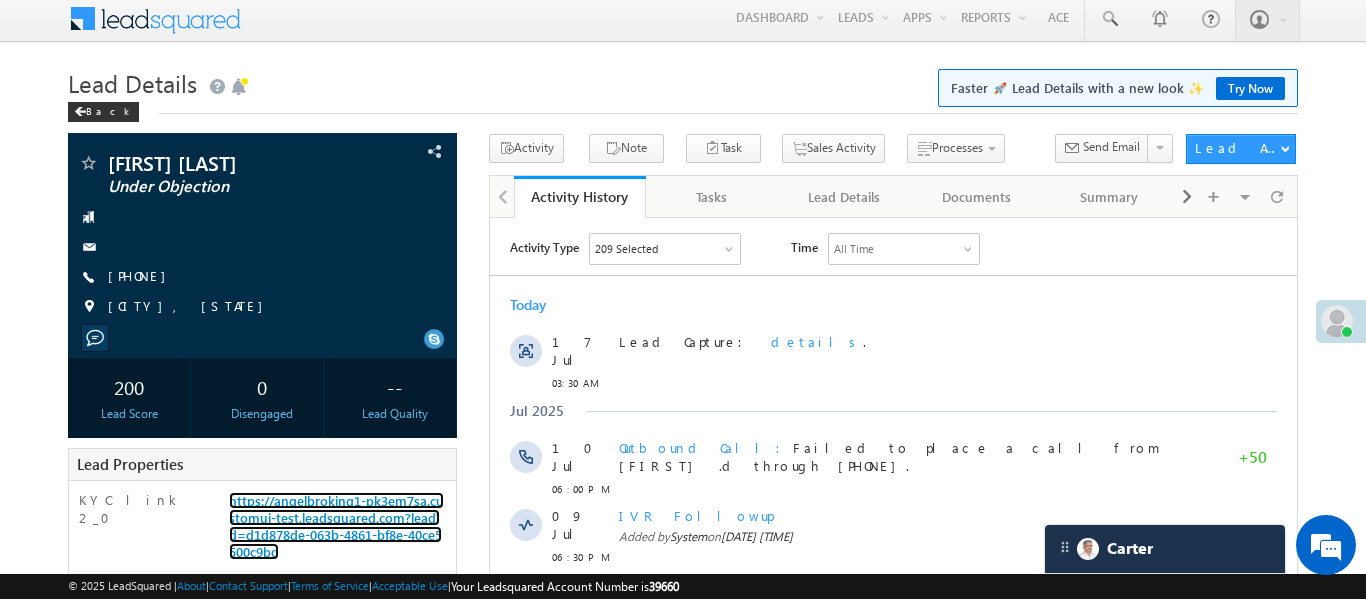 scroll, scrollTop: 0, scrollLeft: 0, axis: both 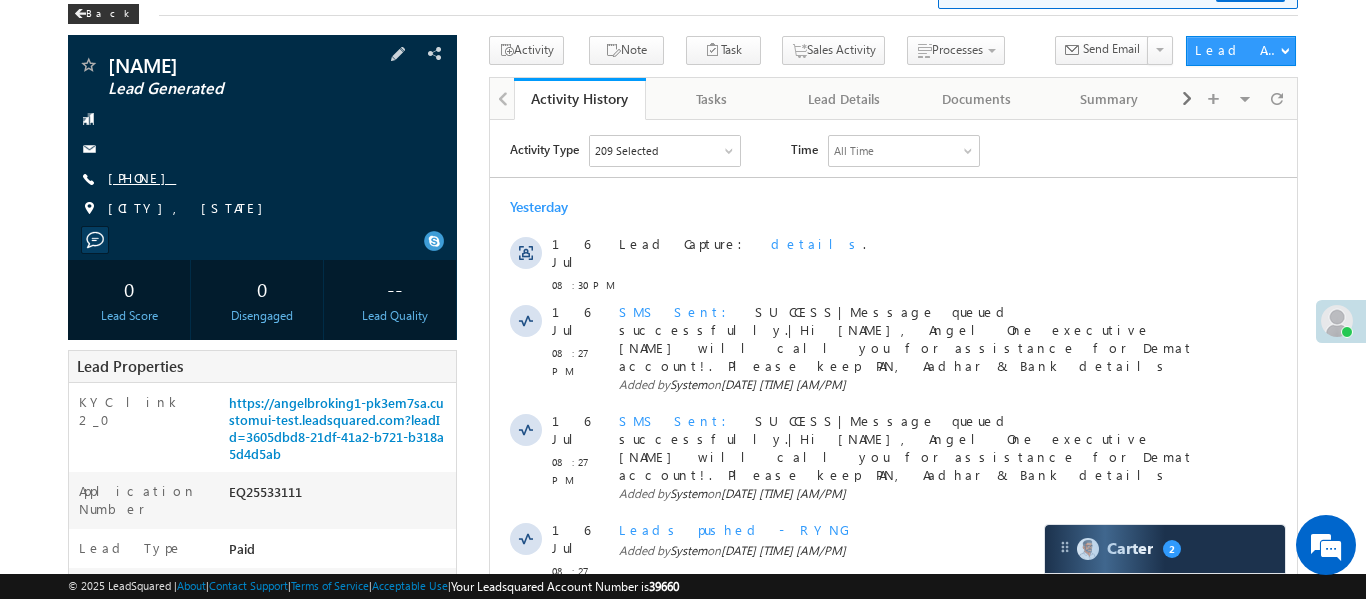 click on "[PHONE]" at bounding box center (142, 177) 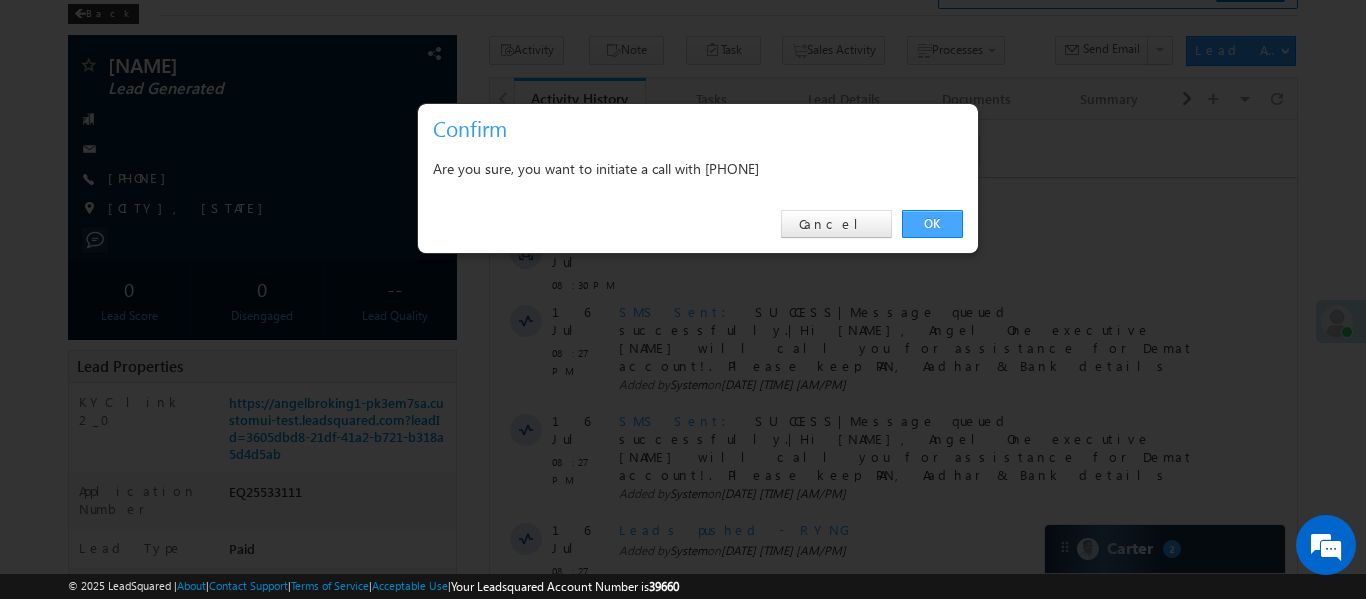 drag, startPoint x: 946, startPoint y: 215, endPoint x: 451, endPoint y: 95, distance: 509.3378 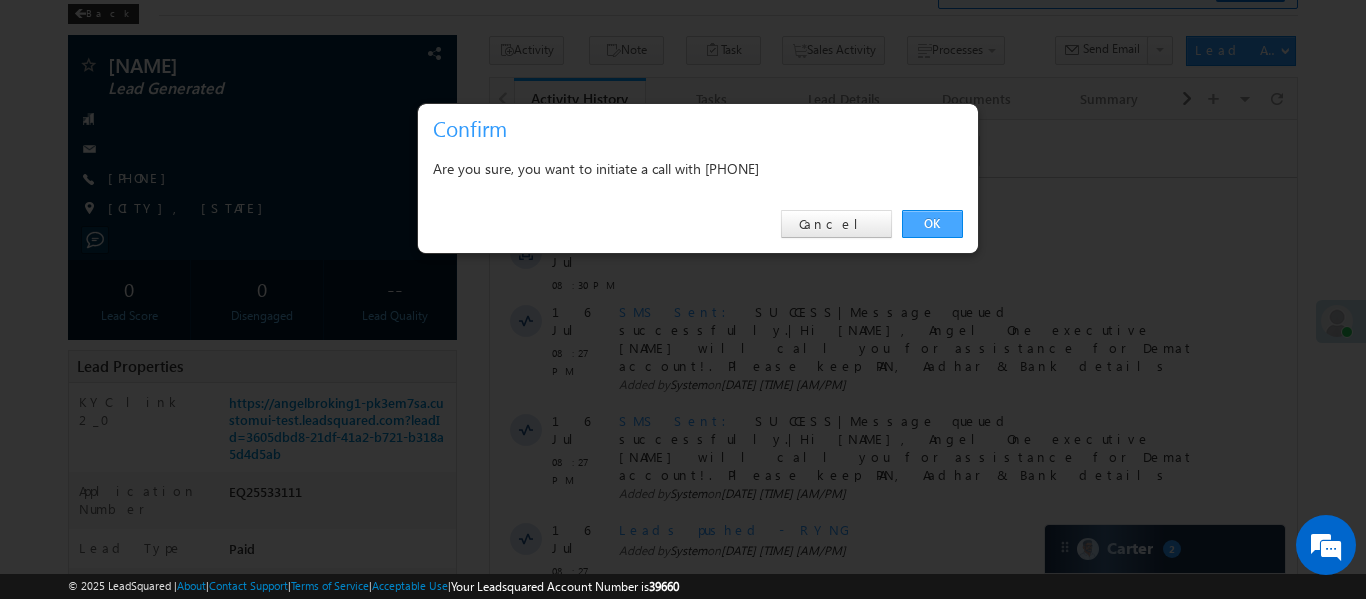 click on "OK" at bounding box center (932, 224) 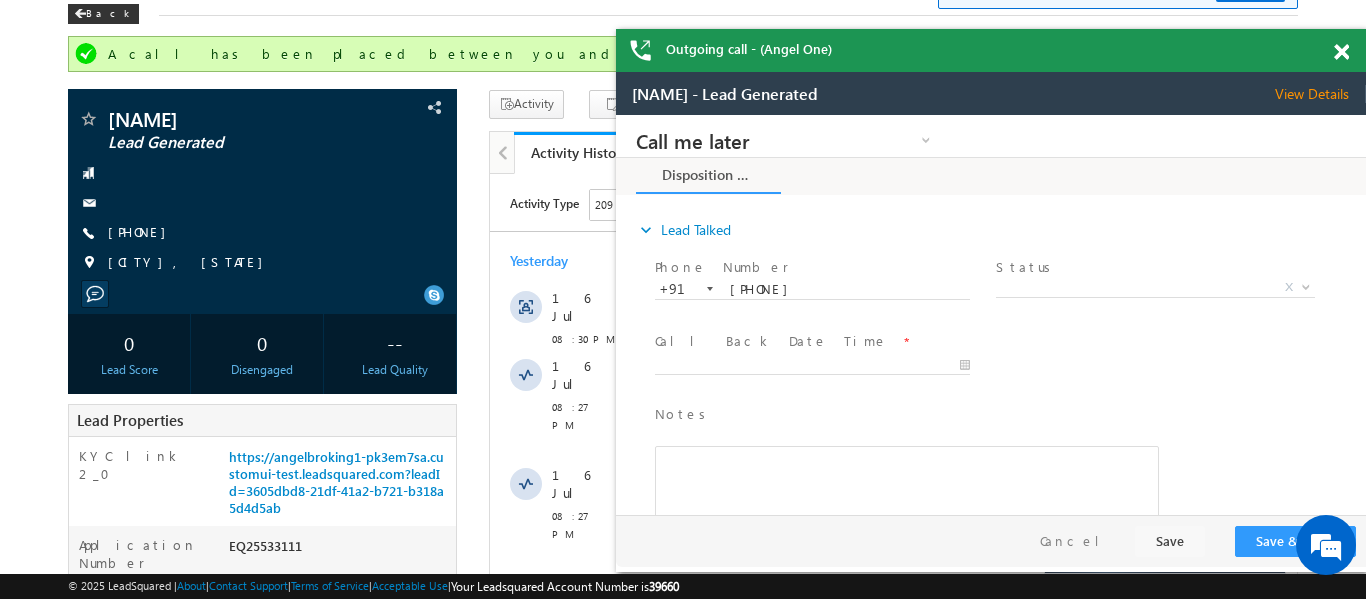 scroll, scrollTop: 0, scrollLeft: 0, axis: both 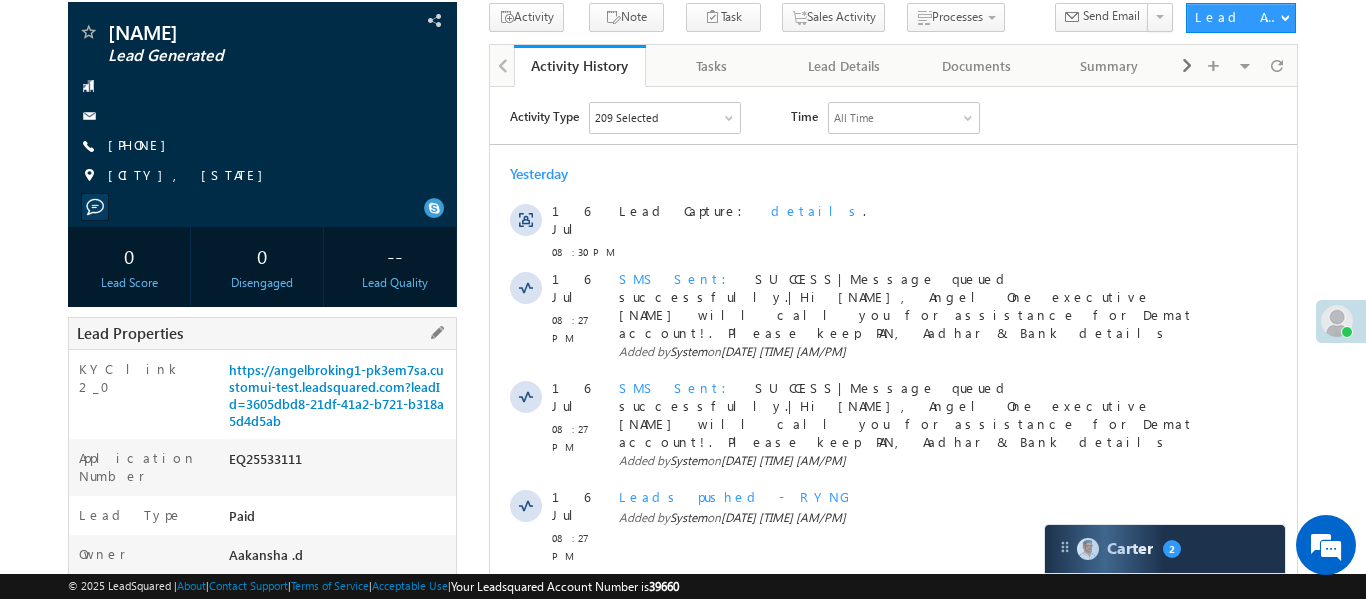click on "EQ25533111" at bounding box center (340, 463) 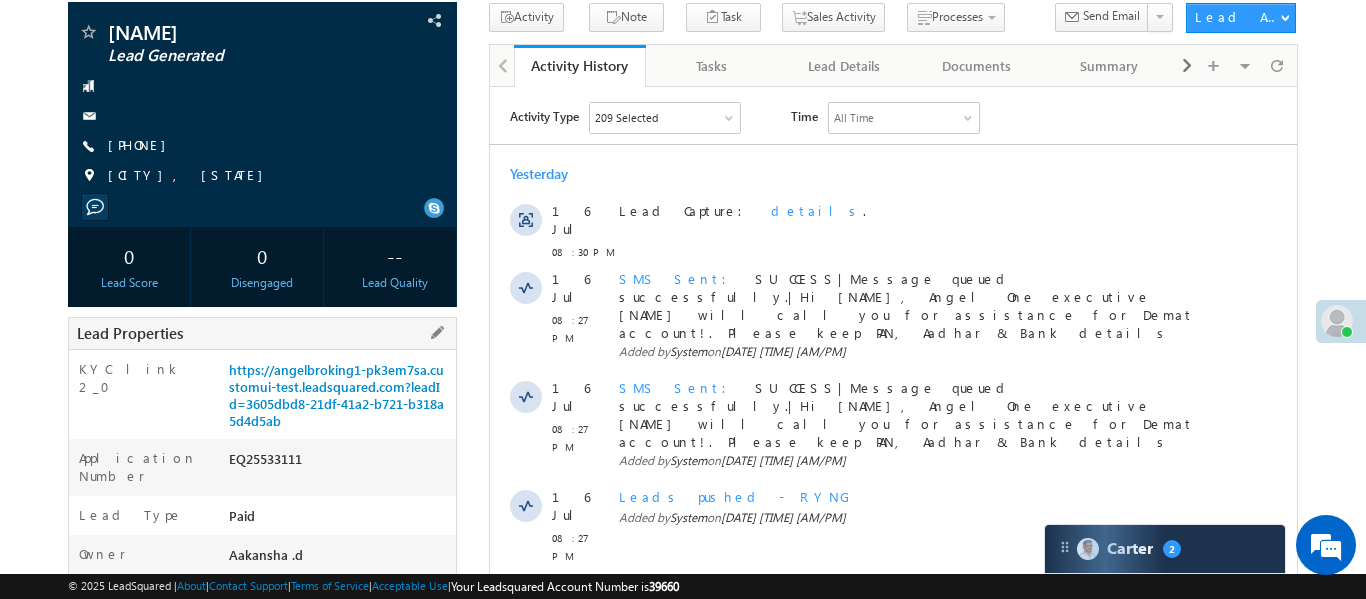 click on "EQ25533111" at bounding box center [340, 463] 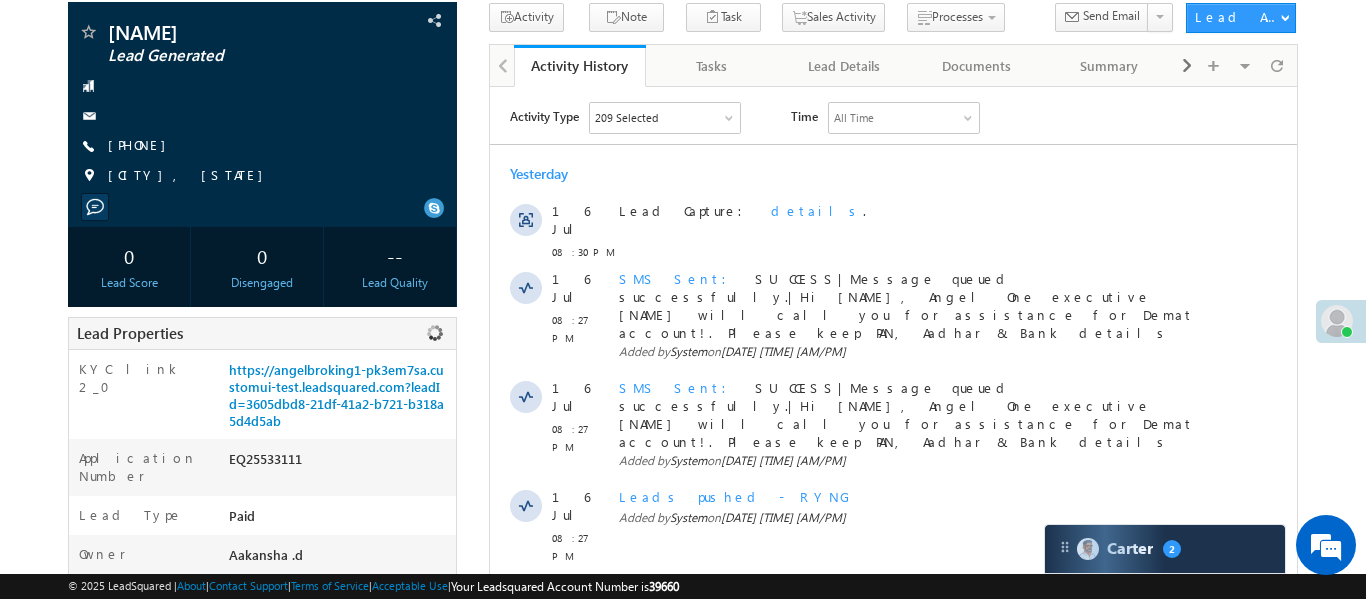 copy on "EQ25533111" 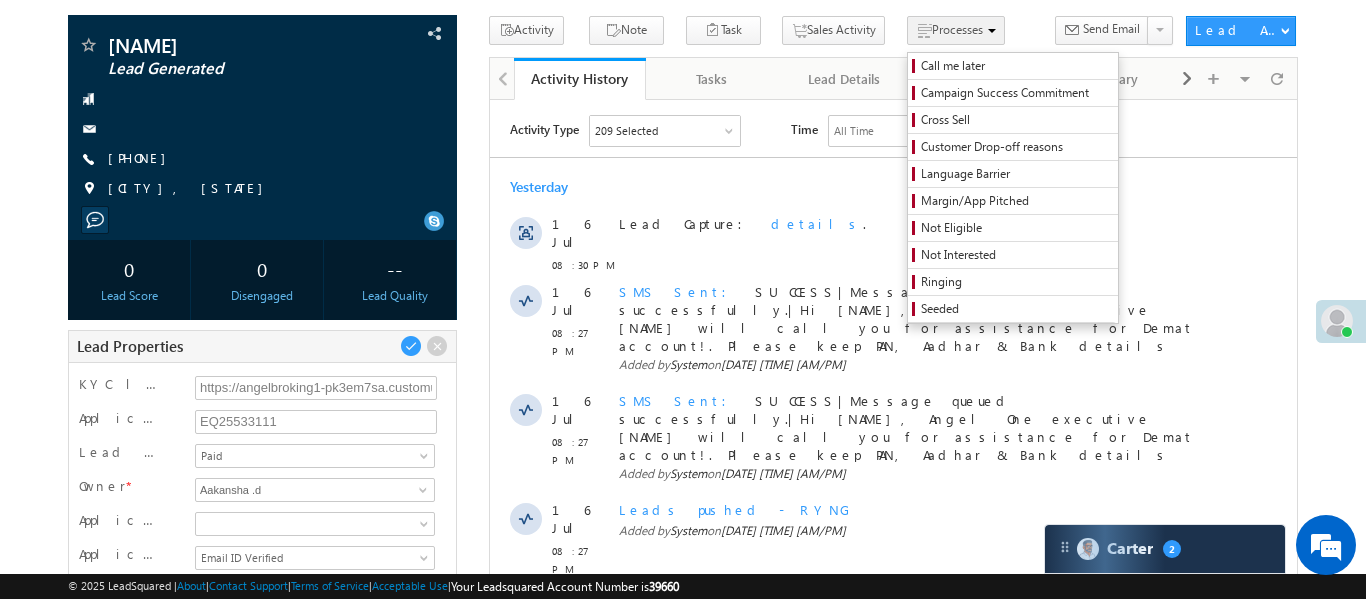 scroll, scrollTop: 159, scrollLeft: 0, axis: vertical 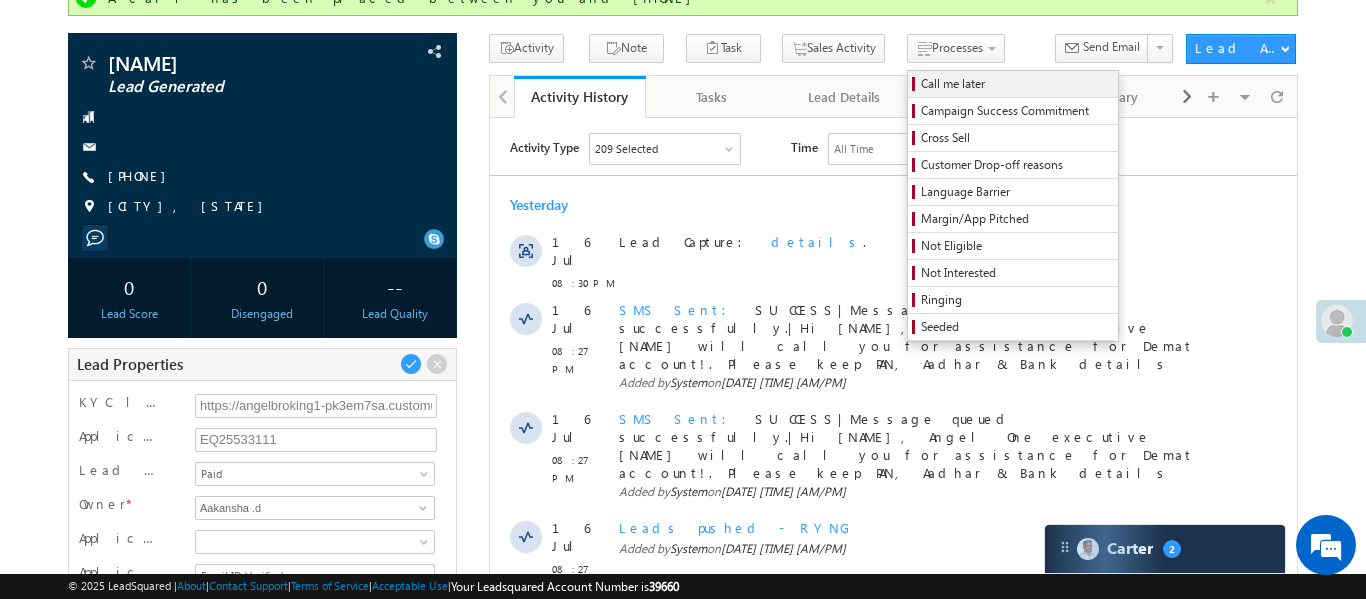 click on "Call me later" at bounding box center [1016, 84] 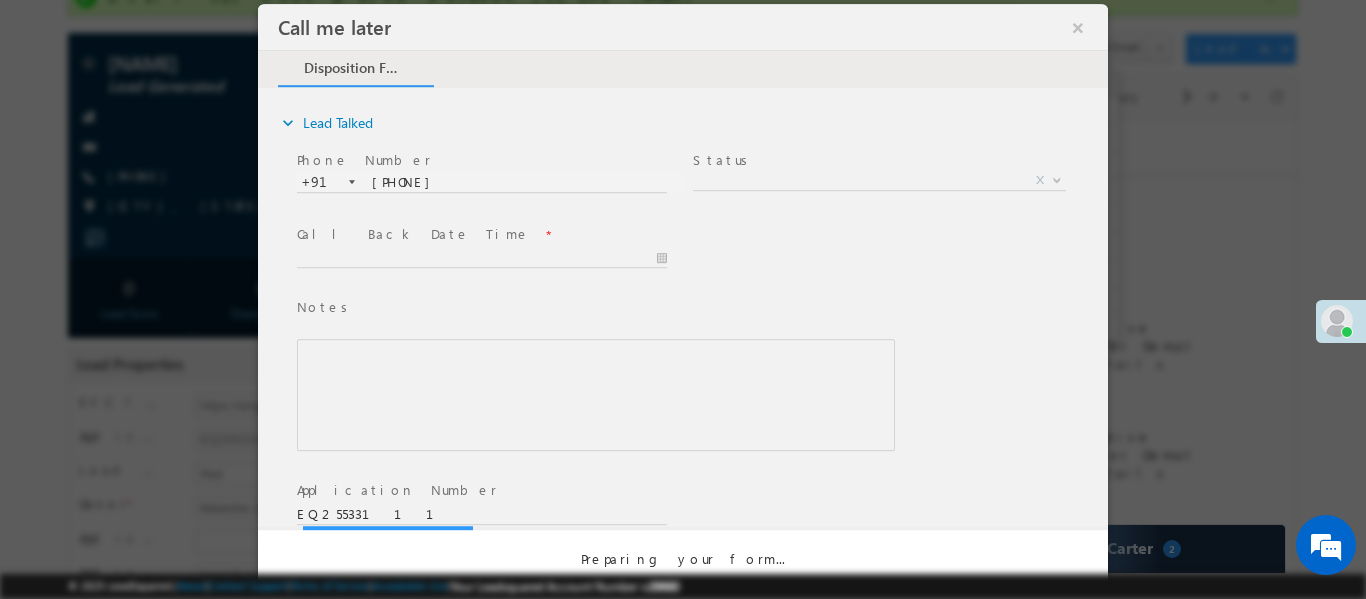 scroll, scrollTop: 0, scrollLeft: 0, axis: both 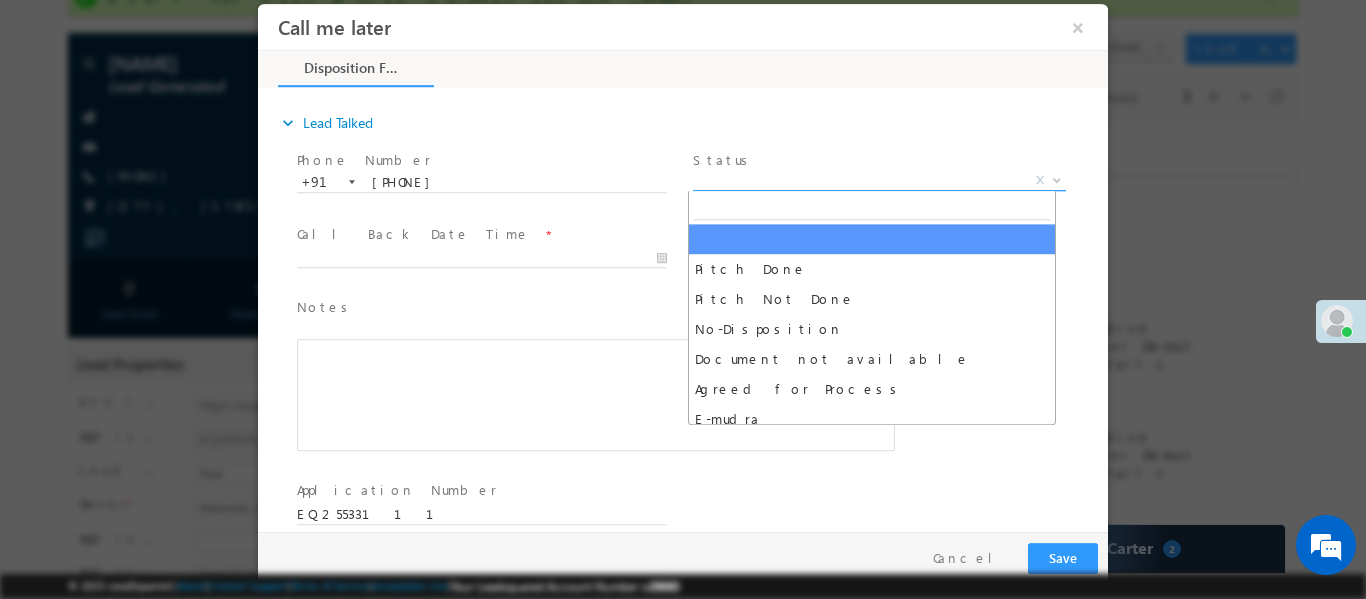 click on "X" at bounding box center [879, 180] 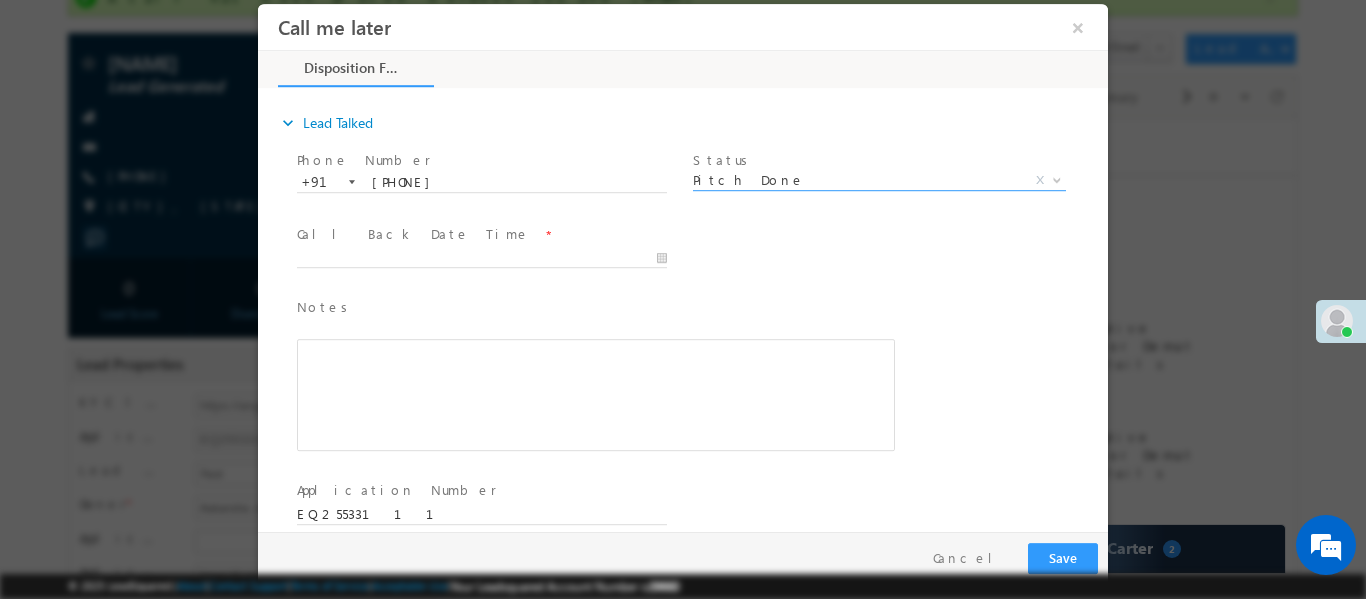 select on "Pitch Done" 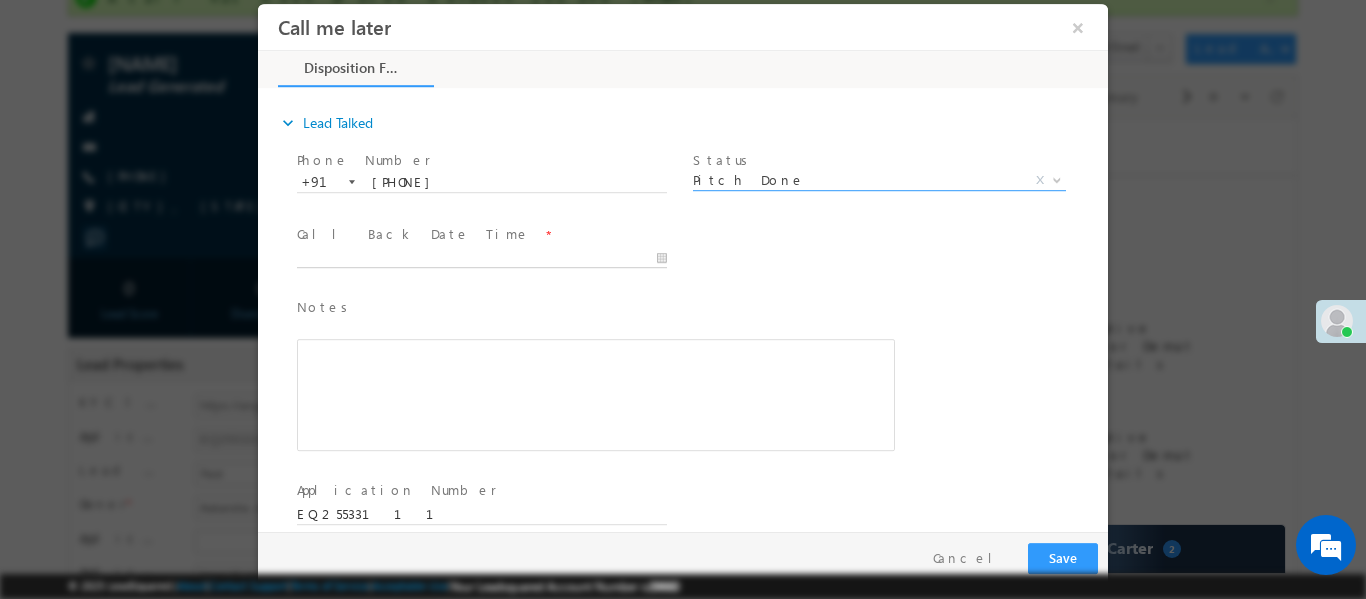 type on "17/07/25 11:01 AM" 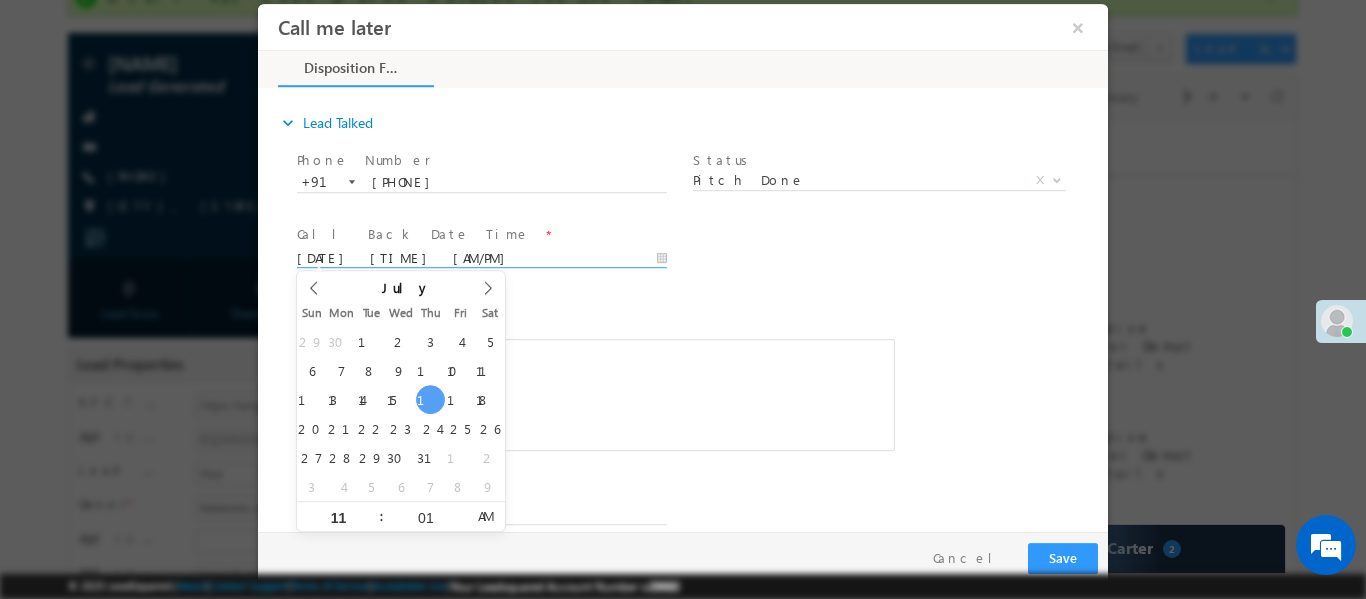 click on "17/07/25 11:01 AM" at bounding box center (482, 258) 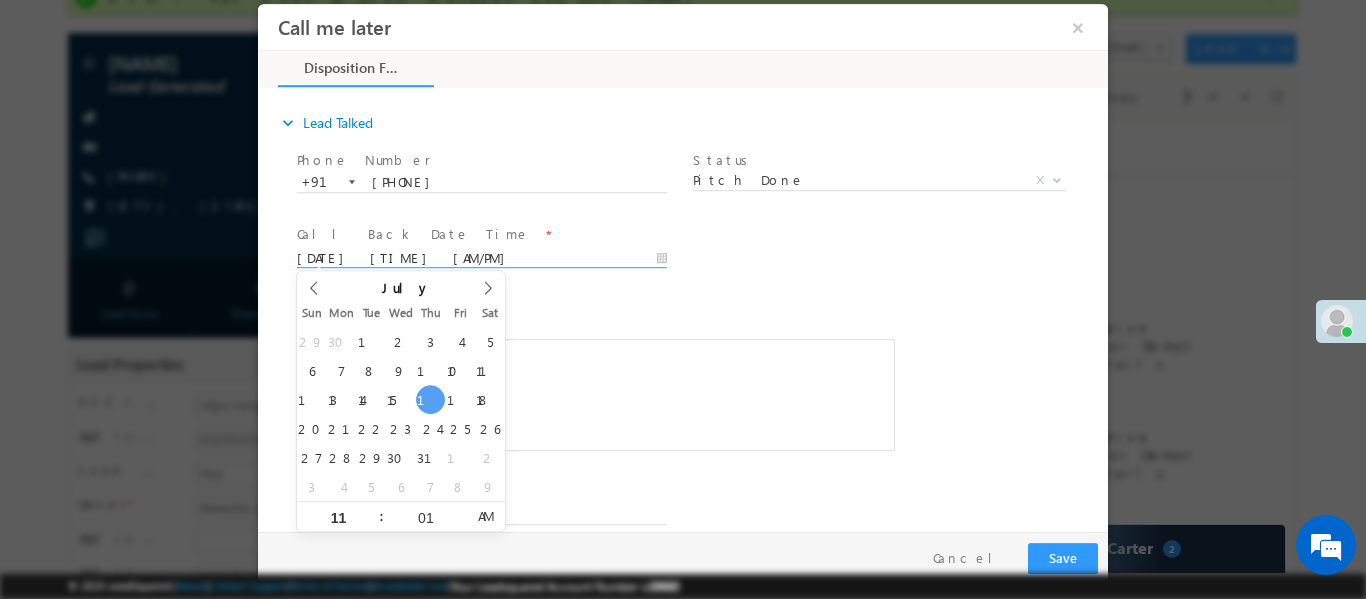 click at bounding box center (596, 394) 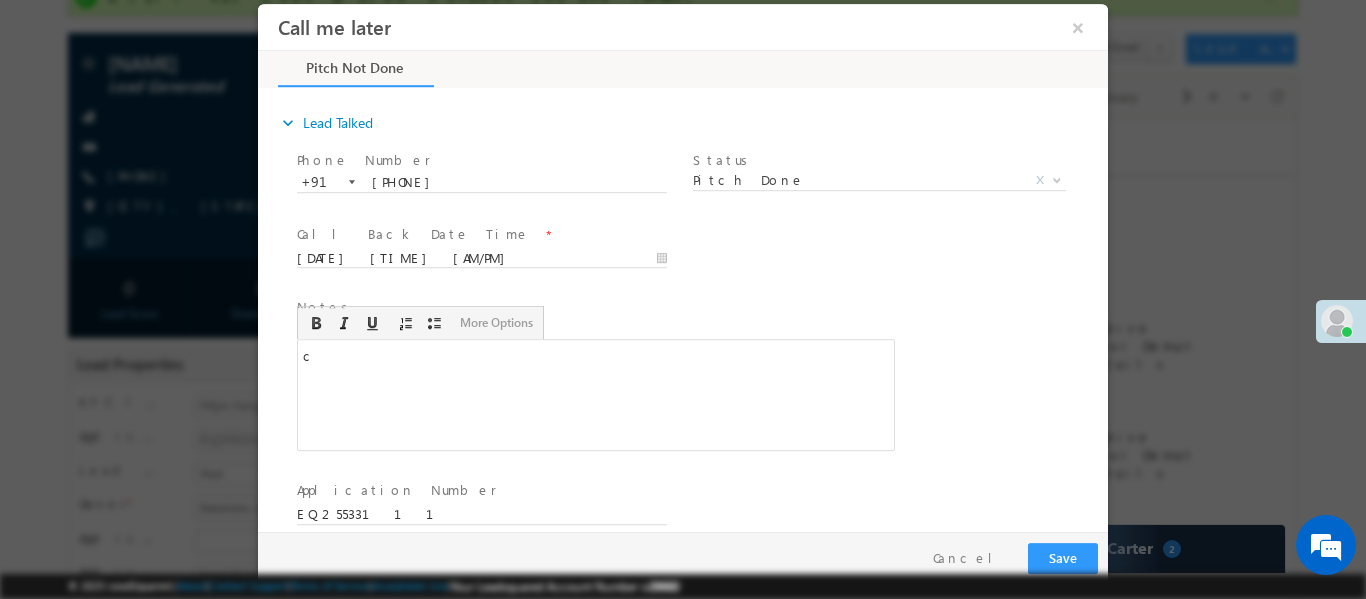 type 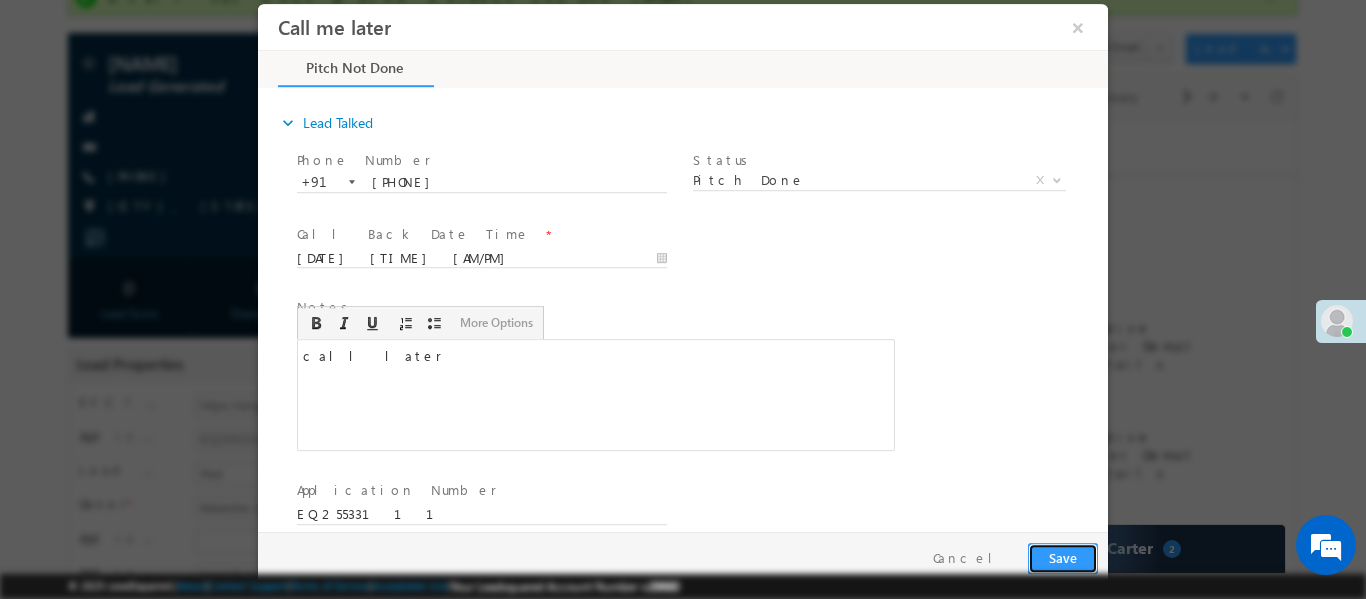 click on "Save" at bounding box center (1063, 557) 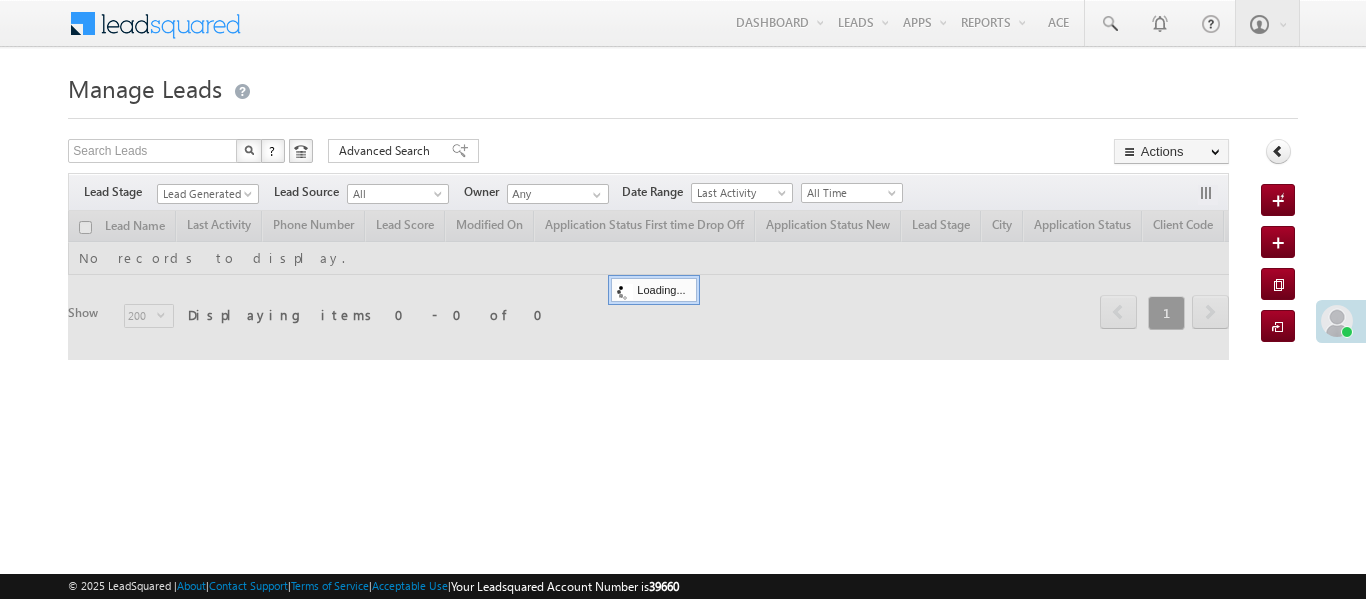 scroll, scrollTop: 0, scrollLeft: 0, axis: both 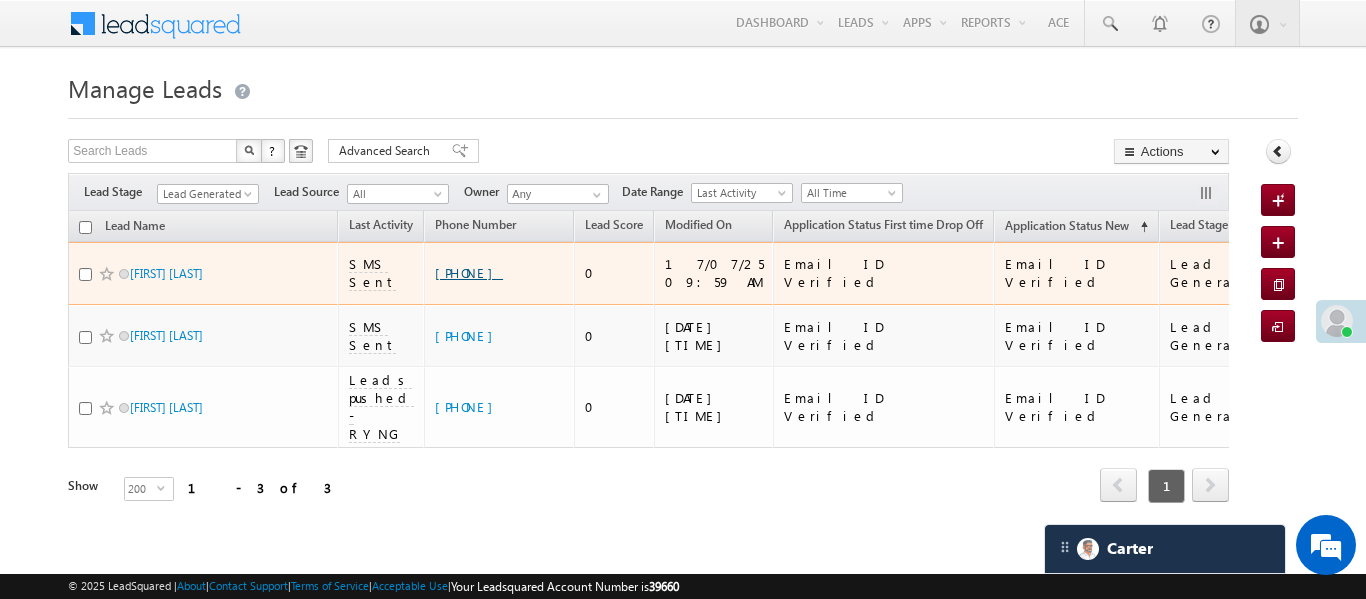 click on "[PHONE]" at bounding box center [469, 272] 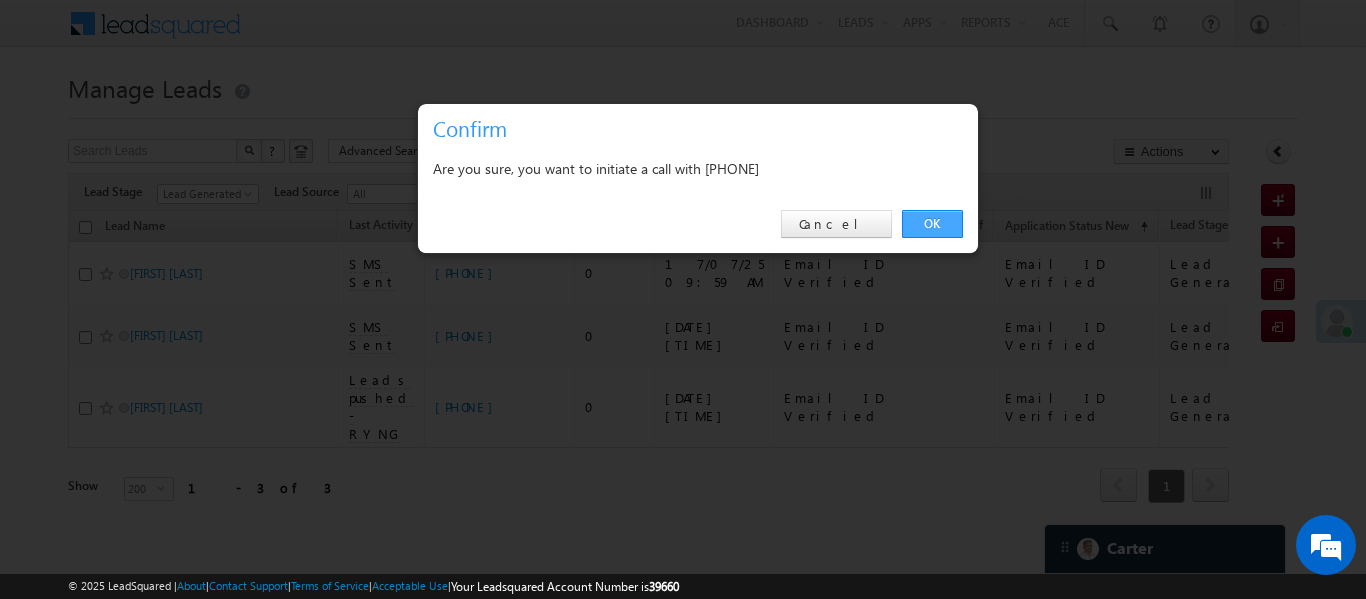 click on "OK" at bounding box center (932, 224) 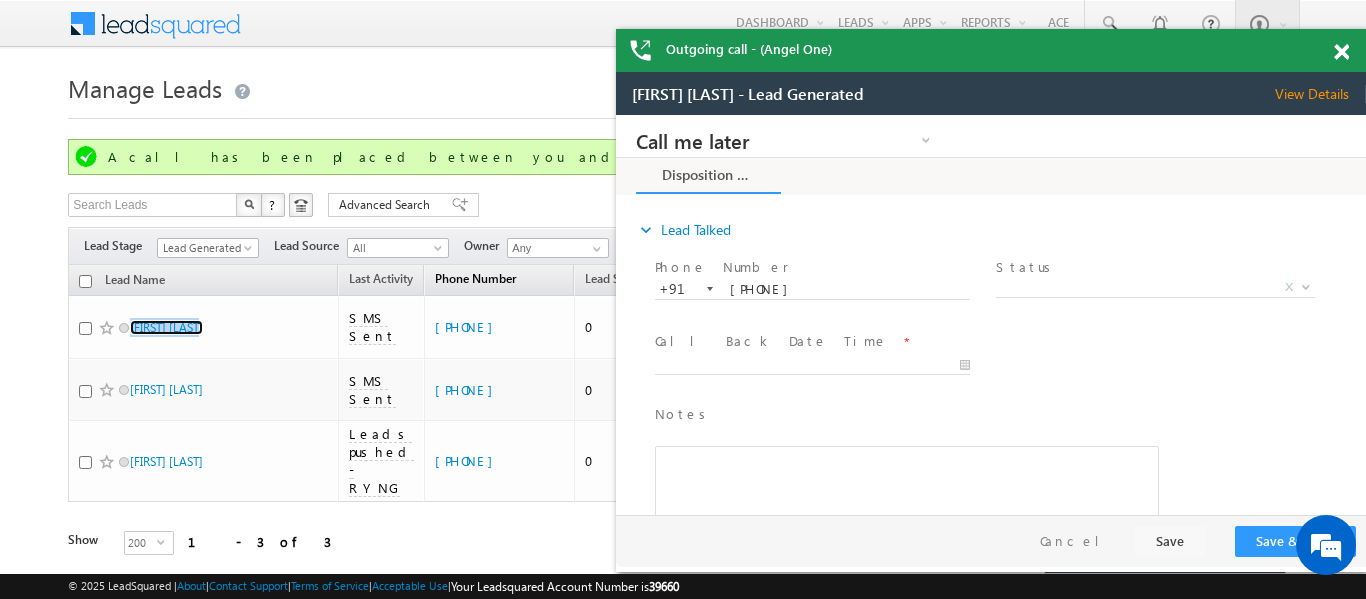 scroll, scrollTop: 0, scrollLeft: 0, axis: both 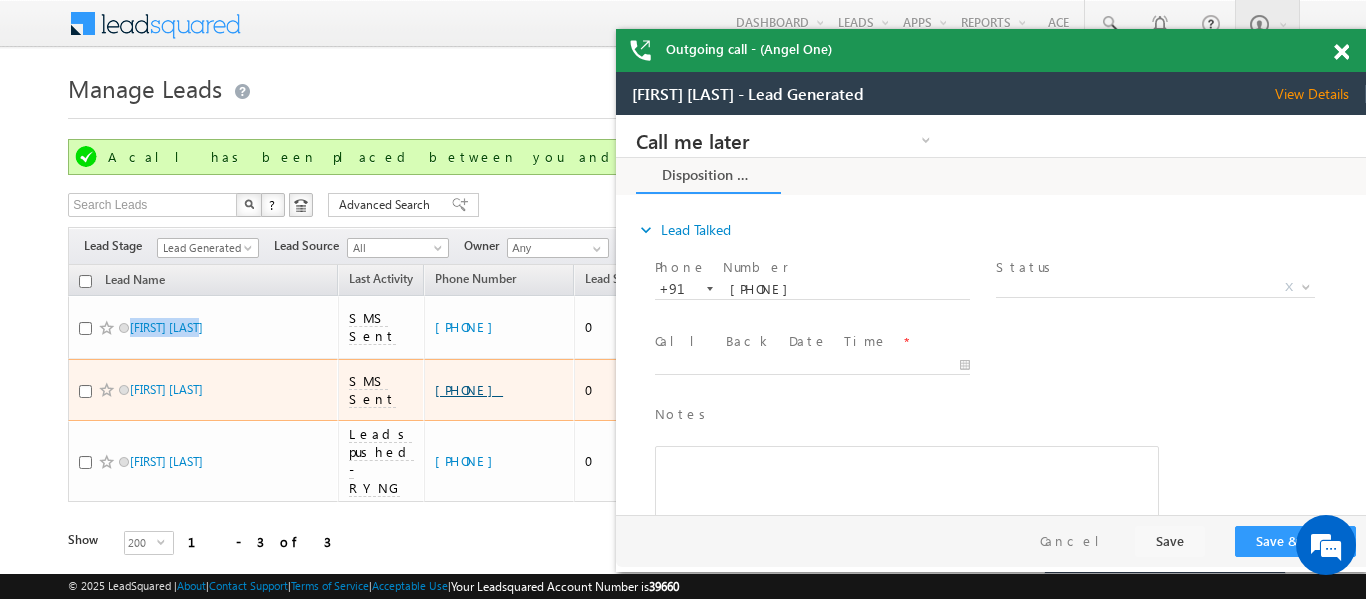 click on "+91-7979904925" at bounding box center (469, 389) 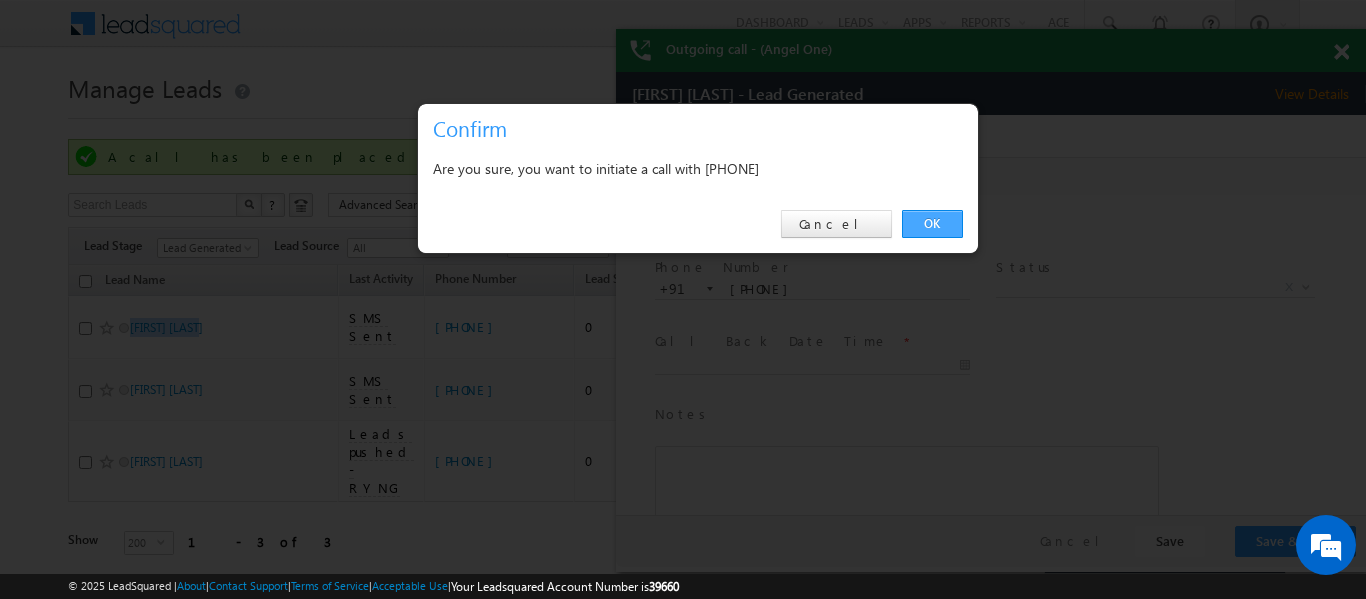 click on "OK" at bounding box center (932, 224) 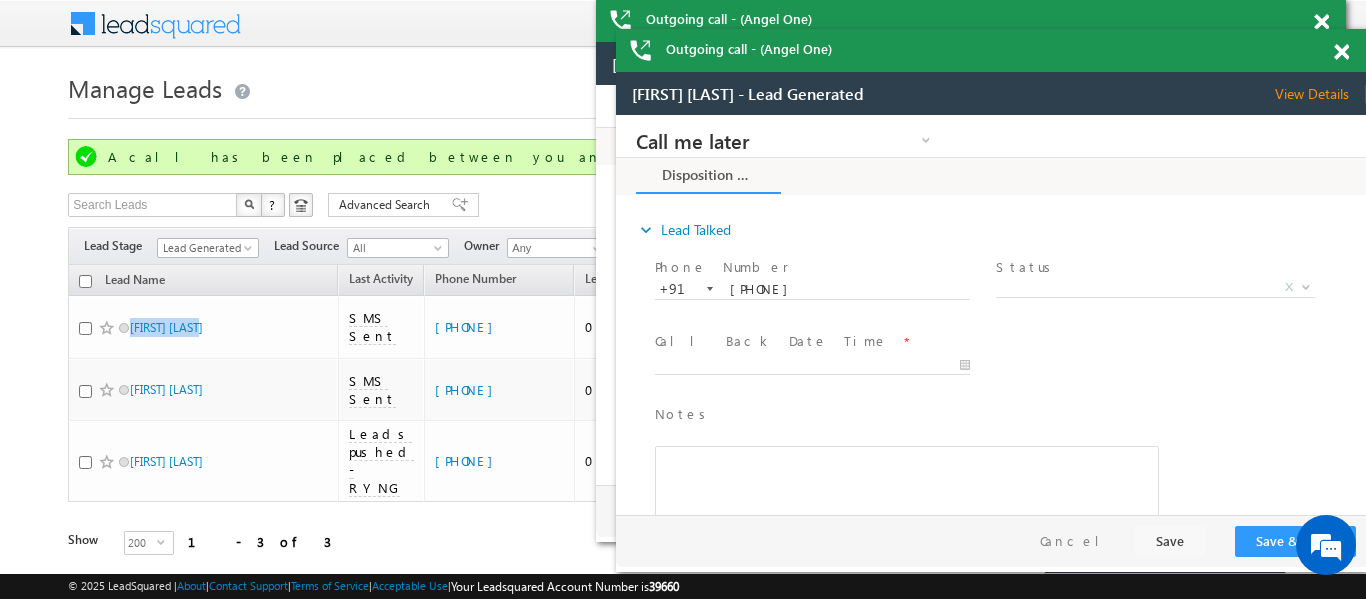scroll, scrollTop: 0, scrollLeft: 0, axis: both 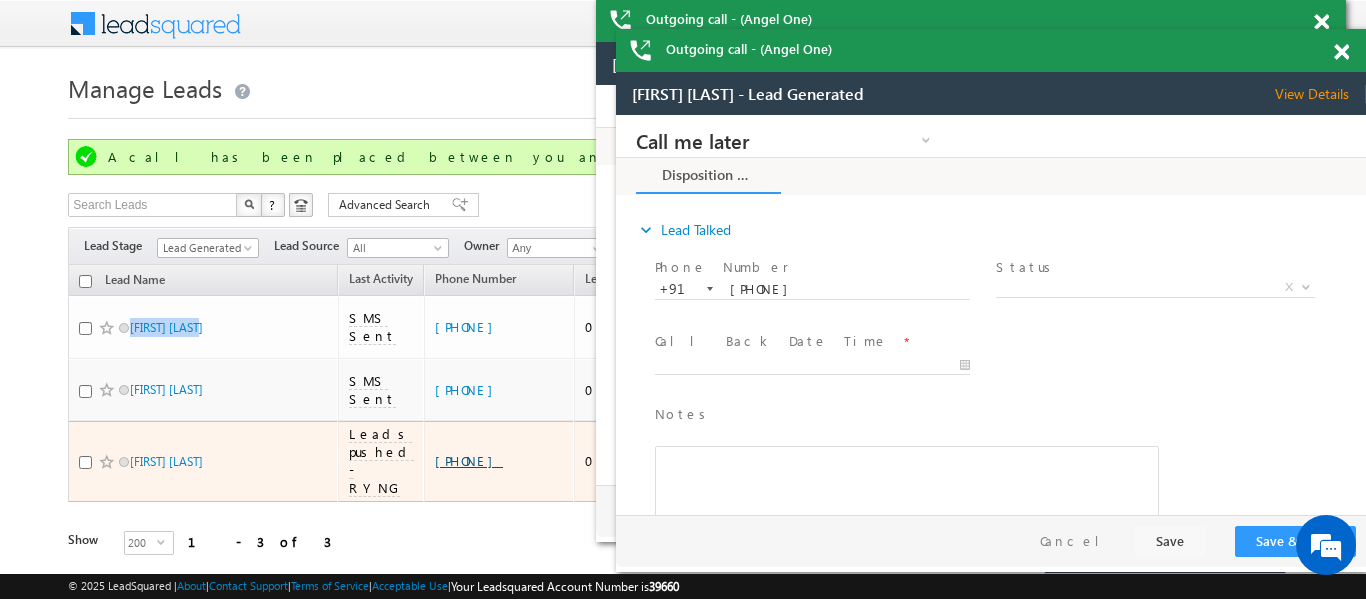 click on "+91-9773168936" at bounding box center [469, 460] 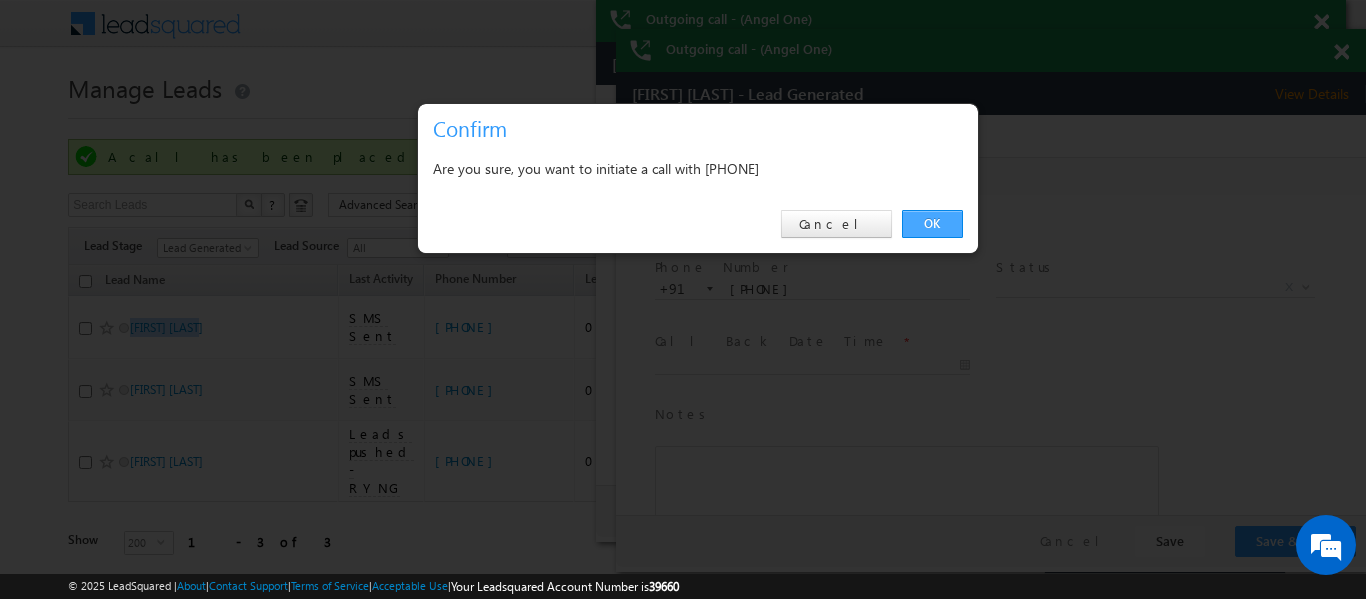 drag, startPoint x: 917, startPoint y: 231, endPoint x: 245, endPoint y: 114, distance: 682.10925 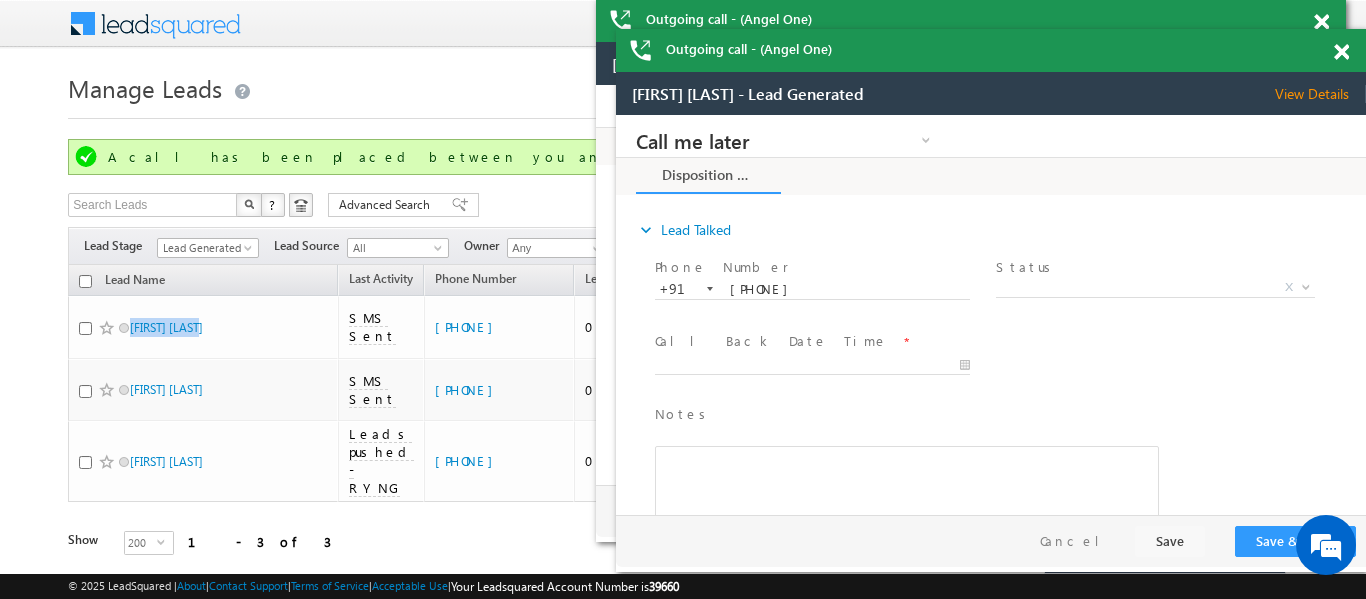 click at bounding box center [1321, 22] 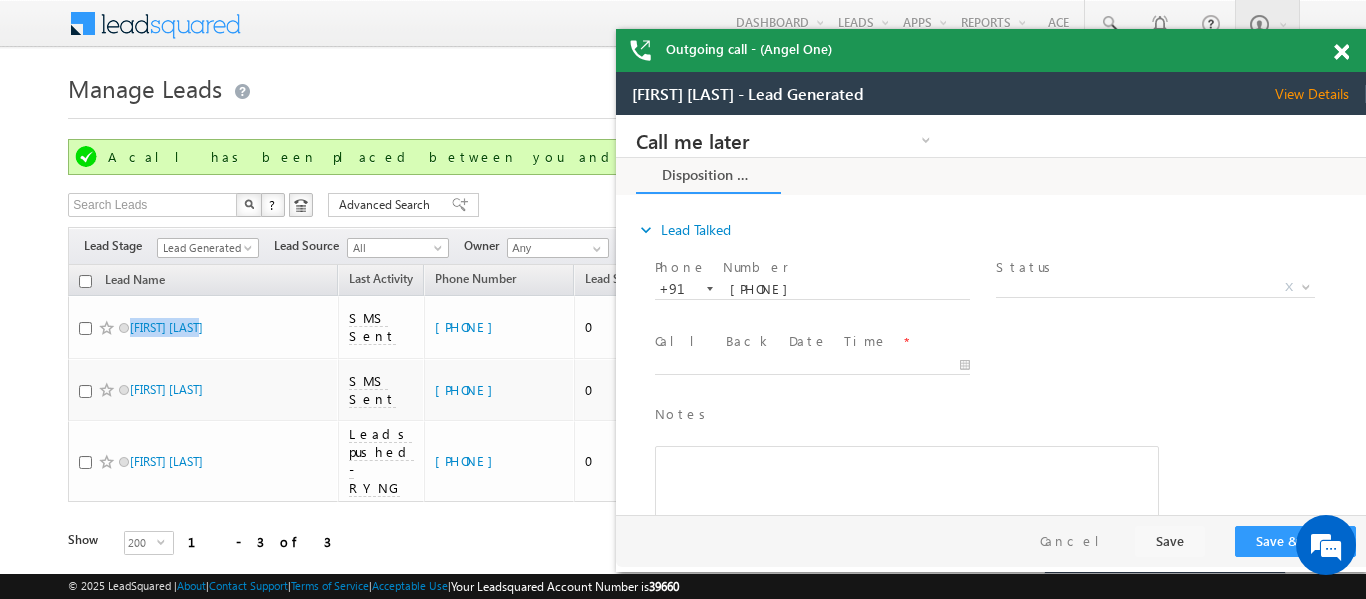 click at bounding box center (1341, 52) 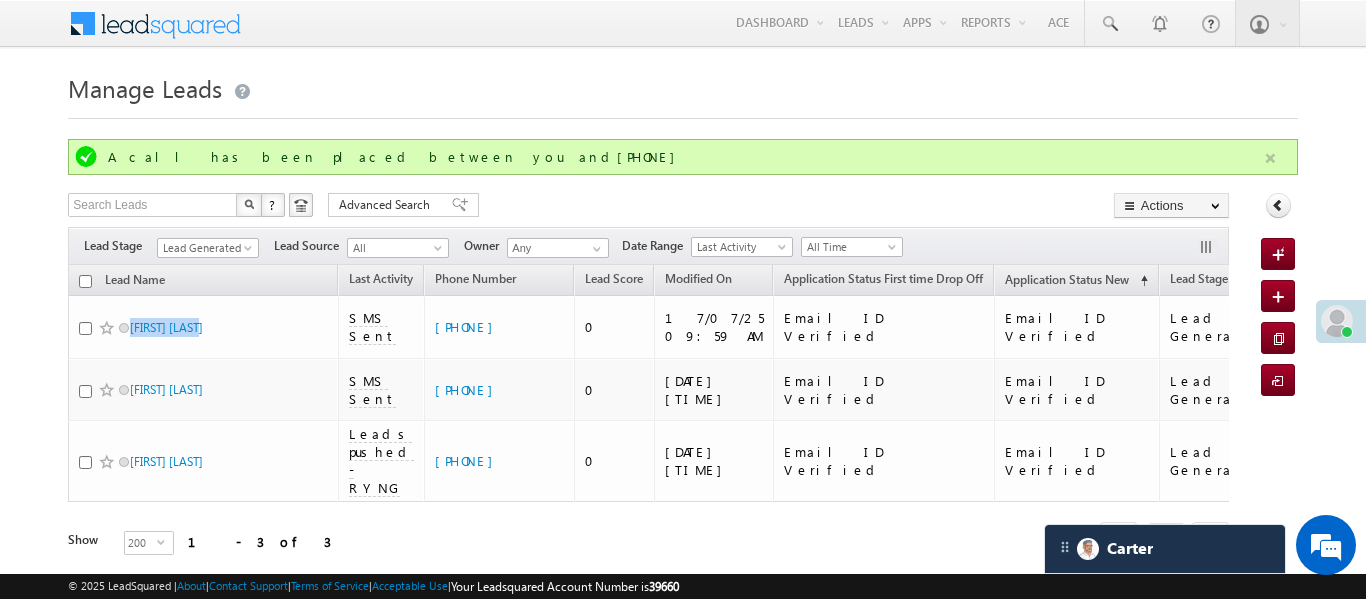 click at bounding box center (1270, 158) 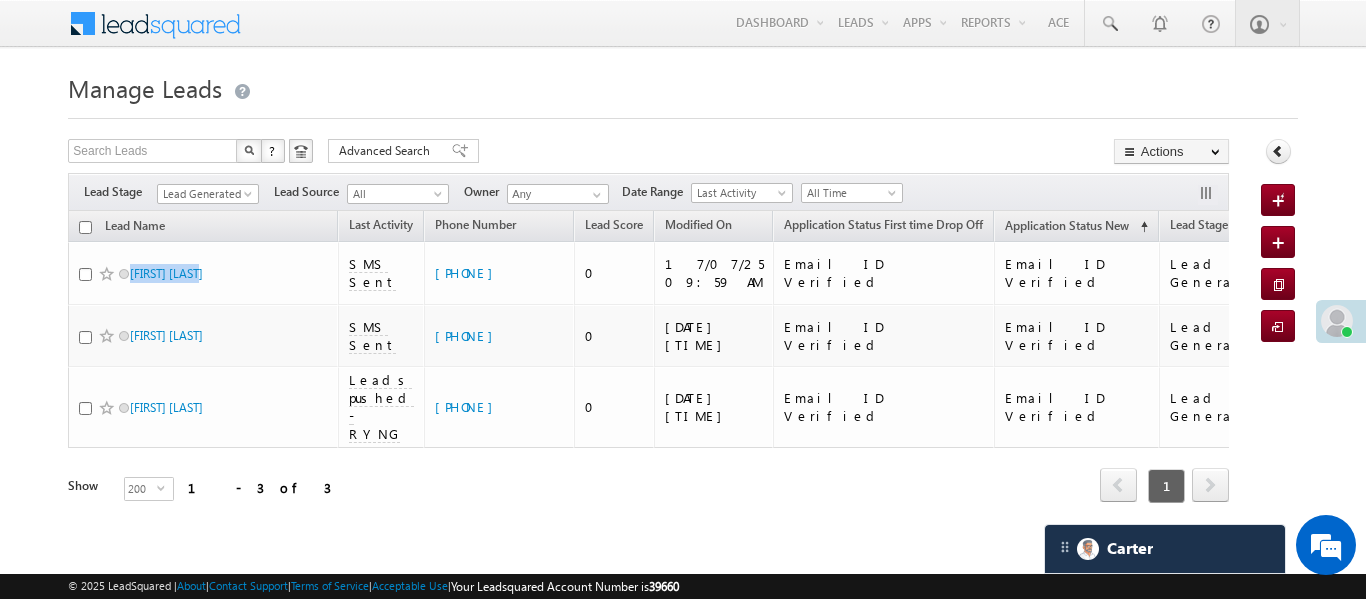 scroll, scrollTop: 7869, scrollLeft: 0, axis: vertical 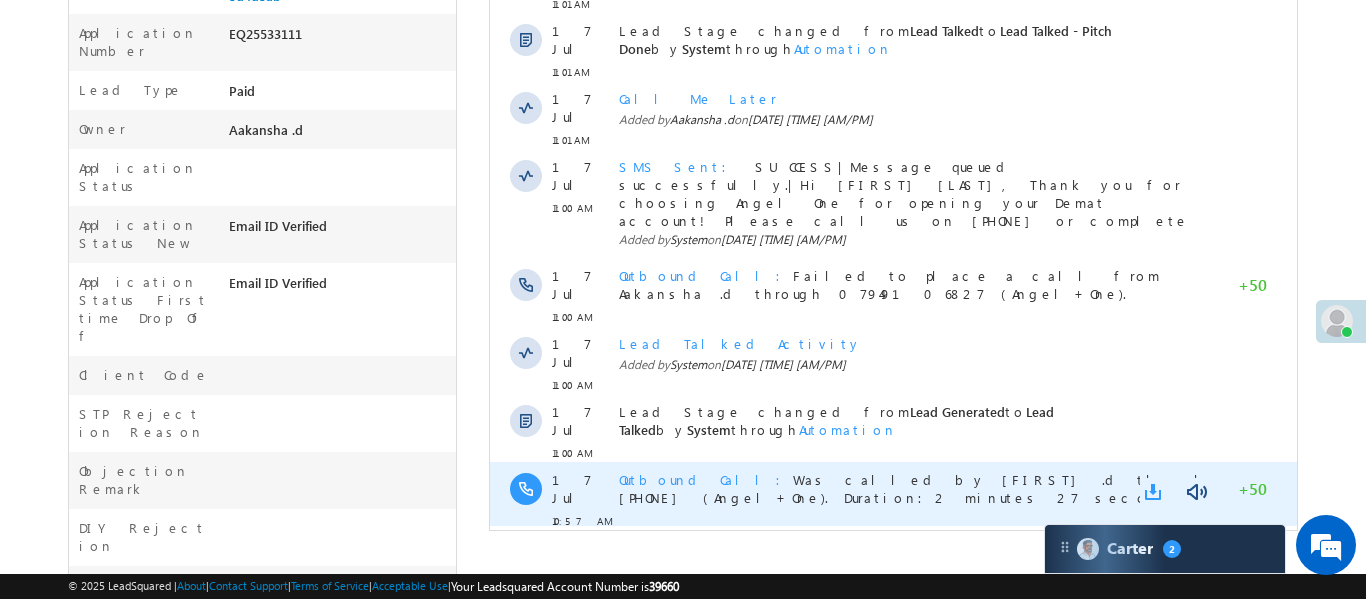 click at bounding box center [1156, 492] 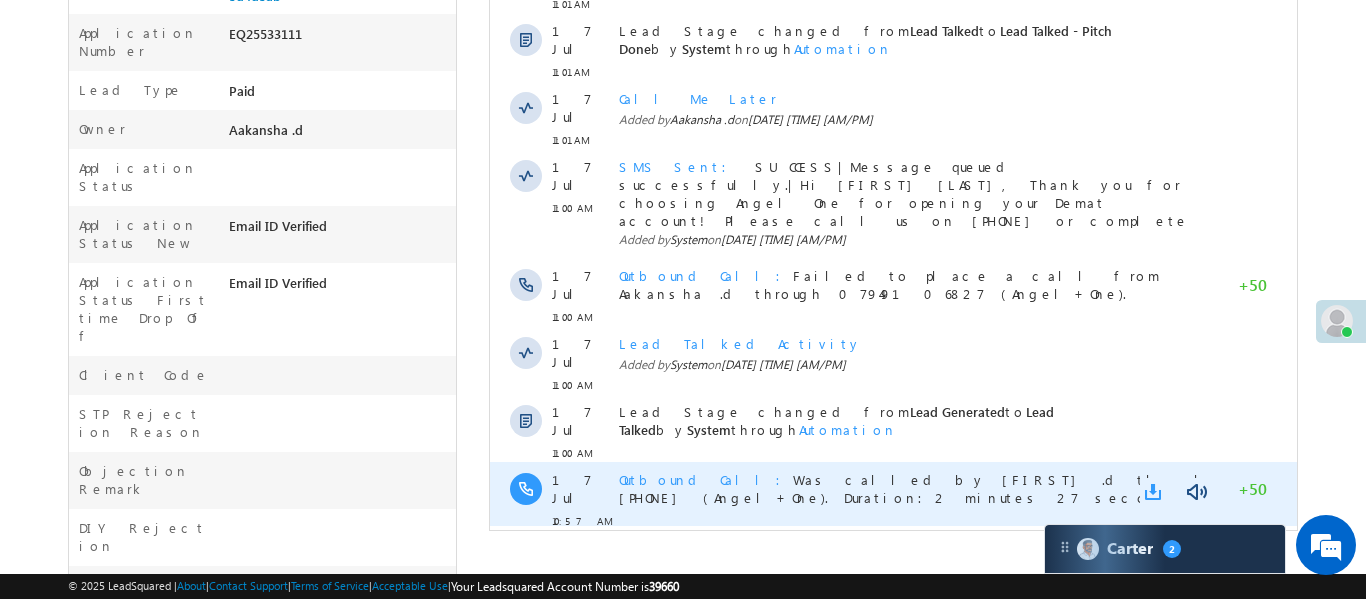scroll, scrollTop: 0, scrollLeft: 0, axis: both 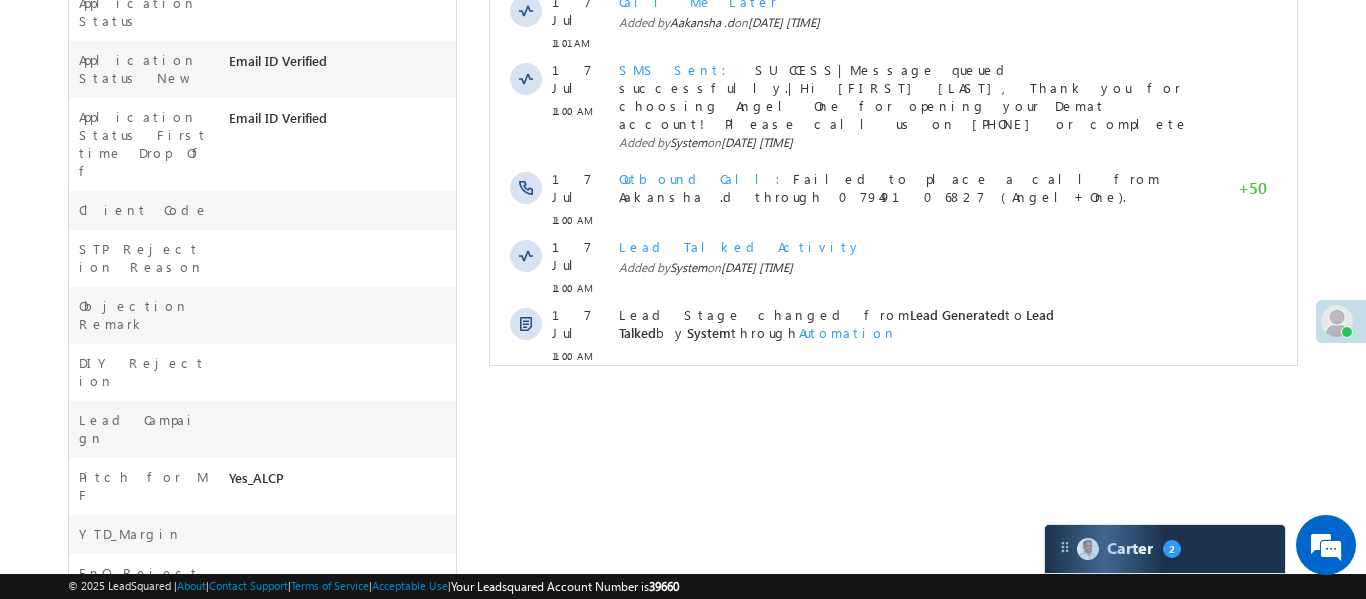 click on "Activity Type
209 Selected
Select All Sales Activities 1 Sales Activity Email Activities 18 Email Bounced Email Link Clicked Email Marked Spam Email Opened Inbound Lead through Email Mailing preference link clicked Negative Response to Email Neutral Response to Email Positive Response to Email Resubscribed Subscribed To Newsletter Subscribed To Promotional Emails Unsubscribe Link Clicked Unsubscribed Unsubscribed From Newsletter Unsubscribed From Promotional Emails View in browser link Clicked Email Sent Web Activities 5 Conversion Button Clicked Converted to Lead Form Submitted on Website Page Visited on Website Tracking URL Clicked Lead Capture Activities 1 Lead Capture Phone Call Activities 2 Inbound Phone Call Activity 175 ASjgad" at bounding box center (892, -34) 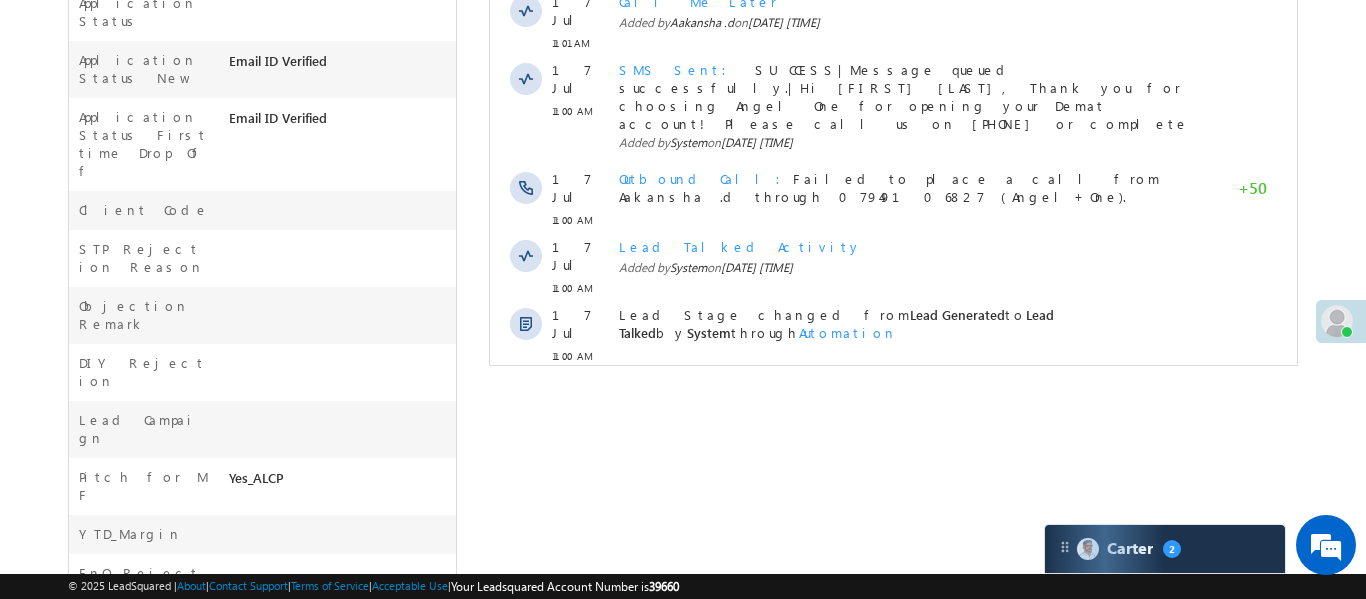 click on "Show More" at bounding box center (892, 400) 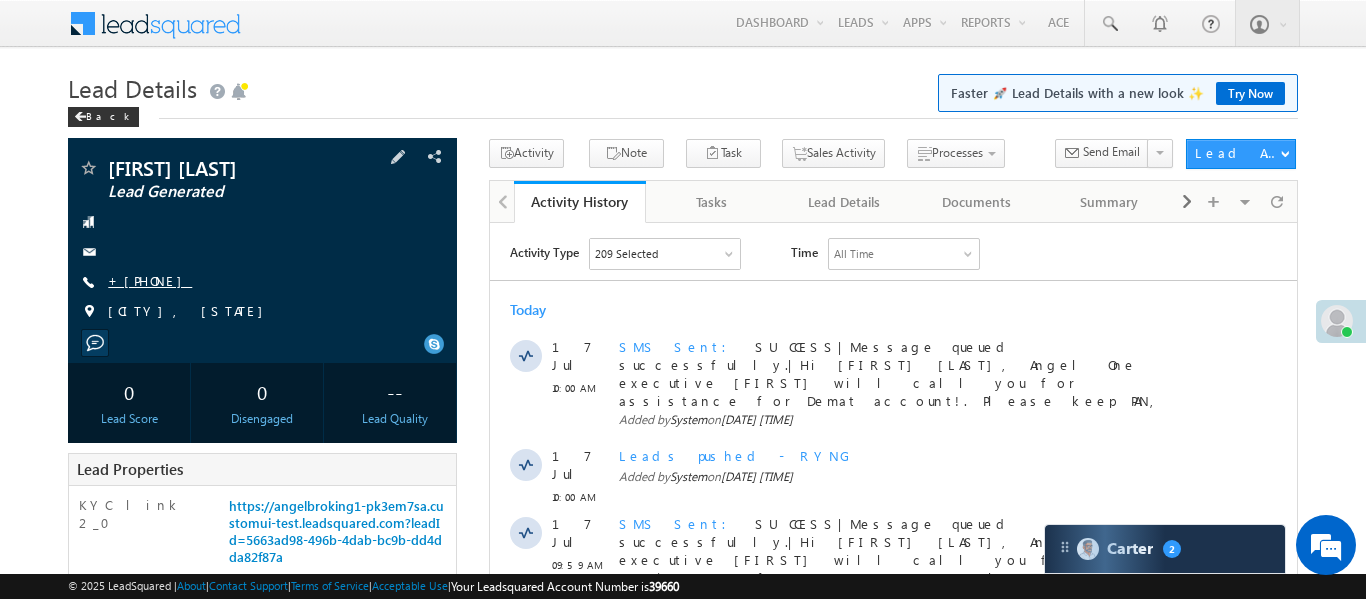 scroll, scrollTop: 0, scrollLeft: 0, axis: both 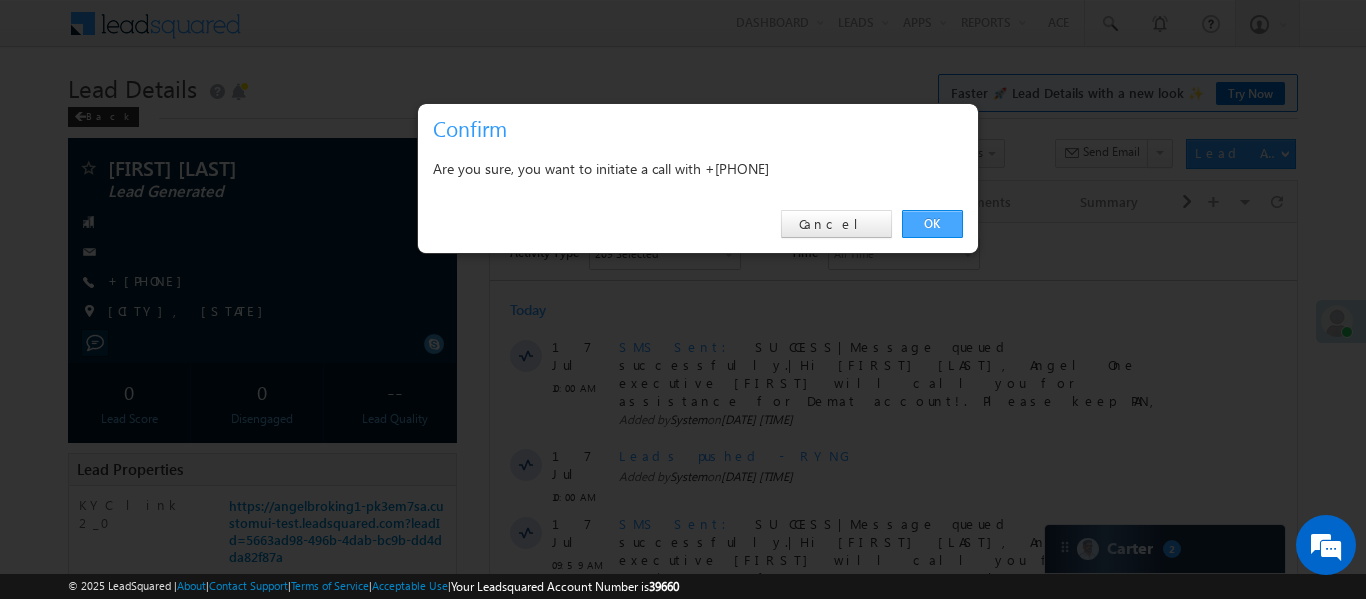 click on "OK" at bounding box center [932, 224] 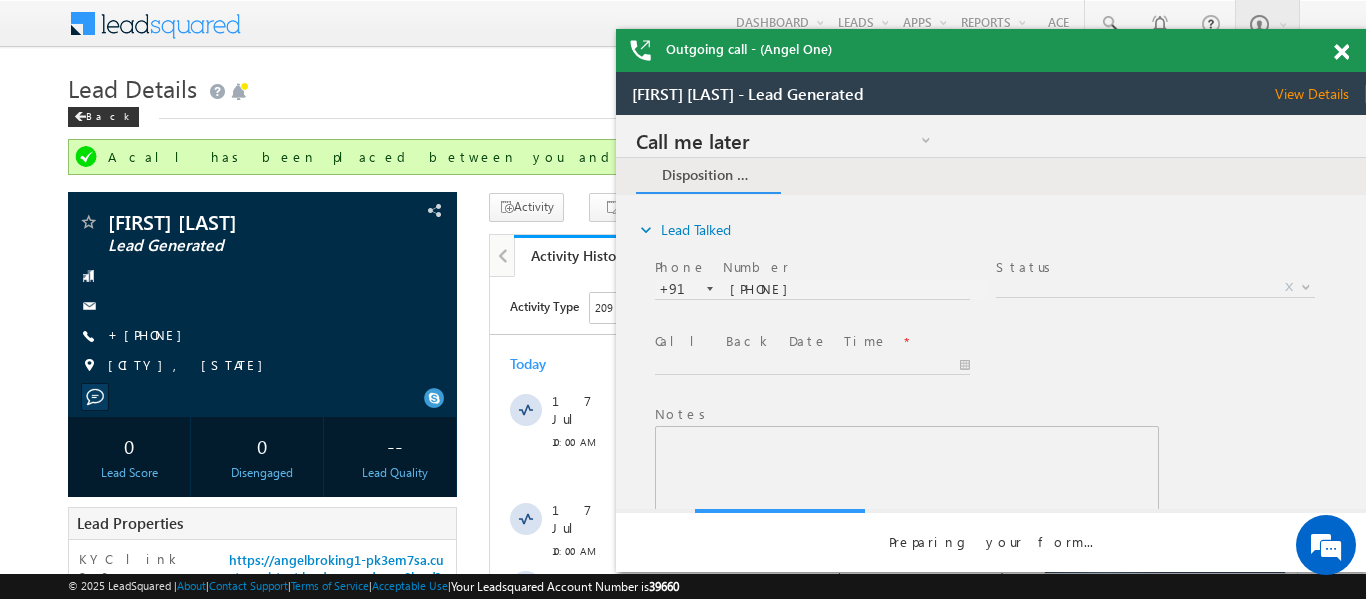 scroll, scrollTop: 0, scrollLeft: 0, axis: both 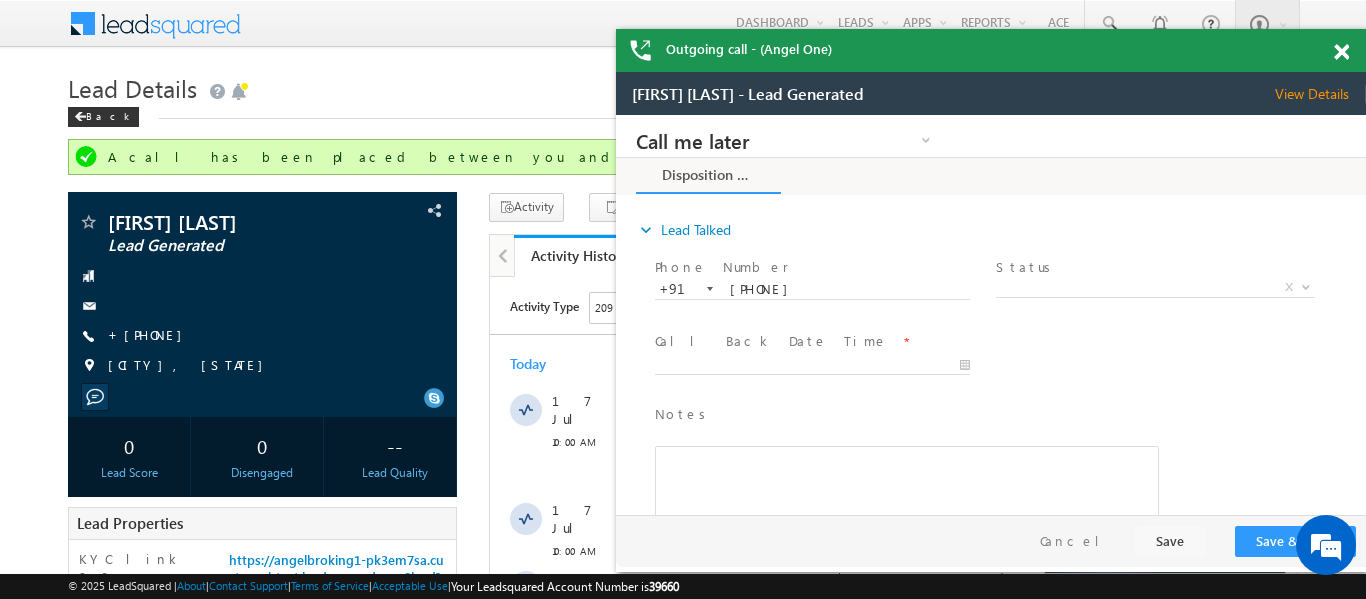 click at bounding box center (1341, 52) 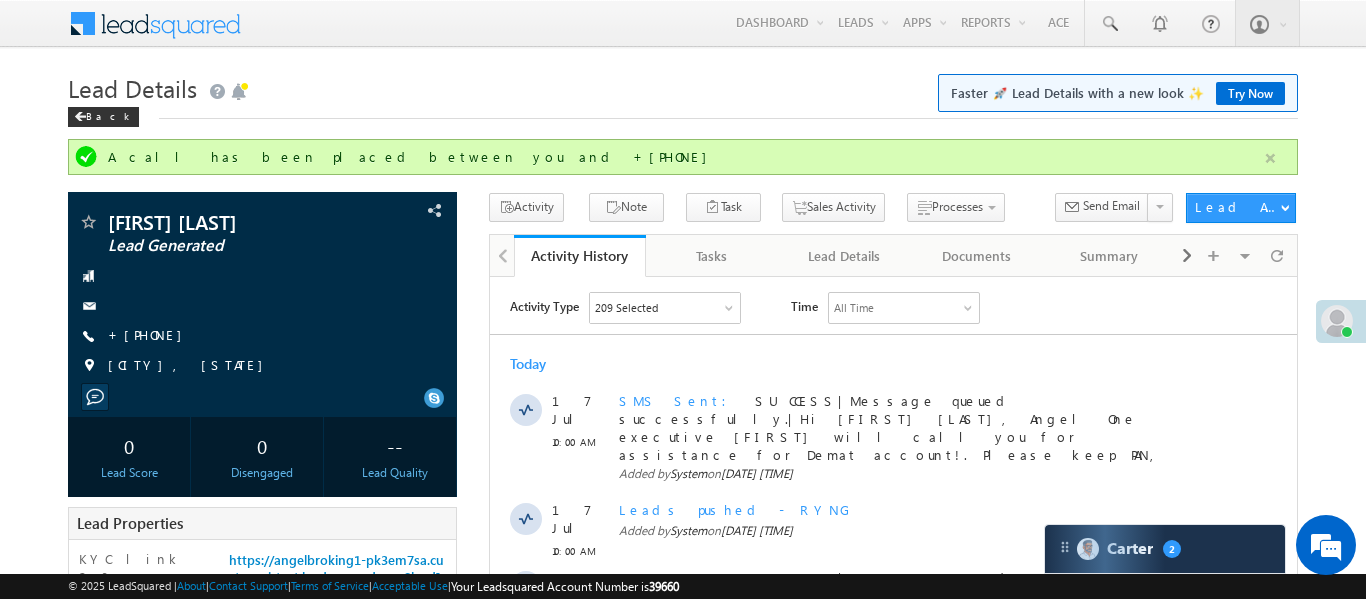 click at bounding box center [1270, 158] 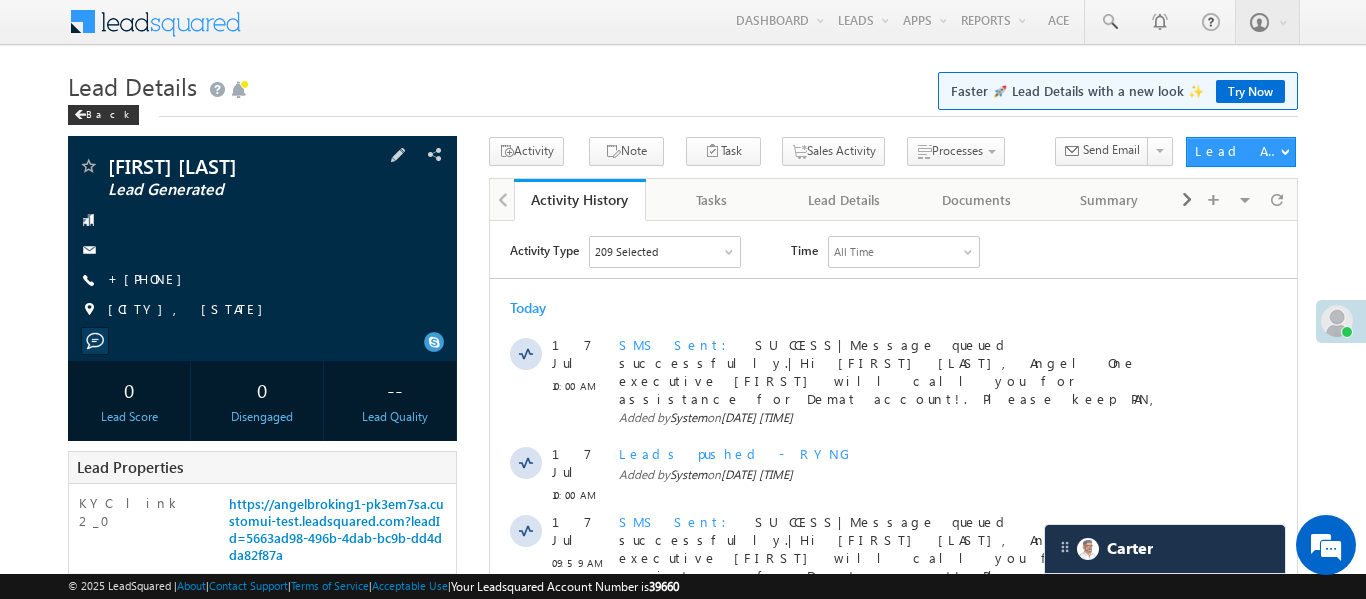 scroll, scrollTop: 0, scrollLeft: 0, axis: both 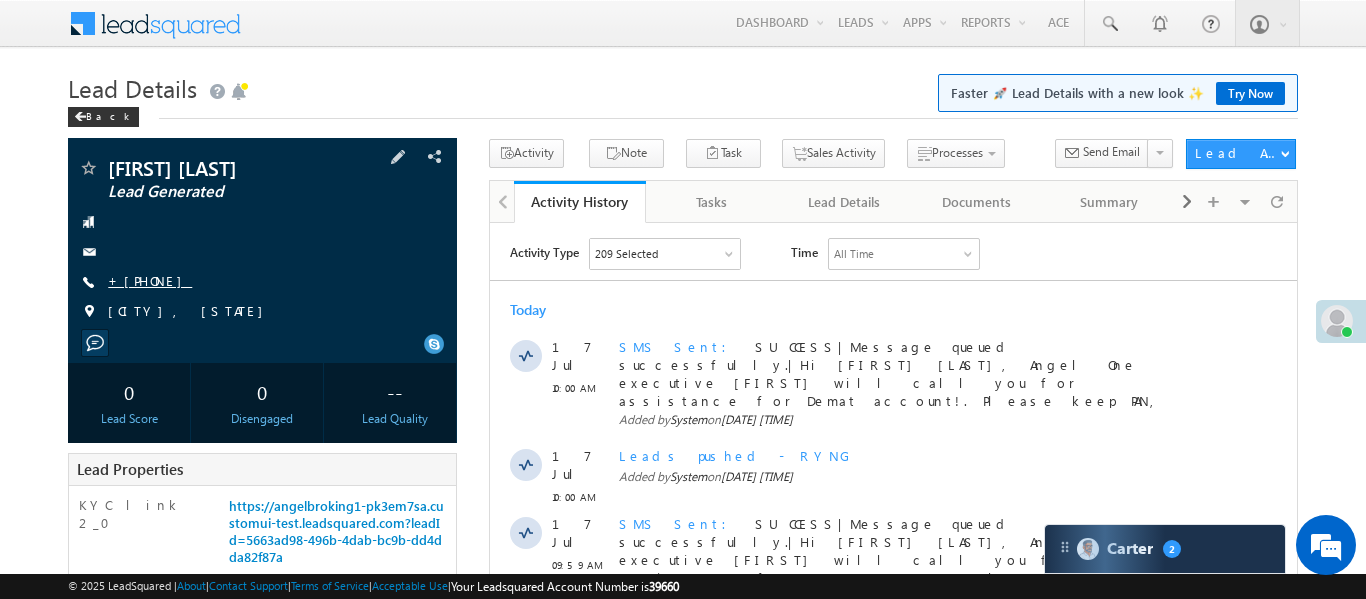 click on "+91-9609819968" at bounding box center [150, 280] 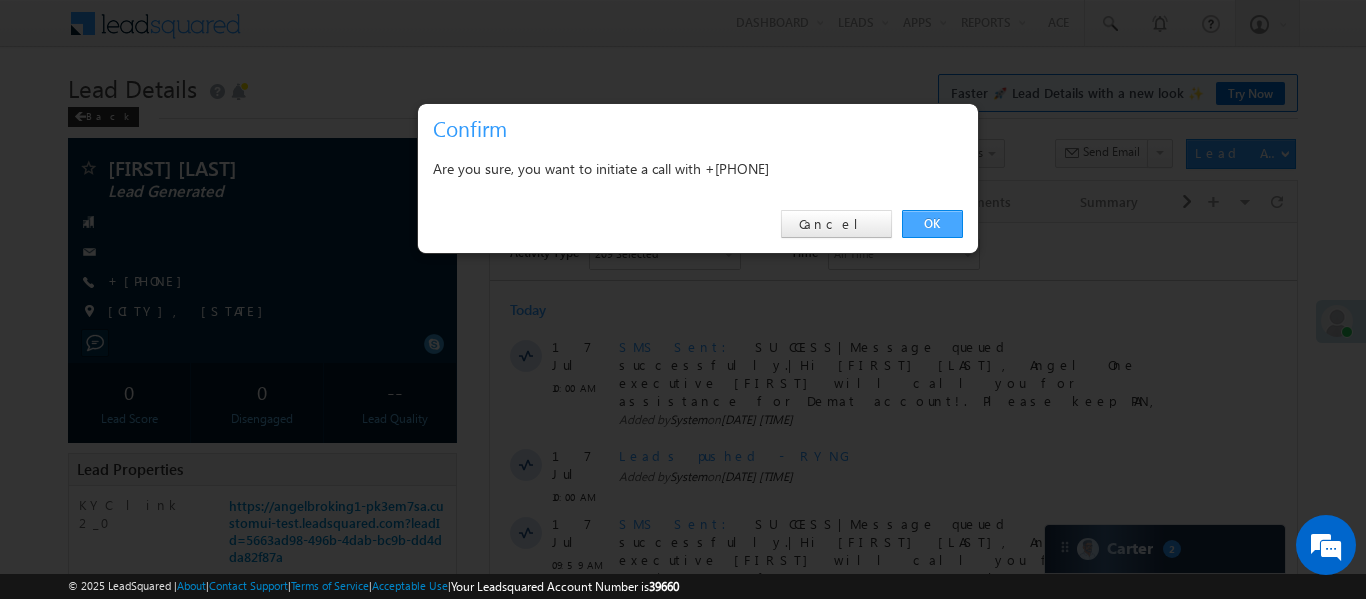 click on "OK" at bounding box center [932, 224] 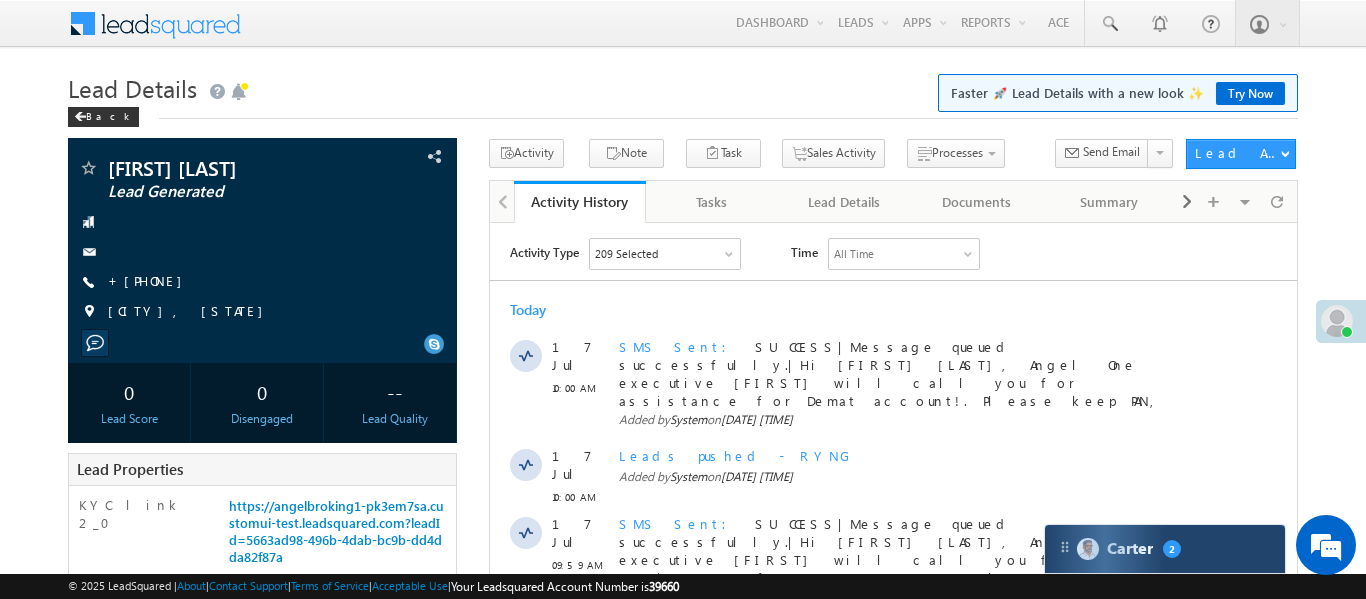 click on "Carter 2" at bounding box center [1165, 549] 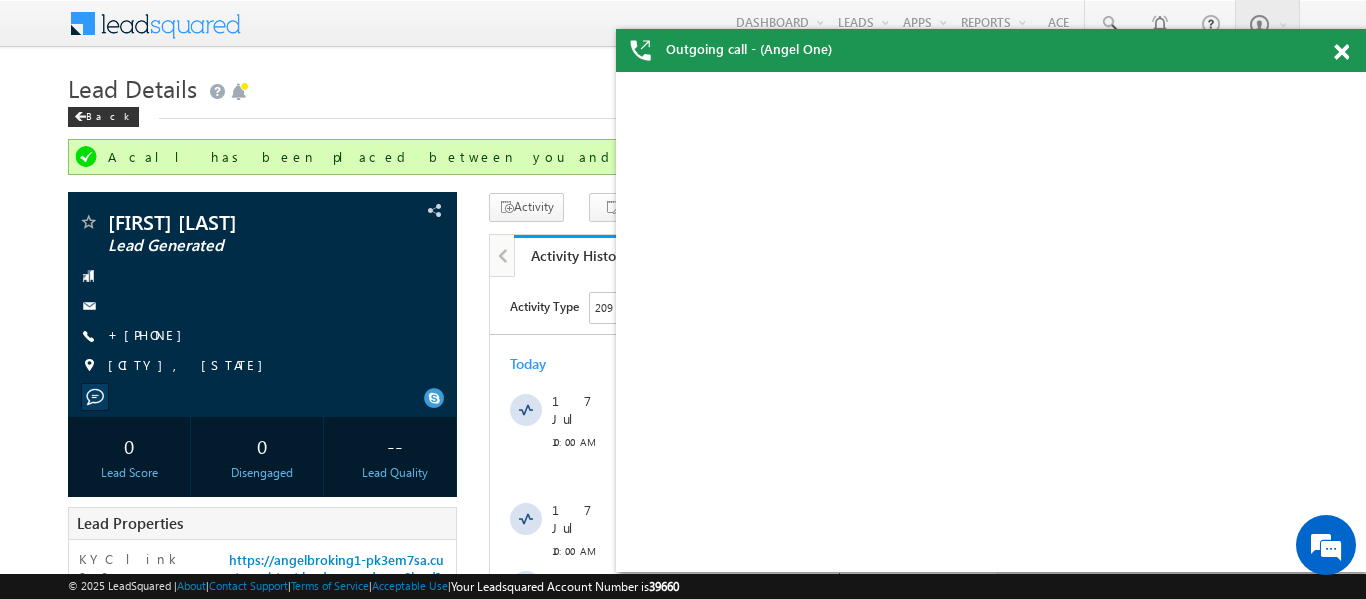 scroll, scrollTop: 0, scrollLeft: 0, axis: both 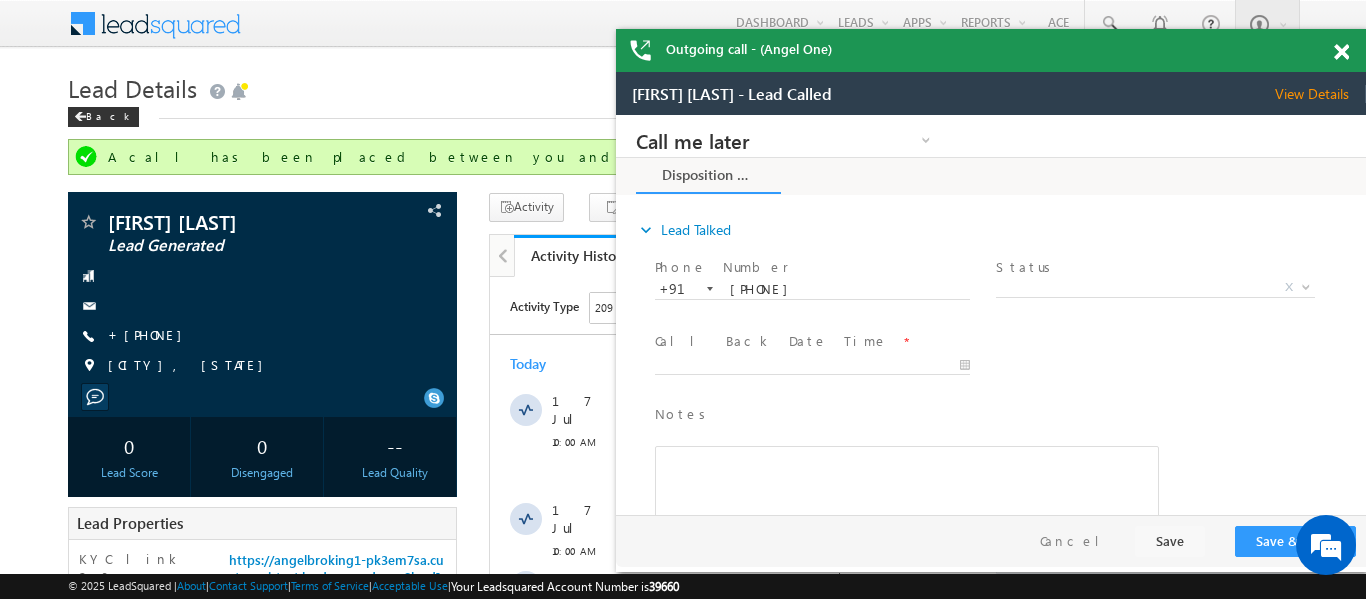 click at bounding box center (1341, 52) 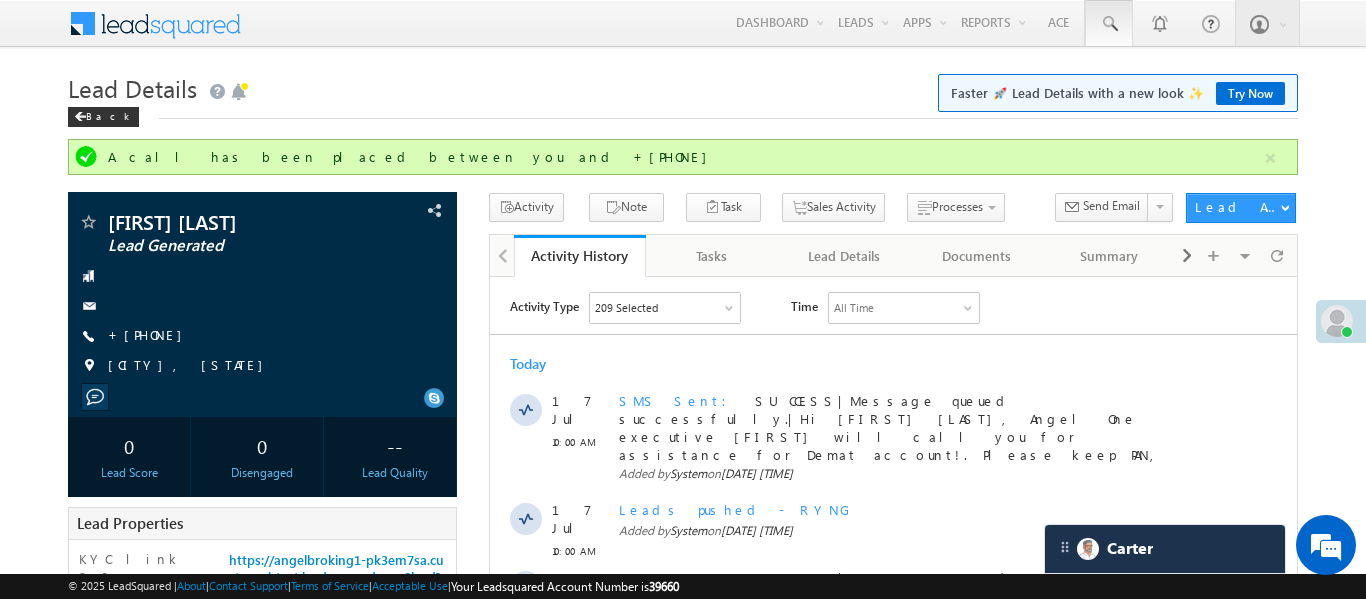 scroll, scrollTop: 7869, scrollLeft: 0, axis: vertical 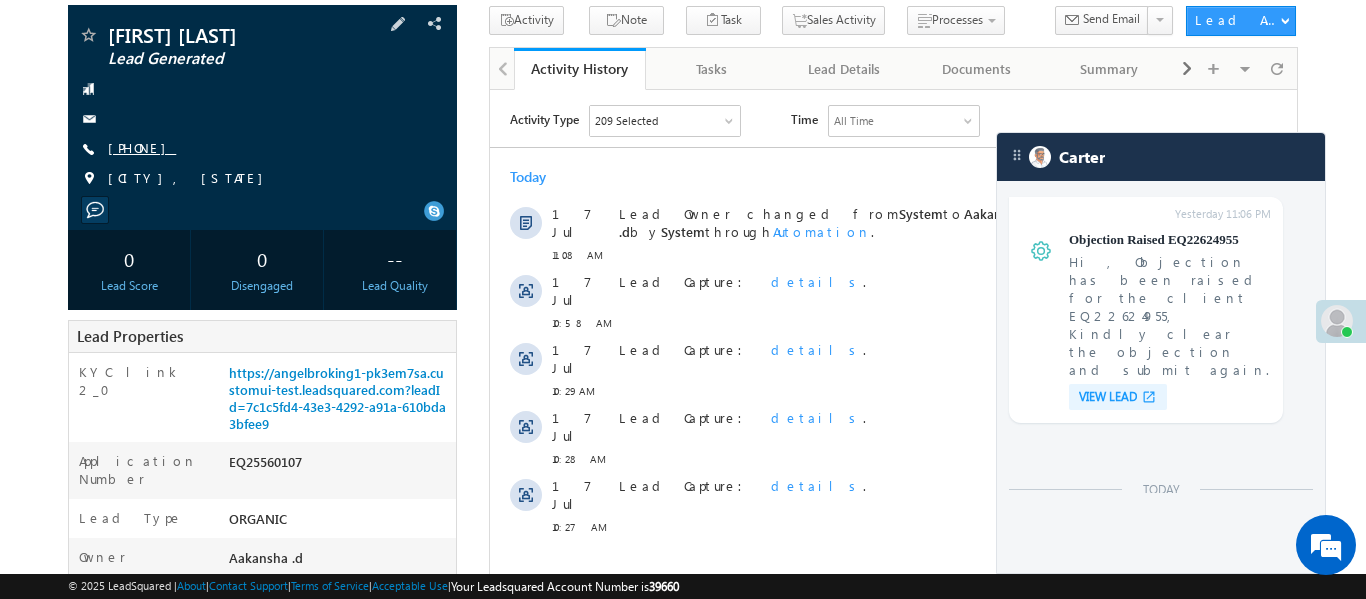 click on "[PHONE]" at bounding box center [142, 147] 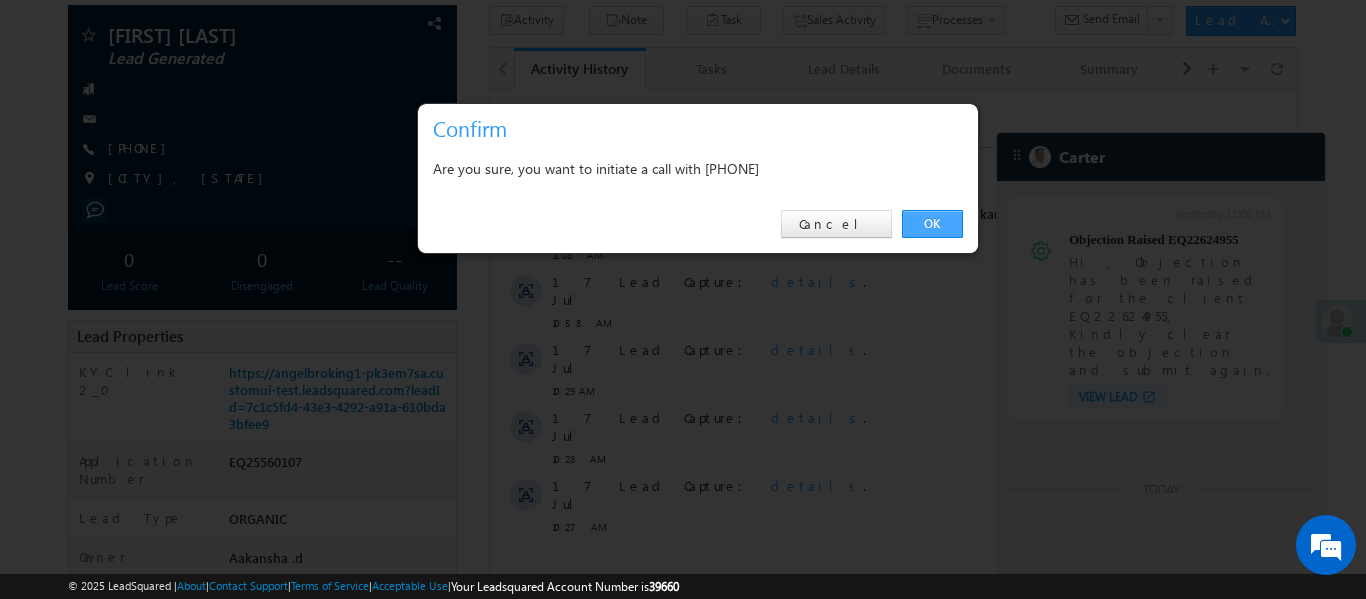 click on "OK" at bounding box center [932, 224] 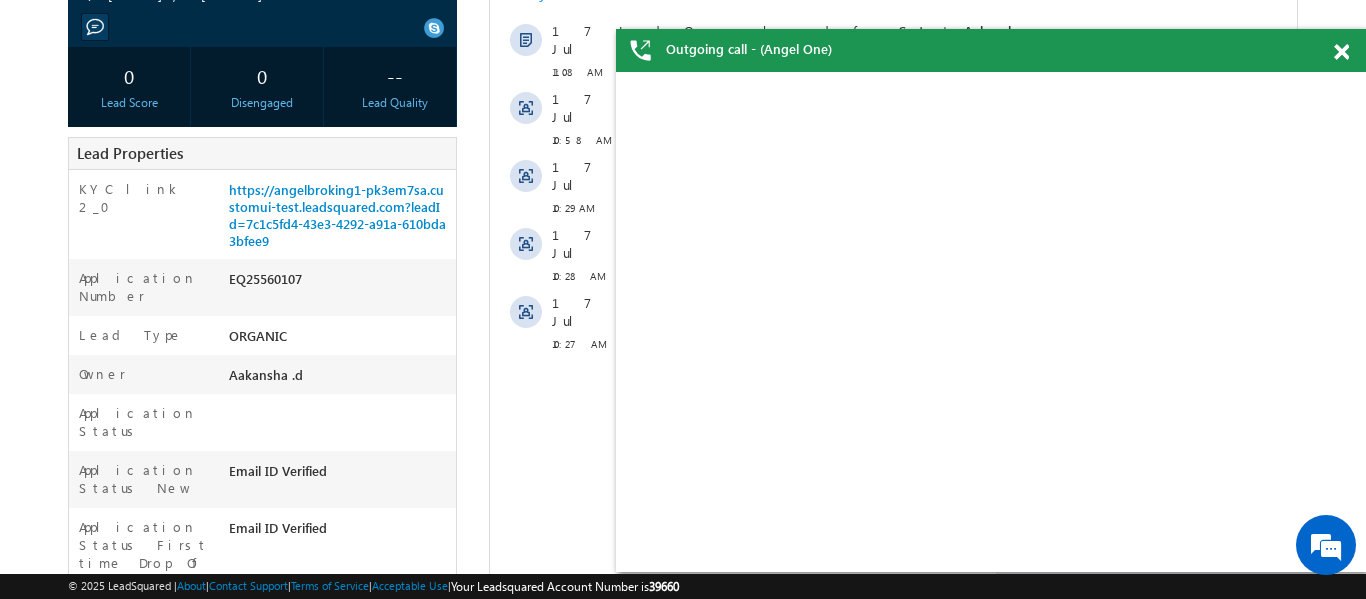 scroll, scrollTop: 0, scrollLeft: 0, axis: both 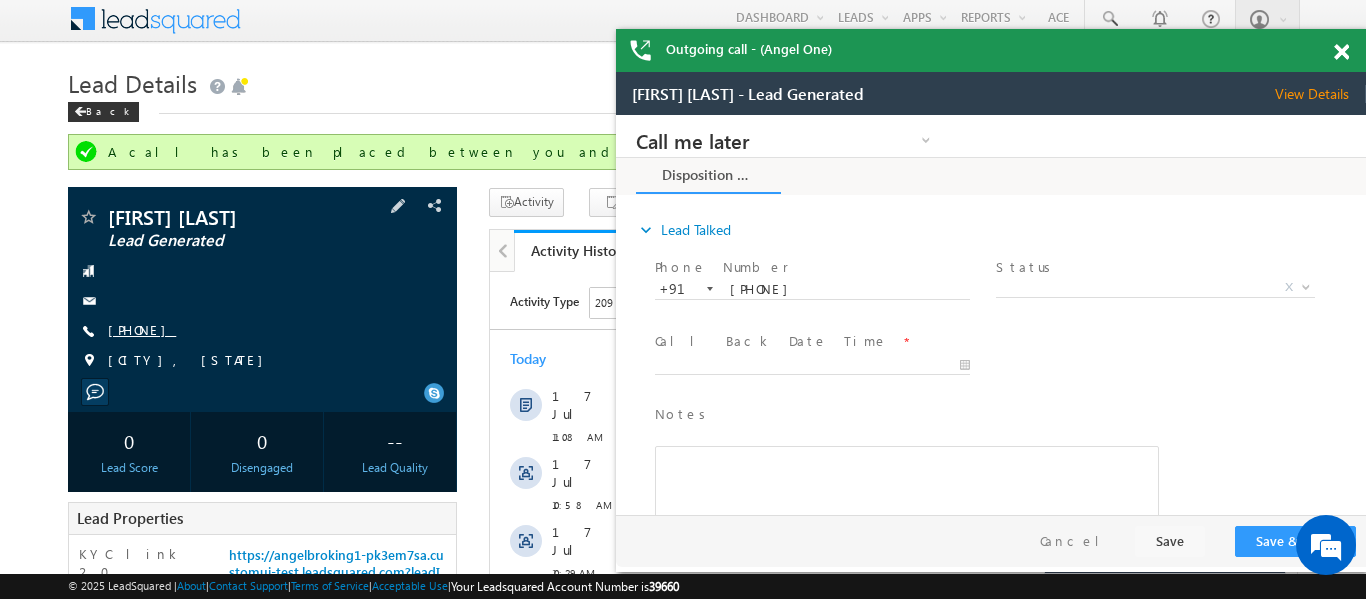 click on "[PHONE]" at bounding box center (142, 329) 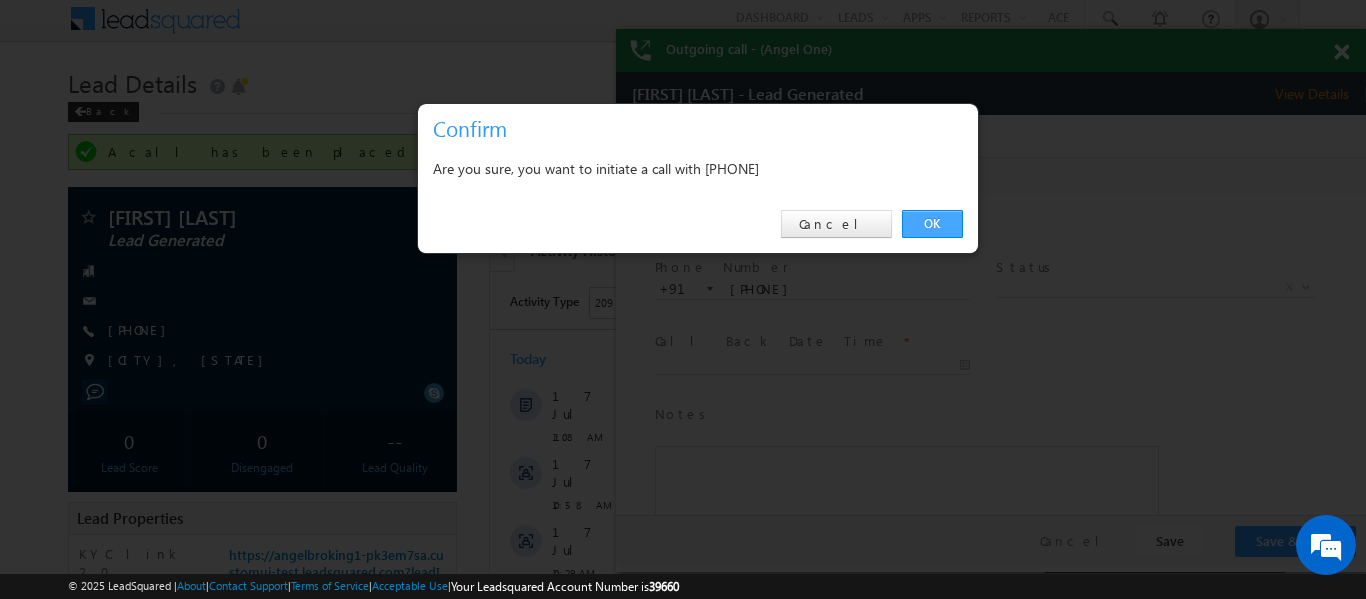 click on "OK" at bounding box center [932, 224] 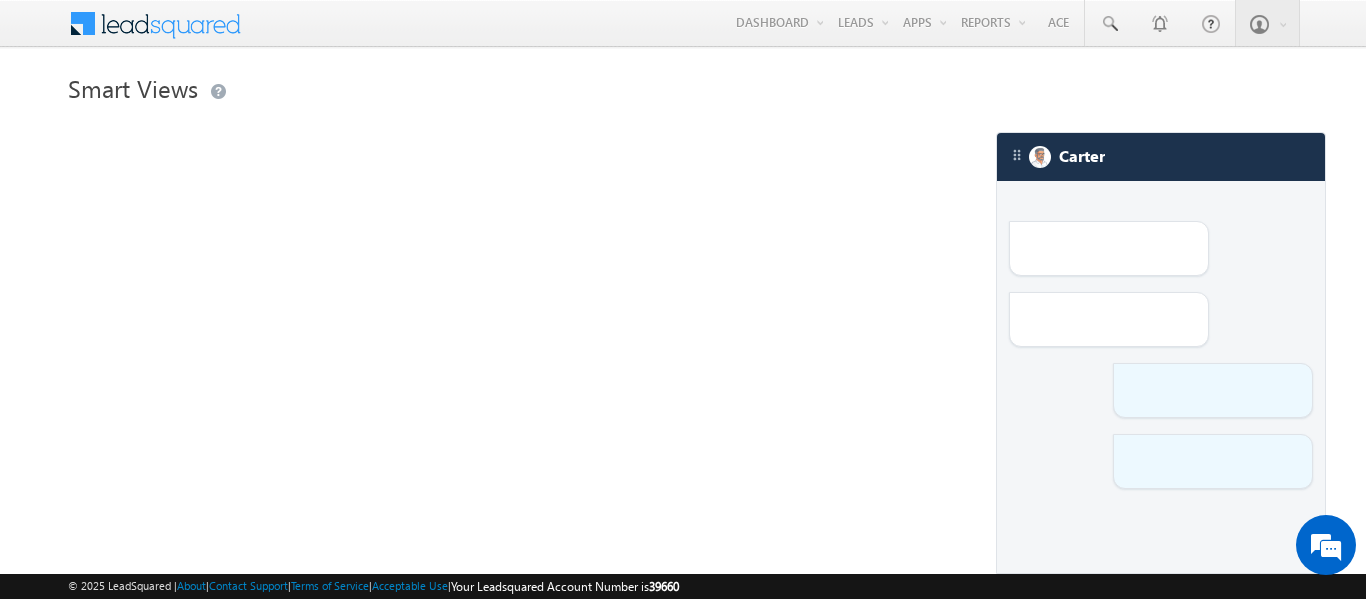 scroll, scrollTop: 0, scrollLeft: 0, axis: both 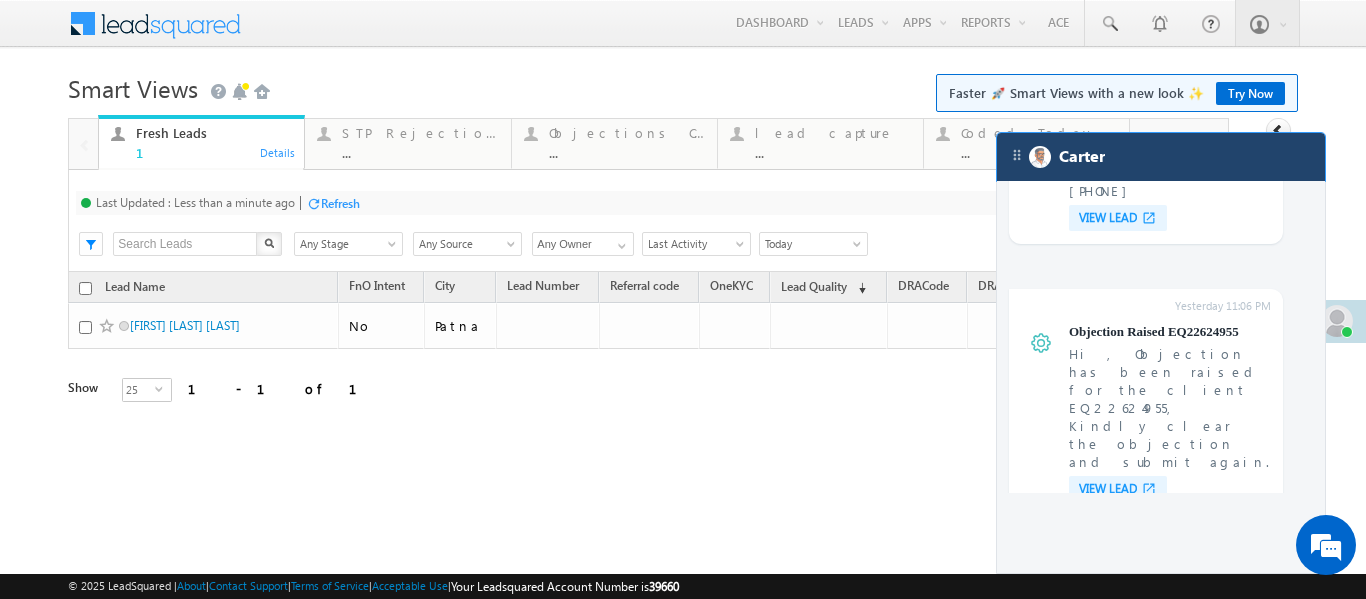 click on "Carter" at bounding box center (1161, 157) 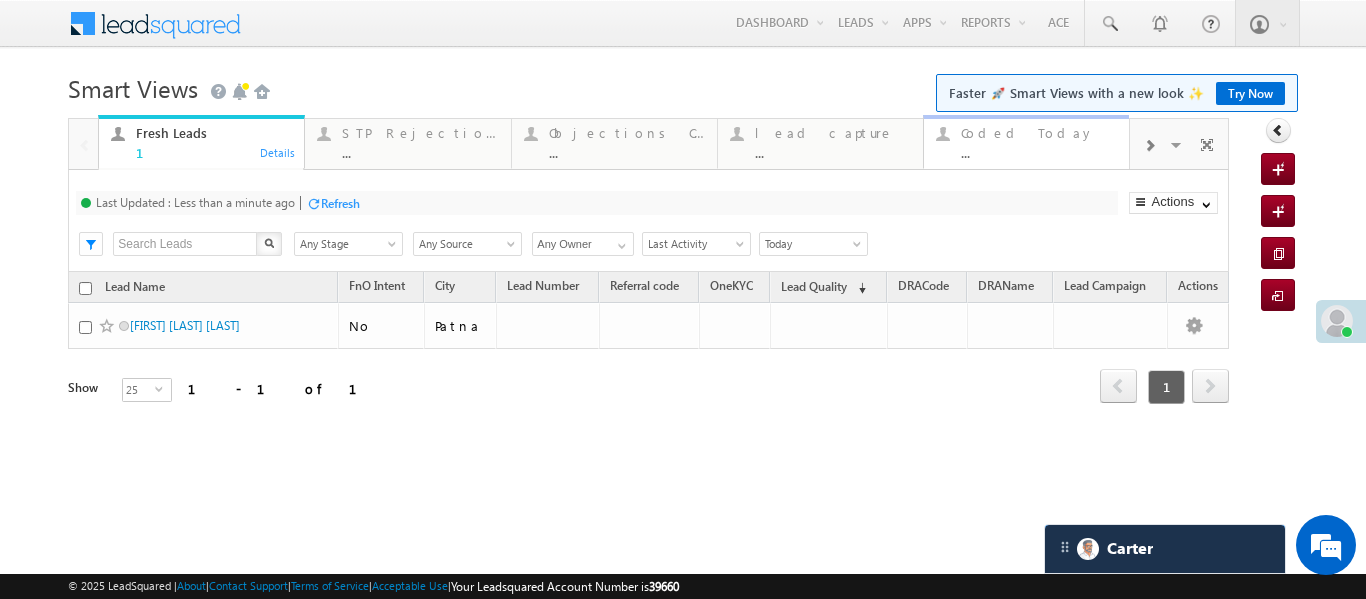 scroll, scrollTop: 7737, scrollLeft: 0, axis: vertical 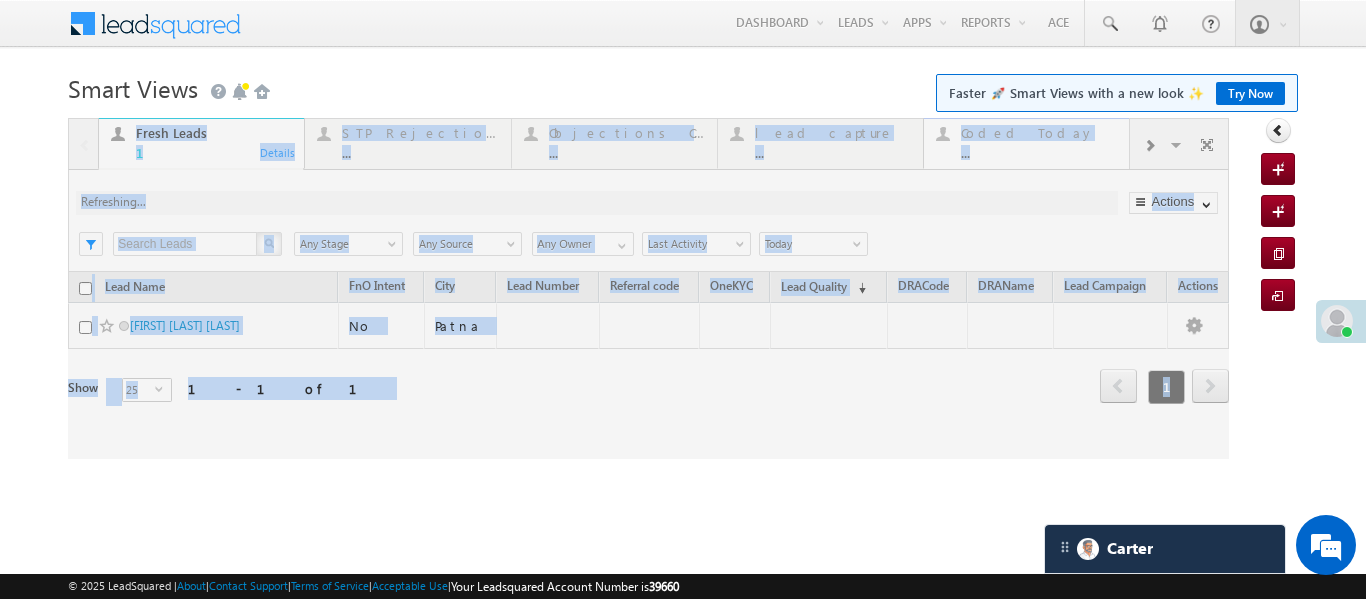 click at bounding box center [648, 288] 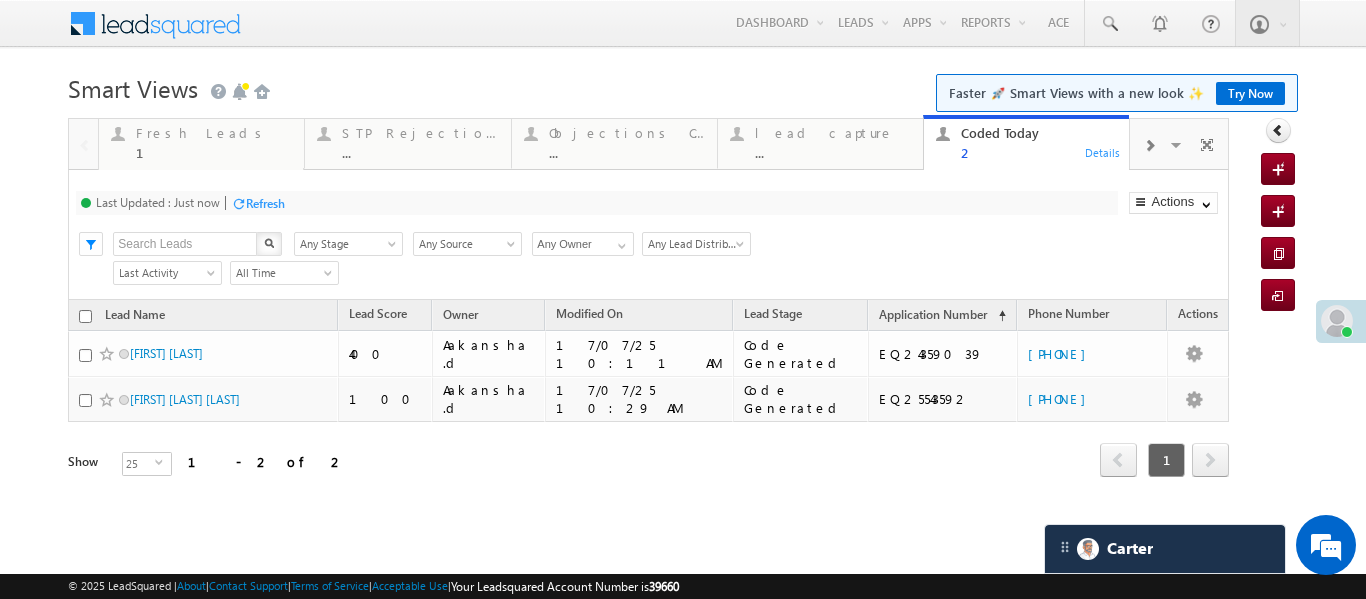 scroll, scrollTop: 0, scrollLeft: 0, axis: both 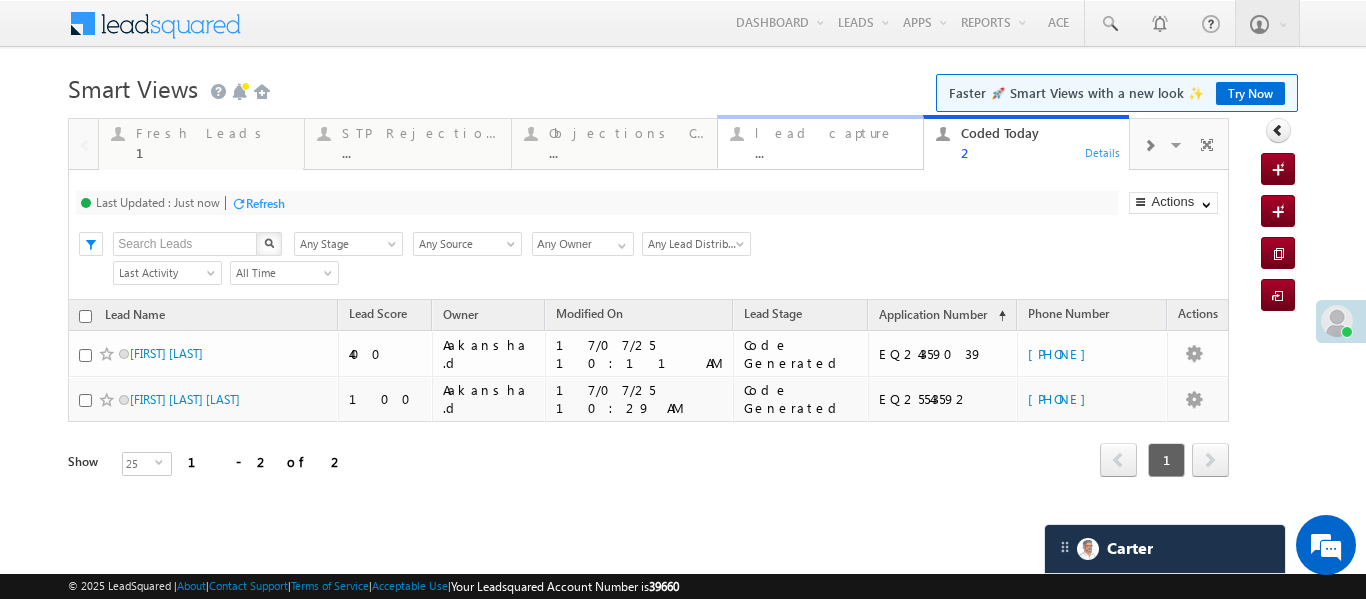 click on "lead capture ..." at bounding box center [833, 140] 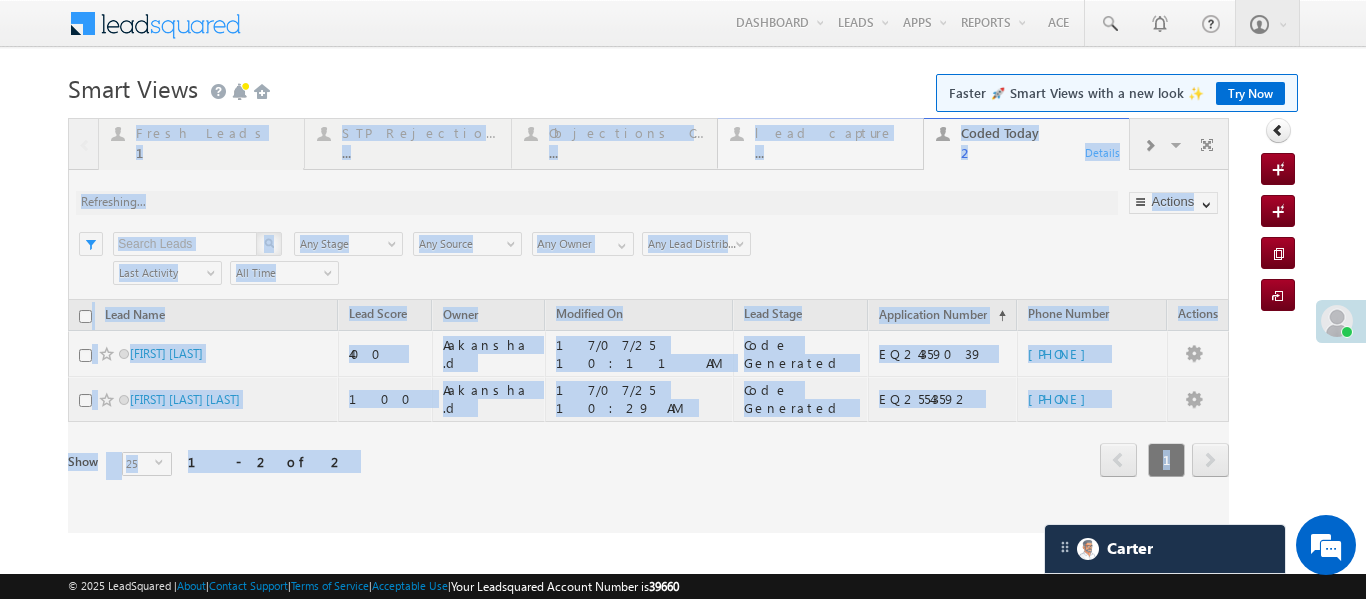 click at bounding box center (648, 325) 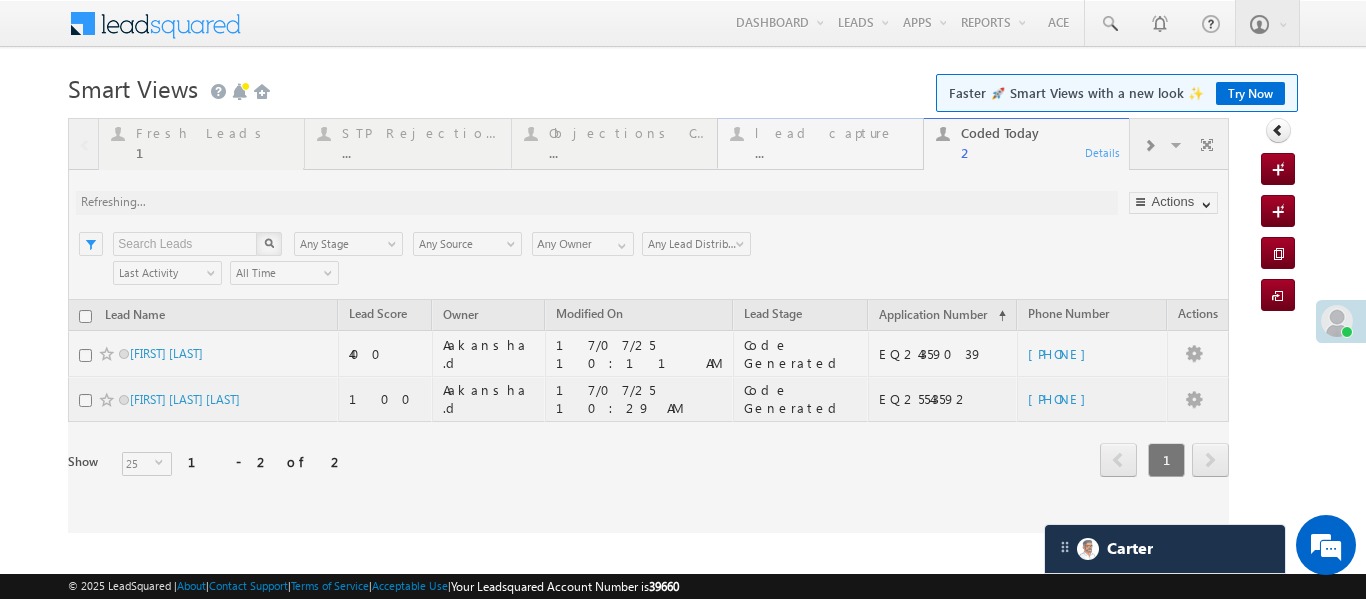 click at bounding box center [648, 325] 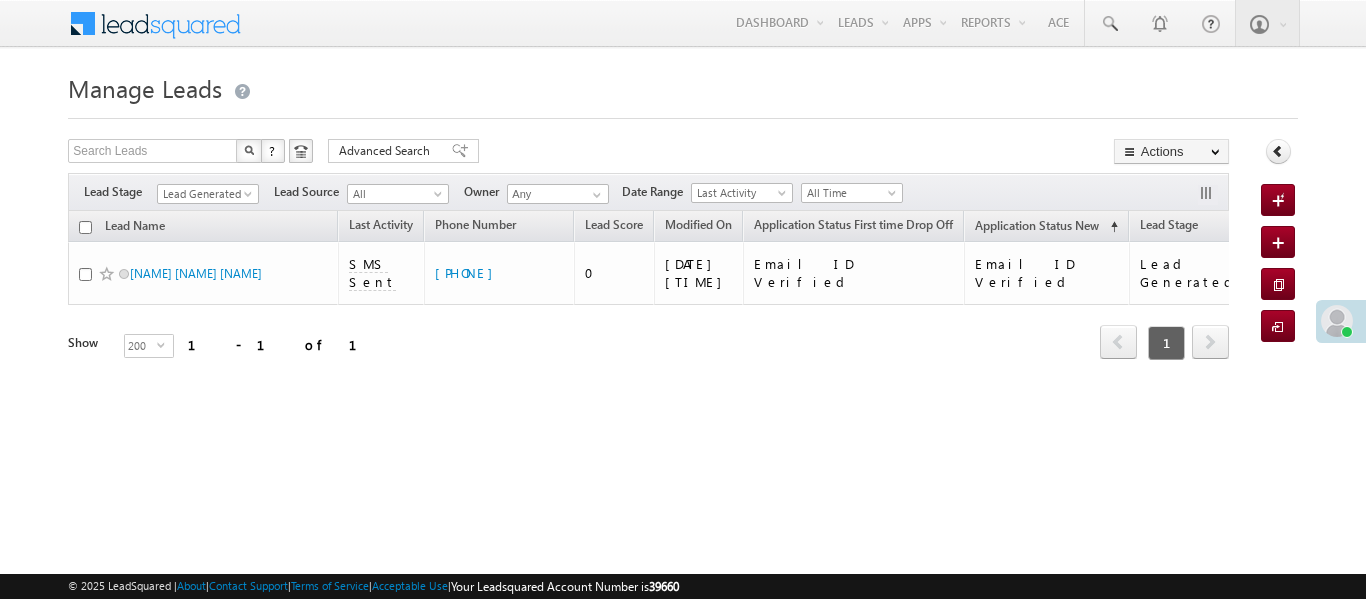 scroll, scrollTop: 0, scrollLeft: 0, axis: both 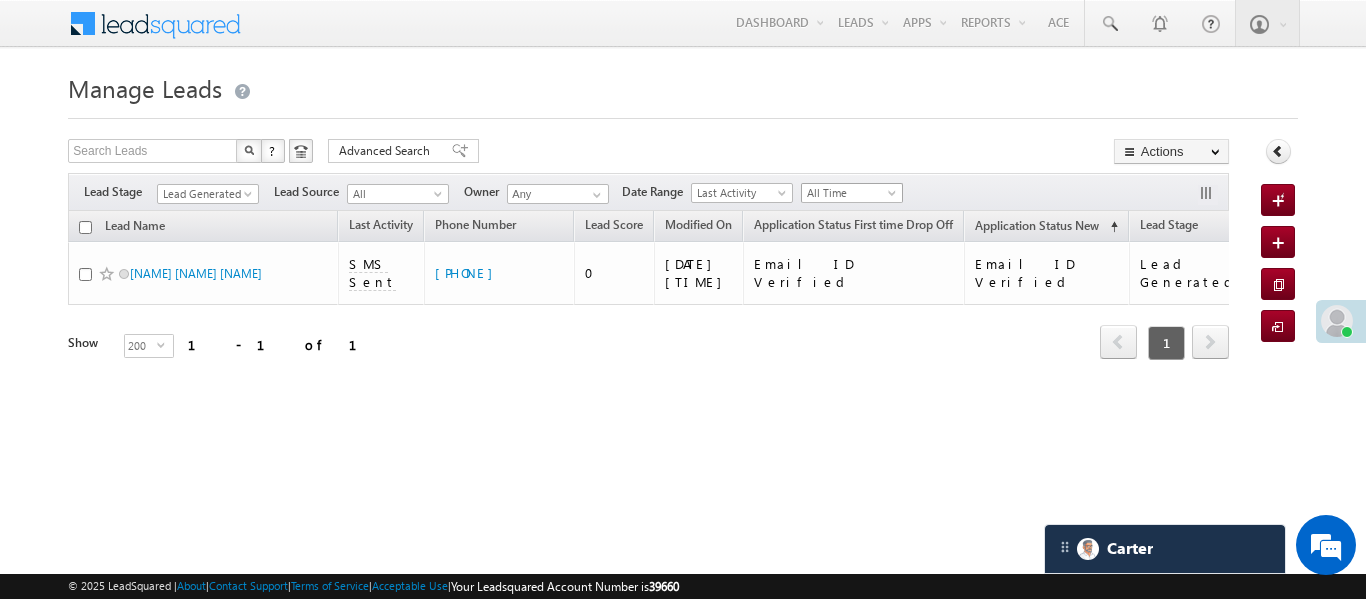 click on "All Time" at bounding box center [849, 193] 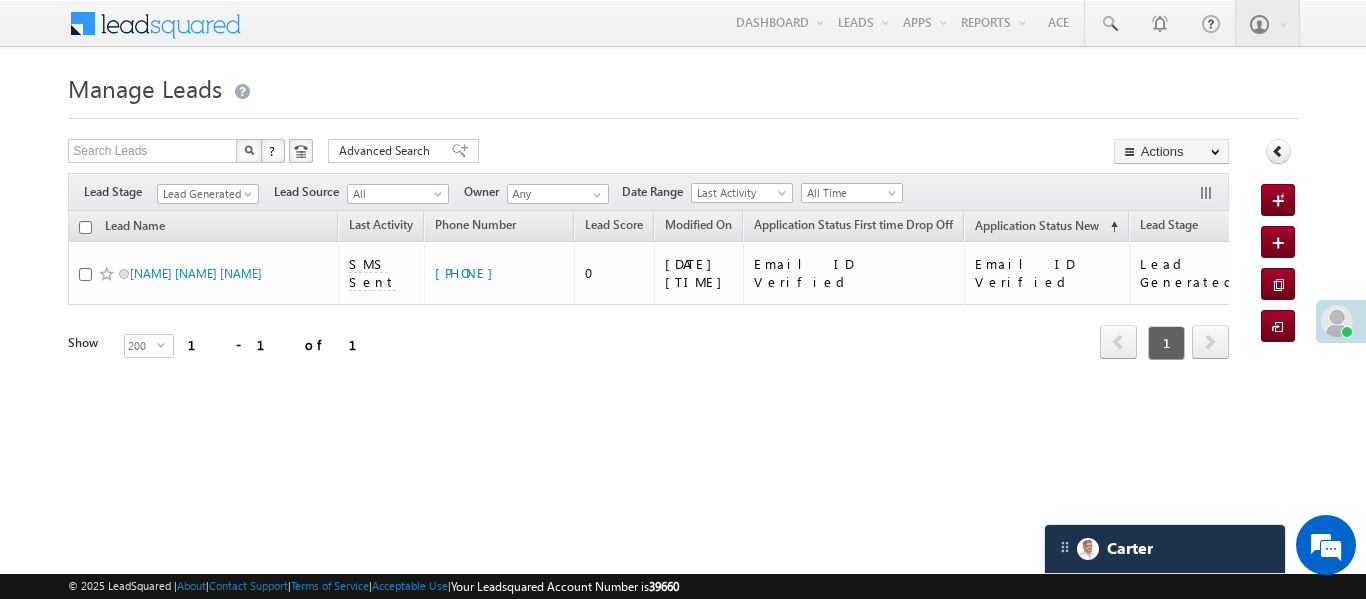 click on "Search Leads X ?   1 results found
Advanced Search
Advanced Search
Advanced search results
Actions Export Leads Reset all Filters
Actions Export Leads Bulk Update Send Email Add to List Add Activity Change Owner Change Stage Delete Merge Leads" at bounding box center [648, 153] 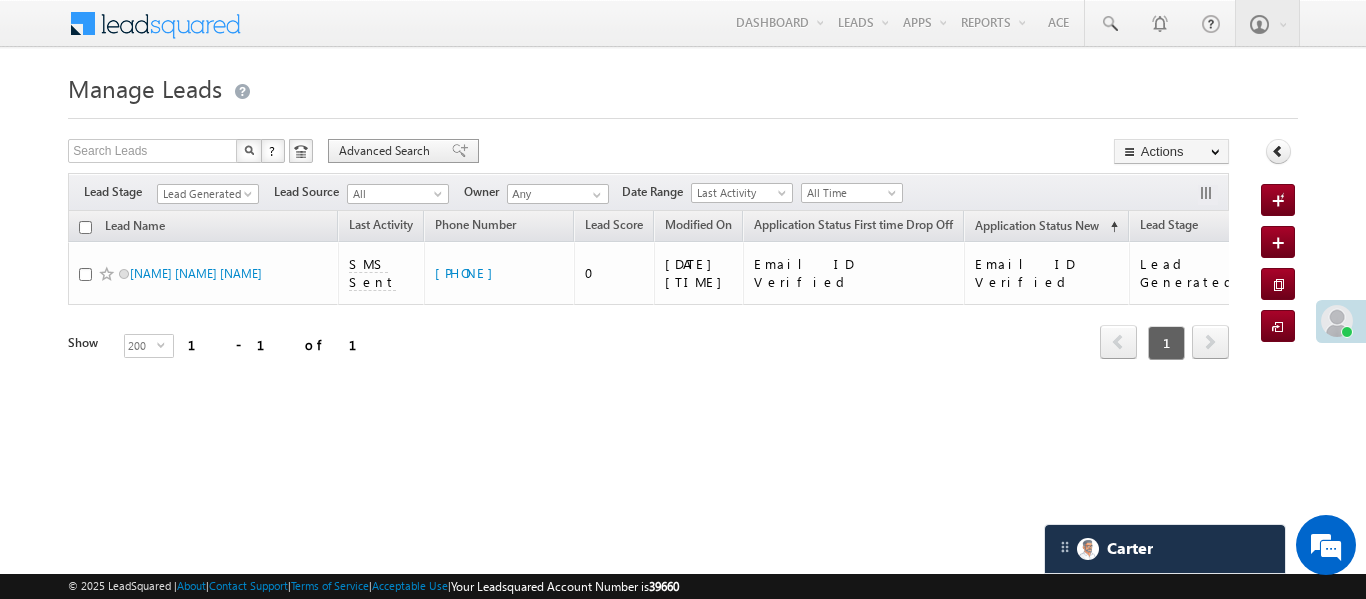 click on "Advanced Search" at bounding box center (387, 151) 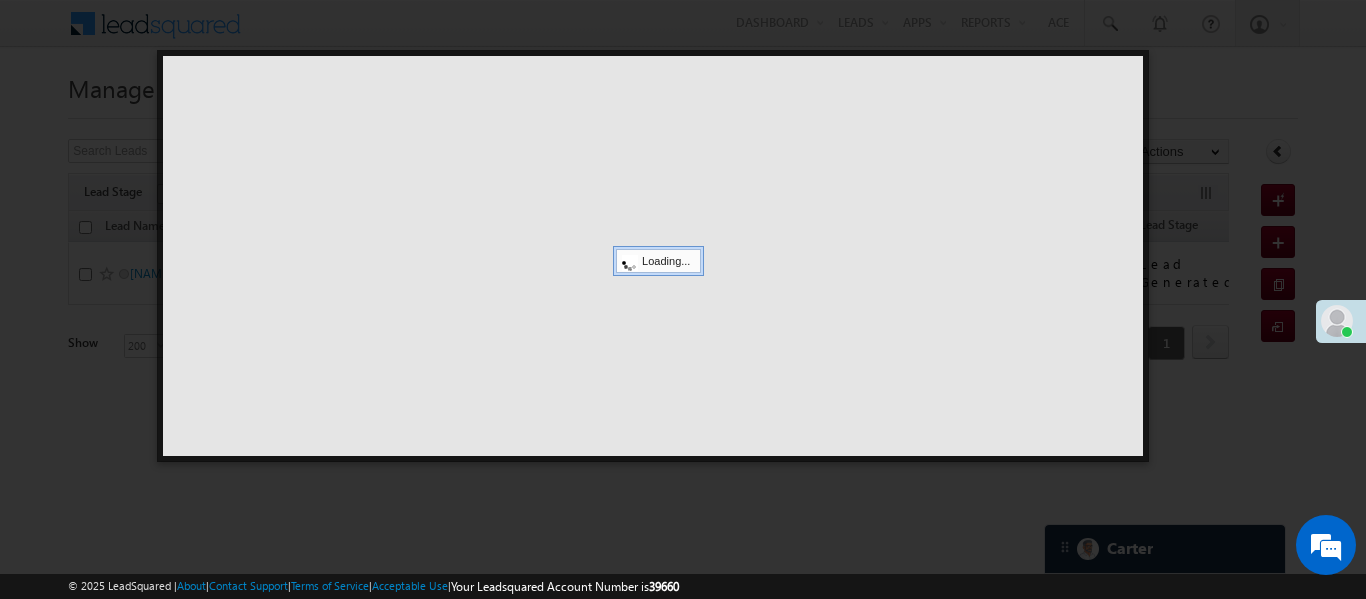 scroll, scrollTop: 9375, scrollLeft: 0, axis: vertical 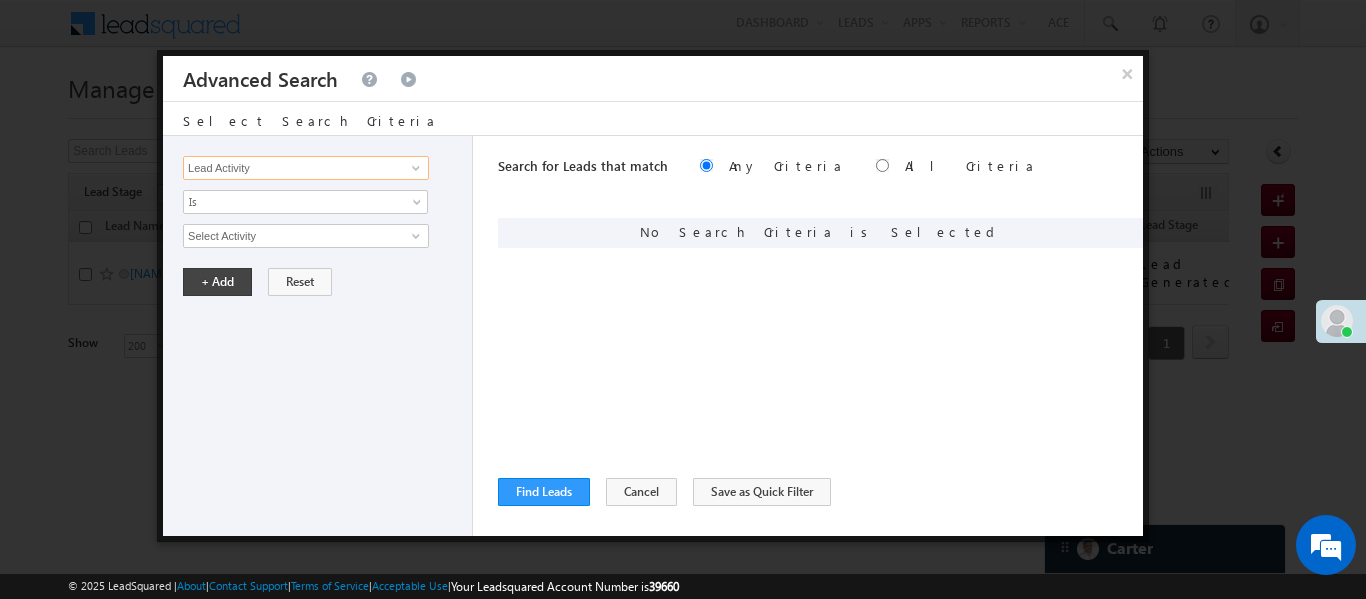 click on "Lead Activity" at bounding box center (306, 168) 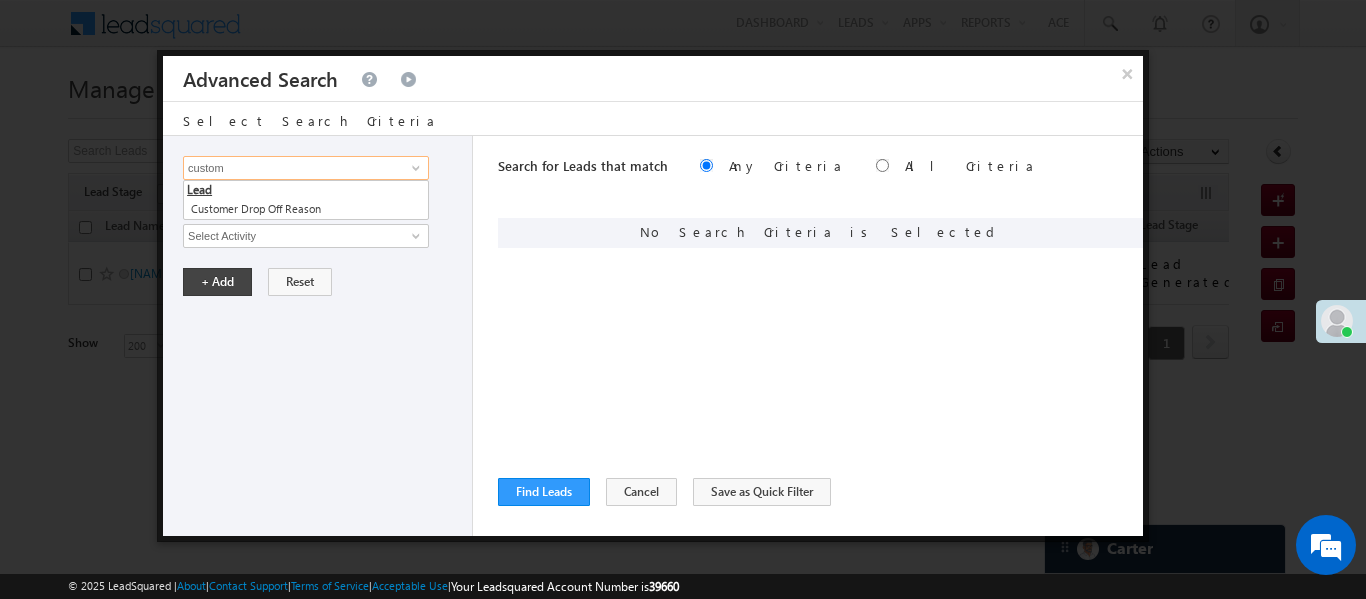 scroll, scrollTop: 0, scrollLeft: 0, axis: both 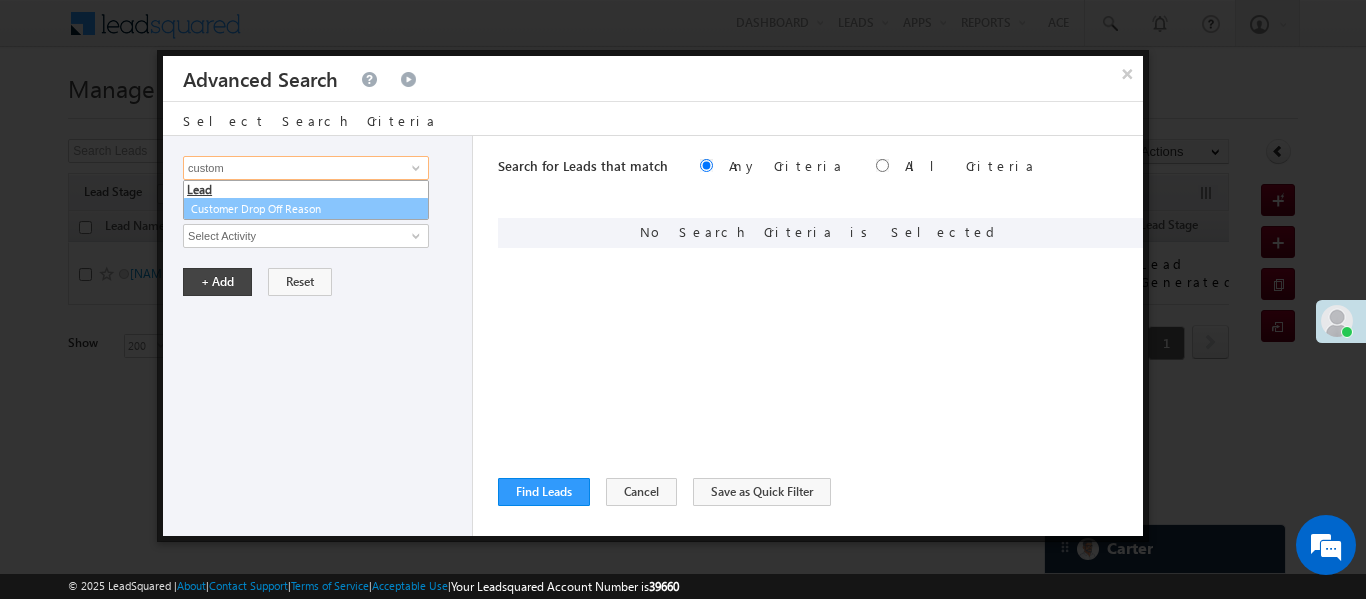 click on "Customer Drop Off Reason" at bounding box center (306, 209) 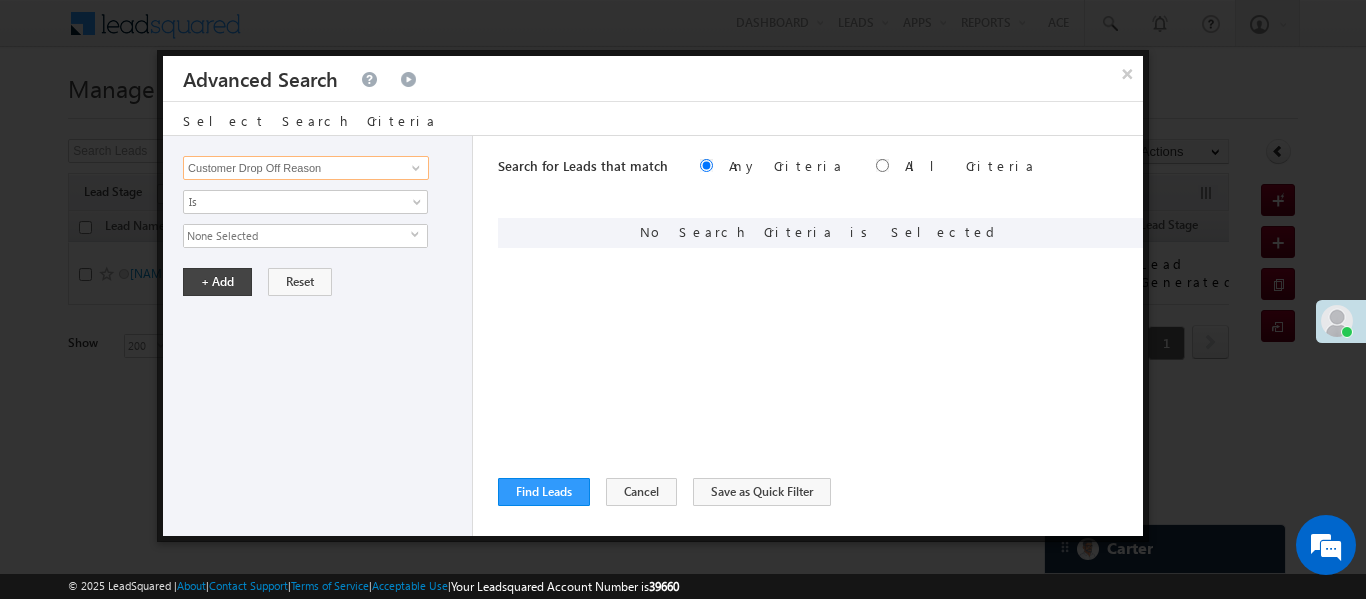 drag, startPoint x: 348, startPoint y: 169, endPoint x: 115, endPoint y: 153, distance: 233.5487 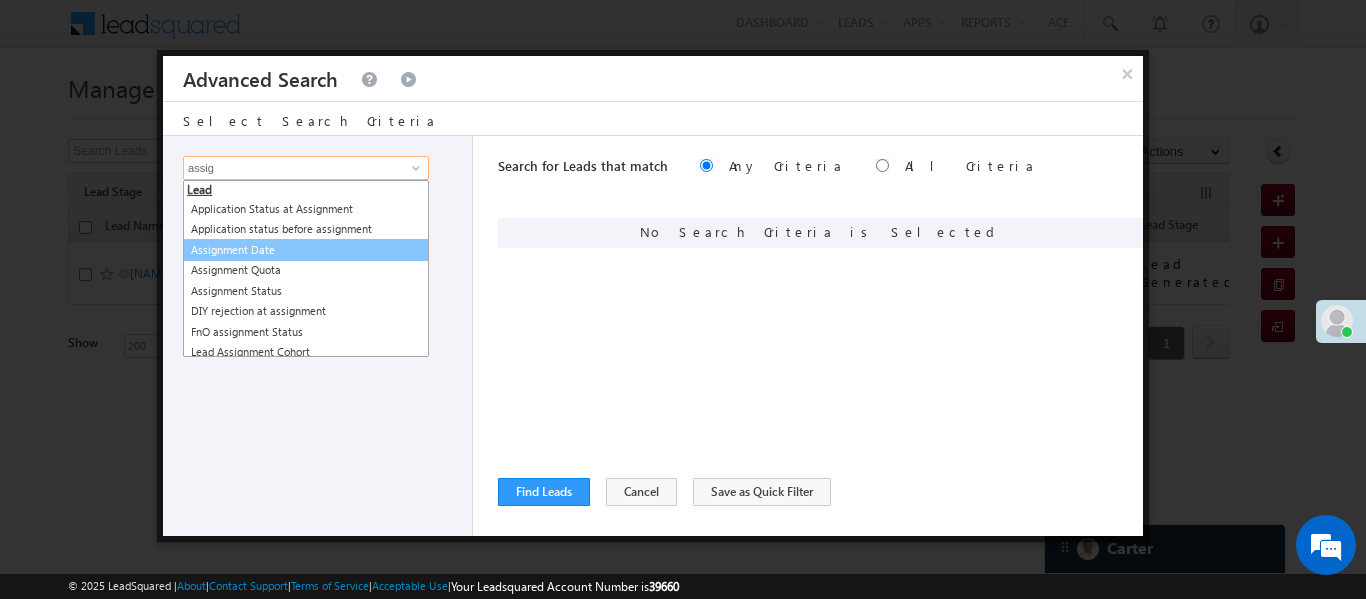 click on "Assignment Date" at bounding box center [306, 250] 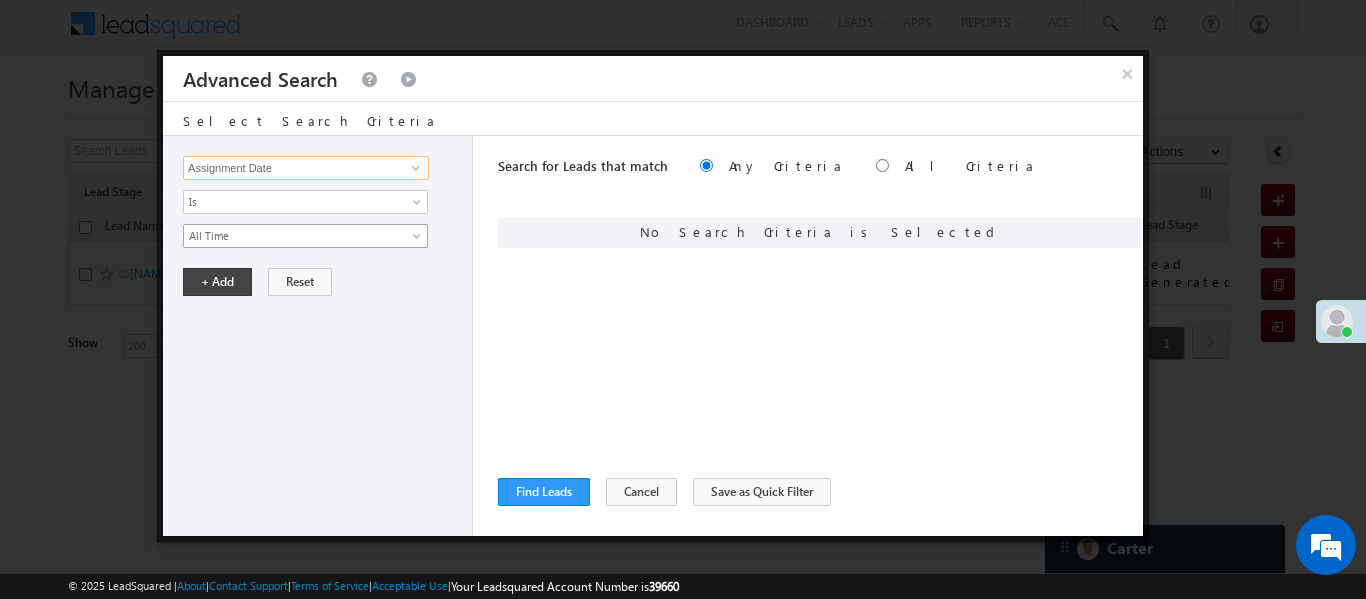 type on "Assignment Date" 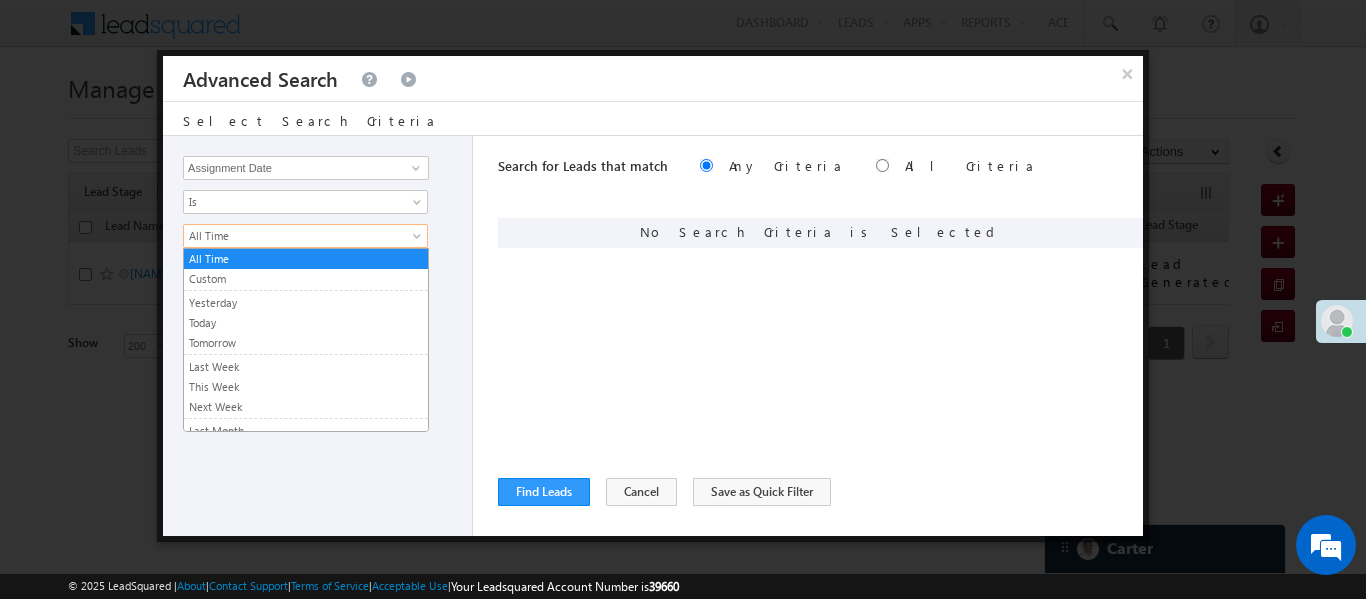 click on "All Time" at bounding box center (292, 236) 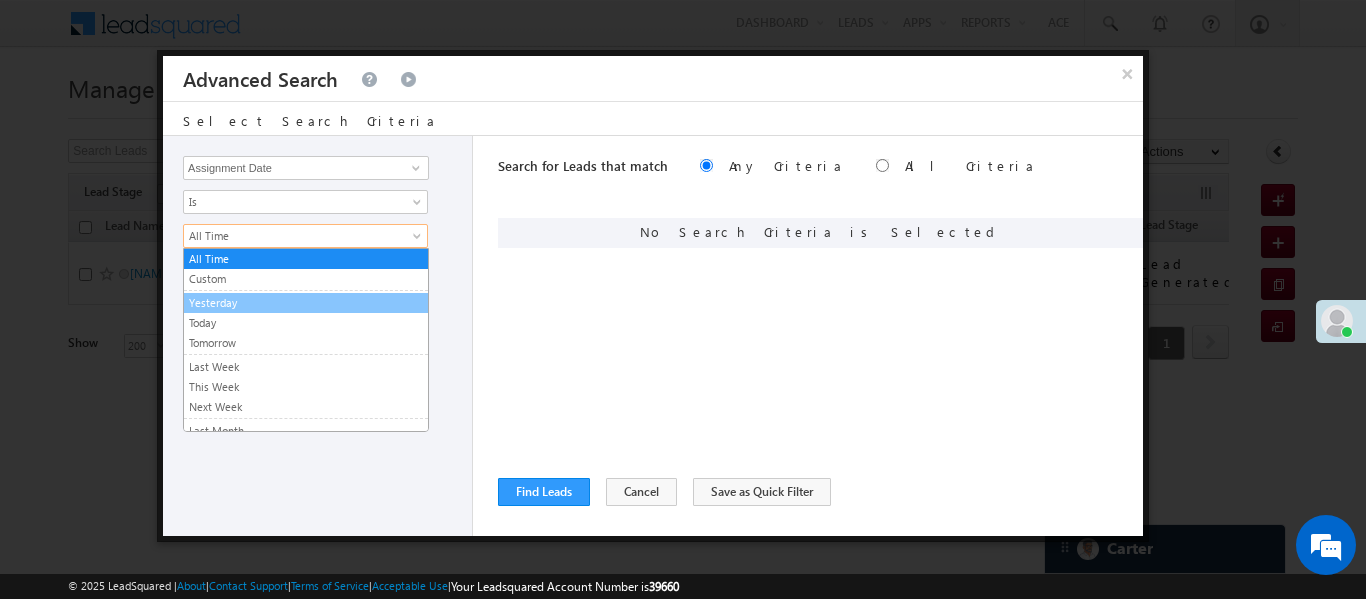 click on "All Time Custom Yesterday Today Tomorrow Last Week This Week Next Week Last Month This Month Next Month Last 7 Days Last 30 Days Last N Next N Days" at bounding box center (306, 340) 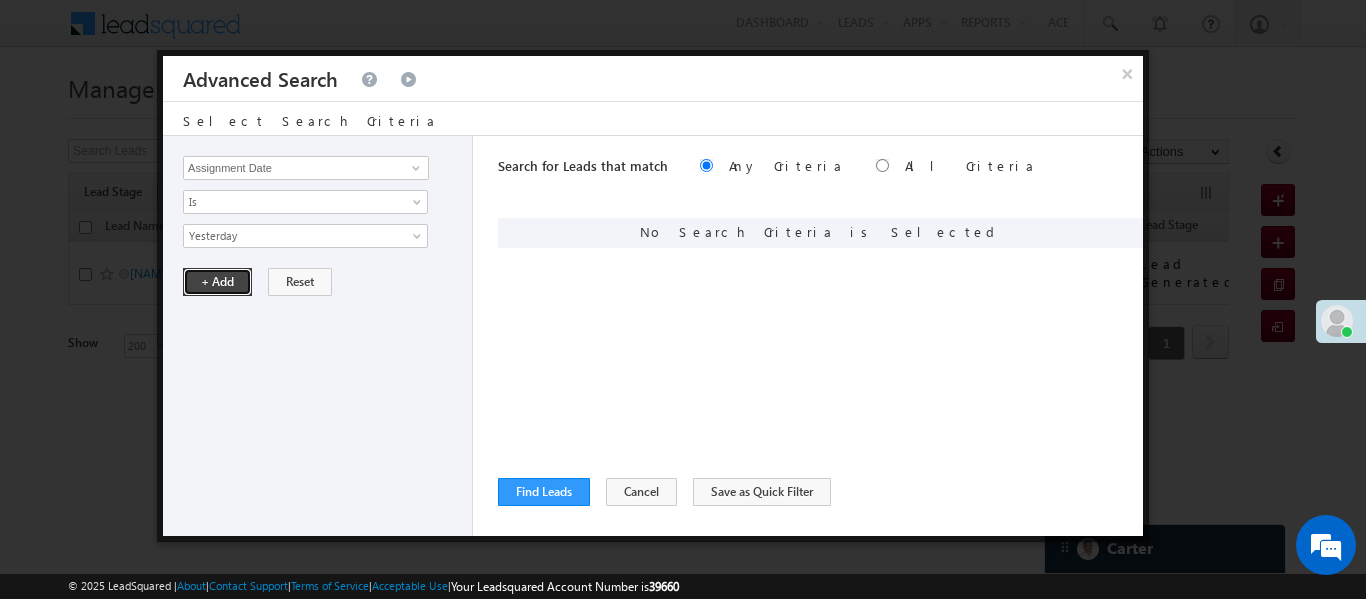 click on "+ Add" at bounding box center (217, 282) 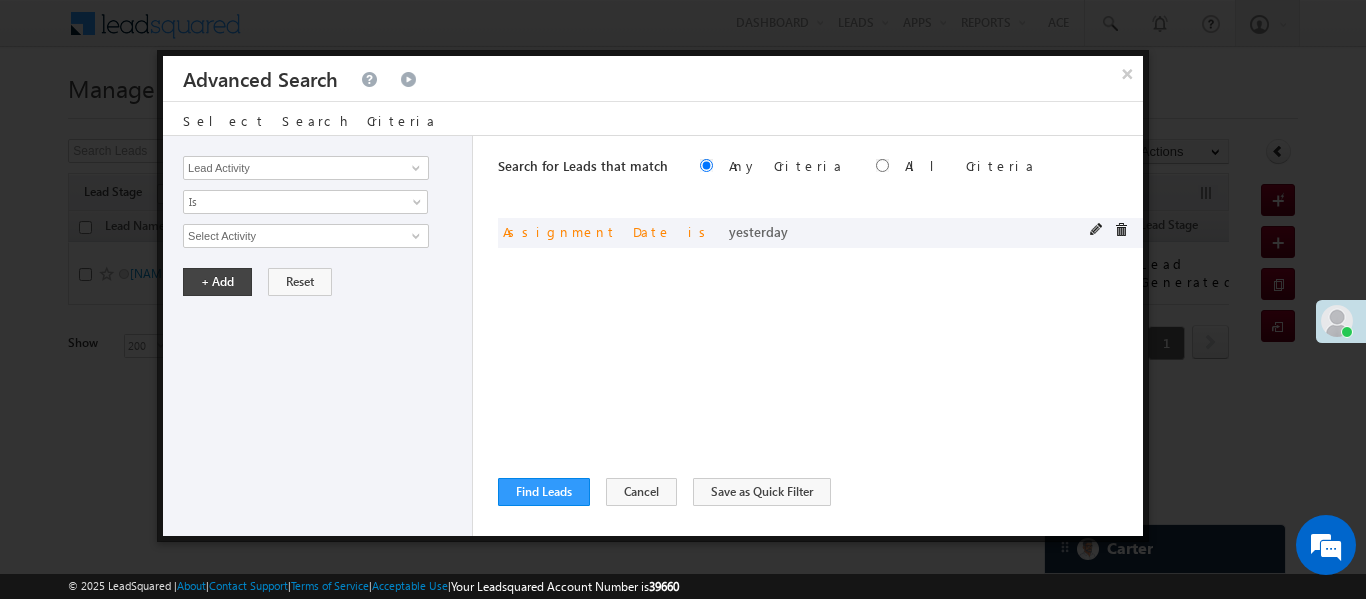 click on "or  Assignment Date   is   yesterday" at bounding box center [820, 233] 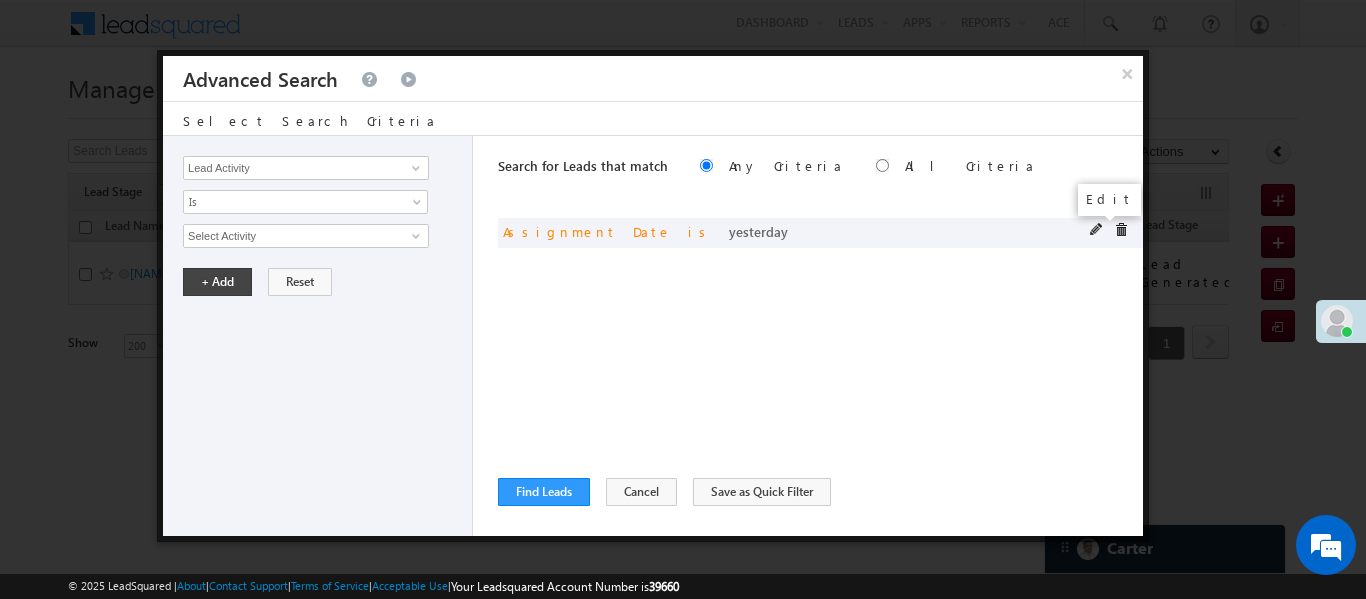 click at bounding box center [1097, 230] 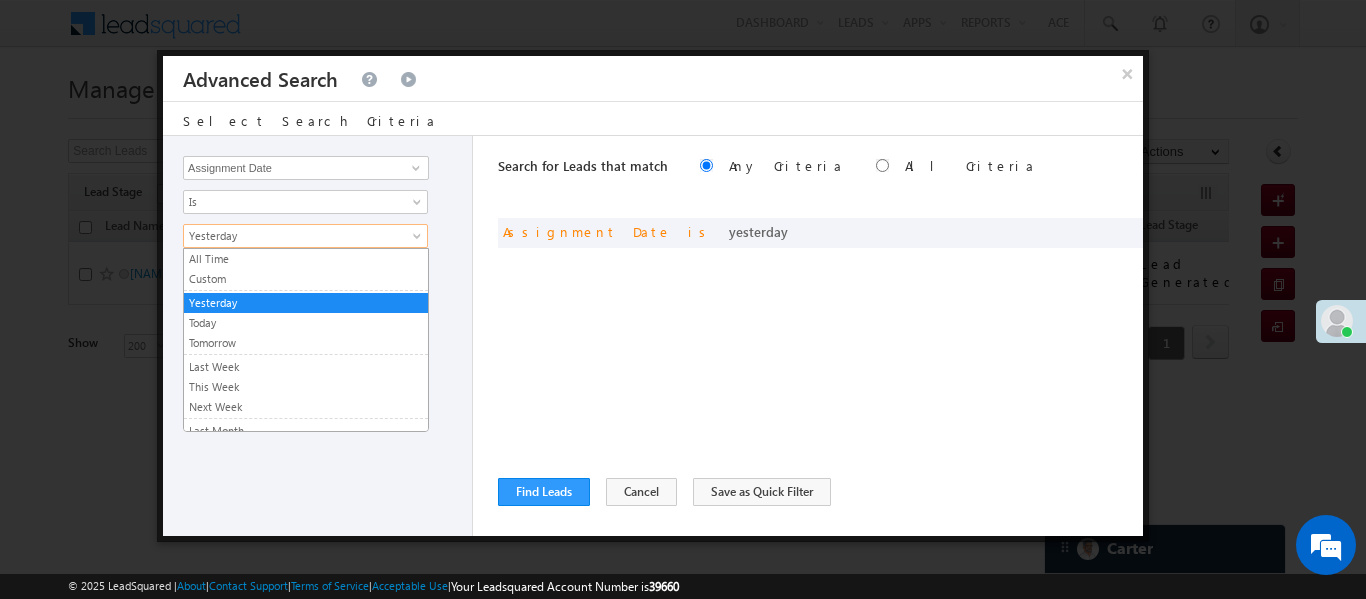click on "Yesterday" at bounding box center (292, 236) 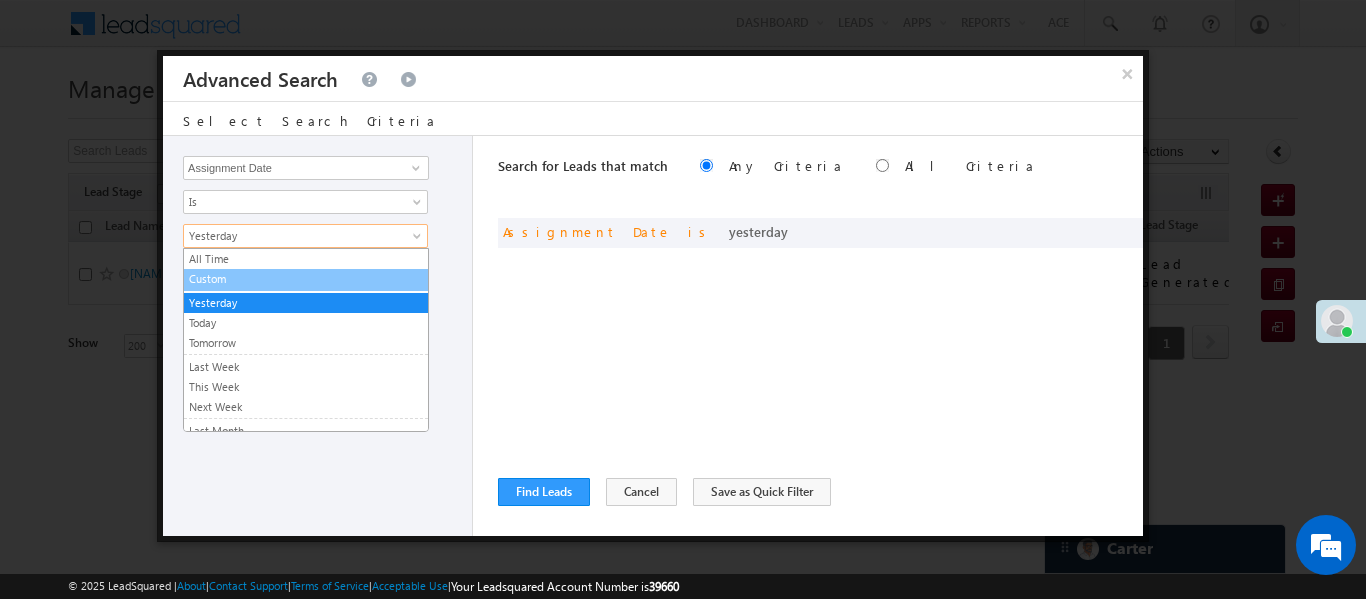 click on "Custom" at bounding box center [306, 279] 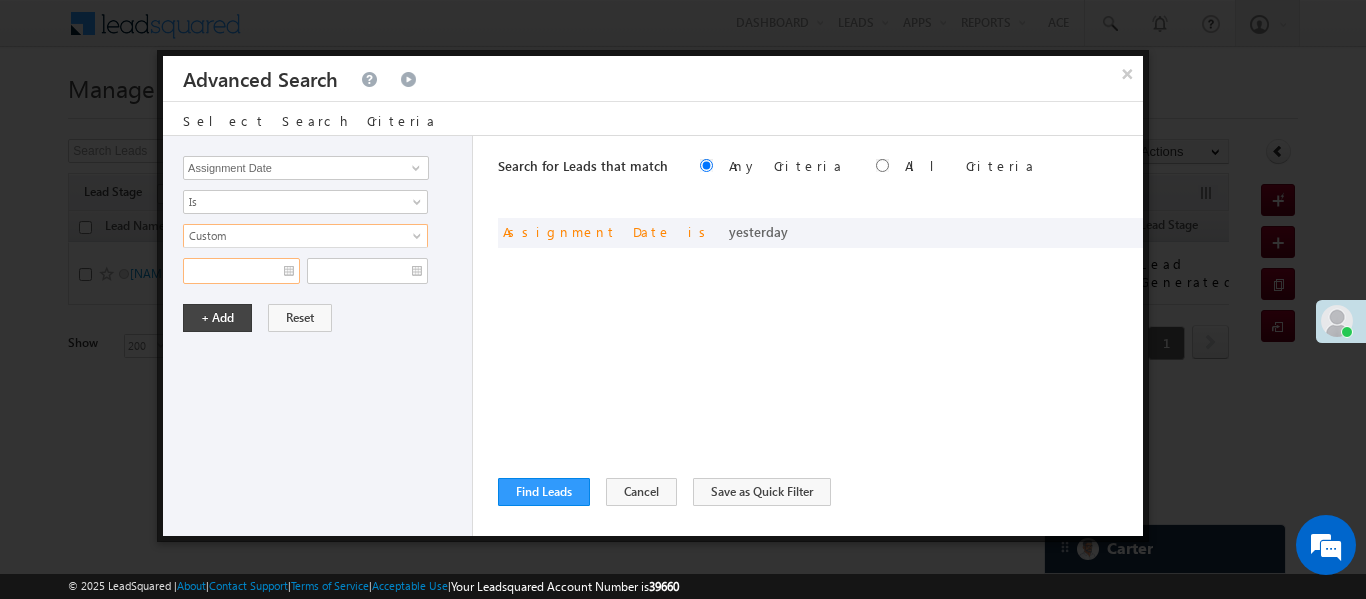 click at bounding box center (241, 271) 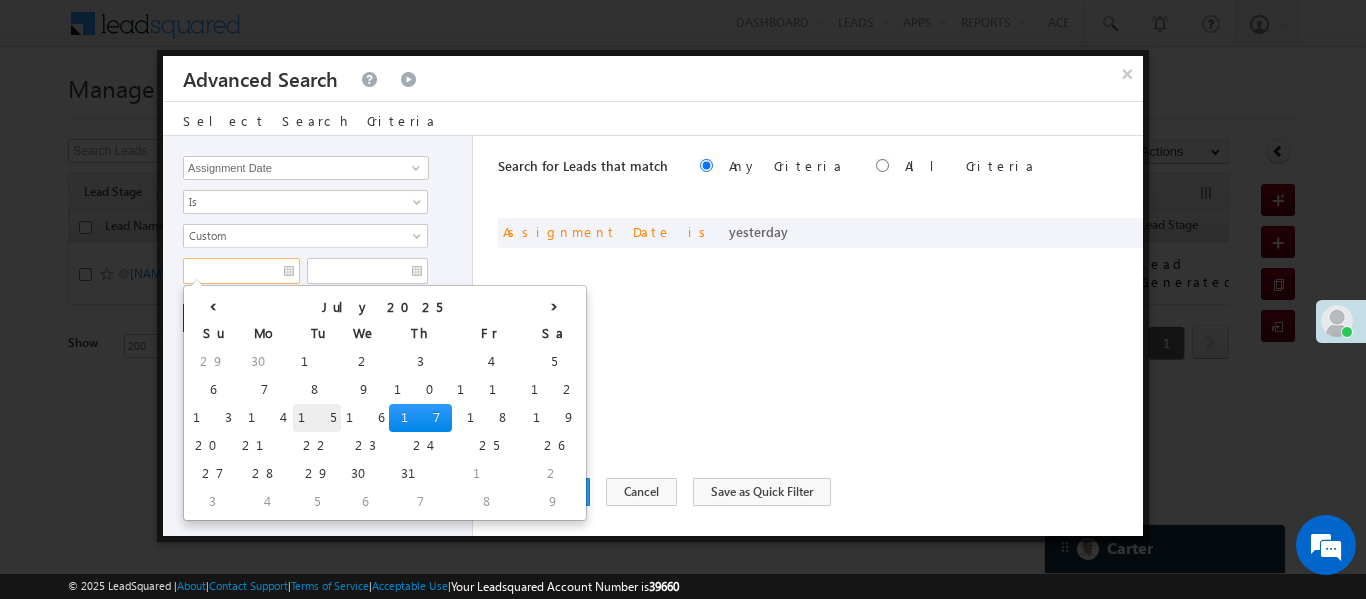 click on "15" at bounding box center (317, 418) 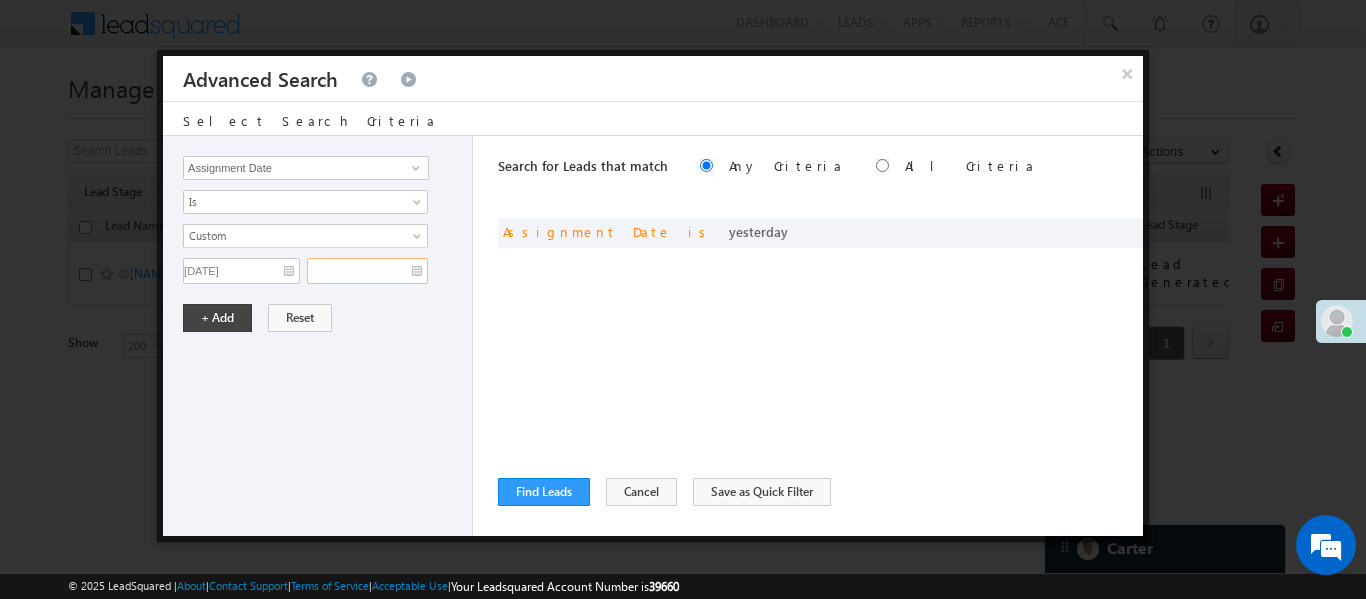 click at bounding box center [367, 271] 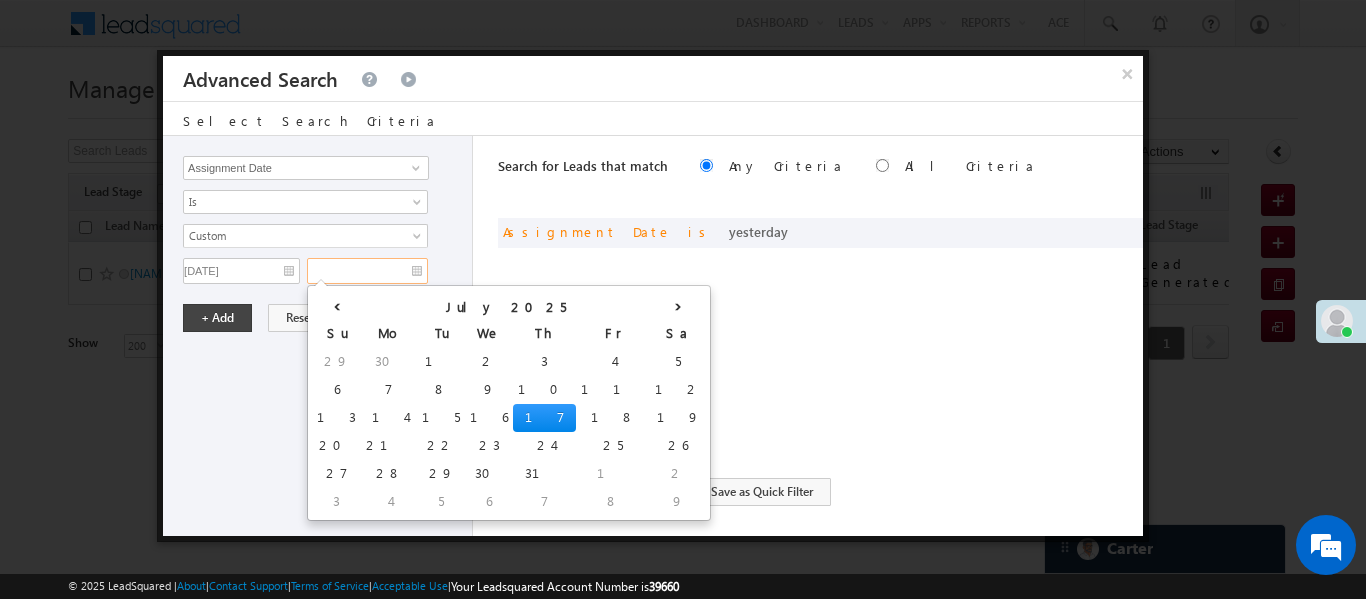 click on "17" at bounding box center [544, 418] 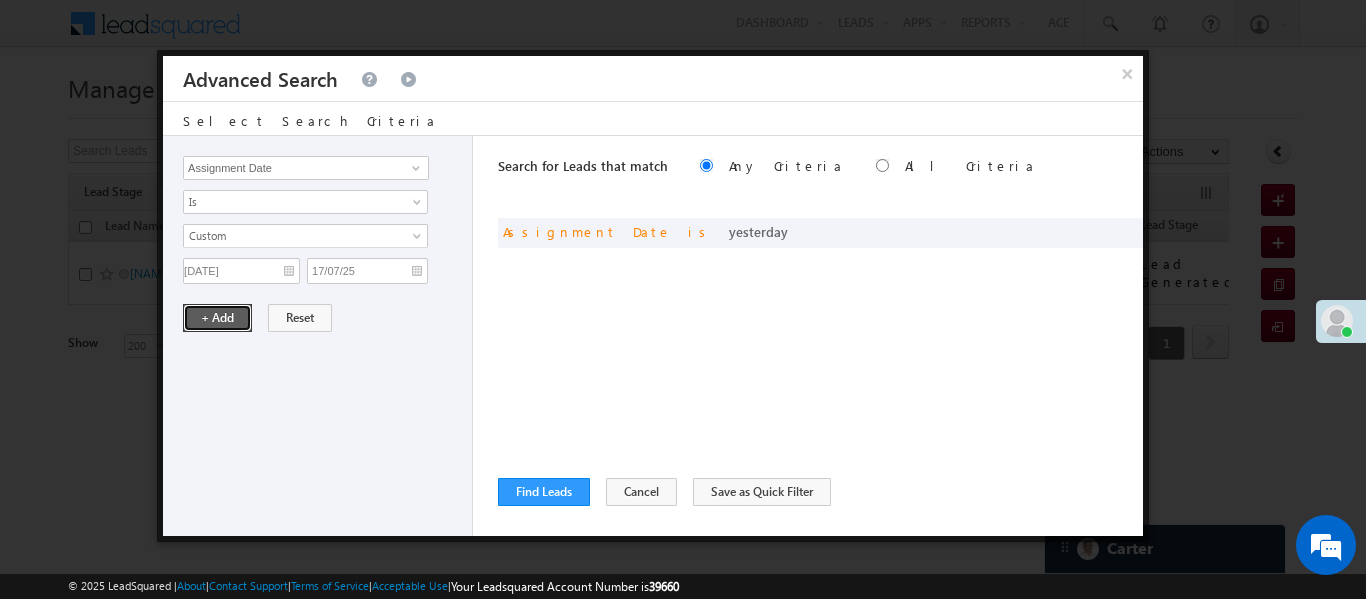 click on "+ Add" at bounding box center [217, 318] 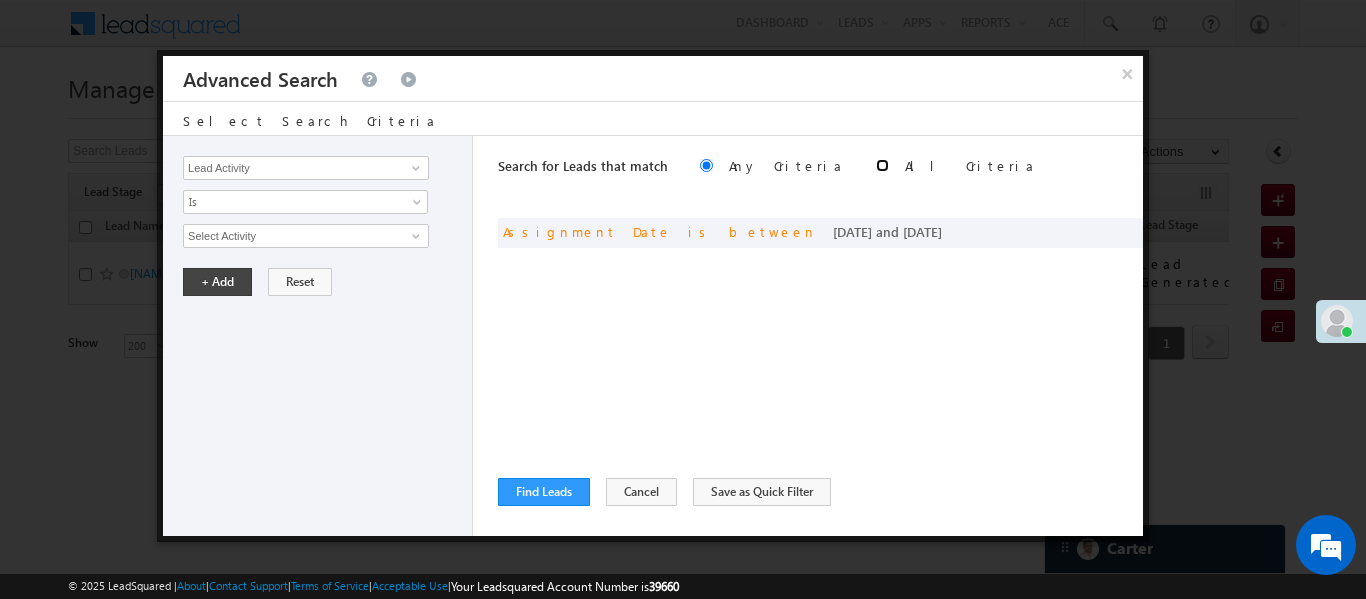 click at bounding box center [882, 165] 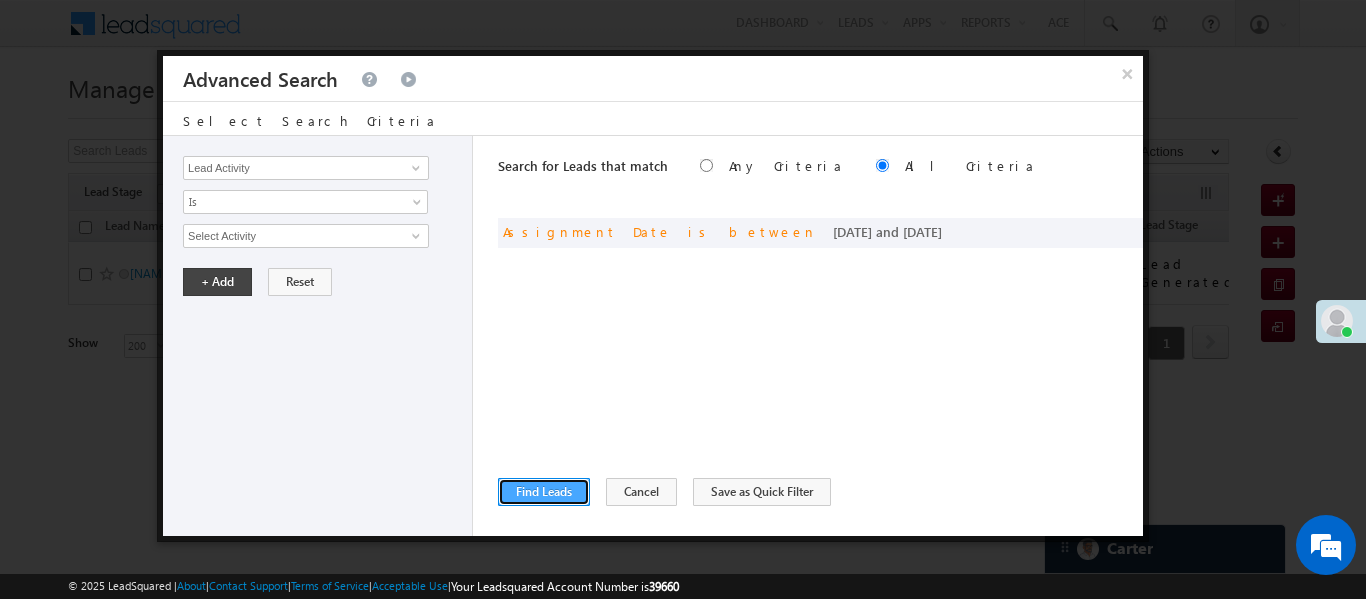 click on "Find Leads" at bounding box center (544, 492) 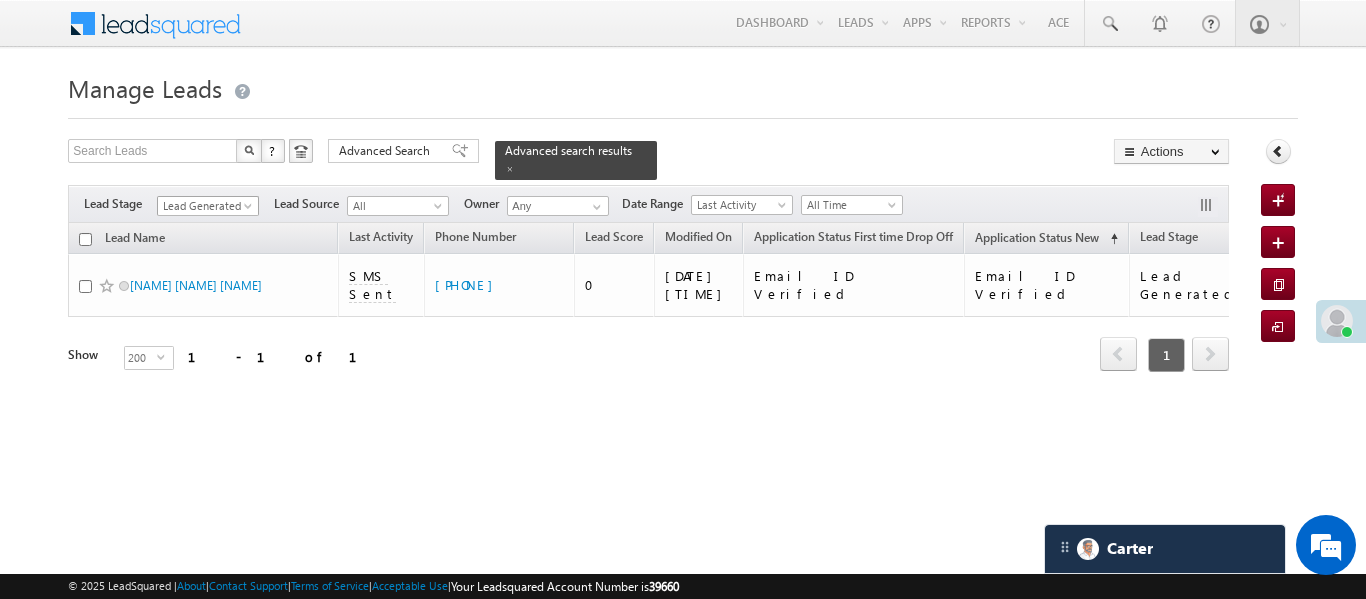 click on "Lead Generated" at bounding box center (205, 206) 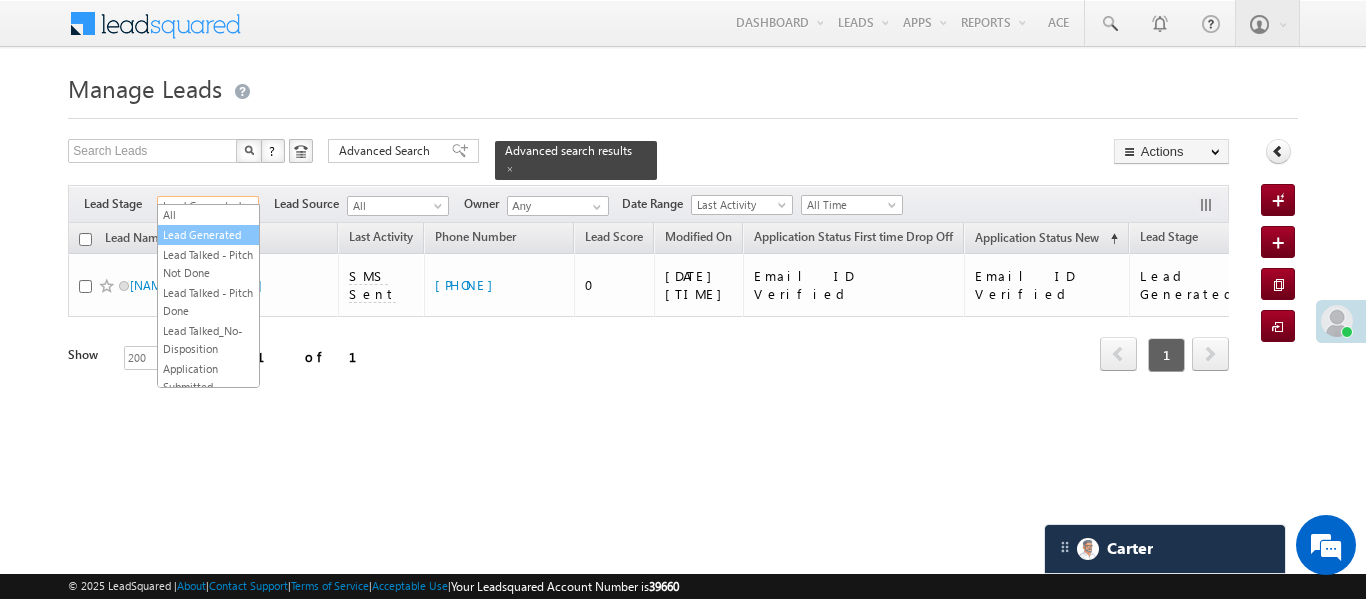 click on "Lead Generated" at bounding box center [208, 235] 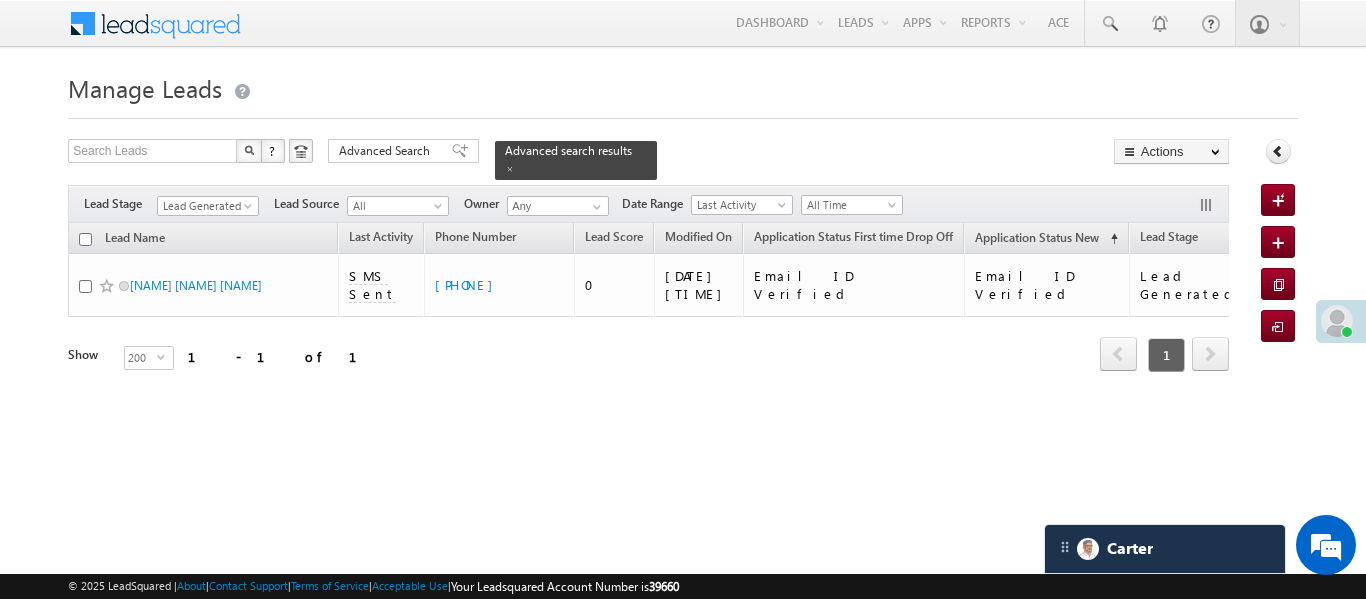 click on "Lead Name" at bounding box center [203, 238] 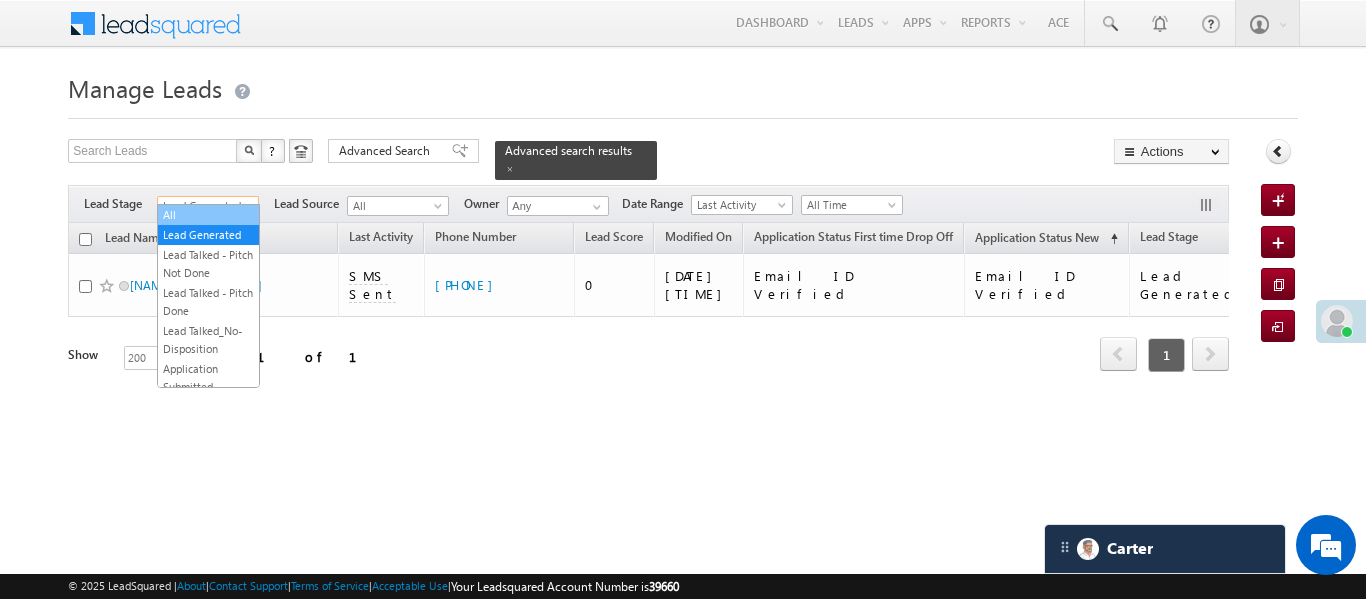 click on "All" at bounding box center (208, 215) 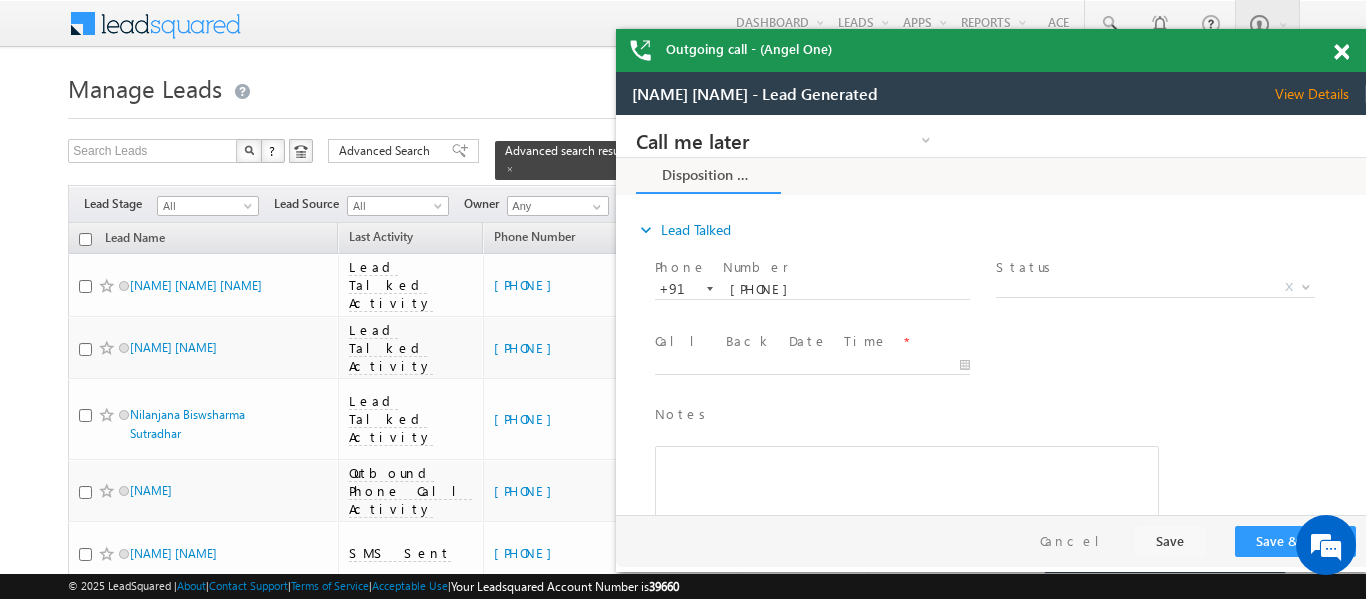 scroll, scrollTop: 0, scrollLeft: 0, axis: both 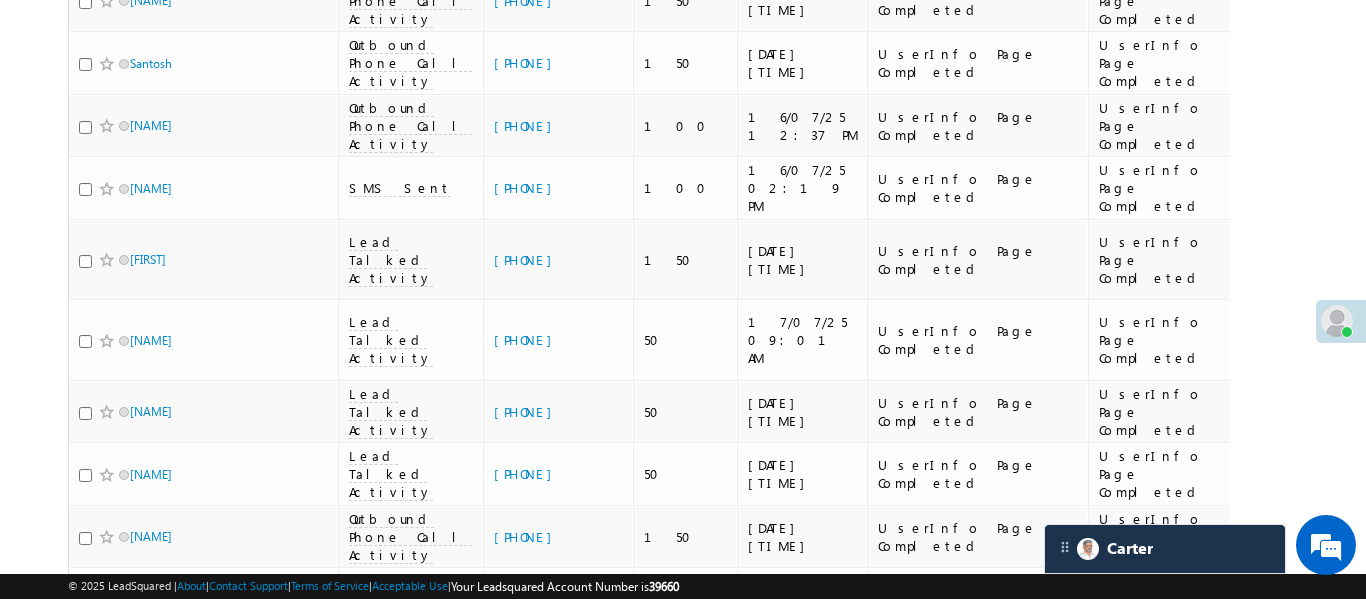 click on "[PHONE]" at bounding box center [528, 929] 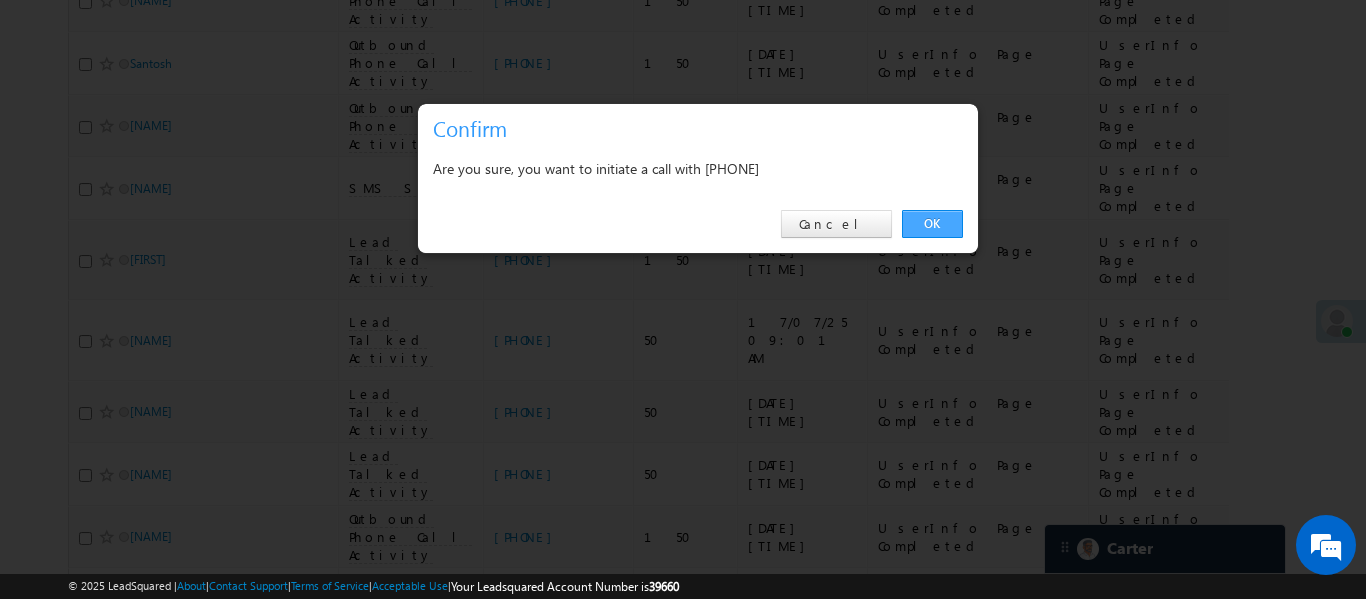 click on "OK" at bounding box center (932, 224) 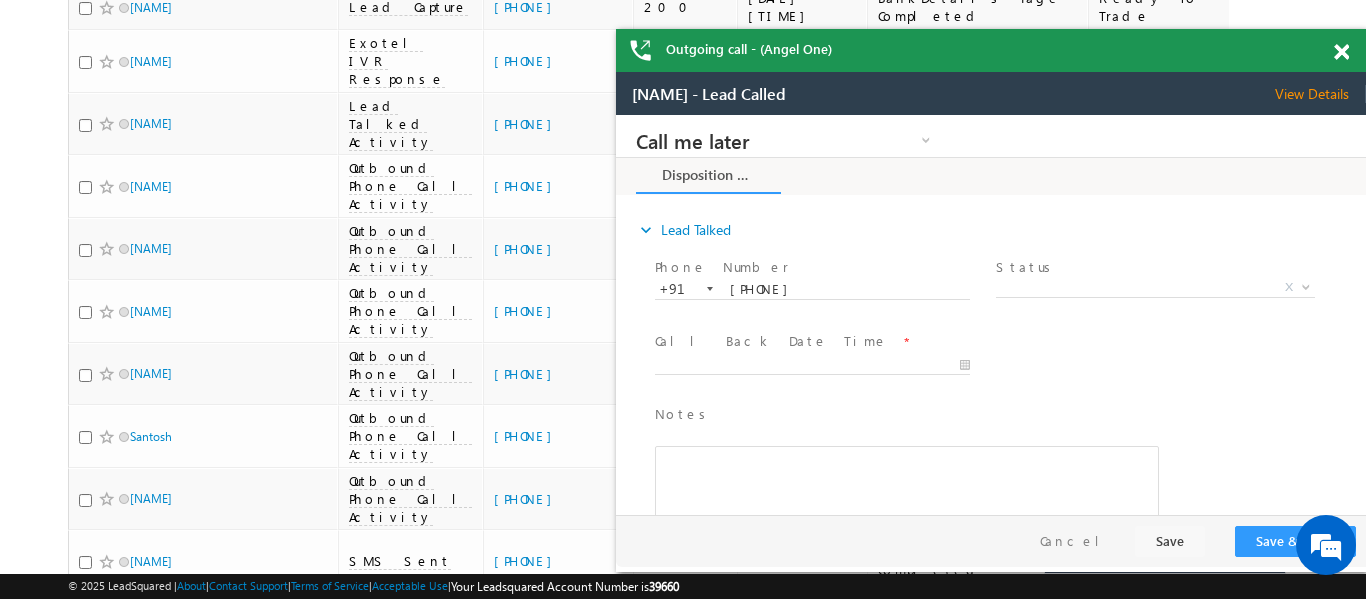 scroll, scrollTop: 0, scrollLeft: 0, axis: both 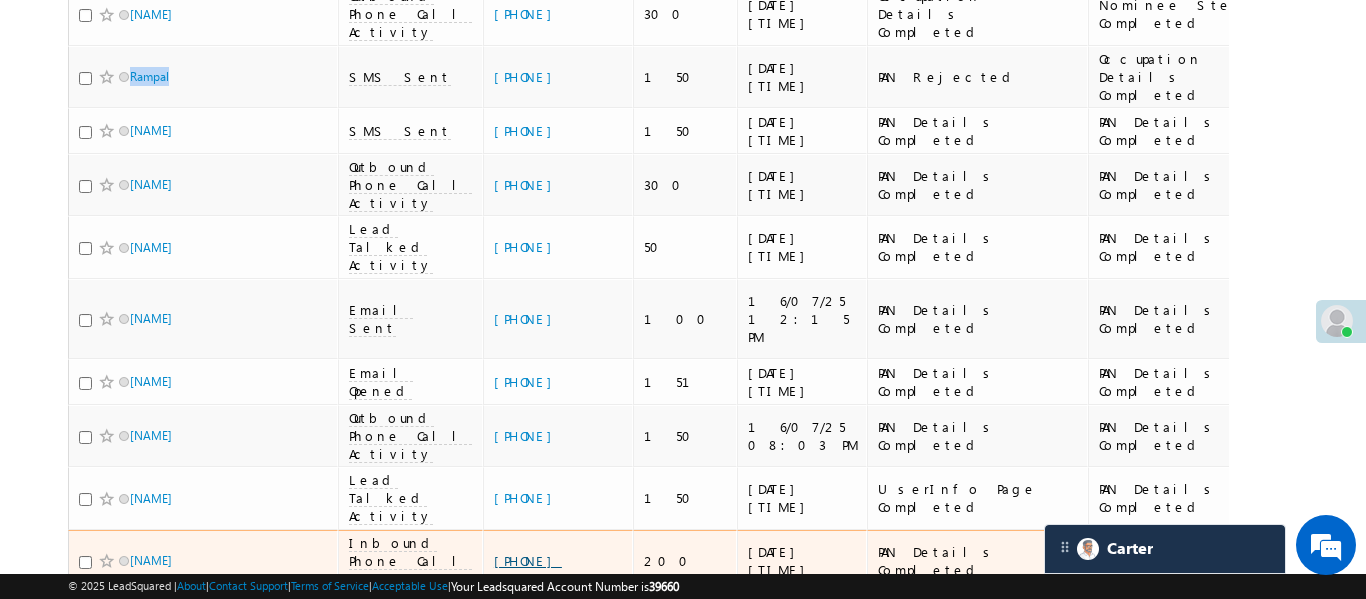 click on "[PHONE]" at bounding box center (528, 560) 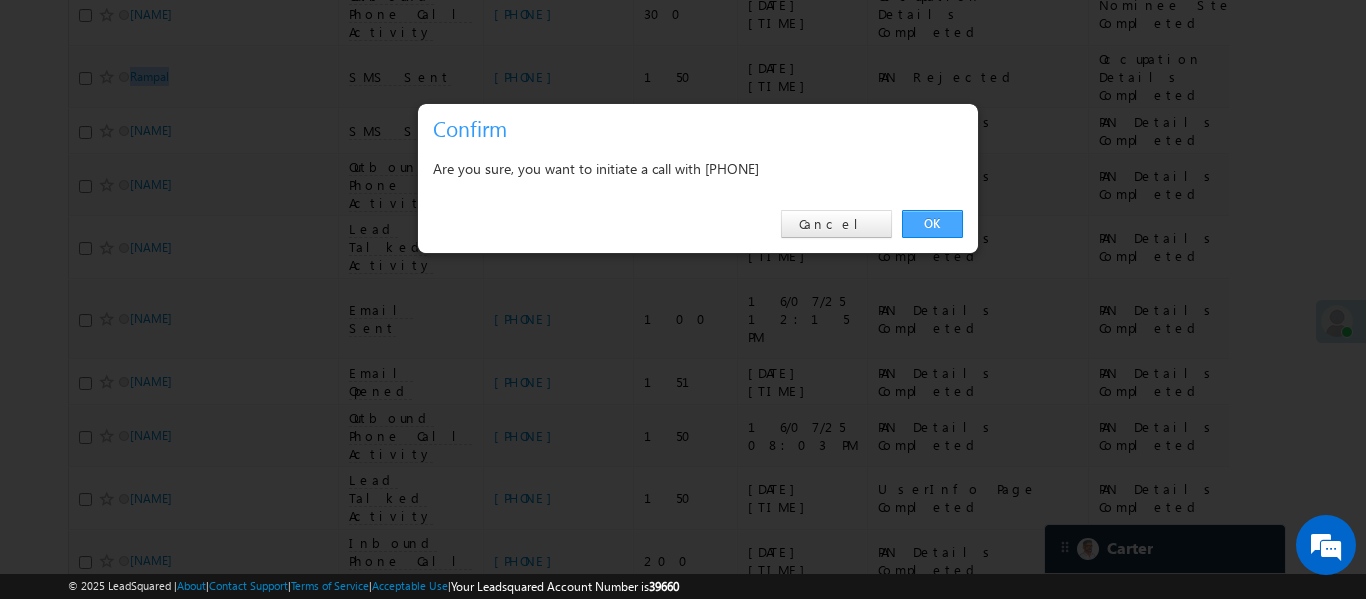 click on "OK" at bounding box center [932, 224] 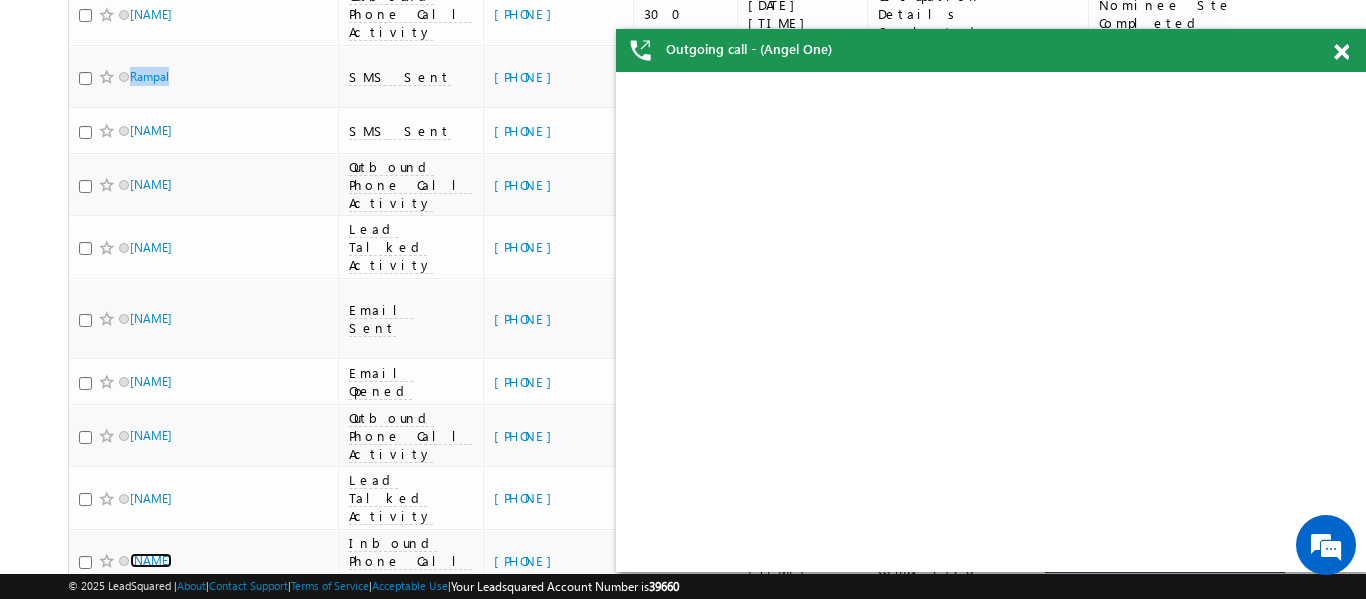 scroll, scrollTop: 0, scrollLeft: 0, axis: both 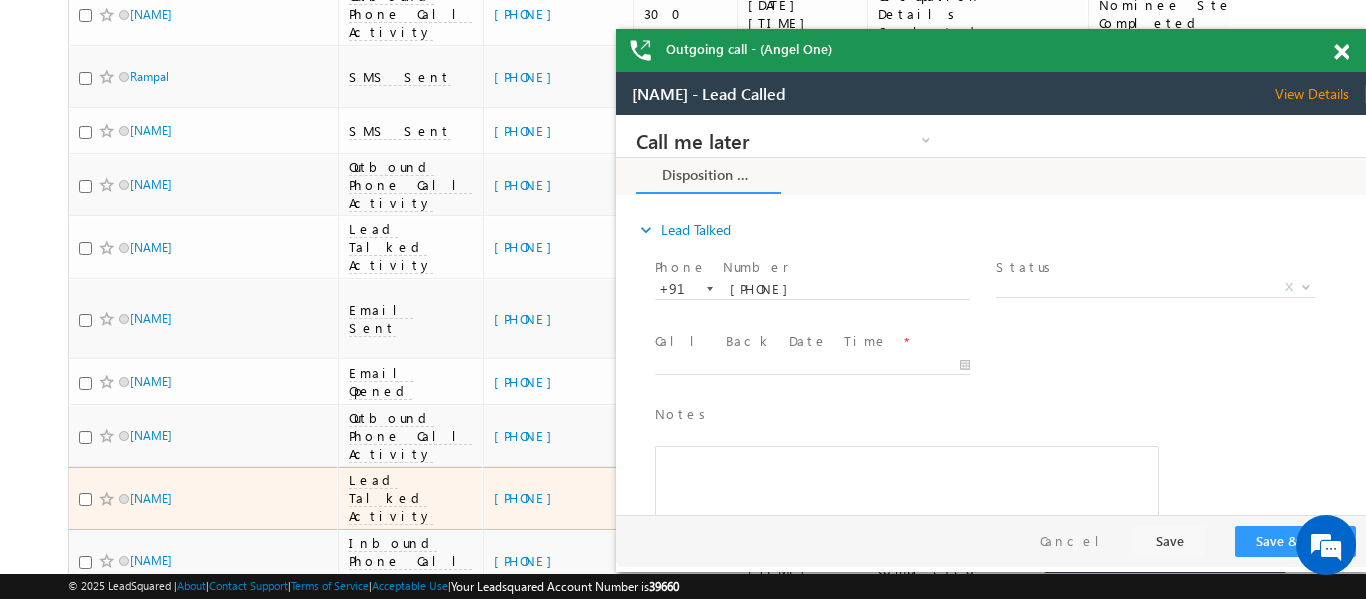 click on "+91-9835048977" at bounding box center (558, 498) 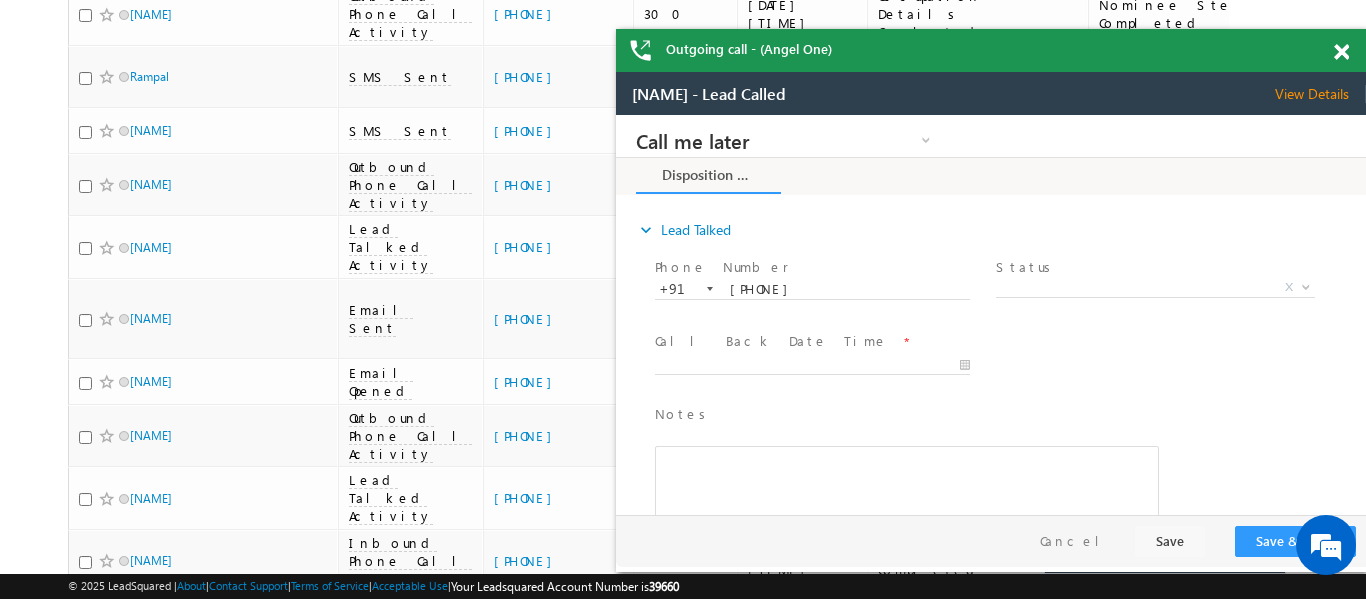 drag, startPoint x: 1346, startPoint y: 49, endPoint x: 342, endPoint y: 44, distance: 1004.01245 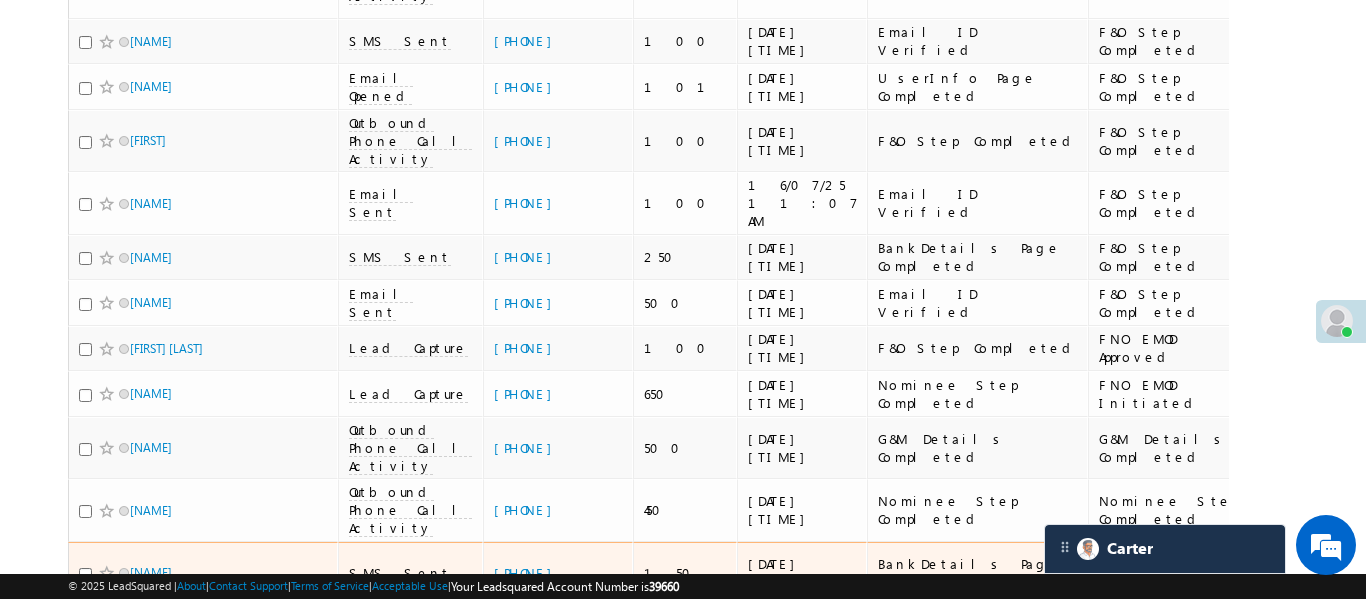 scroll, scrollTop: 3669, scrollLeft: 0, axis: vertical 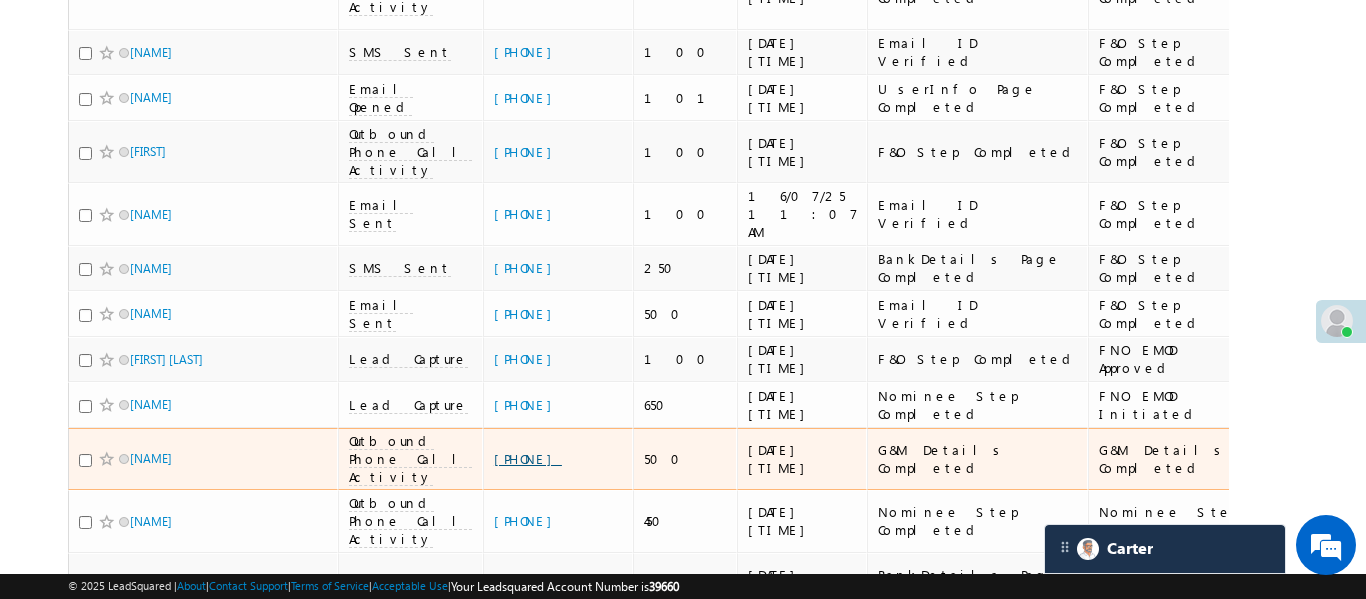 click on "+91-7719501517" at bounding box center (528, 458) 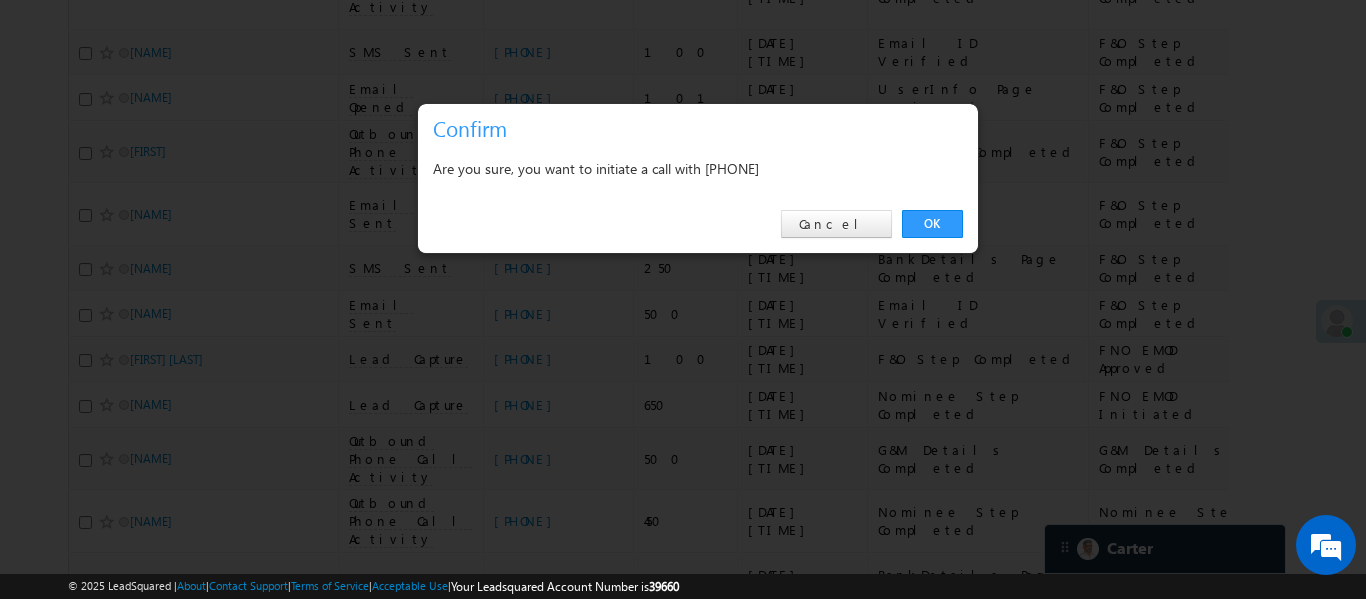 click on "Are you sure, you want to initiate a call with +91-7719501517" at bounding box center (698, 168) 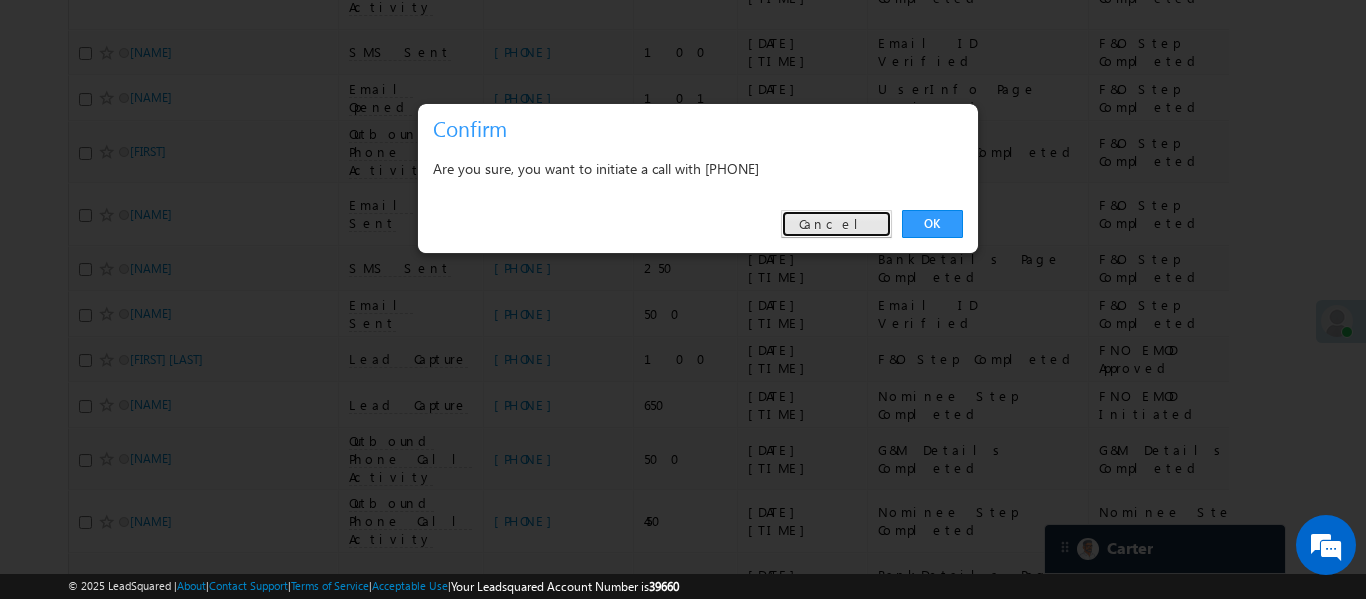 click on "Cancel" at bounding box center [836, 224] 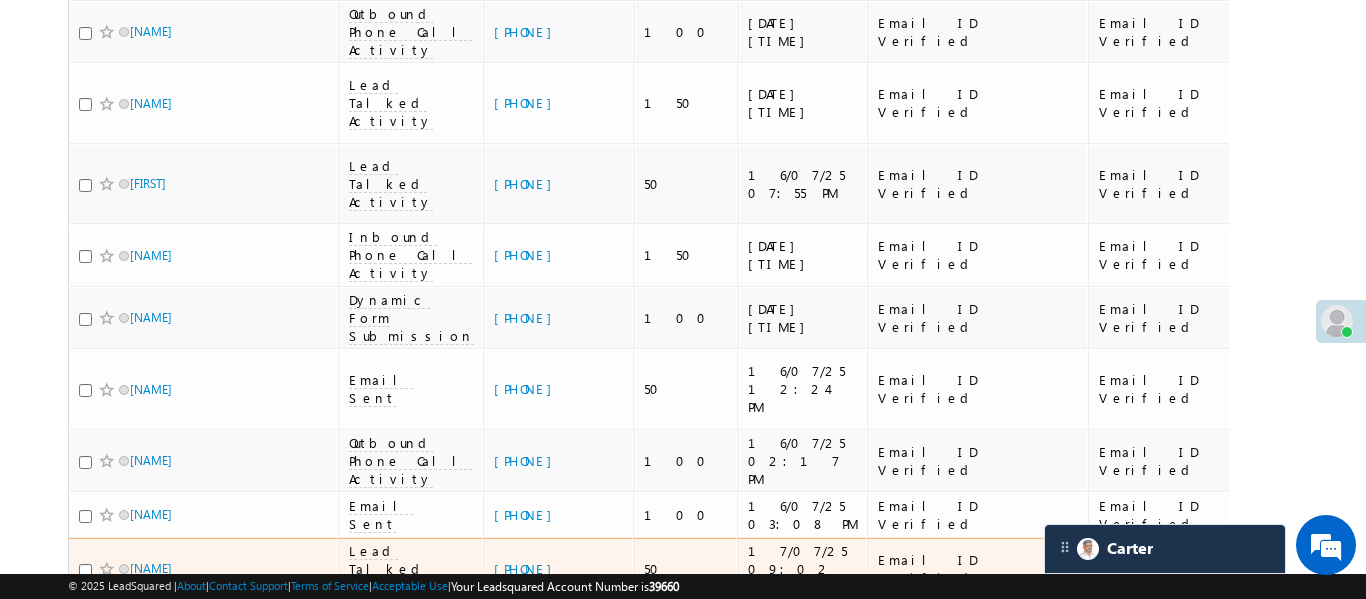 scroll, scrollTop: 2545, scrollLeft: 0, axis: vertical 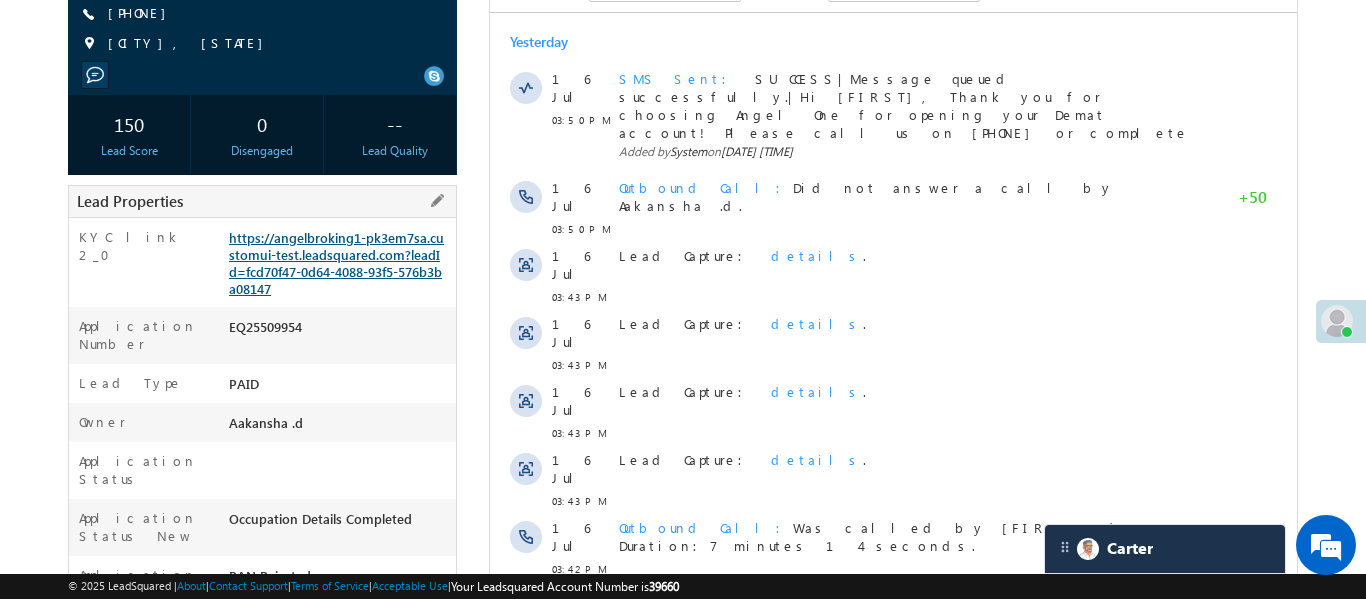 click on "https://angelbroking1-pk3em7sa.customui-test.leadsquared.com?leadId=fcd70f47-0d64-4088-93f5-576b3ba08147" at bounding box center (336, 263) 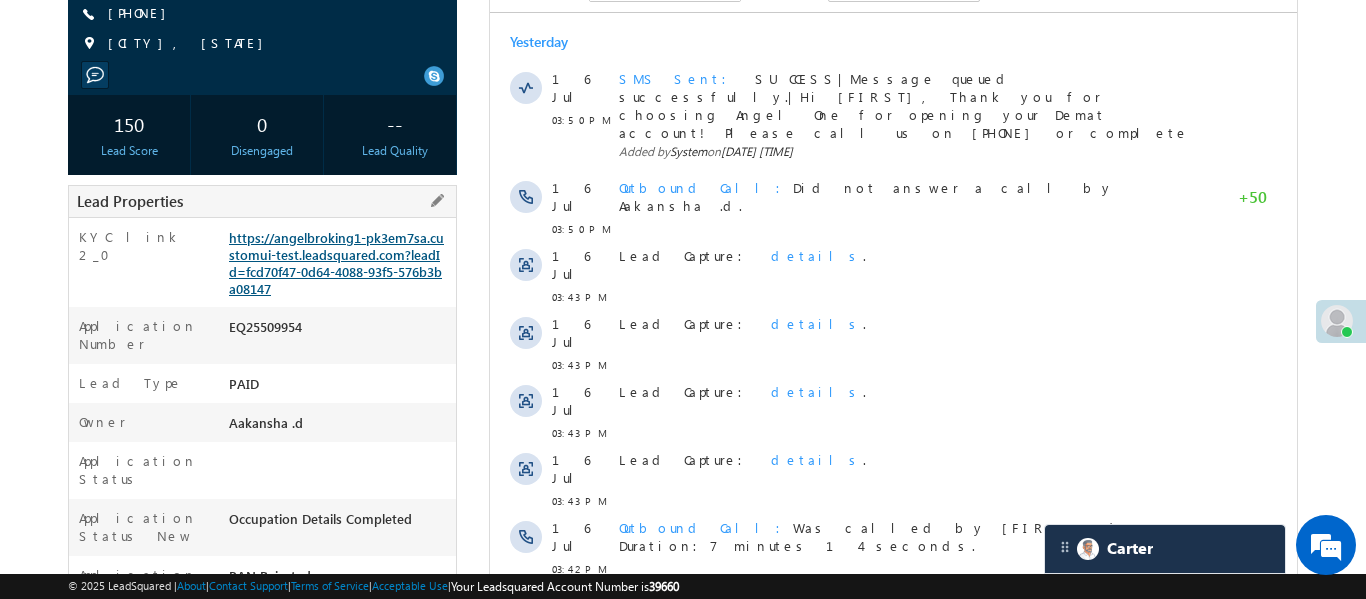 scroll, scrollTop: 9375, scrollLeft: 0, axis: vertical 